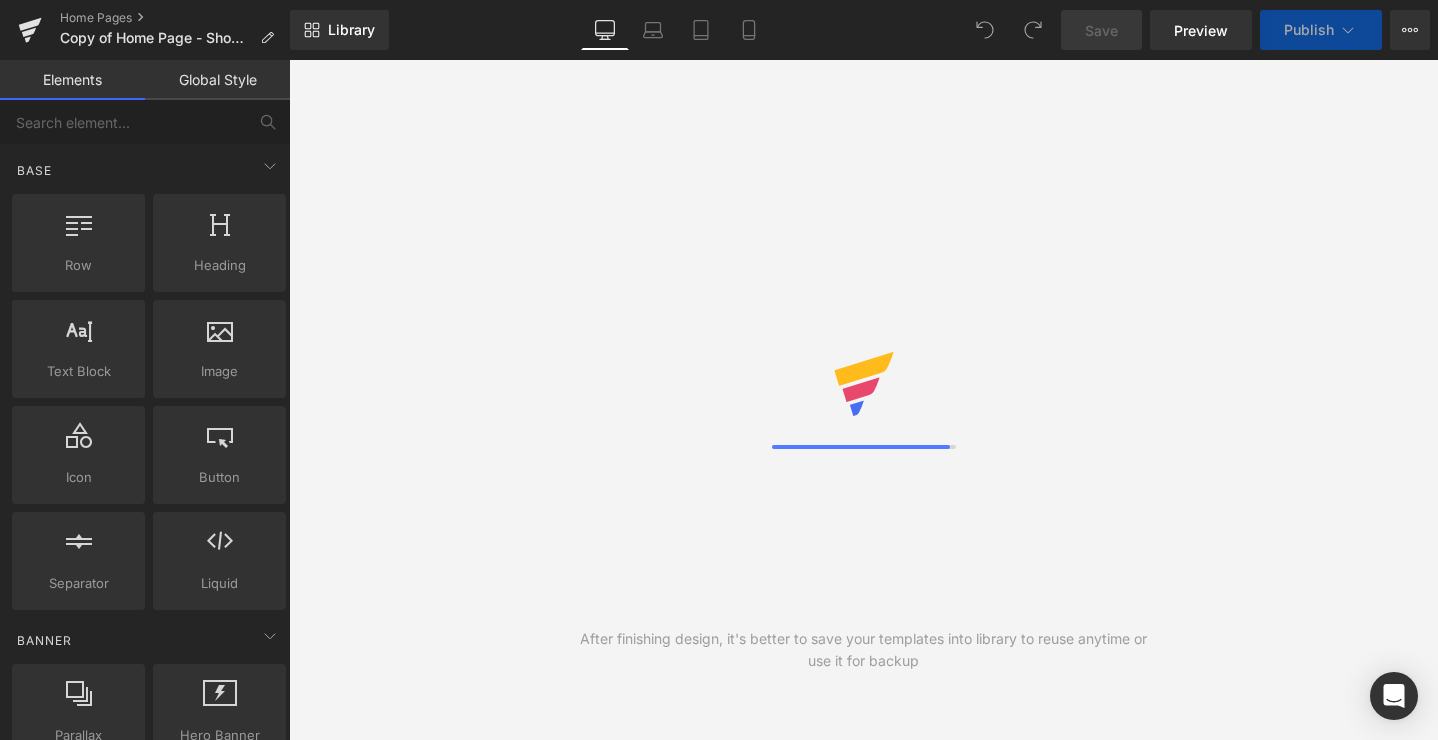 scroll, scrollTop: 0, scrollLeft: 0, axis: both 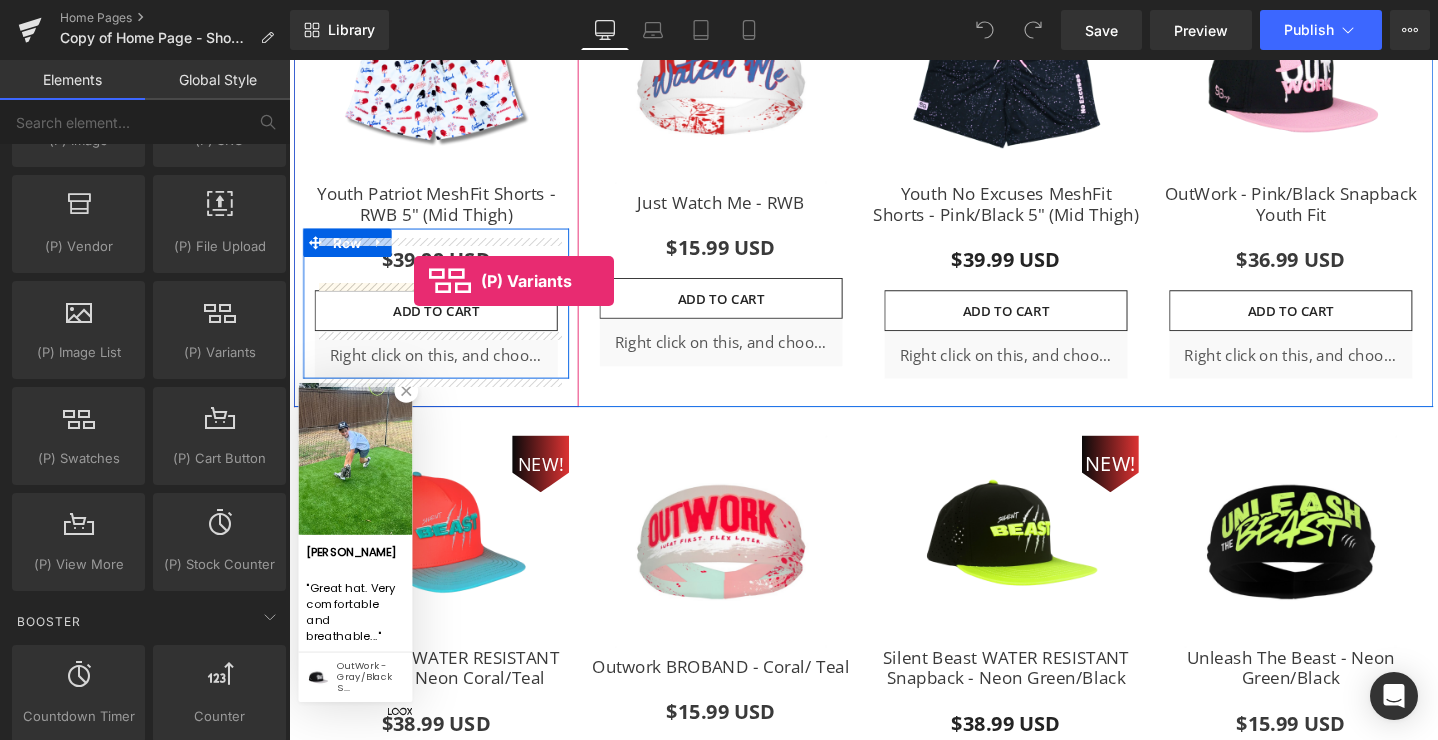 drag, startPoint x: 517, startPoint y: 398, endPoint x: 421, endPoint y: 293, distance: 142.27087 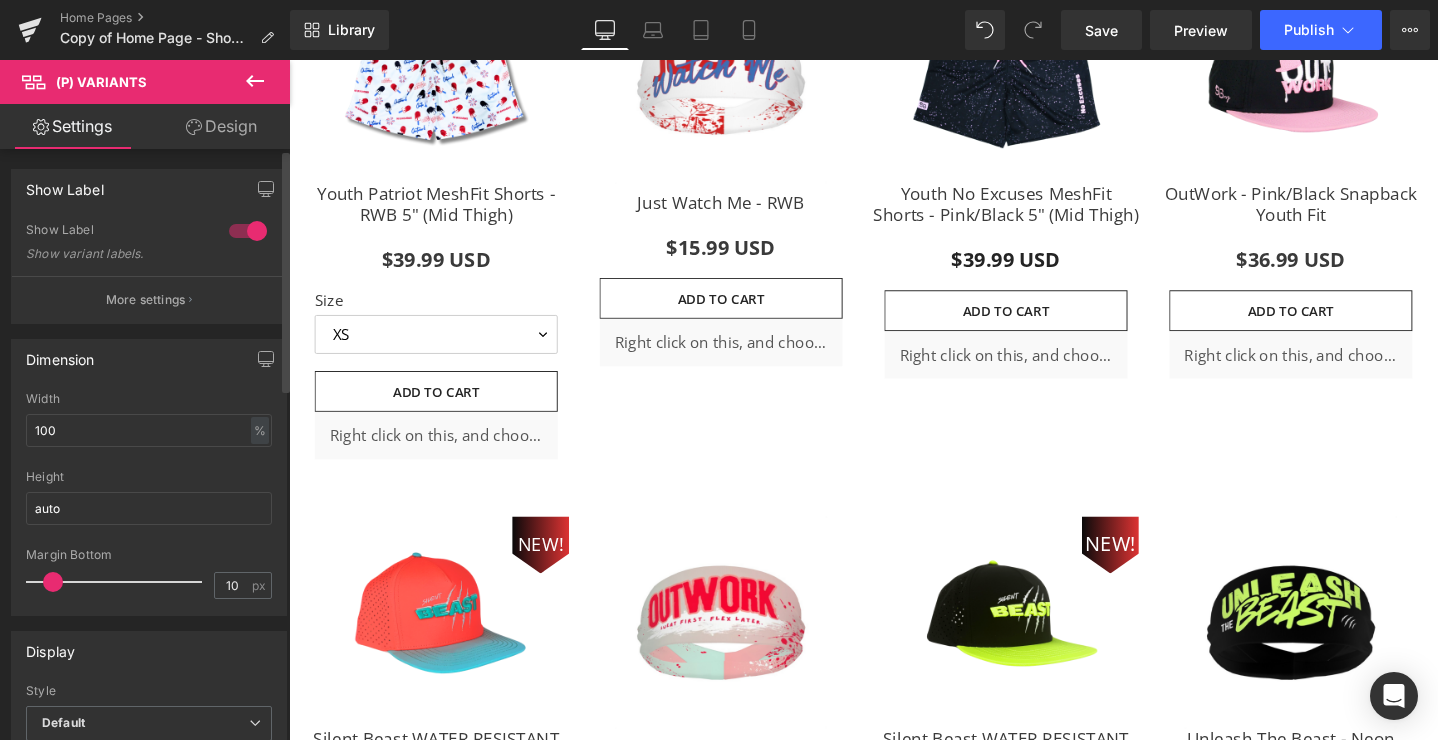 click at bounding box center (248, 231) 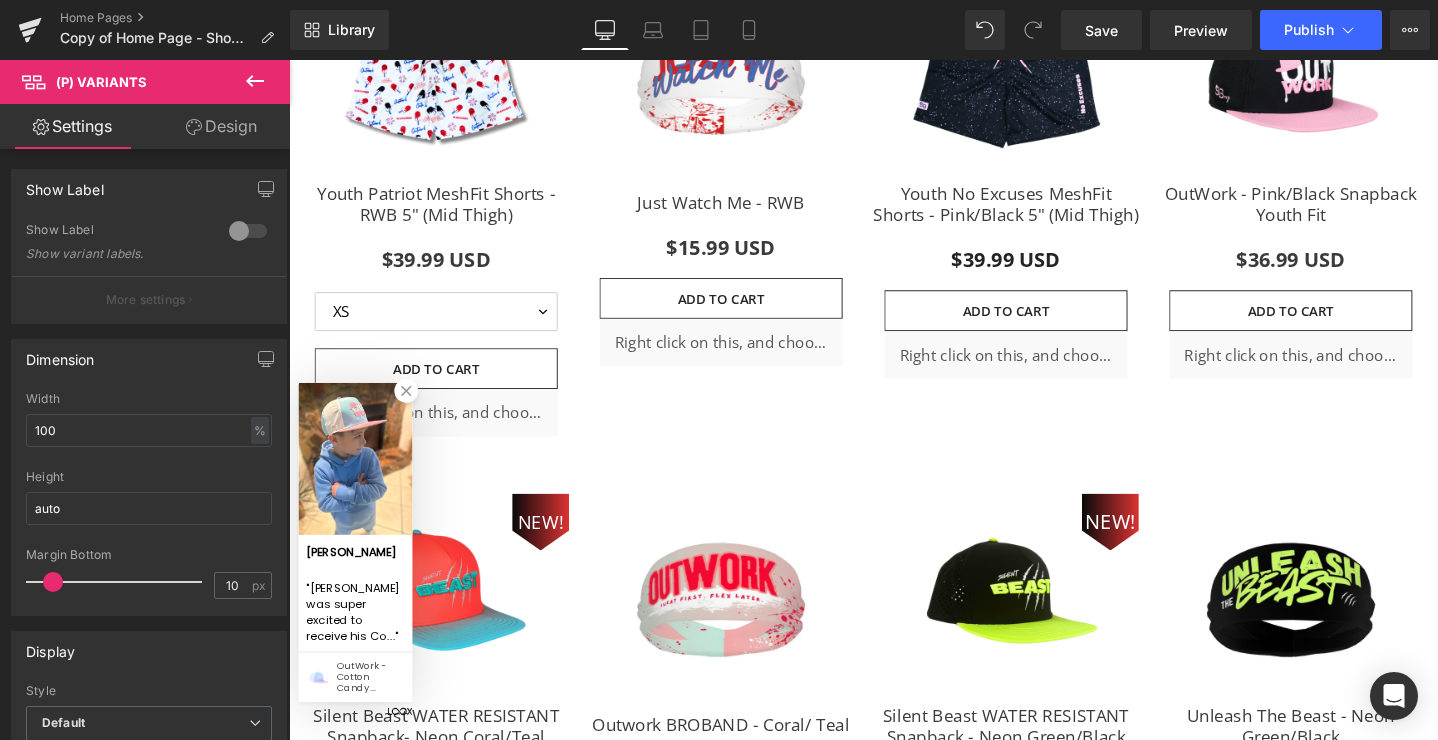 click 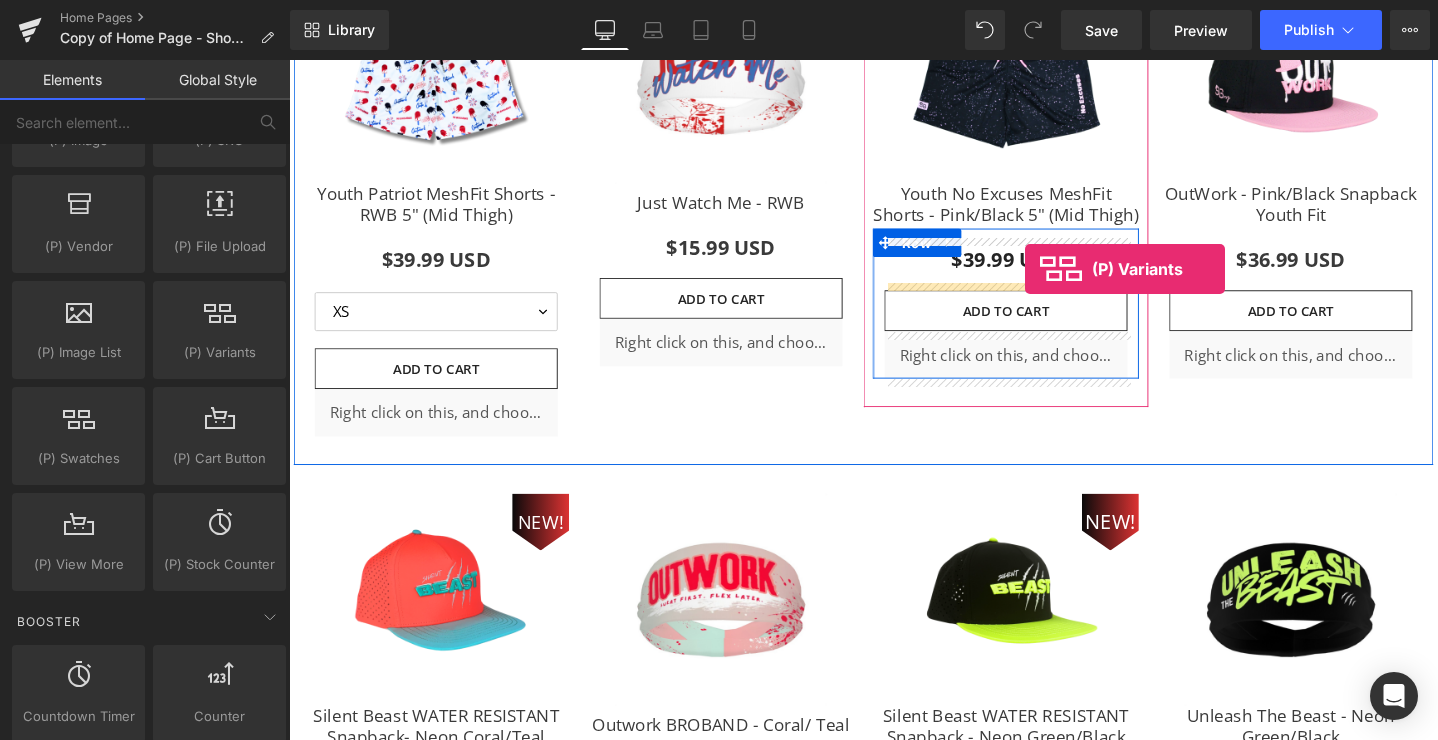 drag, startPoint x: 505, startPoint y: 421, endPoint x: 1064, endPoint y: 280, distance: 576.5085 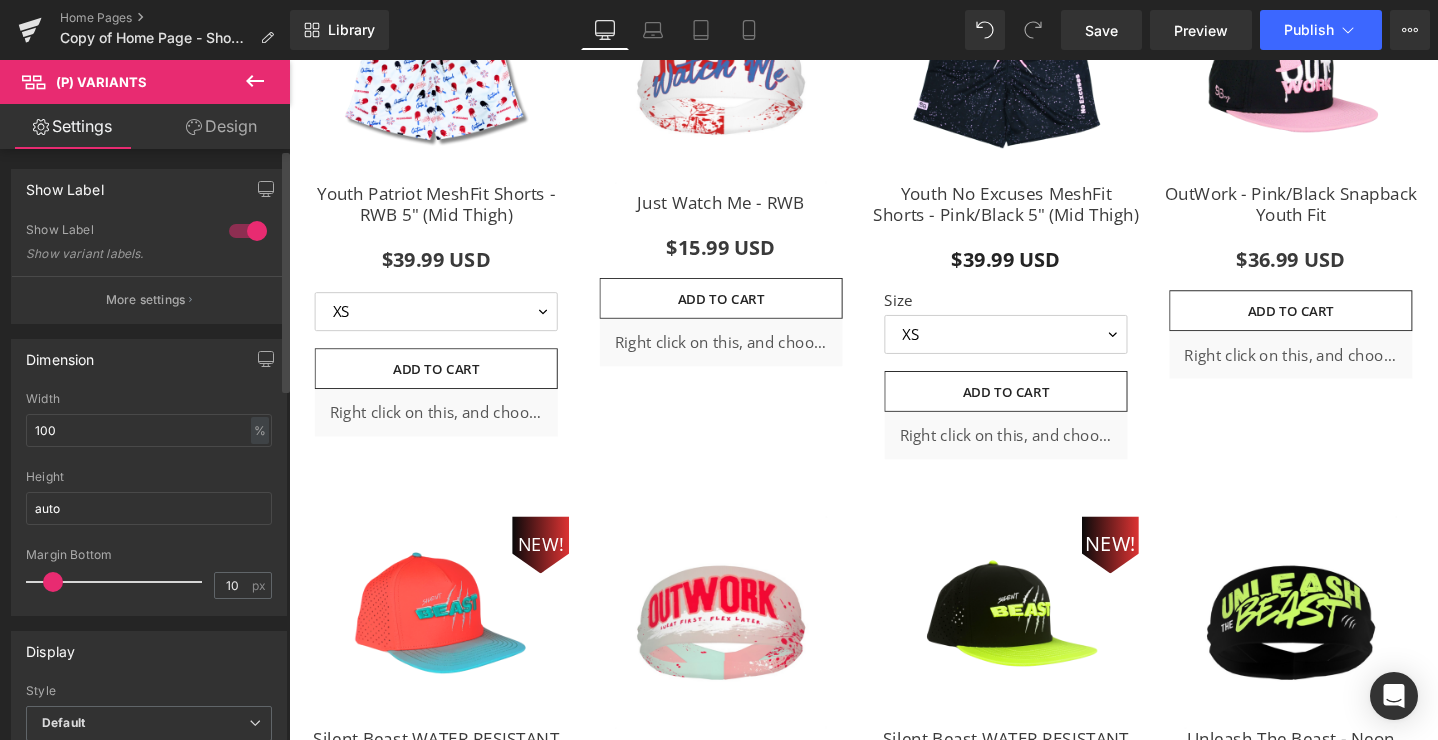 click at bounding box center (248, 231) 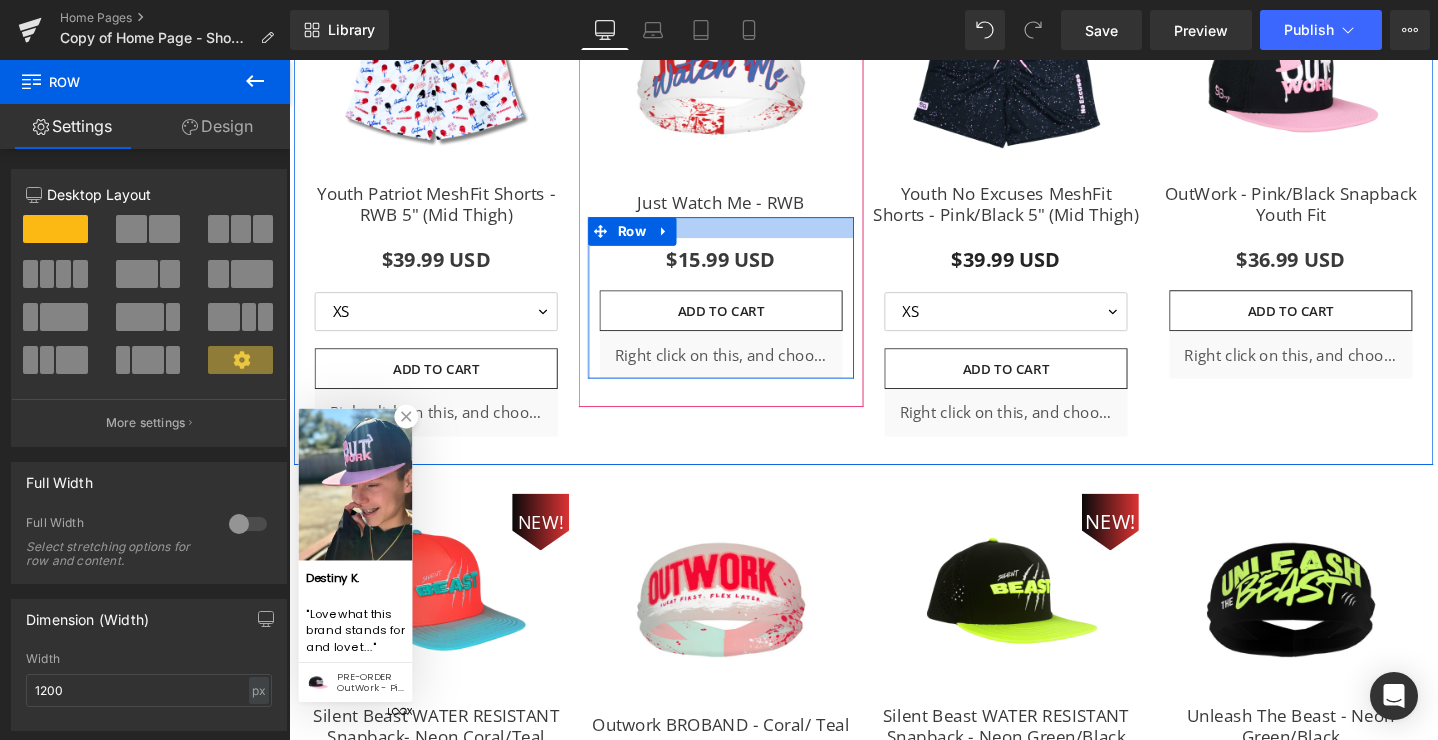 drag, startPoint x: 826, startPoint y: 226, endPoint x: 825, endPoint y: 239, distance: 13.038404 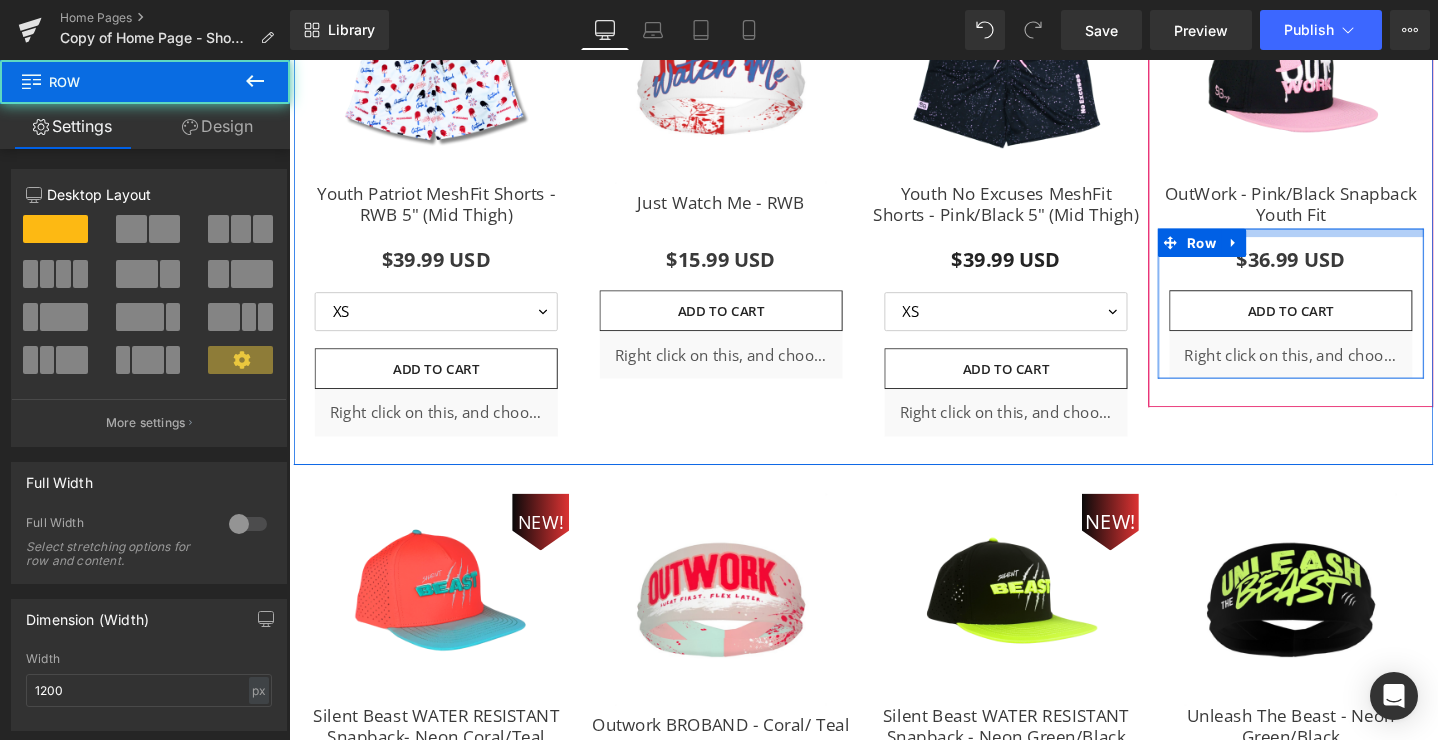 click at bounding box center (1344, 242) 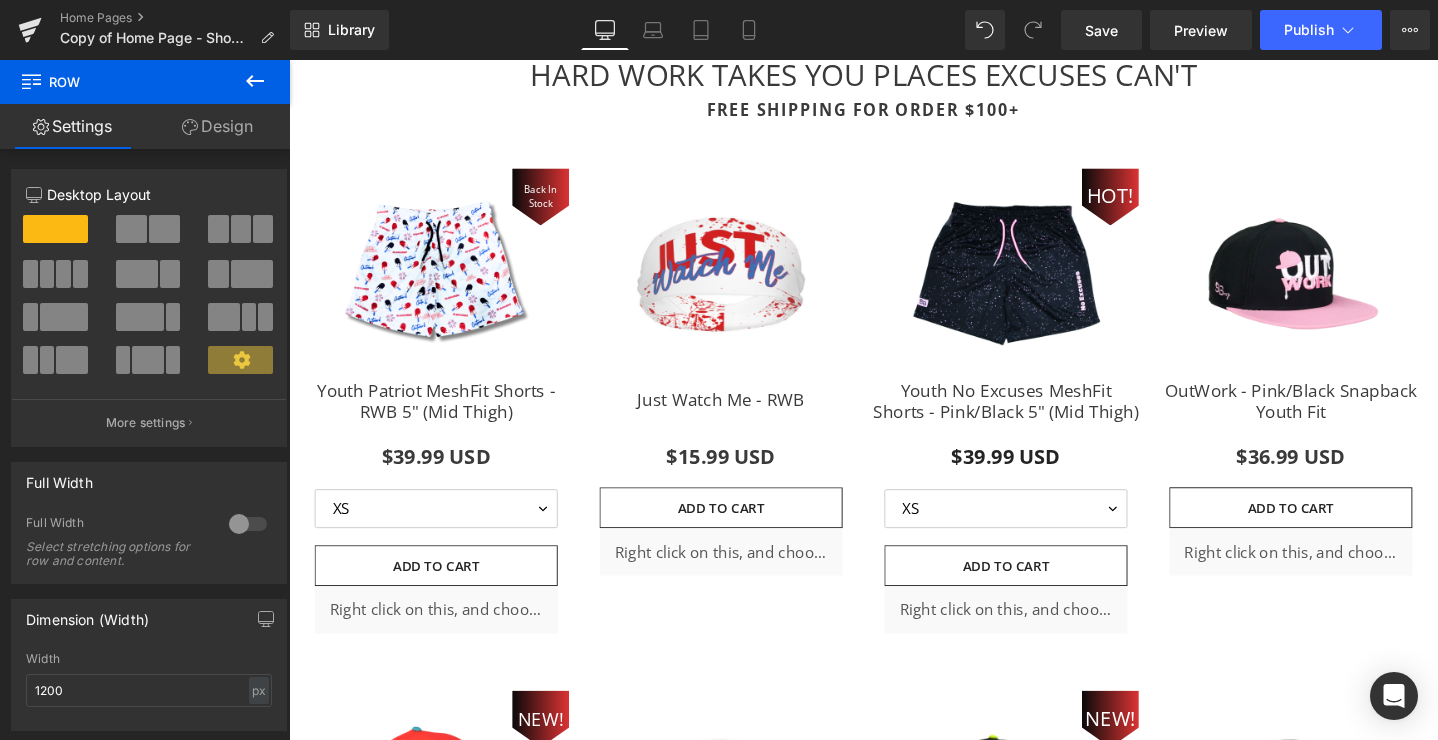 scroll, scrollTop: 912, scrollLeft: 0, axis: vertical 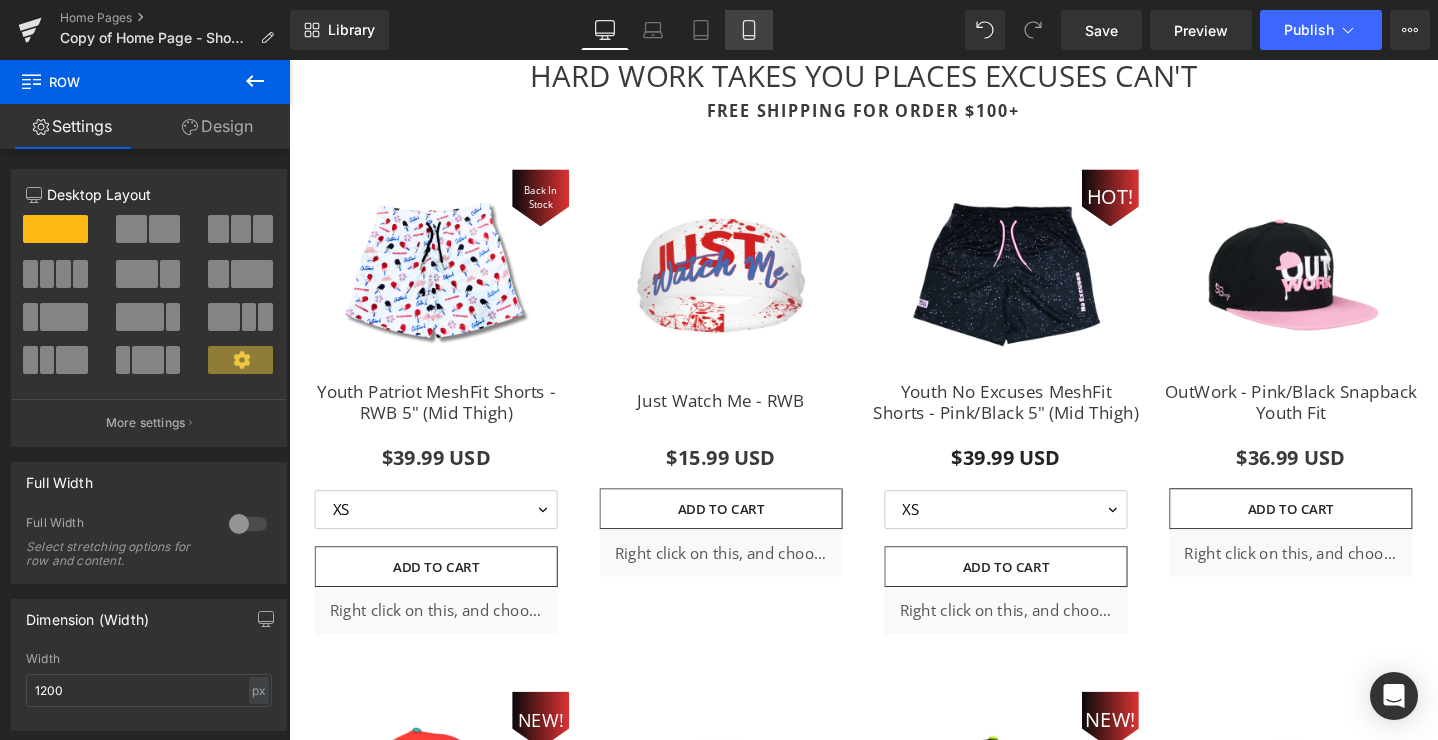 click 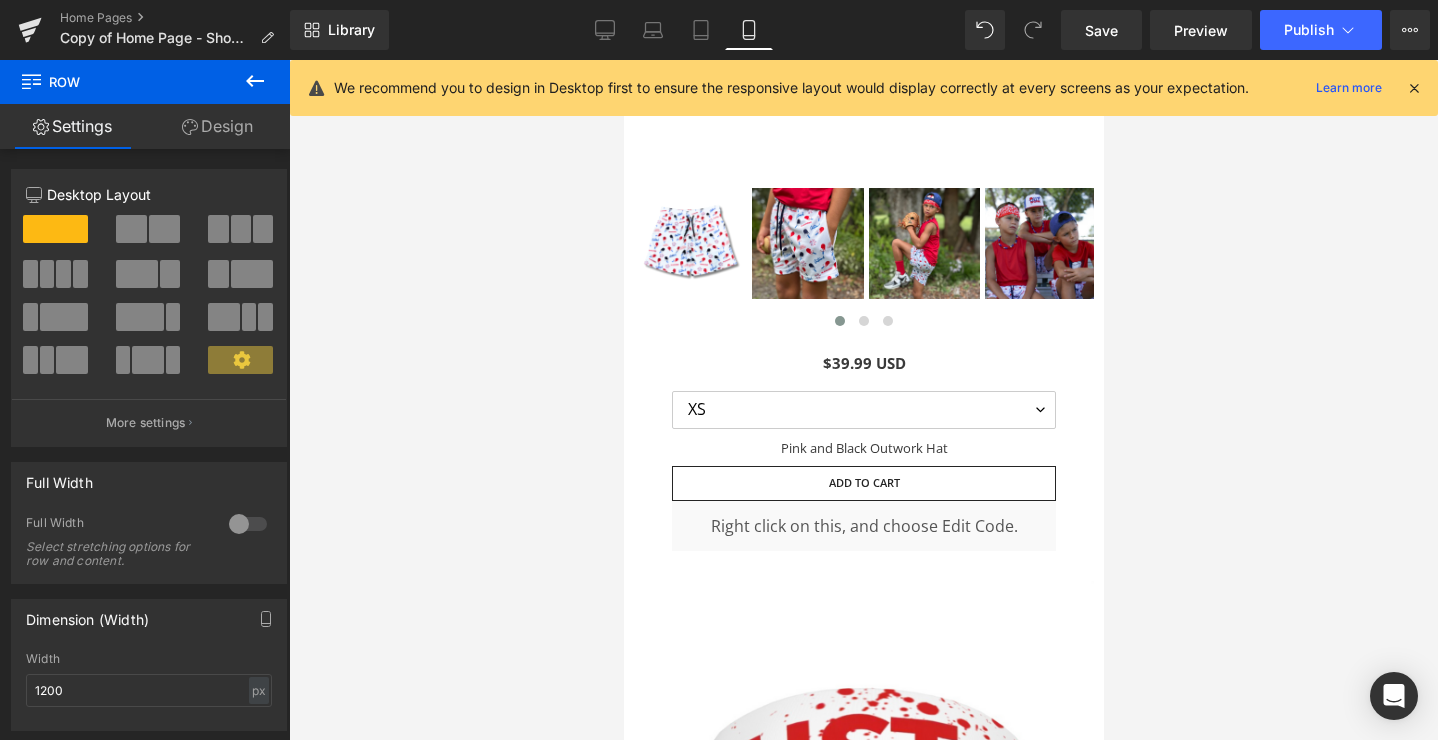 scroll, scrollTop: 1276, scrollLeft: 0, axis: vertical 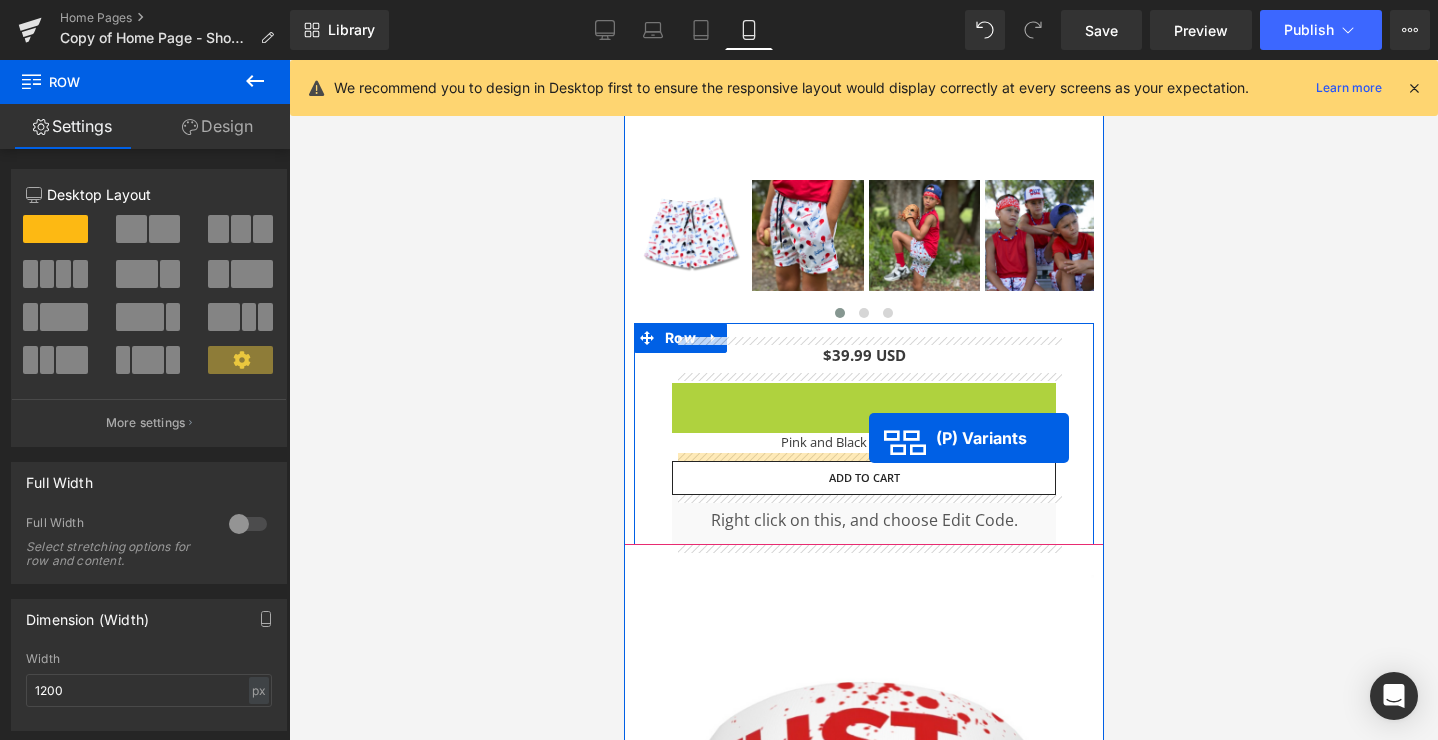 drag, startPoint x: 868, startPoint y: 402, endPoint x: 868, endPoint y: 438, distance: 36 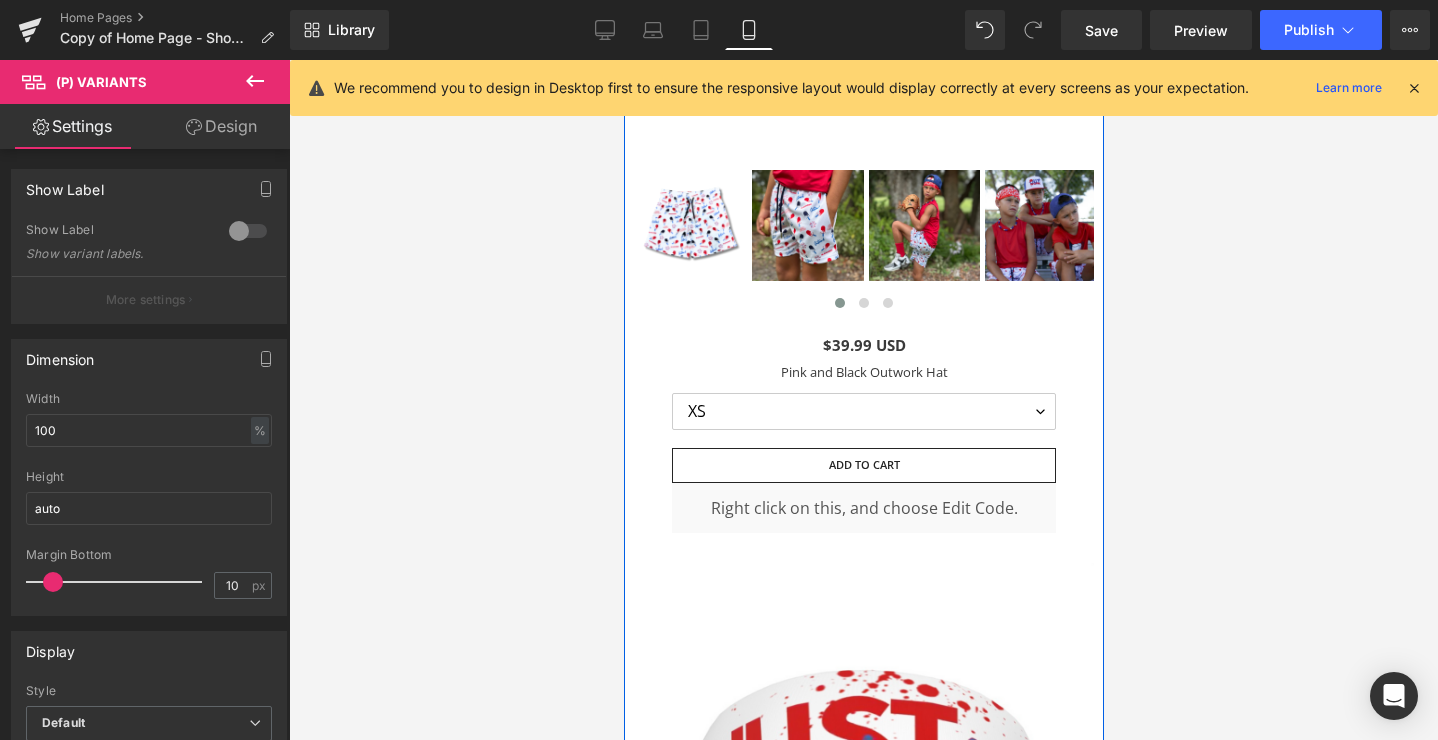 scroll, scrollTop: 1278, scrollLeft: 0, axis: vertical 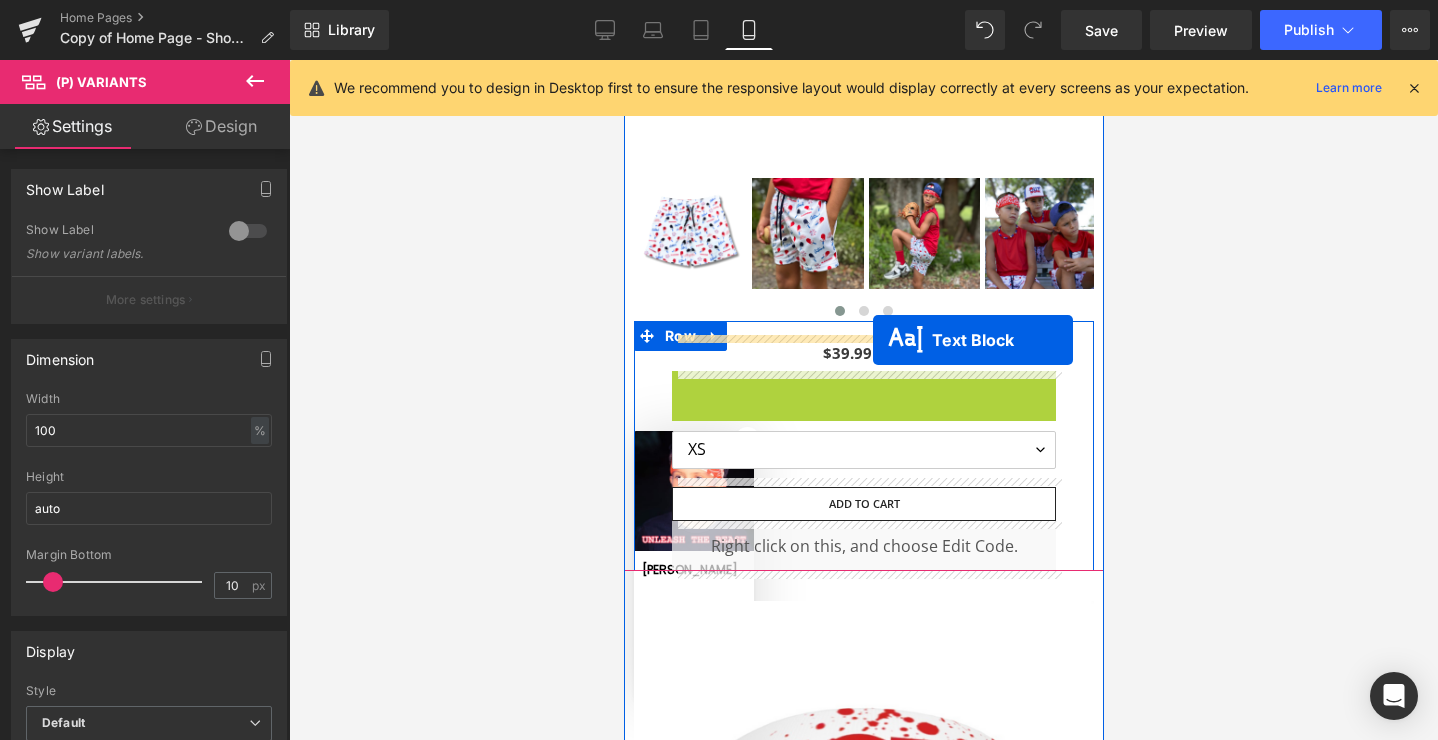 drag, startPoint x: 872, startPoint y: 381, endPoint x: 872, endPoint y: 340, distance: 41 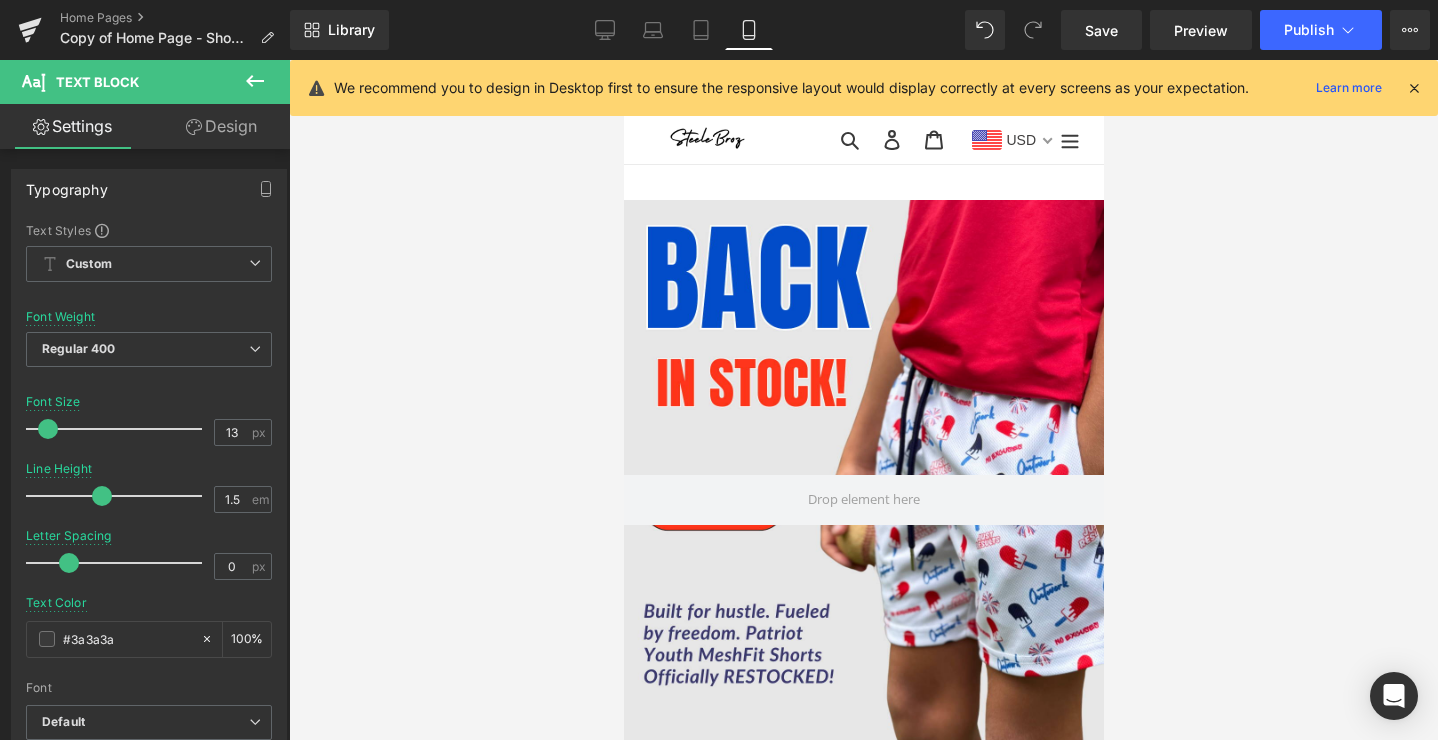 scroll, scrollTop: 0, scrollLeft: 0, axis: both 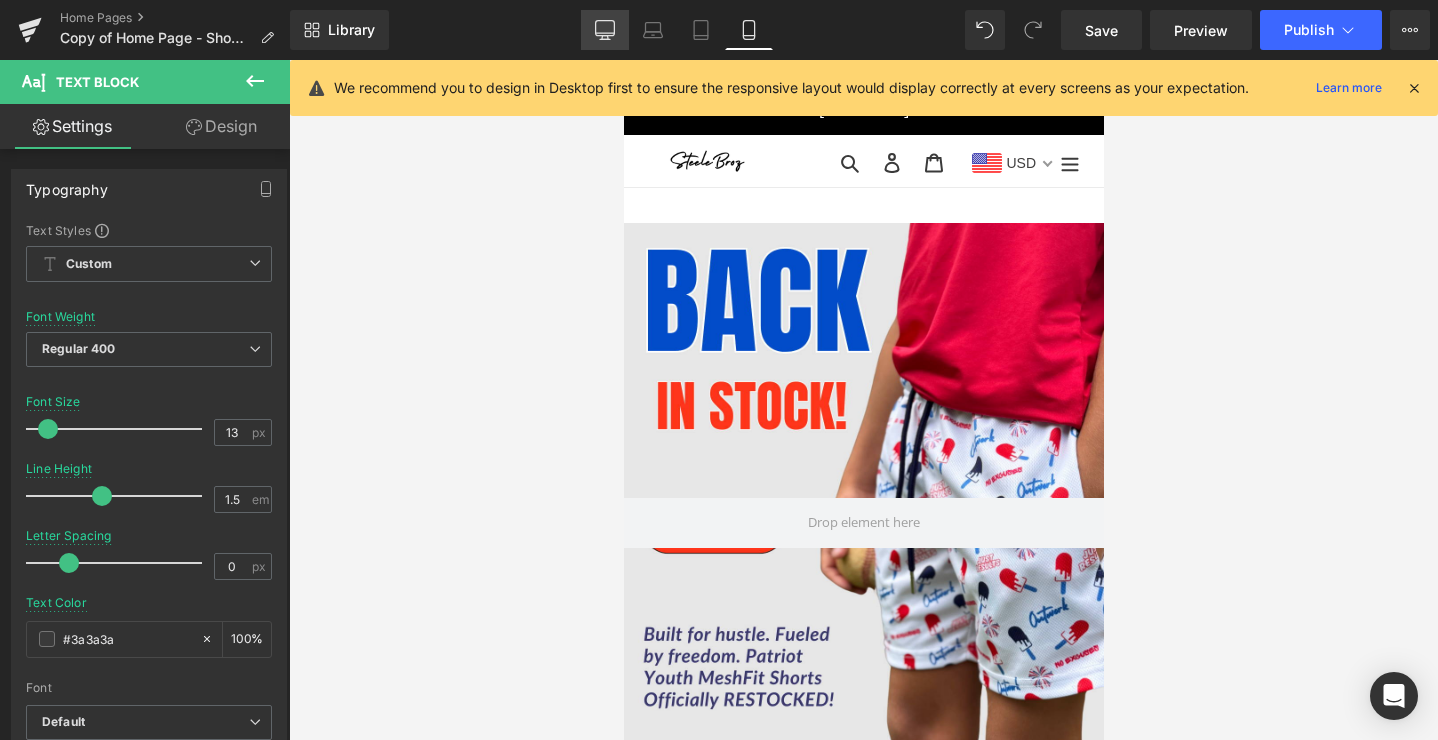 click 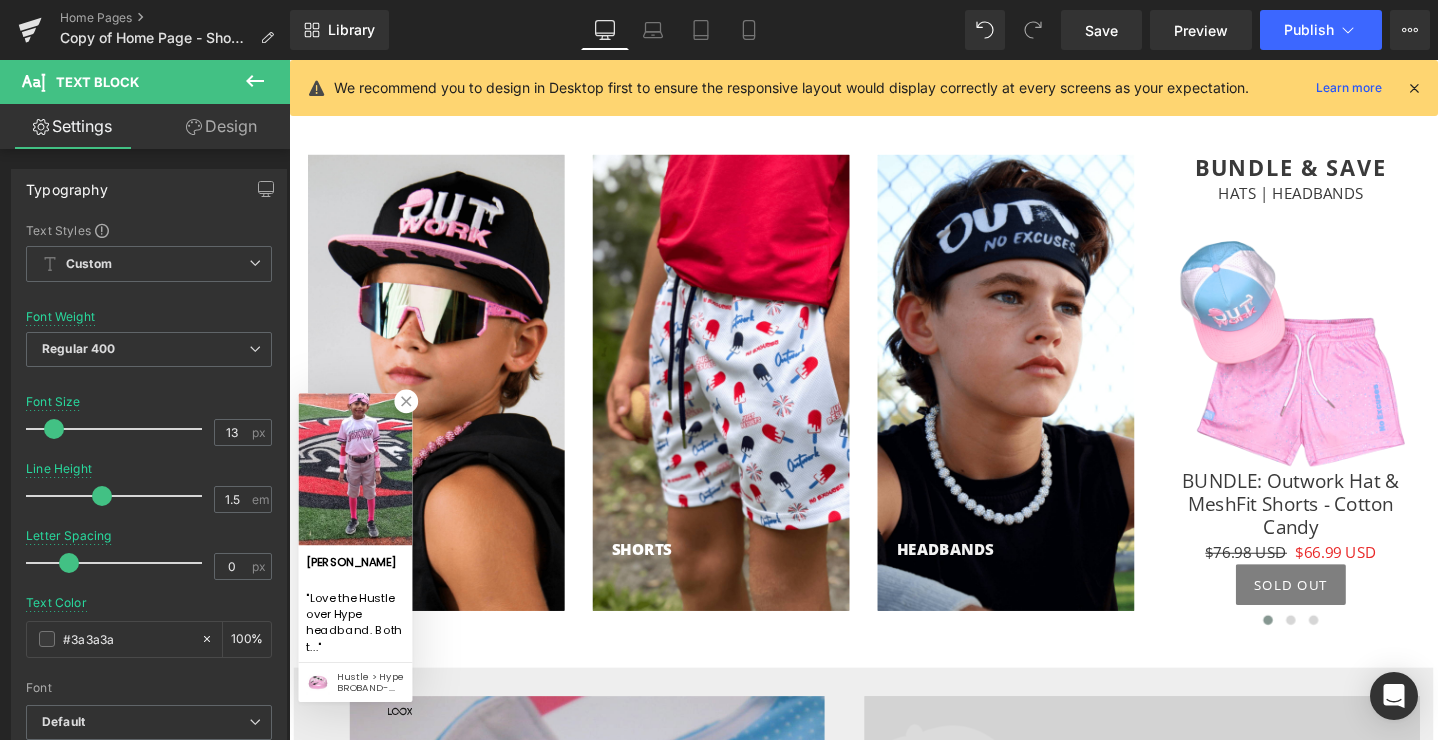 scroll, scrollTop: 3450, scrollLeft: 0, axis: vertical 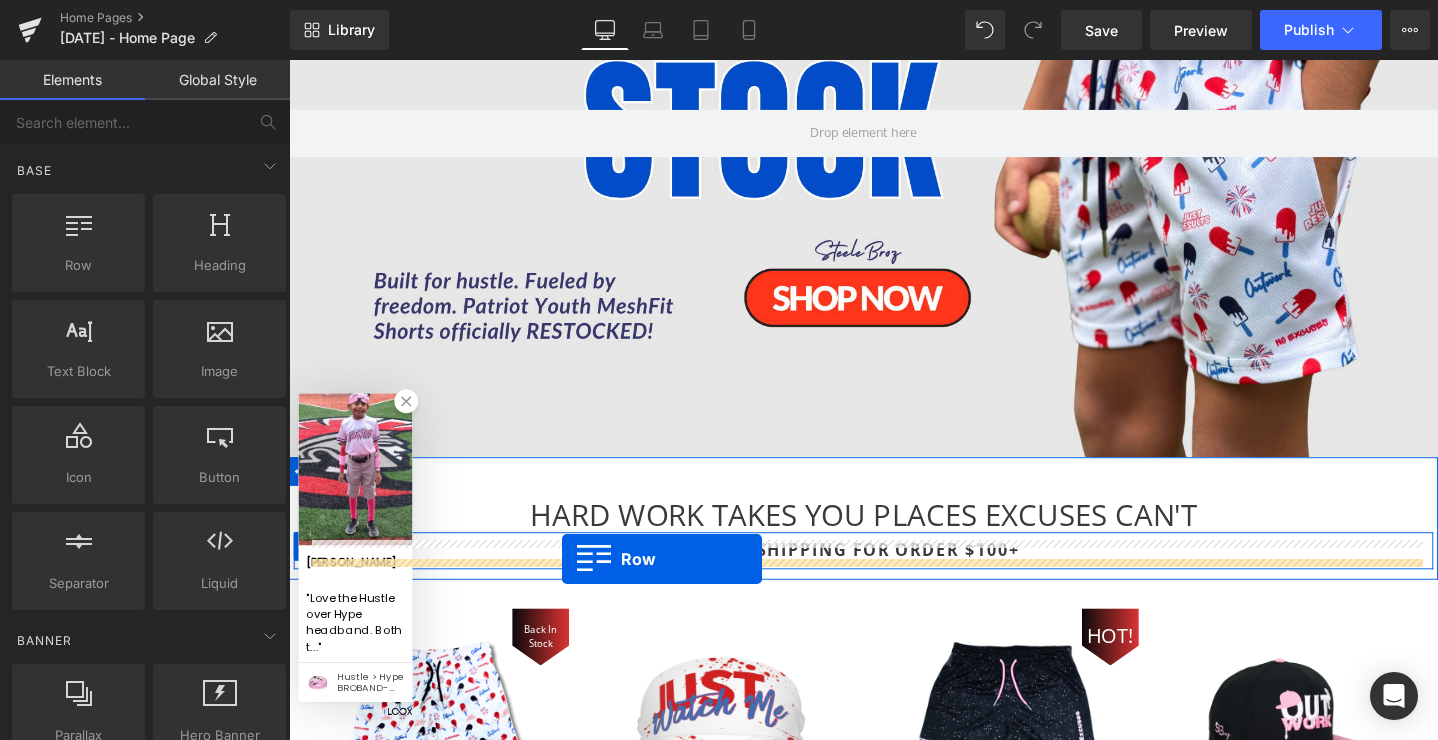 drag, startPoint x: 338, startPoint y: 189, endPoint x: 576, endPoint y: 582, distance: 459.44858 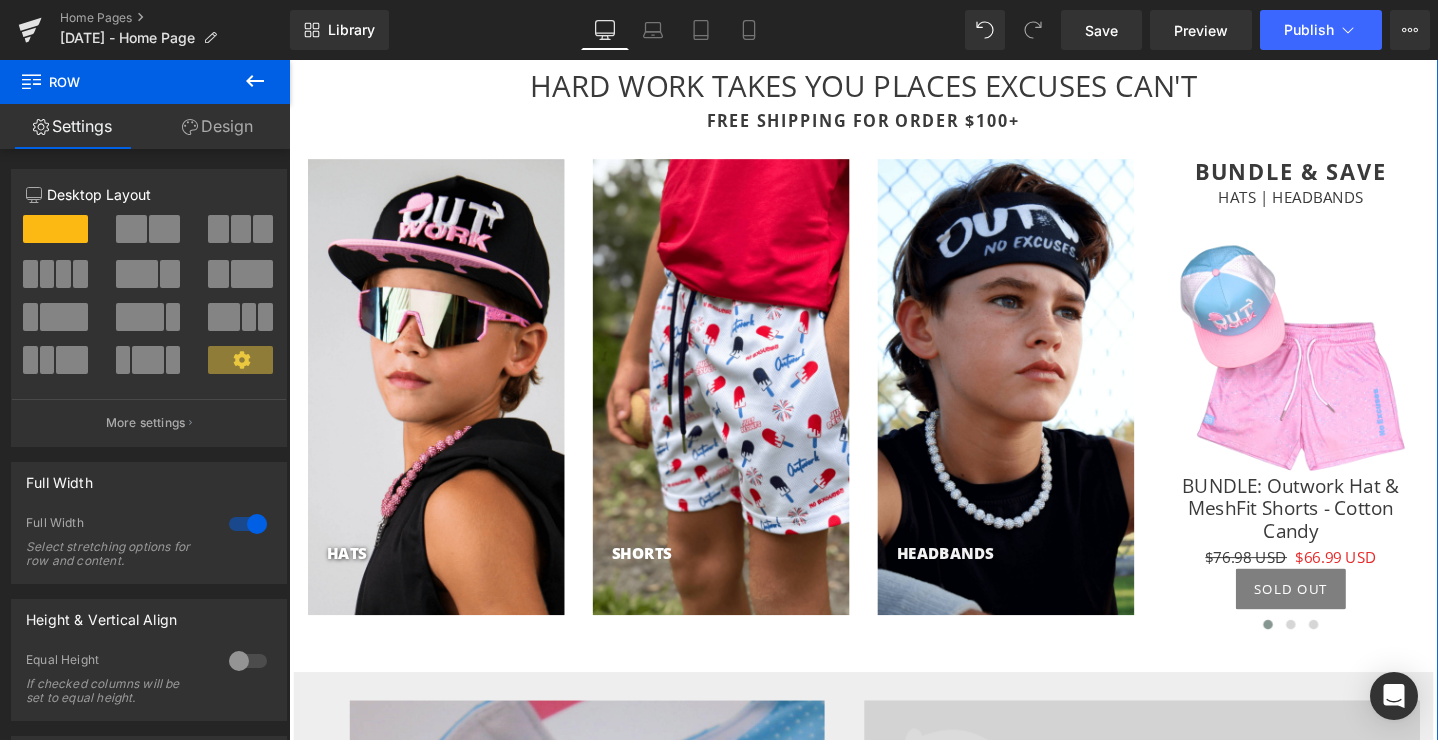 scroll, scrollTop: 967, scrollLeft: 0, axis: vertical 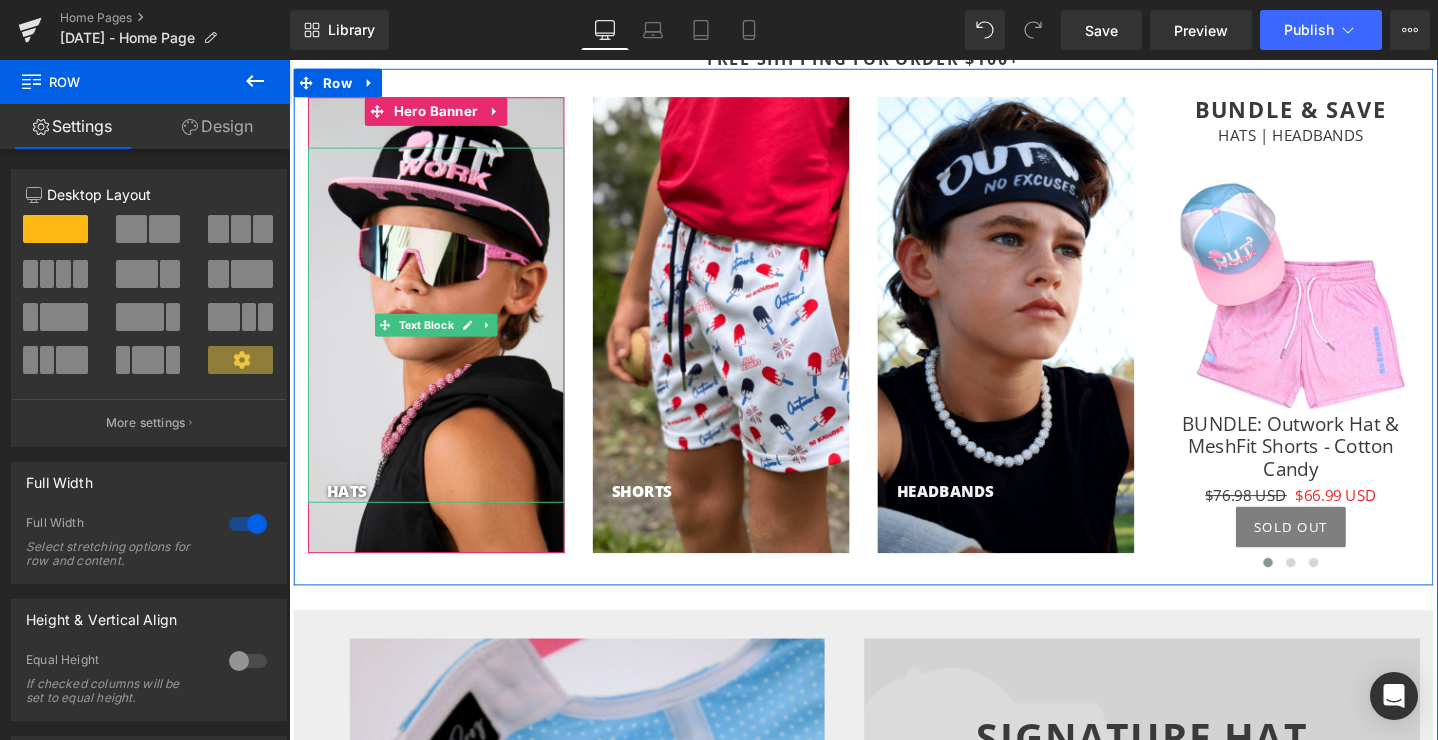 click on "HATS" at bounding box center [444, 339] 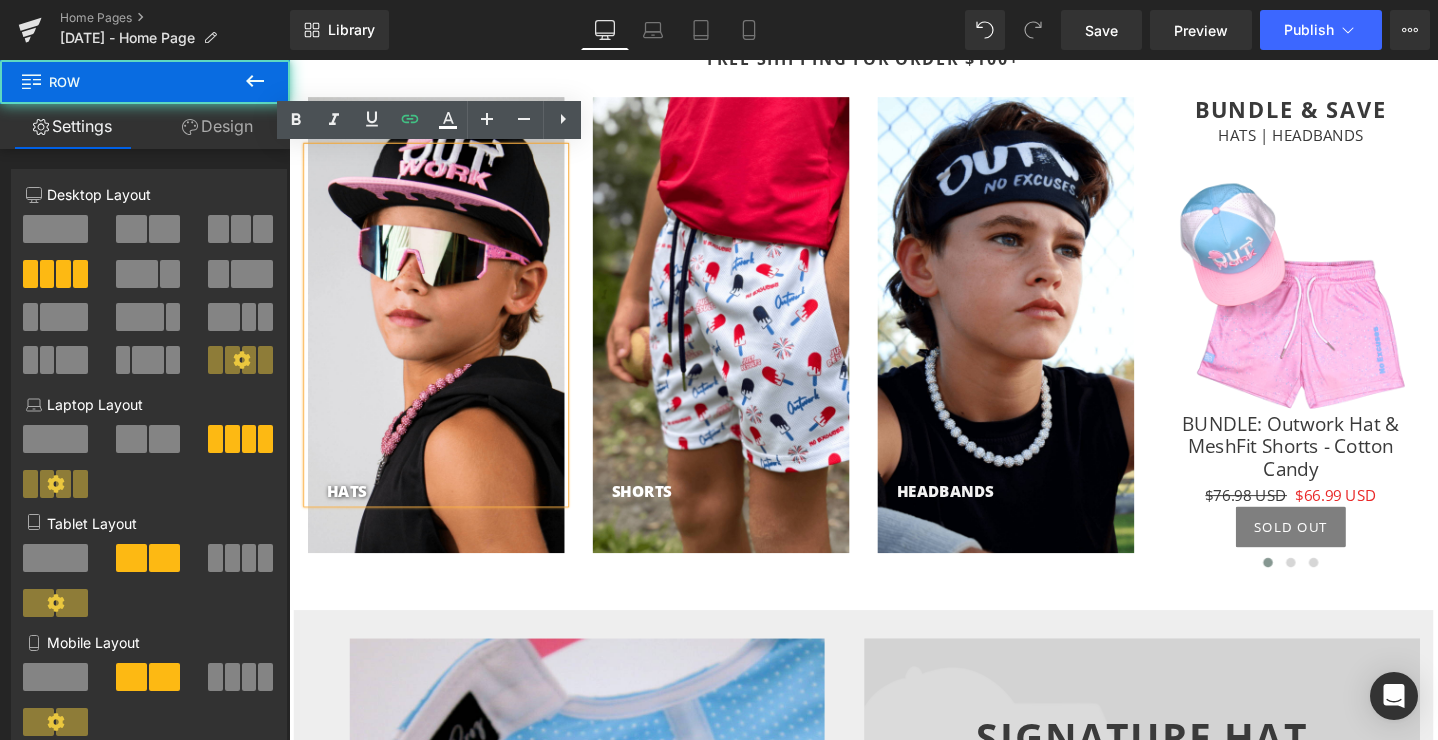 click on "HATS
Text Block
Hero Banner
SHORTS Text Block
Hero Banner
HEADBANDS Text Block
Hero Banner         Bundle & Save Heading         HATS | HEADBANDS Text Block" at bounding box center [894, 341] 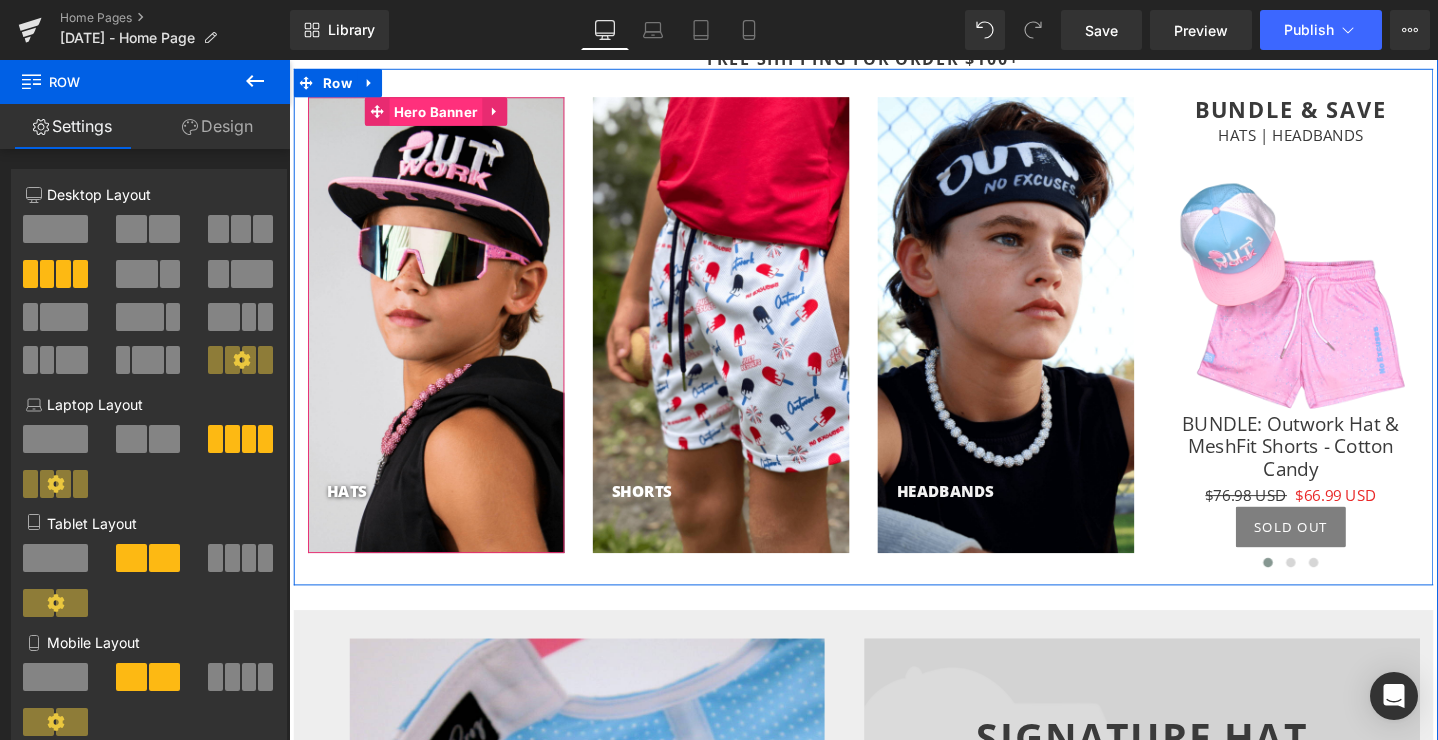 click on "Hero Banner" at bounding box center (444, 115) 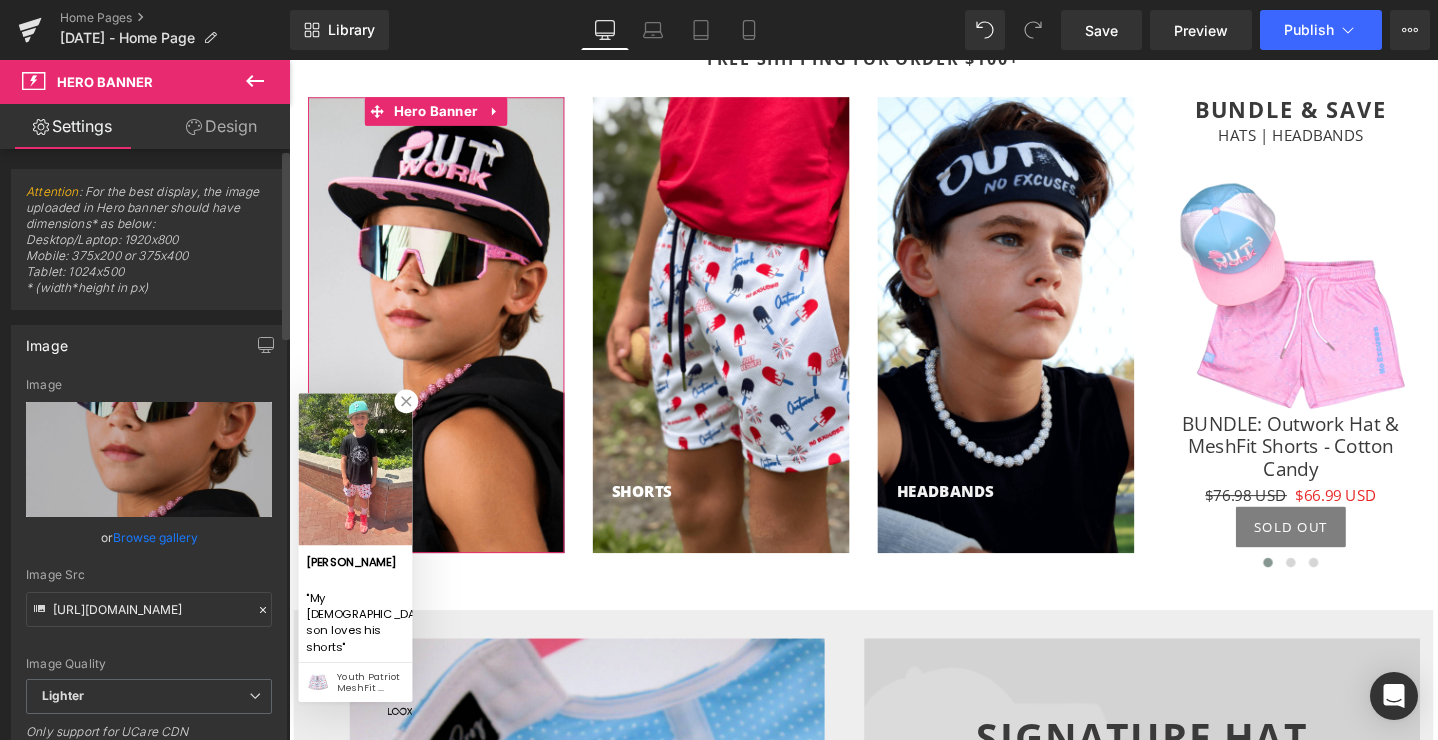 click on "Browse gallery" at bounding box center (155, 537) 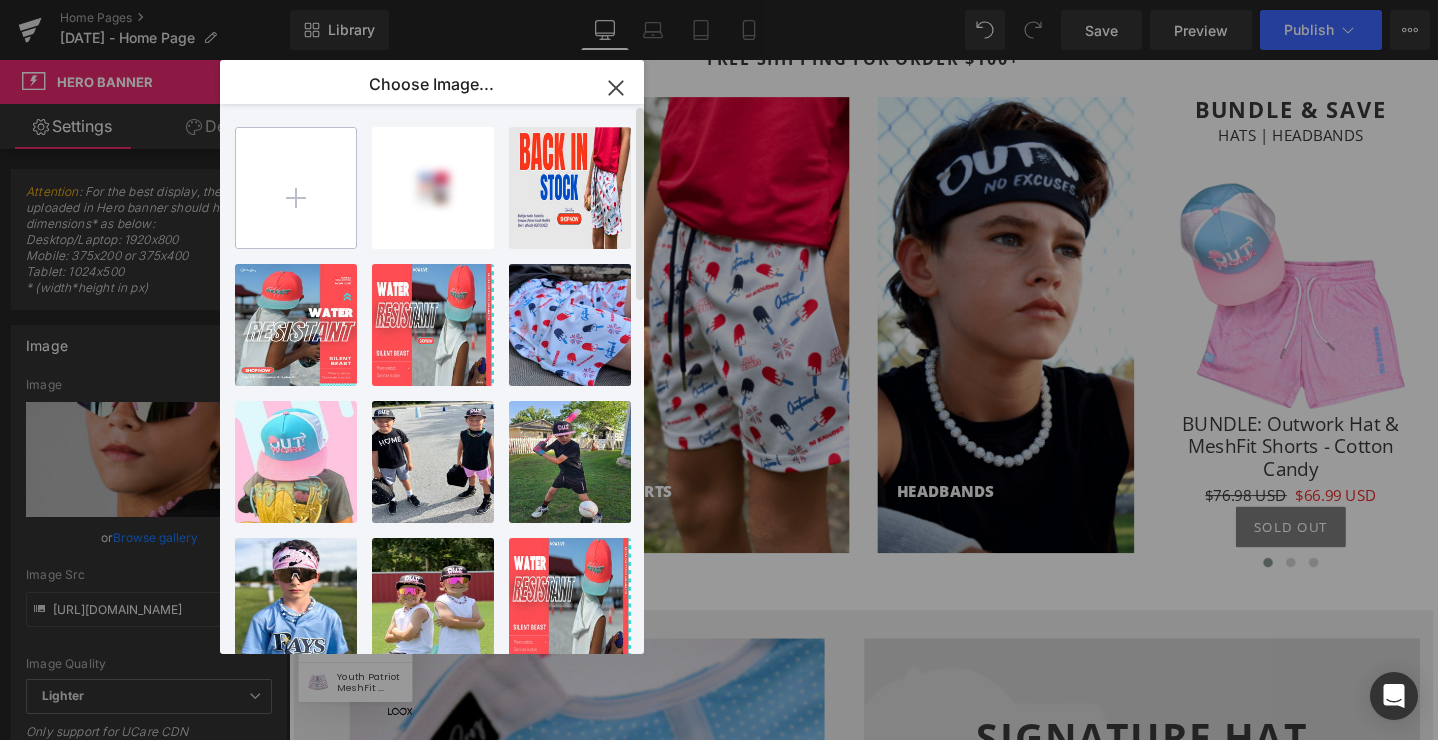 click at bounding box center (296, 188) 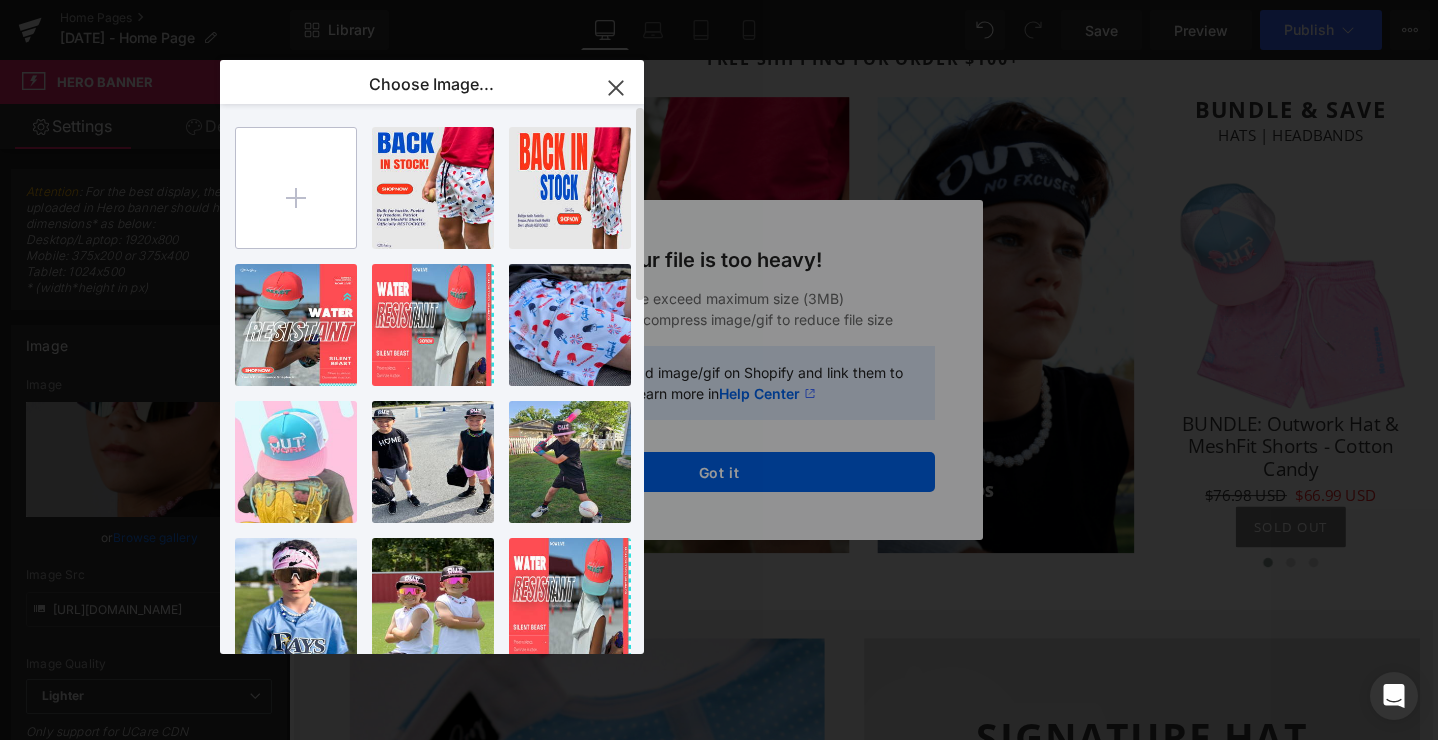 click at bounding box center (296, 188) 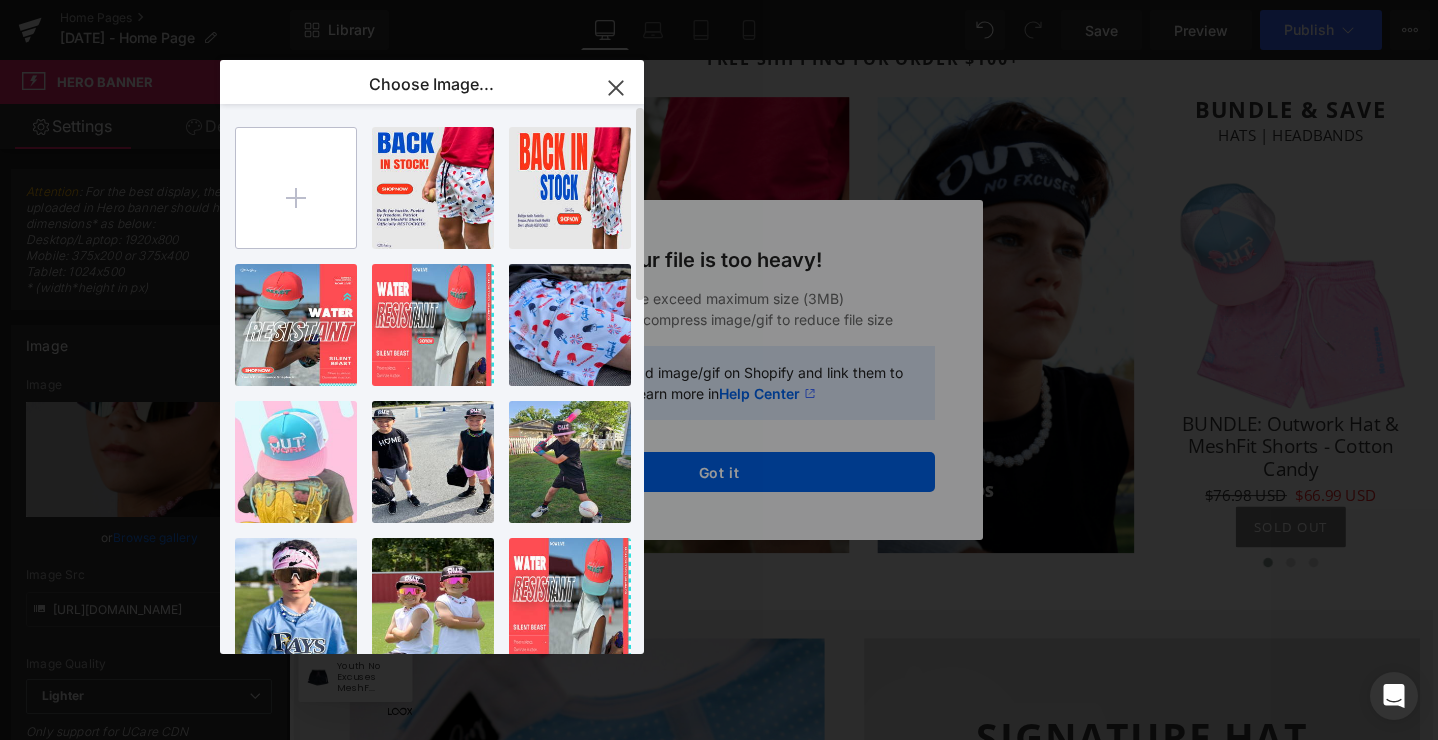 click at bounding box center [296, 188] 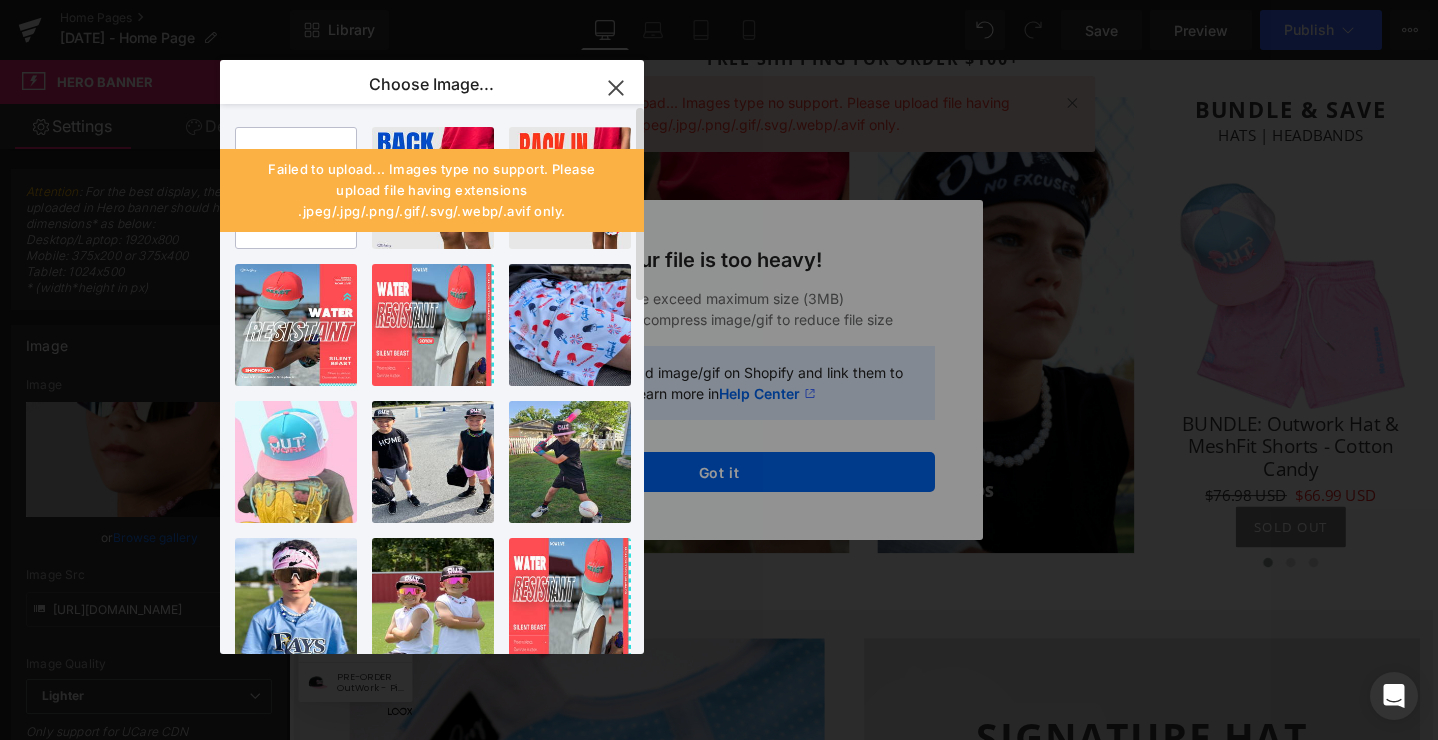 click at bounding box center [296, 188] 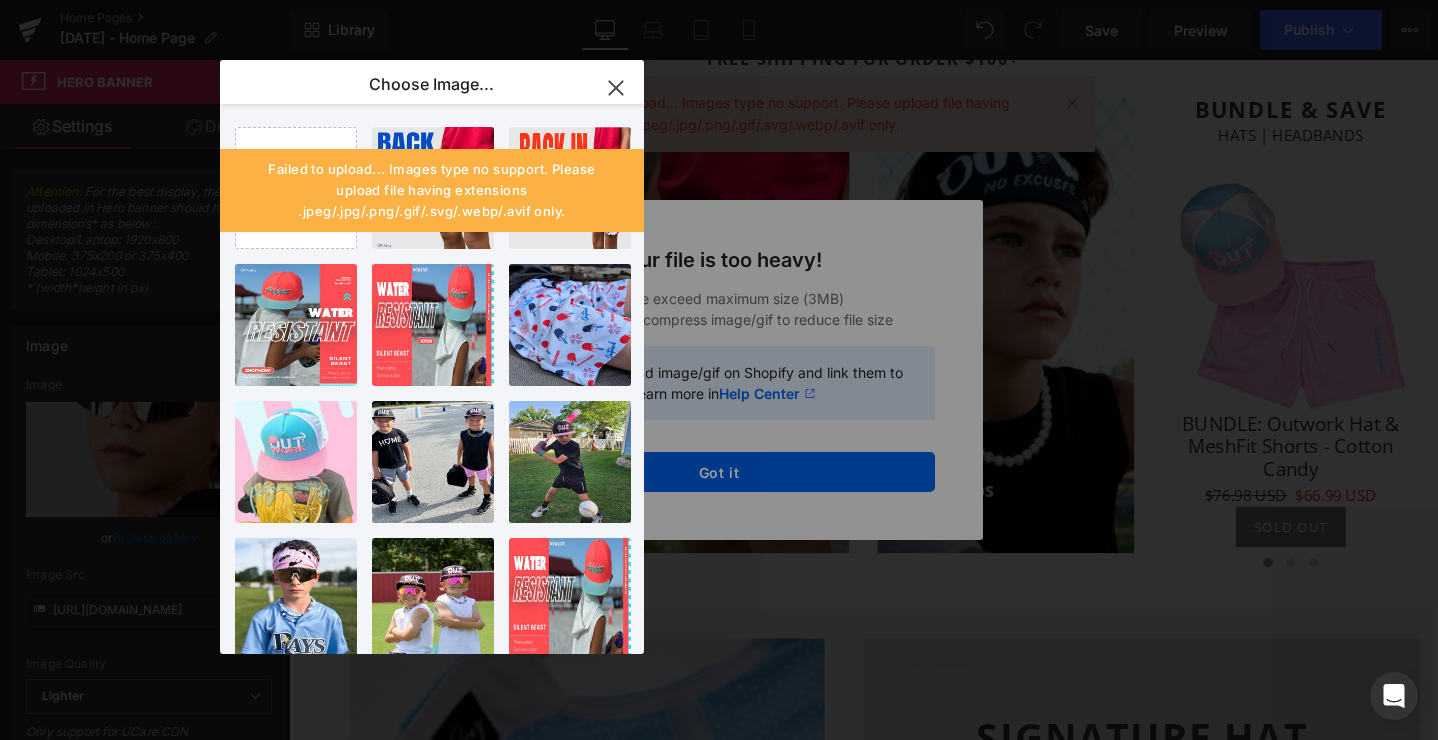 click on "Text Color Highlight Color #333333   Edit or remove link:   Edit   -   Unlink   -   Cancel     Choose Image... Back to Library   Insert     Failed to upload... Images type no support. Please upload file having extensions .jpeg/.jpg/.png/.gif/.svg/.webp/.avif only. Email M...bile.png 1.18 MB Delete image? Yes No FREE HE...hase.png 1.12 MB Delete image? Yes No Email M...py 4.png 1.19 MB Delete image? Yes No FREE HE...py 4.png 1.42 MB Delete image? Yes No 5...5.png 1.85 MB Delete image? Yes No 2...2.png 949.39 KB Delete image? Yes No 6...6.png 2.50 MB Delete image? Yes No 1...1.png 2.39 MB Delete image? Yes No 4...4.png 995.15 KB Delete image? Yes No 3...3.png 1.50 MB Delete image? Yes No FREE HE...py 2.png 1.42 MB Delete image? Yes No Email M...py 3.png 1.20 MB Delete image? Yes No FREE HE...copy.png 1.14 MB Delete image? Yes No Website...py 3.png 1.39 MB Delete image? Yes No Website...py 2.png 902.71 KB Delete image? Yes No Website...copy.png 1.00 MB Delete image? Yes No Website...ages.png 1.14 MB Yes No Yes" at bounding box center (719, 0) 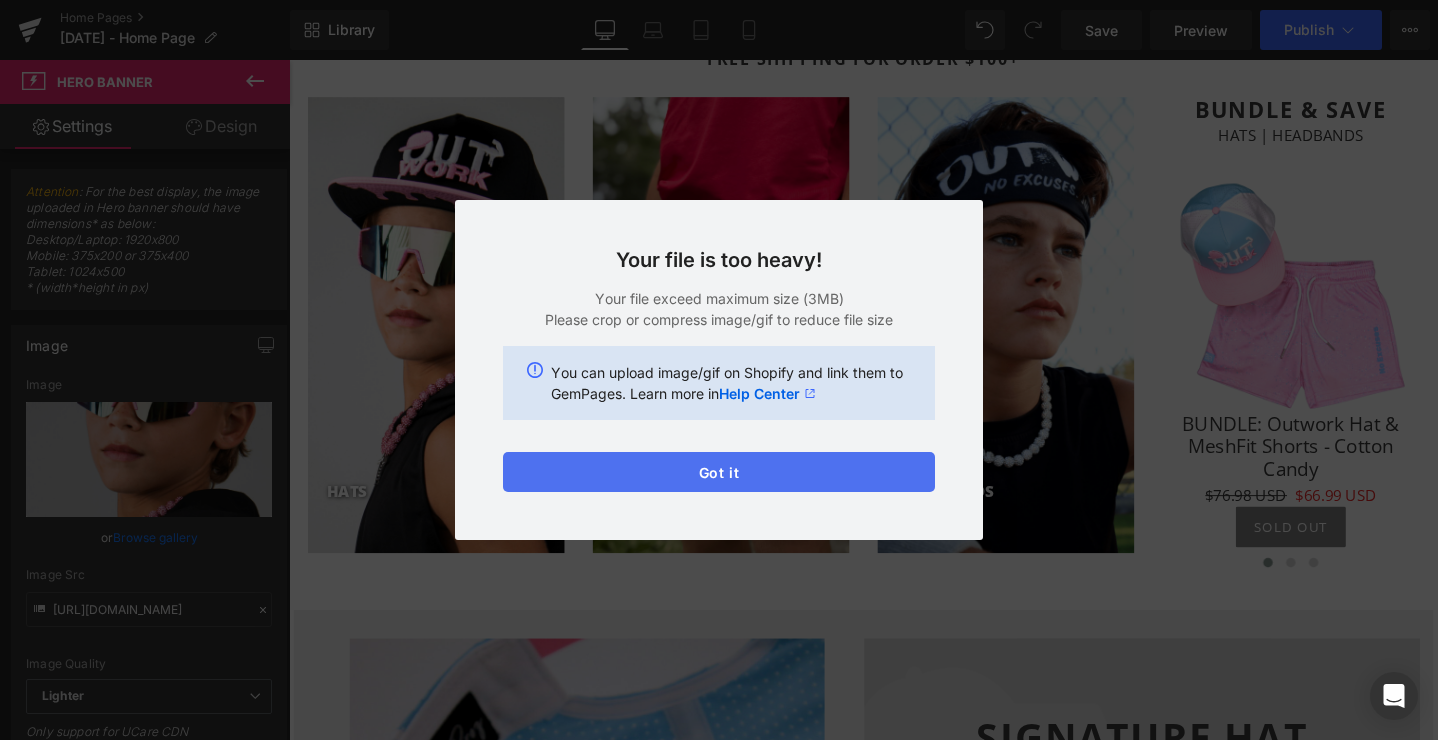 click on "Got it" at bounding box center (719, 472) 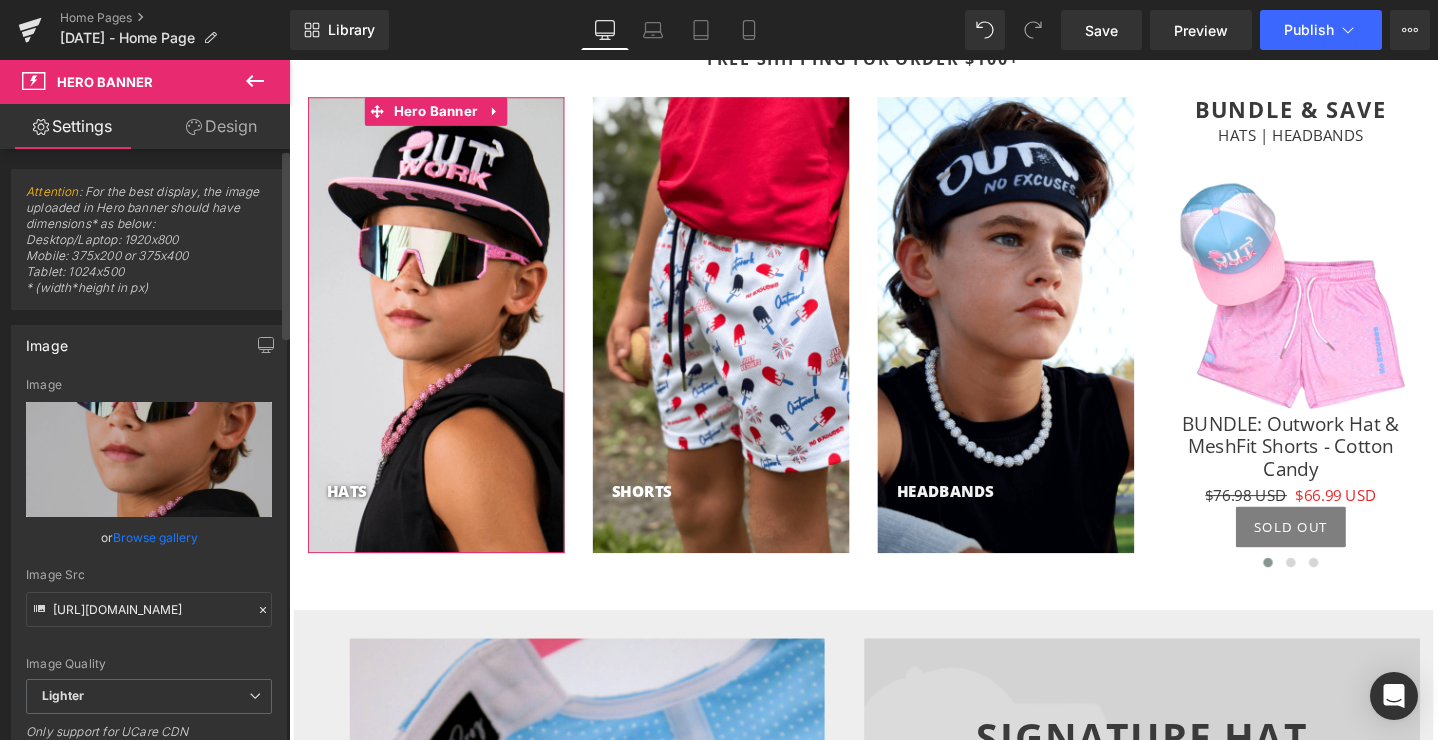 click on "Browse gallery" at bounding box center [155, 537] 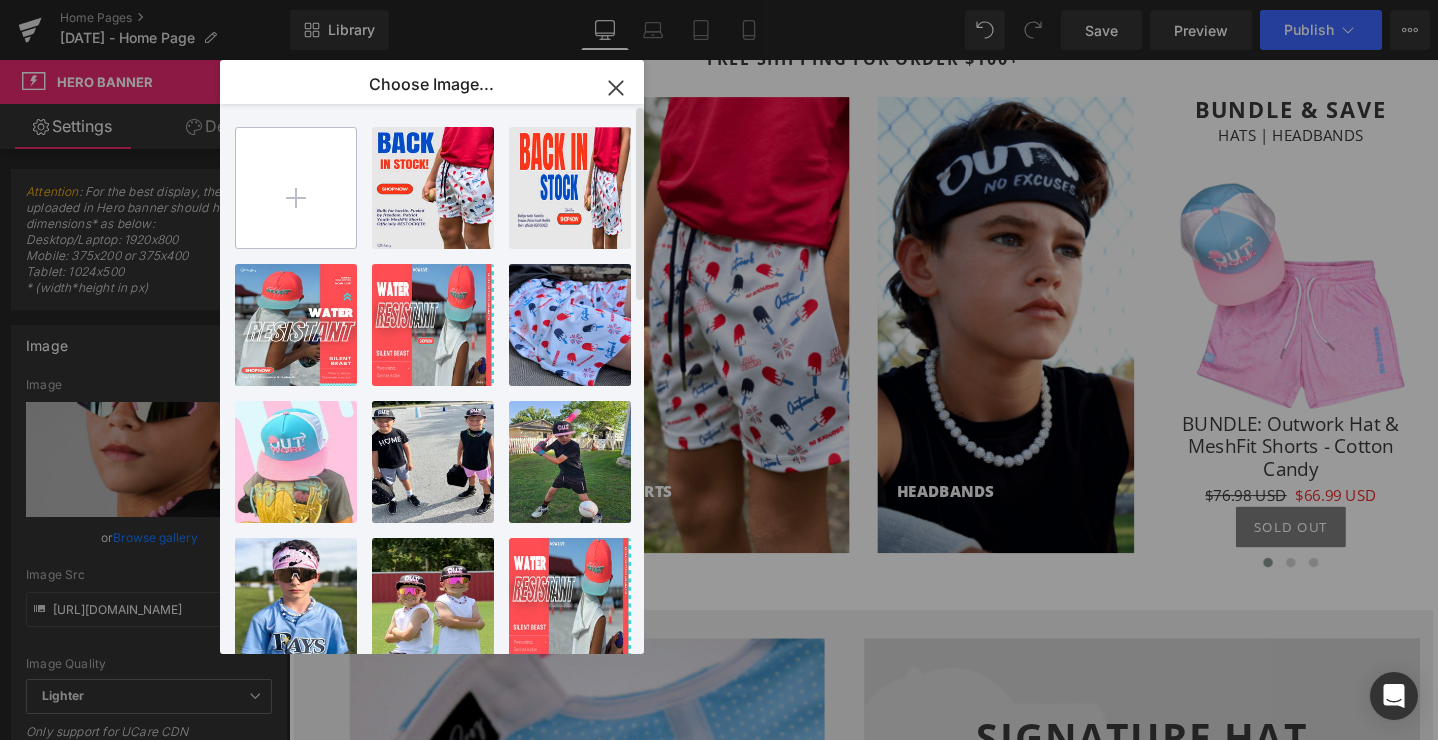 click at bounding box center [296, 188] 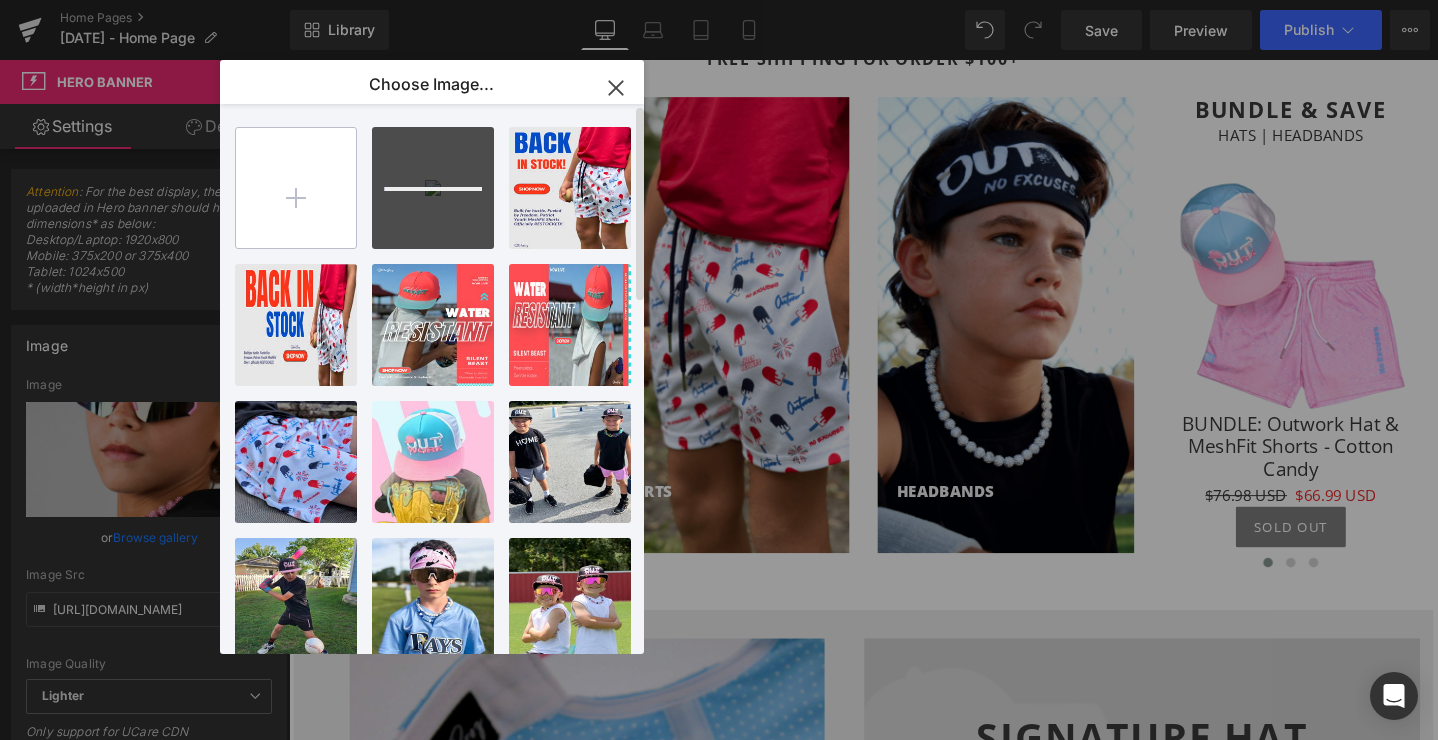 click at bounding box center [296, 188] 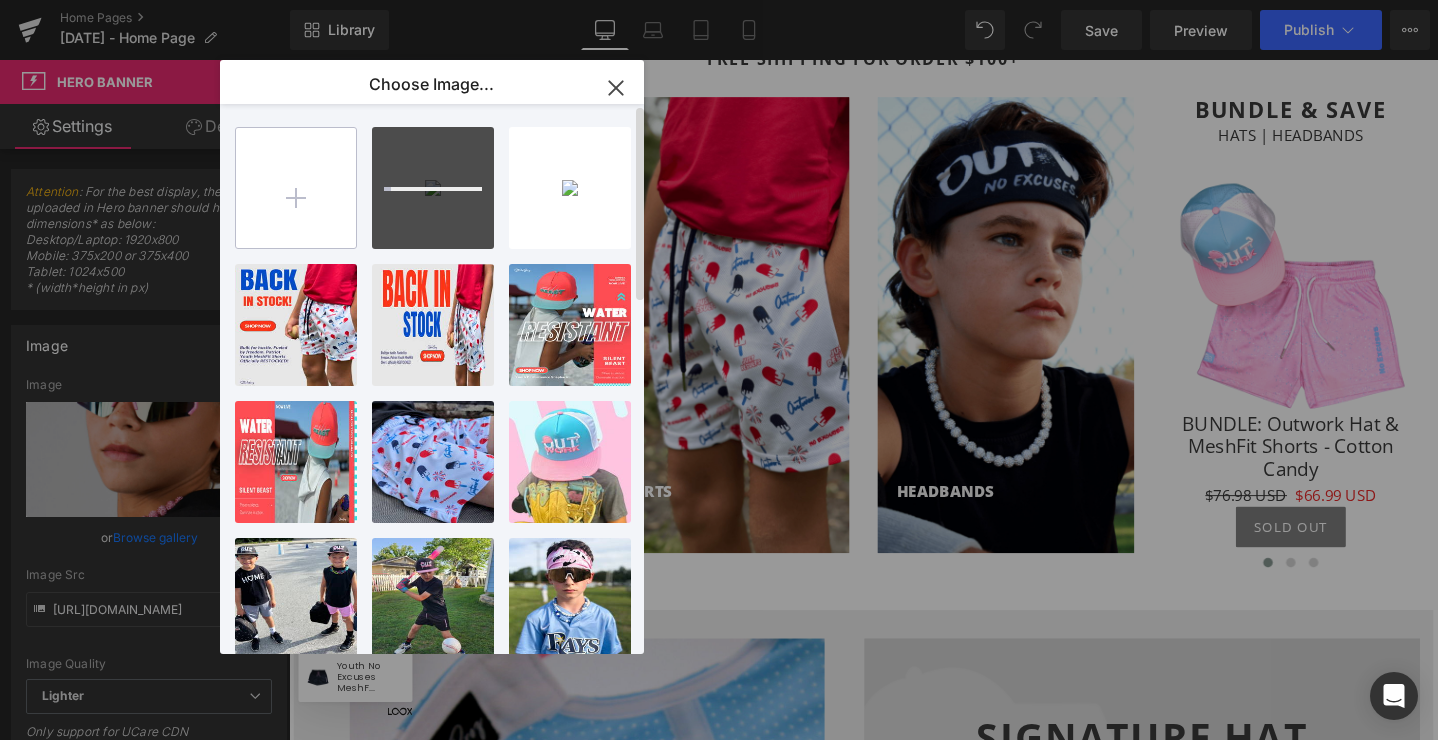 click at bounding box center [296, 188] 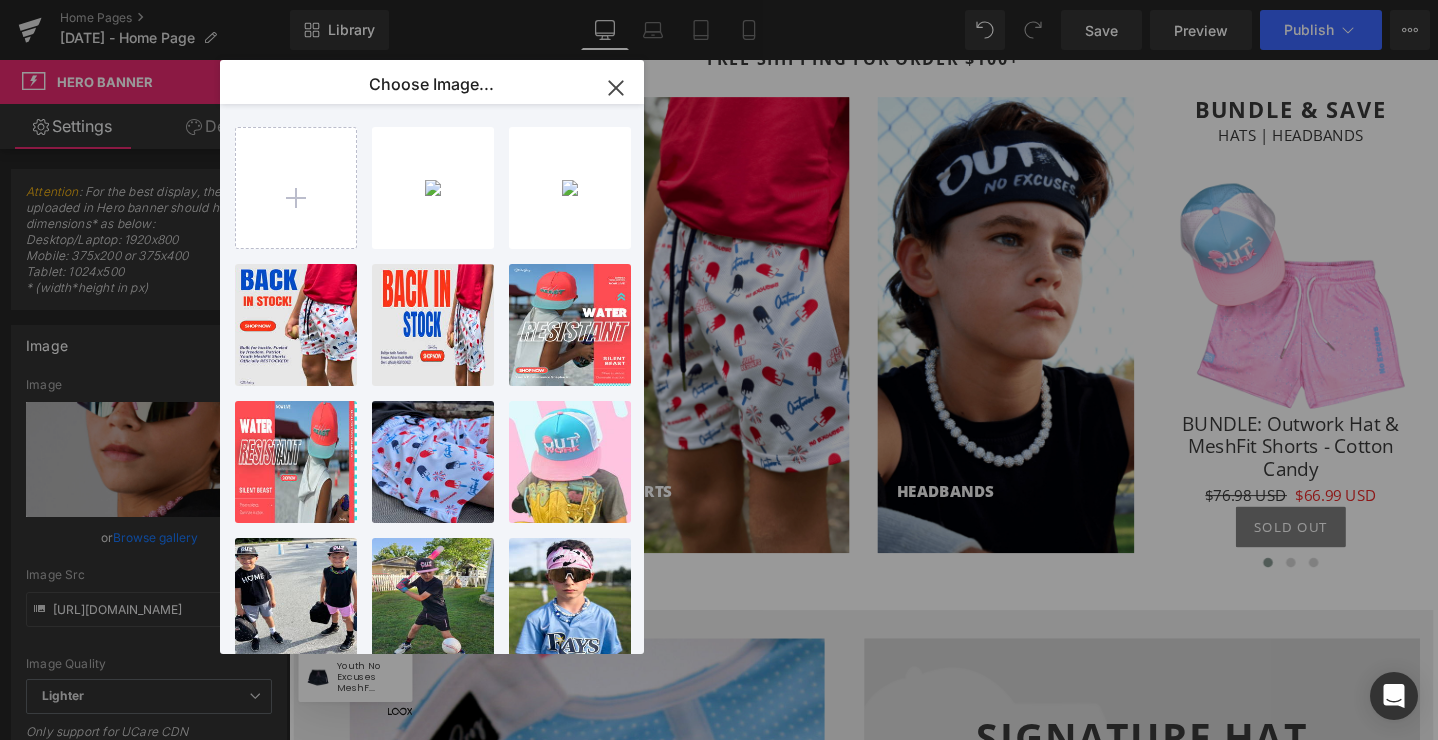 type on "C:\fakepath\3 copy.png" 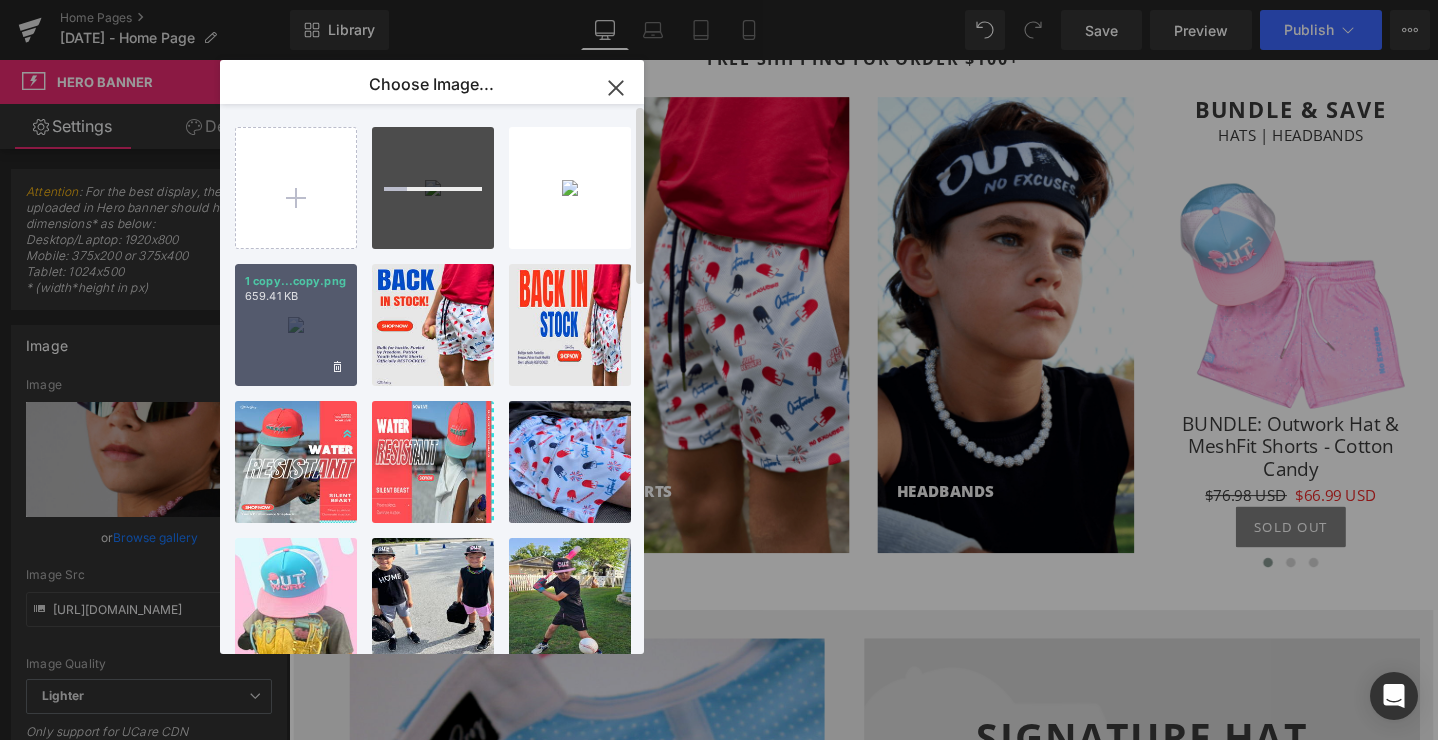 click on "1 copy...copy.png 659.41 KB" at bounding box center [296, 325] 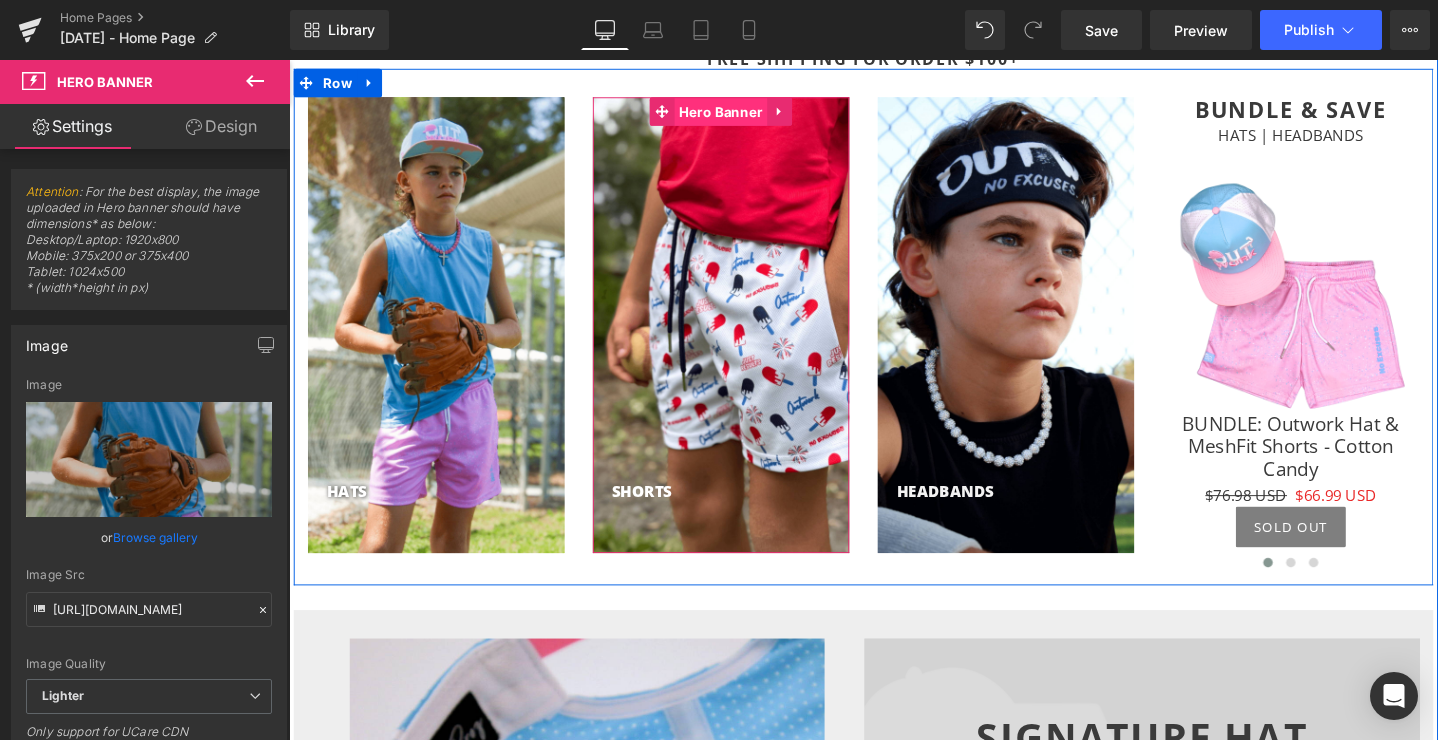 click on "Hero Banner" at bounding box center (744, 115) 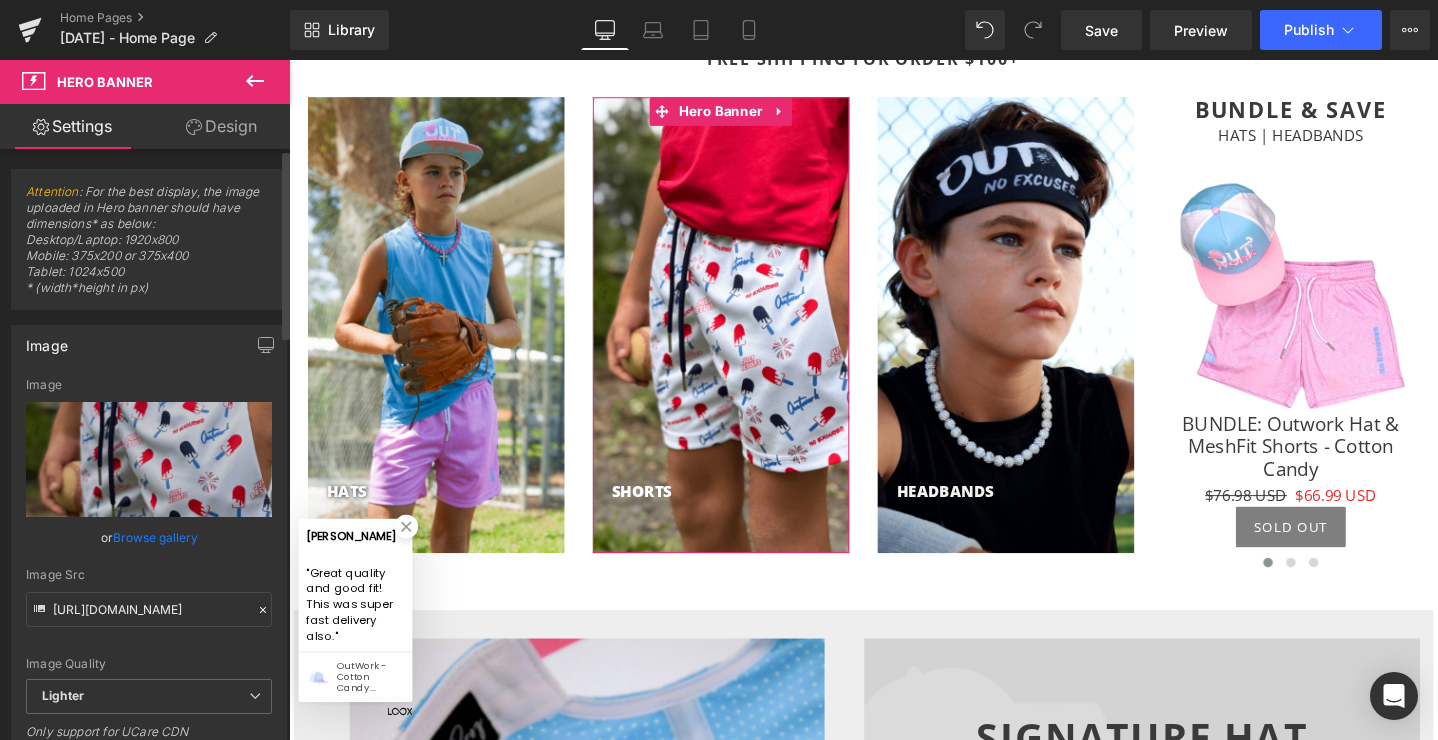 click on "Browse gallery" at bounding box center (155, 537) 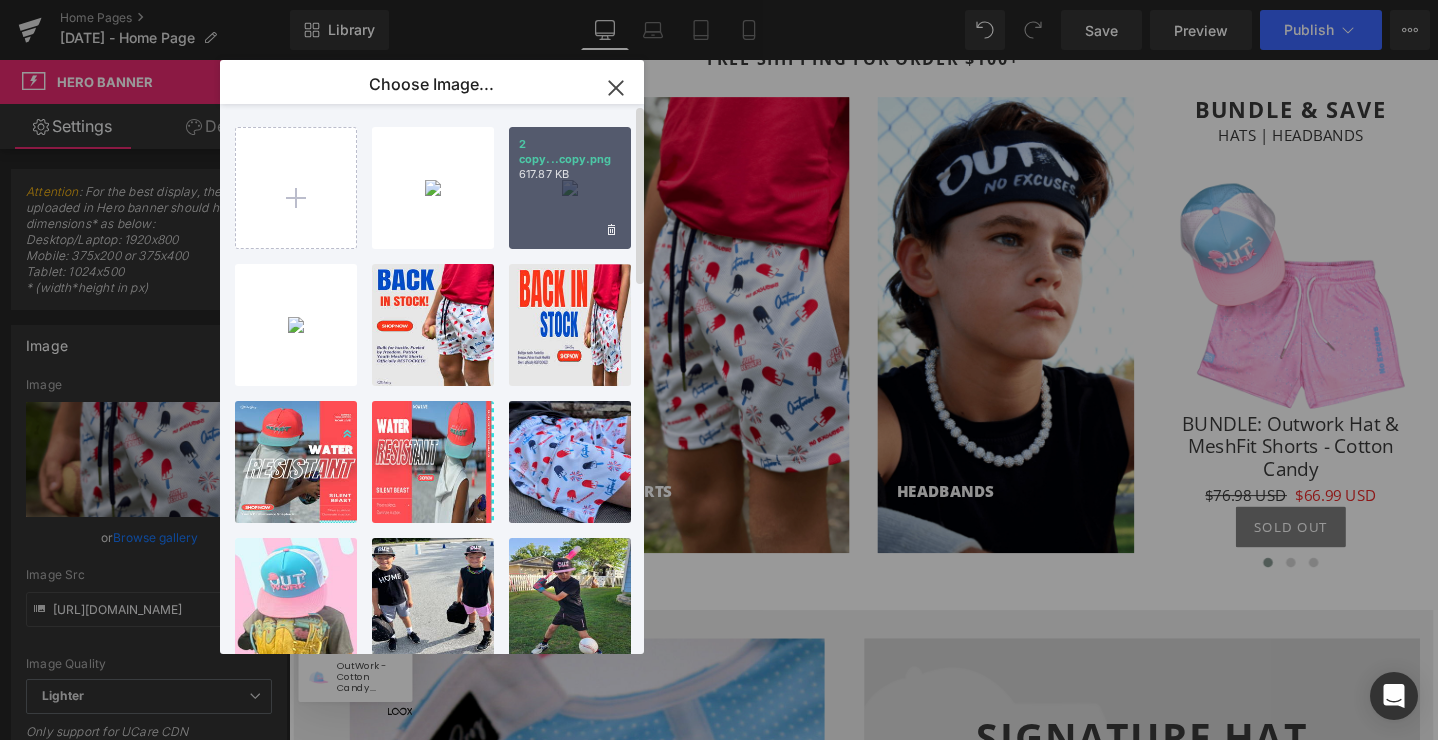 click on "2 copy...copy.png 617.87 KB" at bounding box center [570, 188] 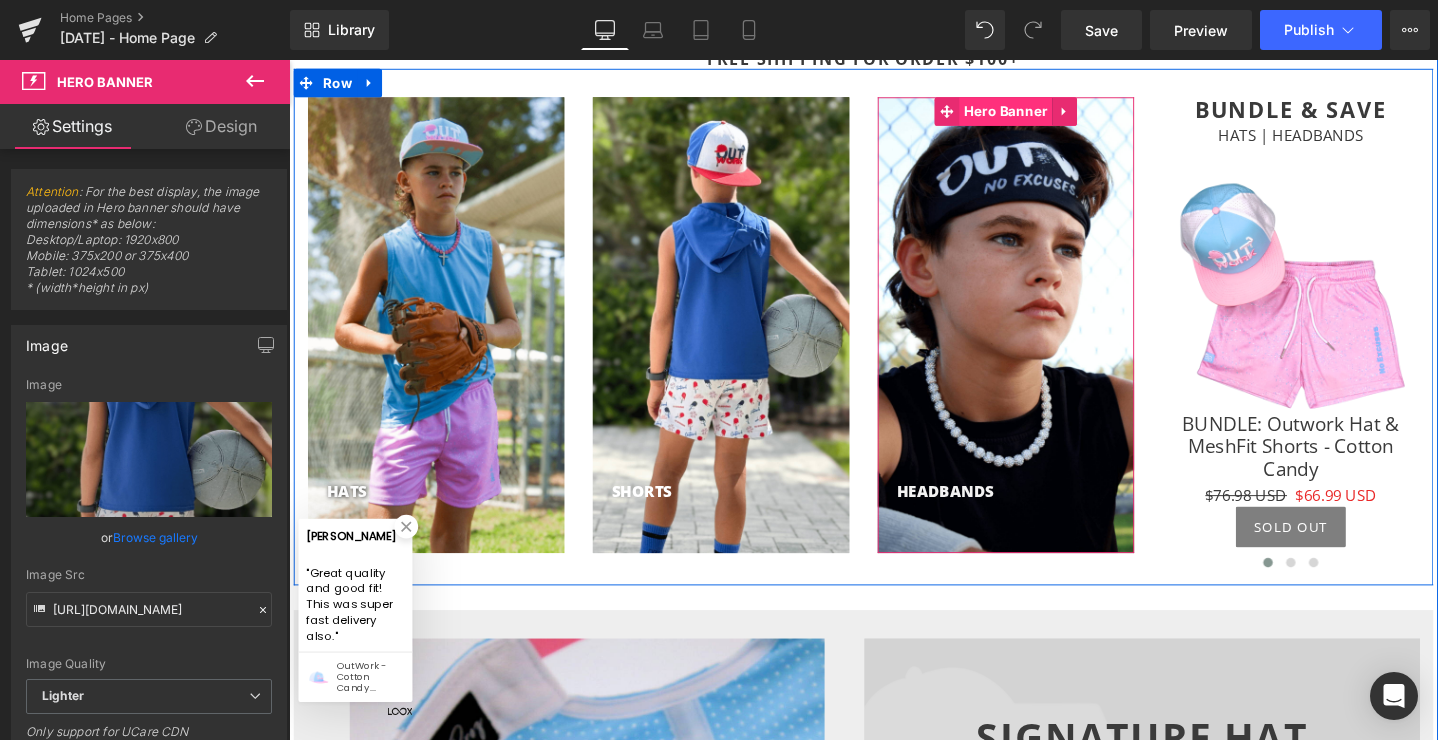 click on "Hero Banner" at bounding box center (1044, 114) 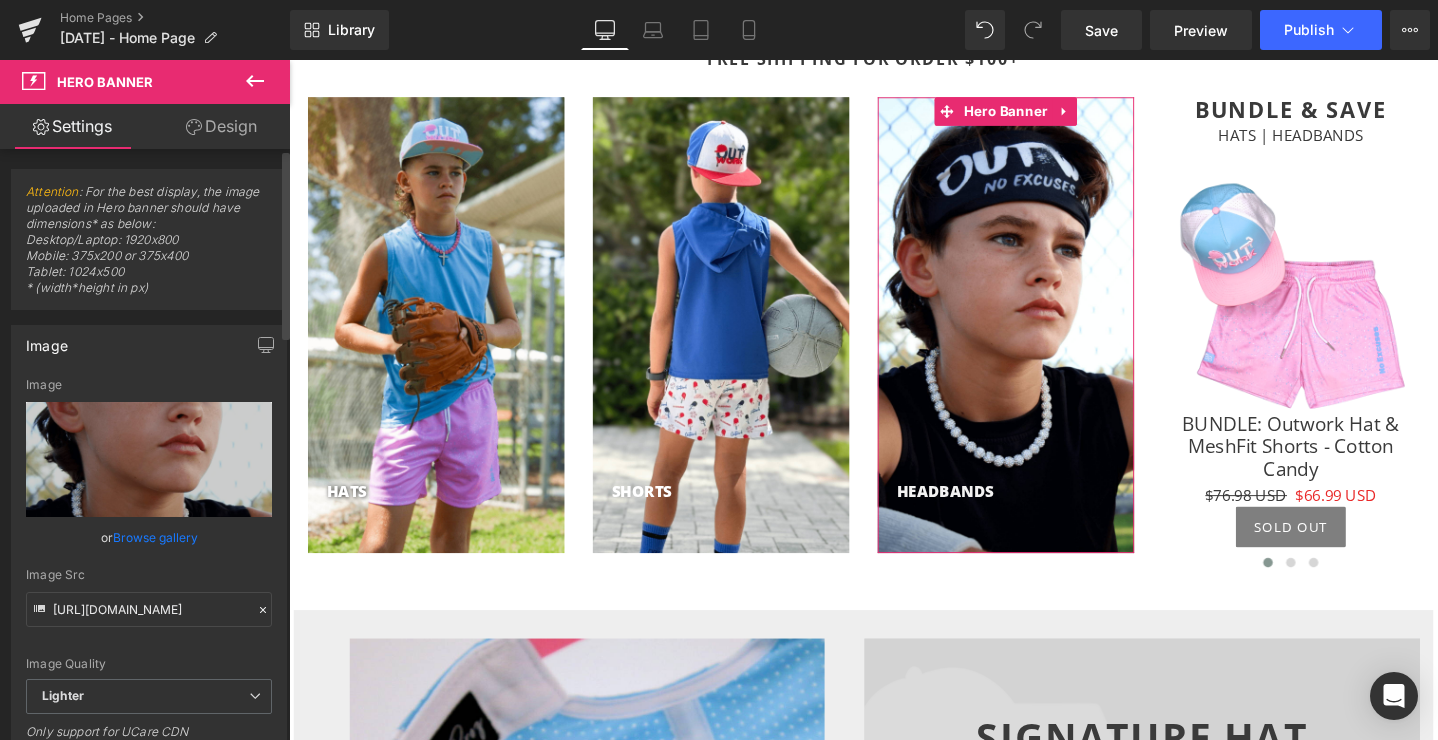 click on "Browse gallery" at bounding box center [155, 537] 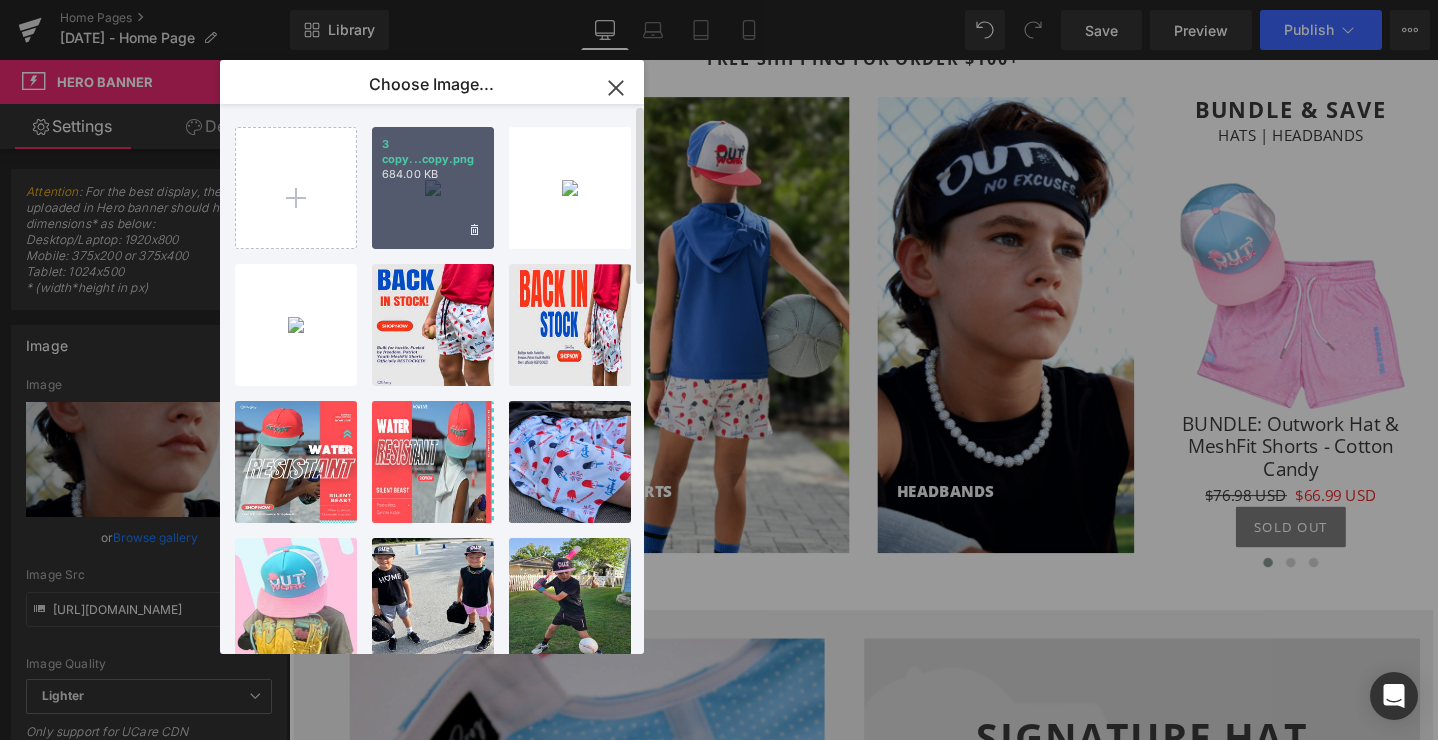 click on "3 copy...copy.png 684.00 KB" at bounding box center [433, 188] 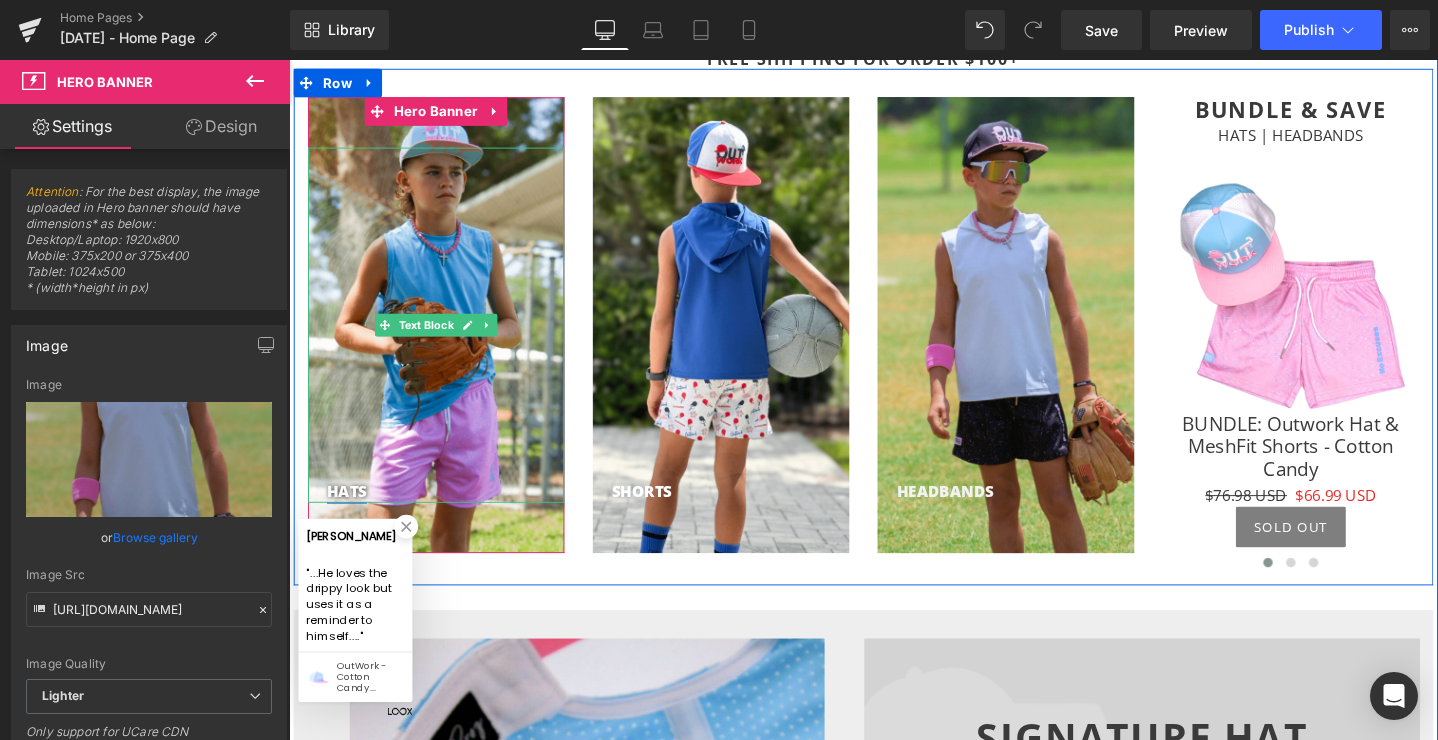click on "HATS" at bounding box center (350, 514) 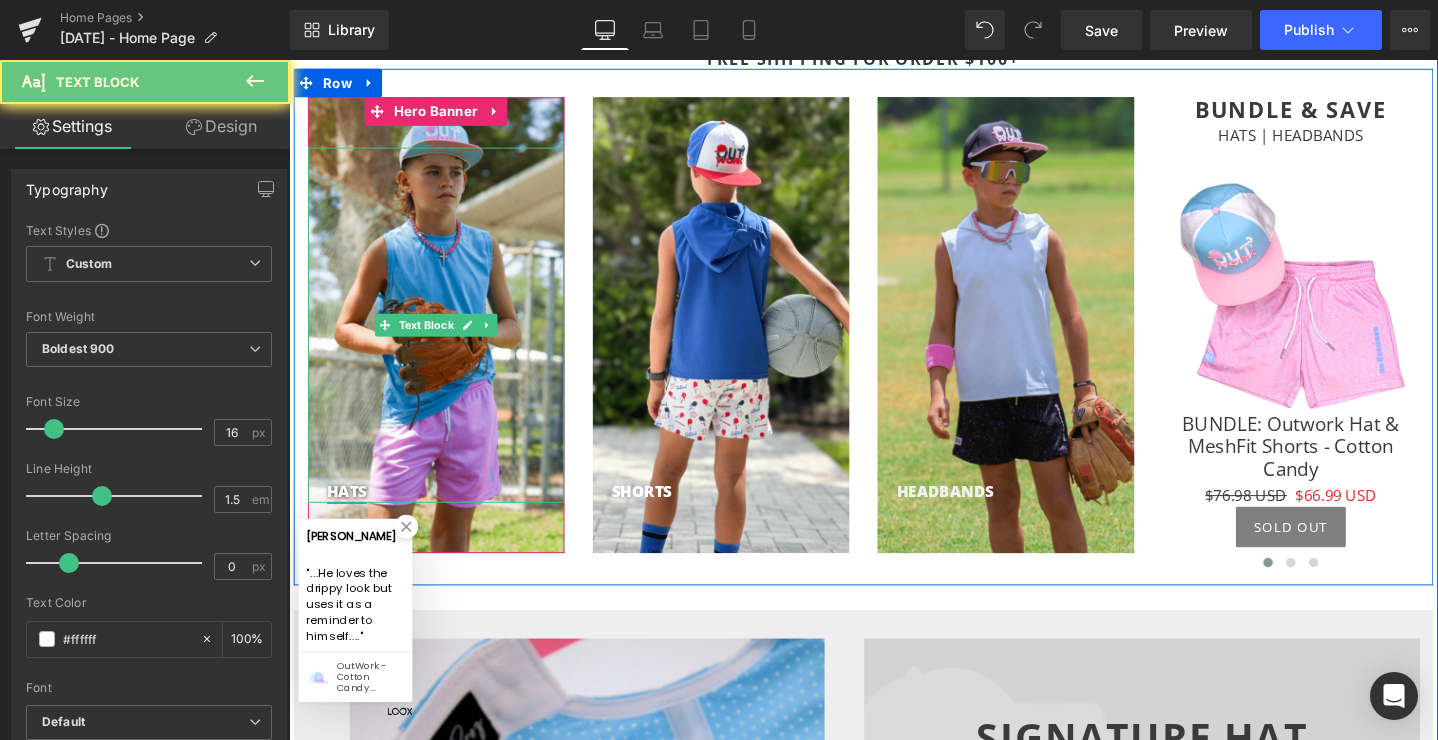 click on "HATS" at bounding box center [350, 514] 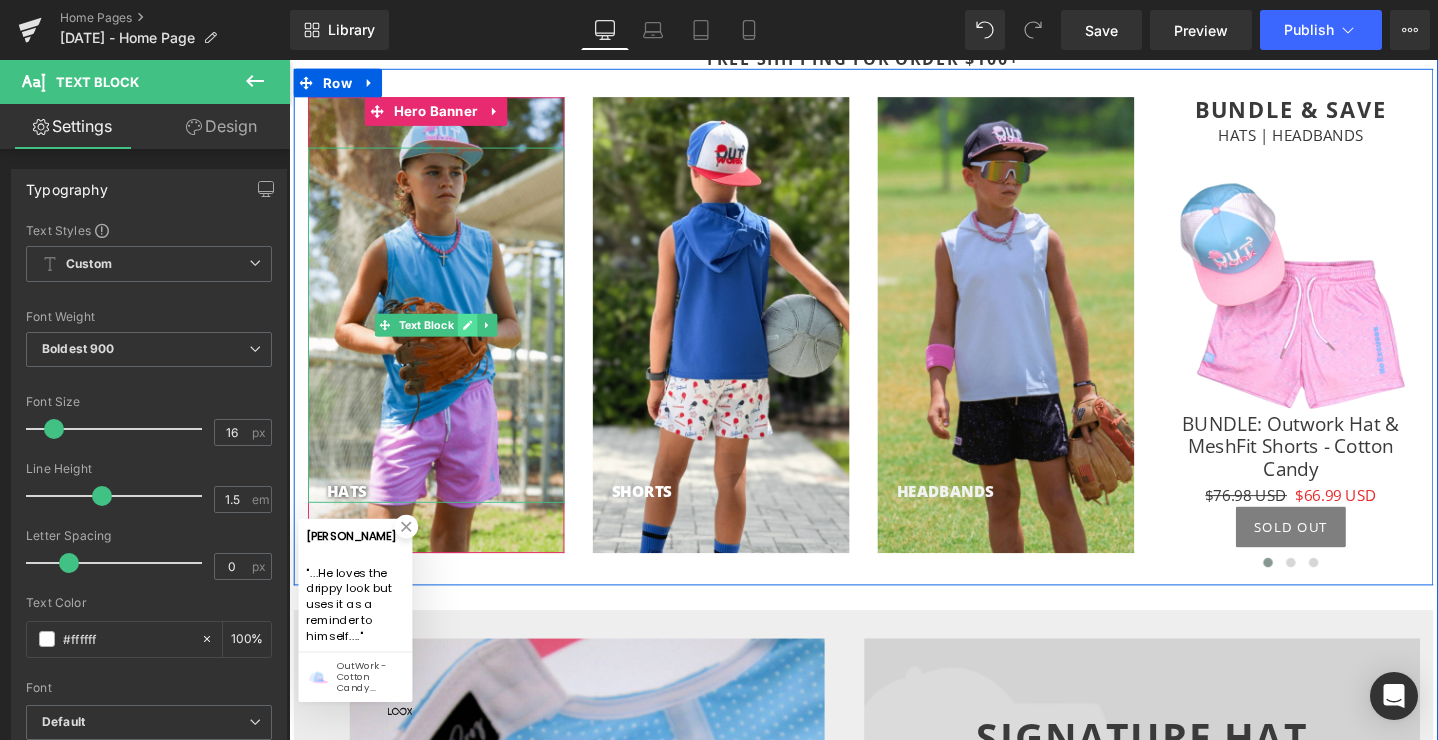 click 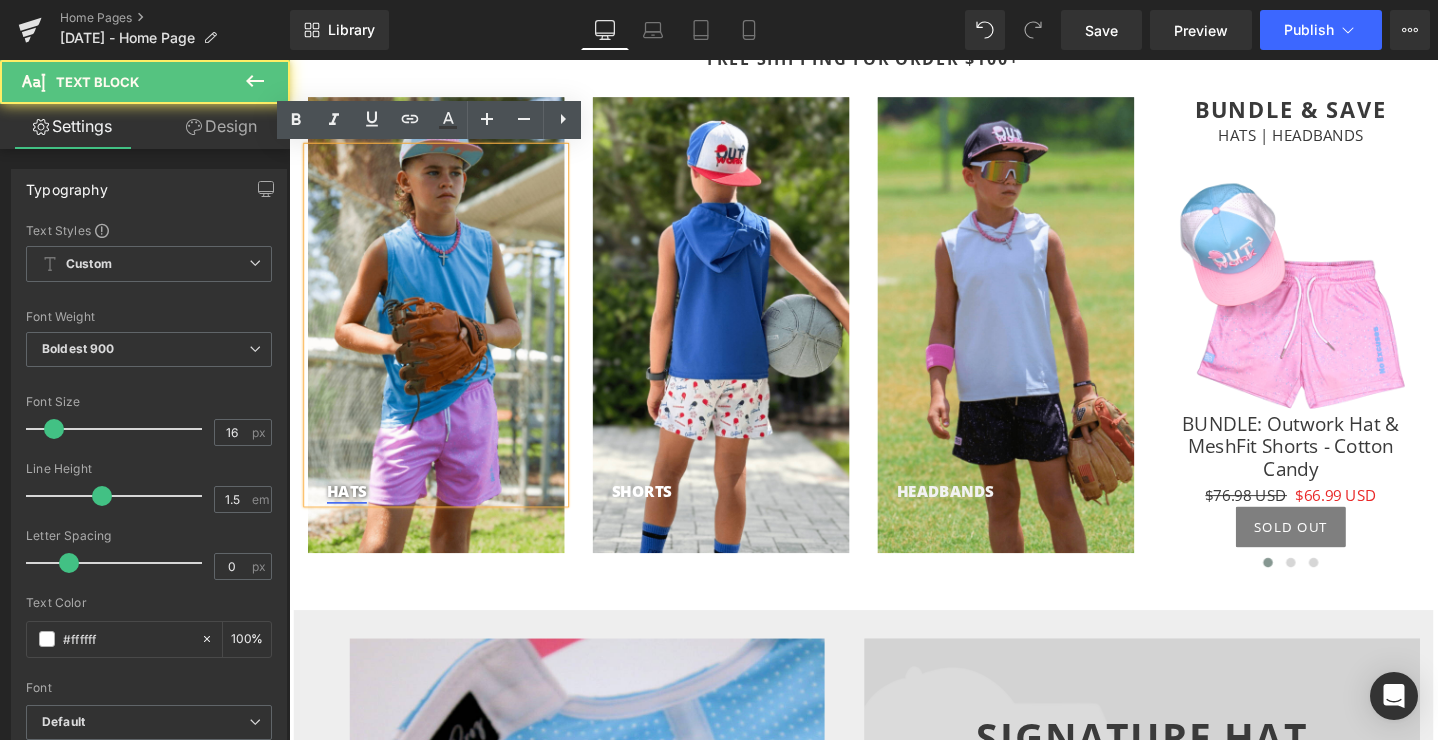 click on "HATS" at bounding box center [350, 514] 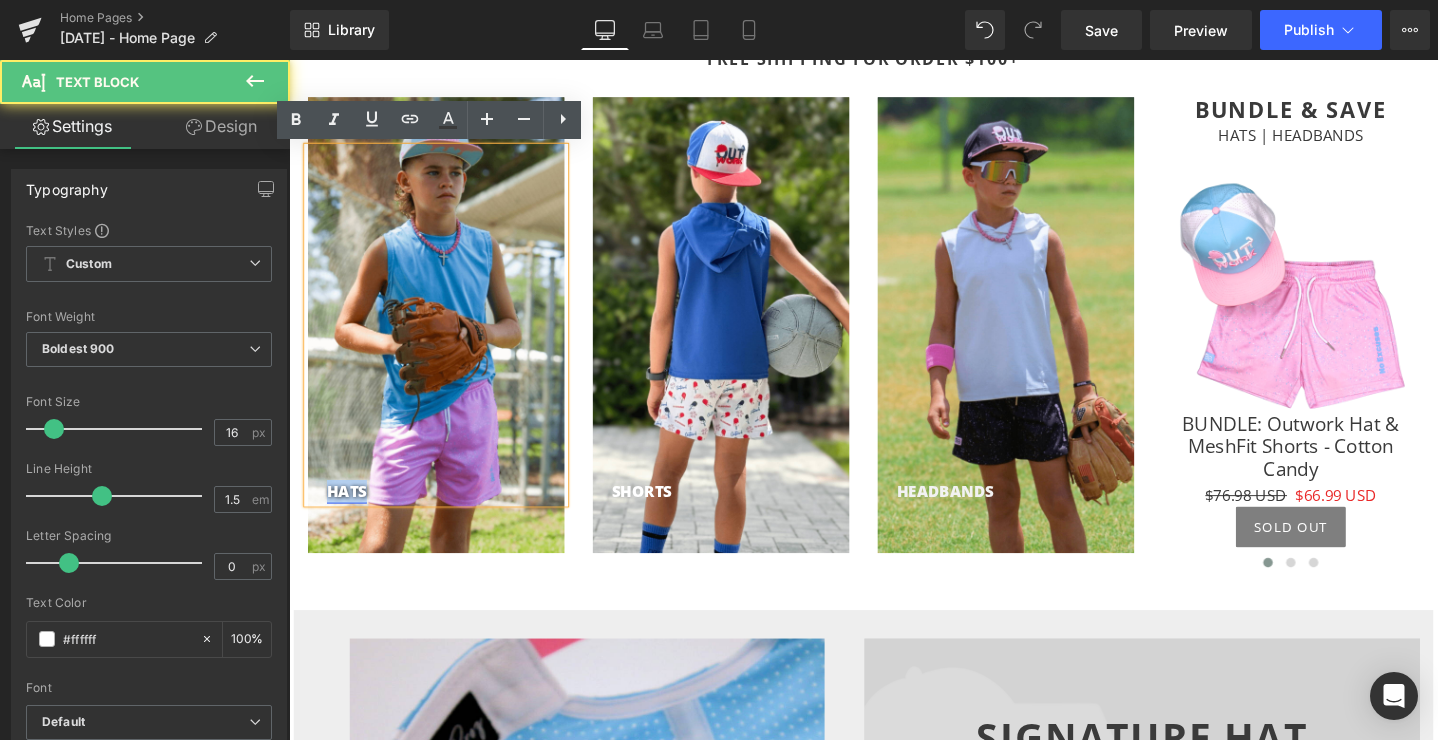 click on "HATS" at bounding box center [350, 514] 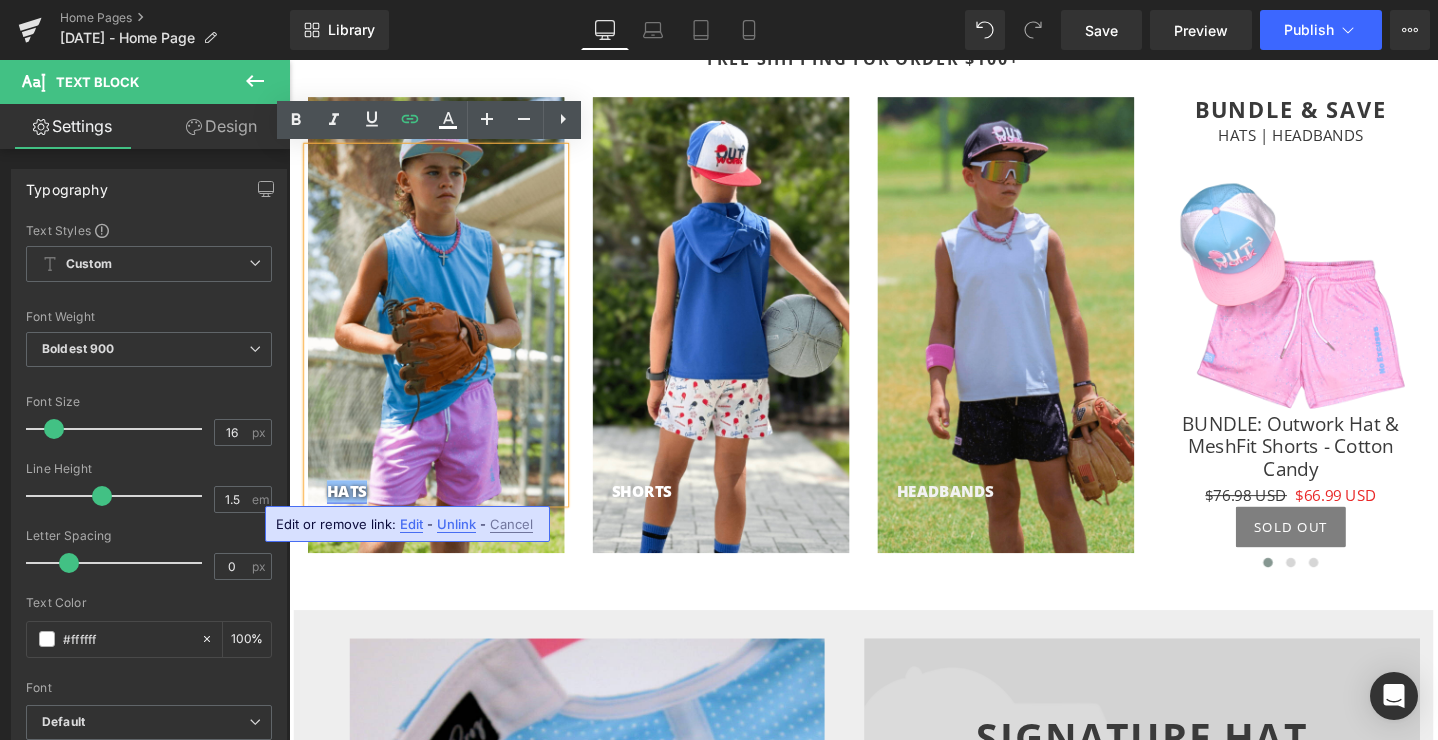 type 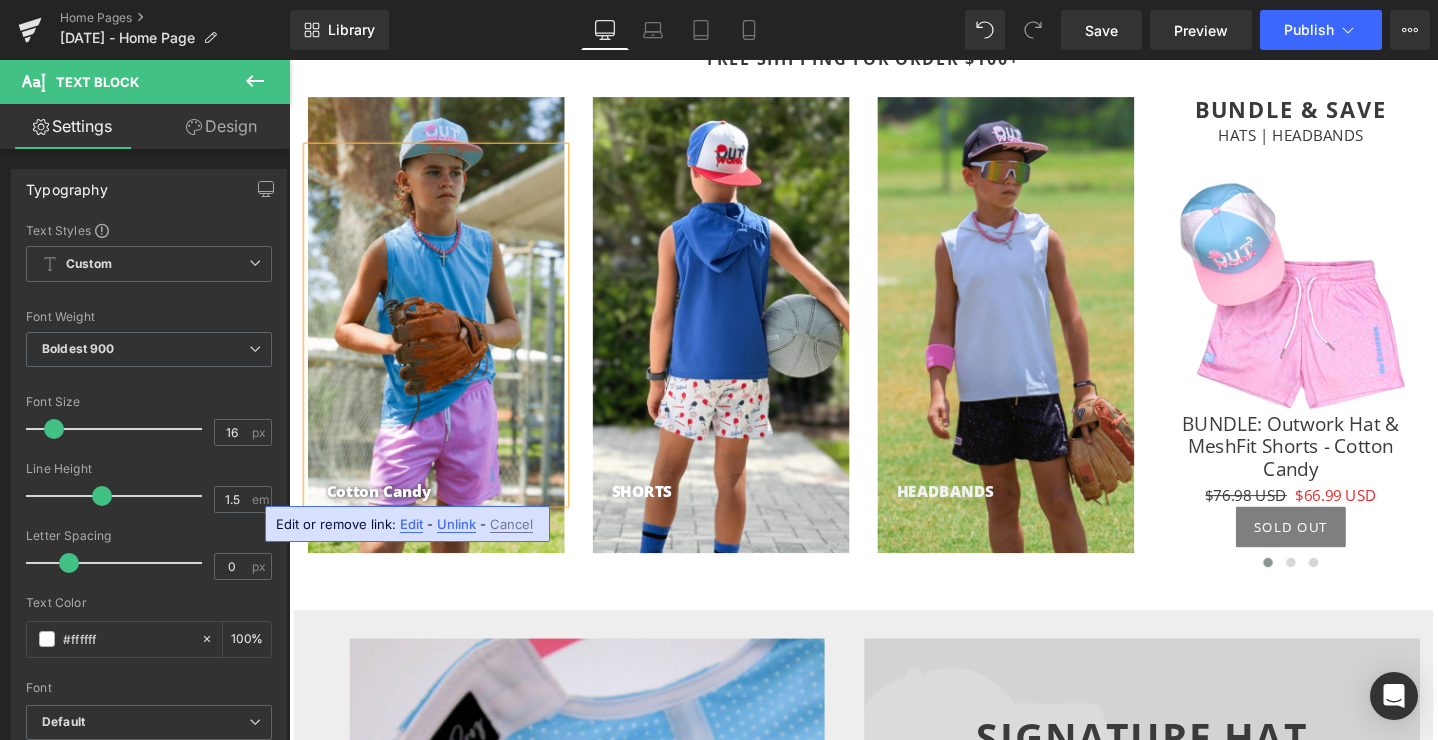 click on "Unlink" at bounding box center (456, 524) 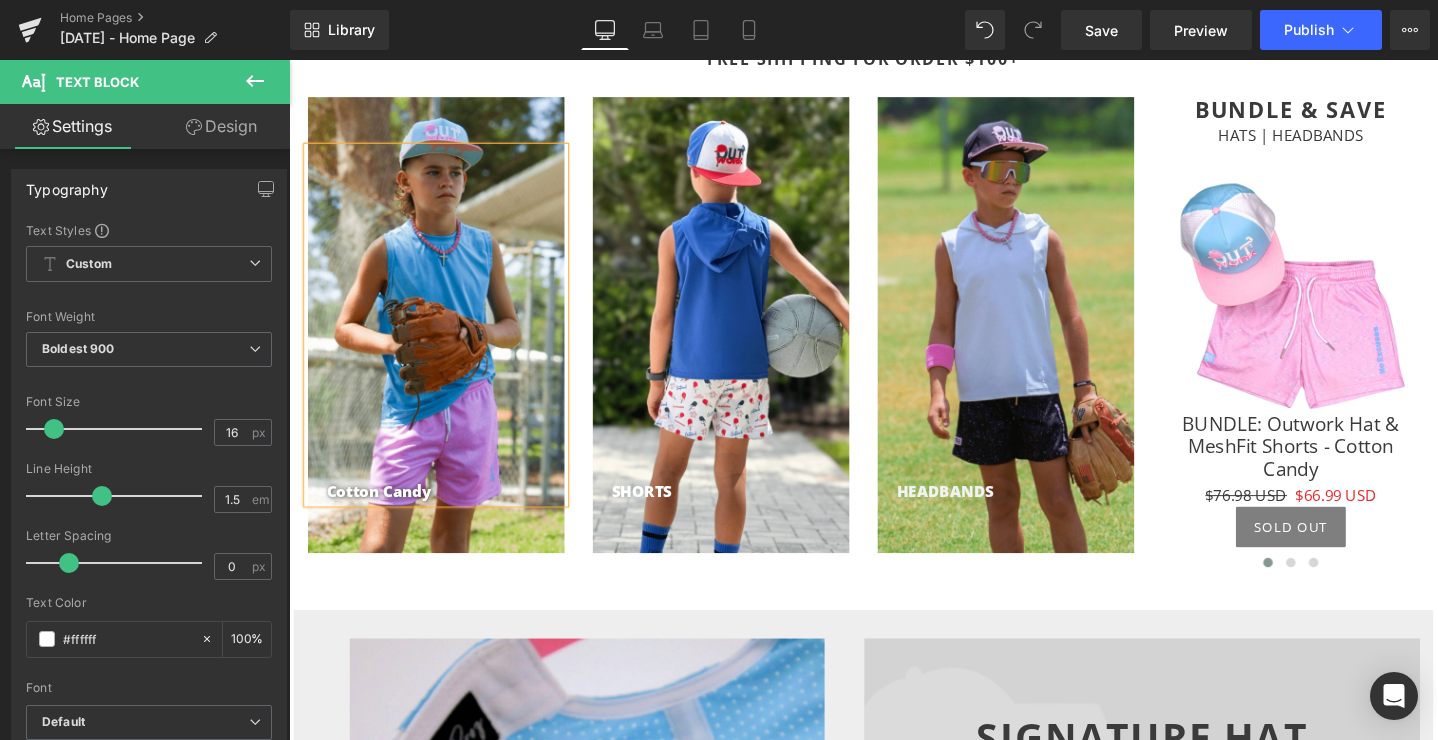 click on "Cotton Candy" at bounding box center [454, 514] 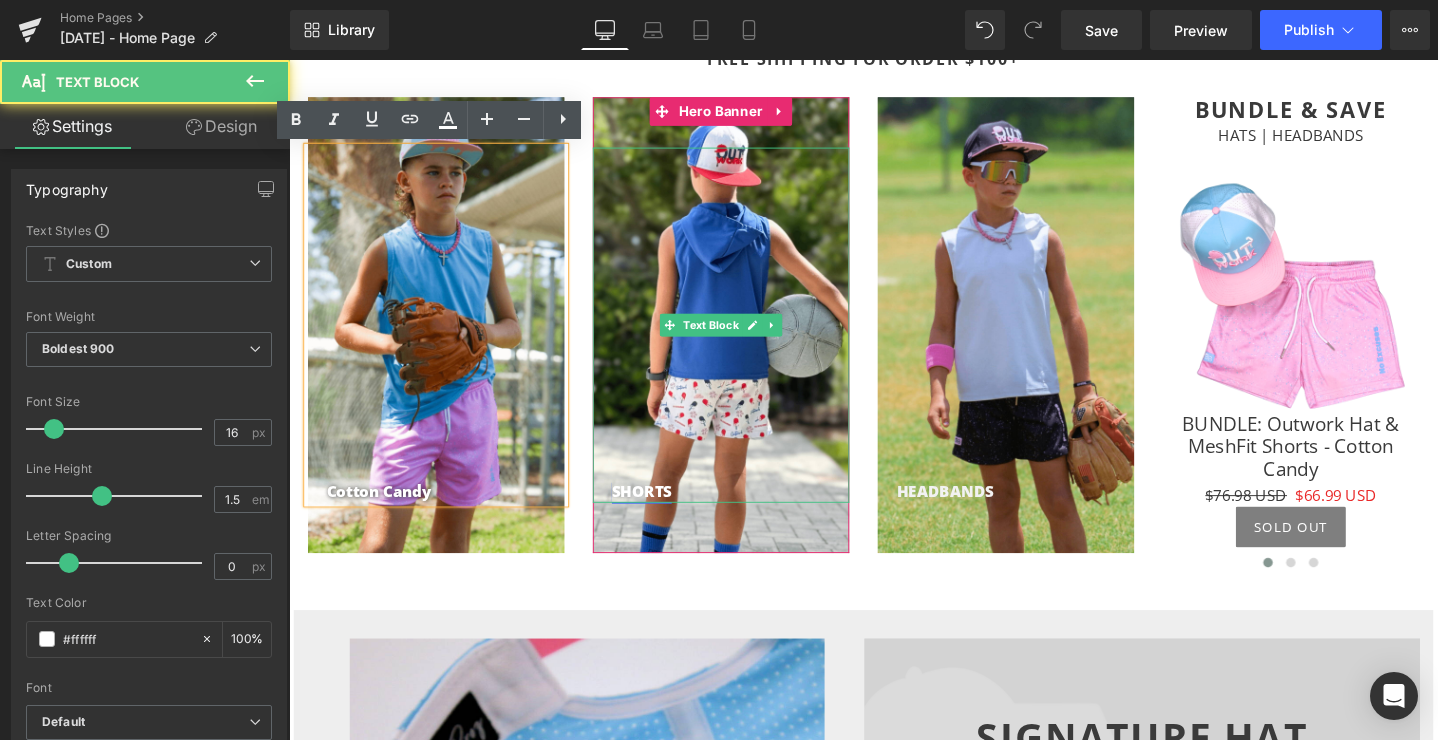 click on "SHORTS" at bounding box center [660, 514] 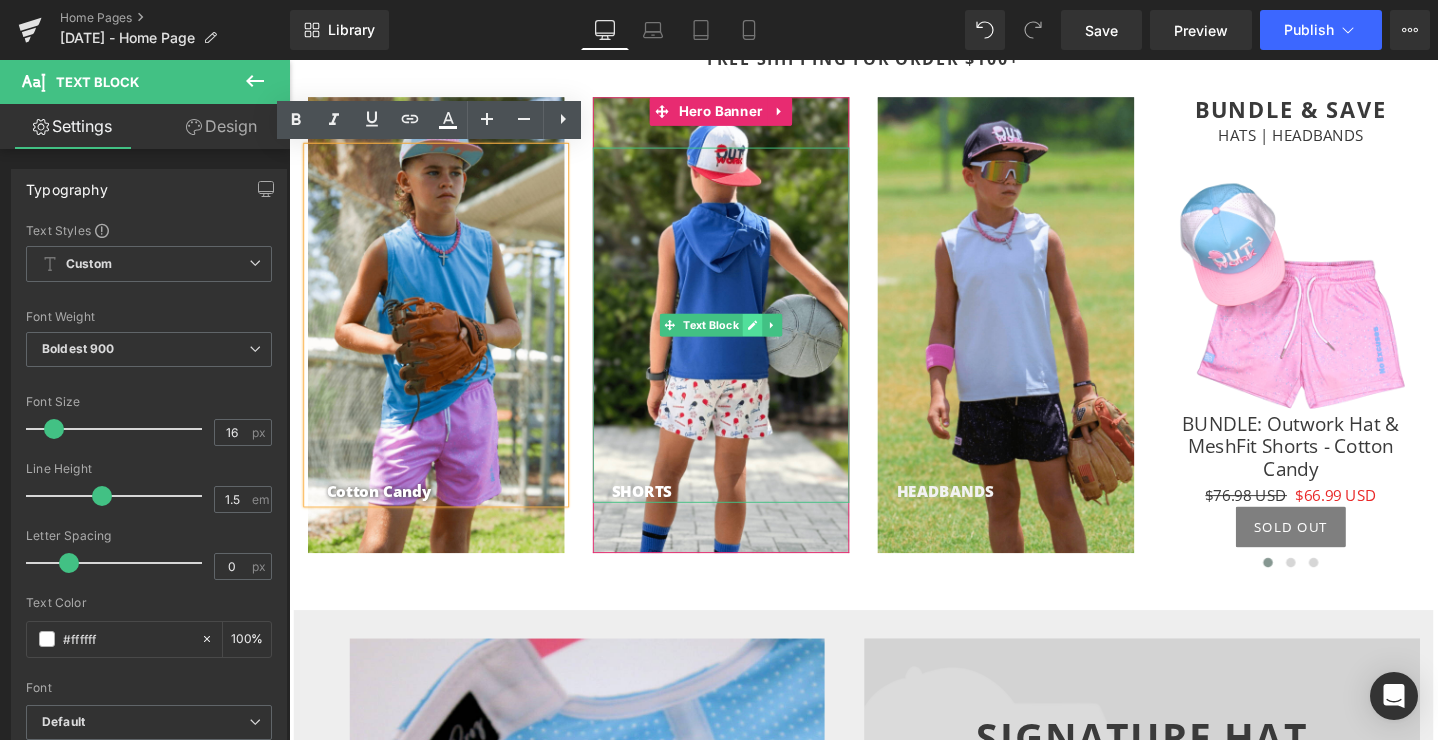 click 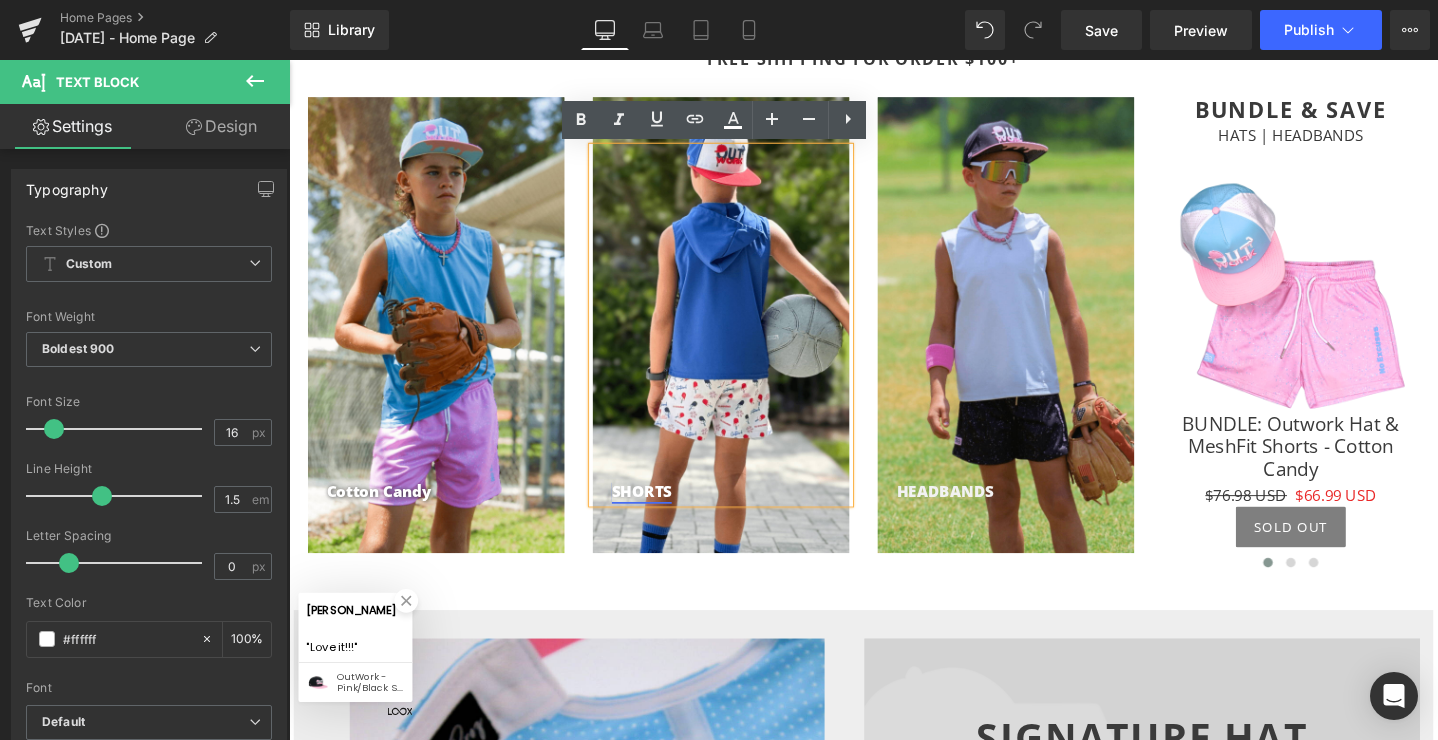click on "SHORTS" at bounding box center [660, 514] 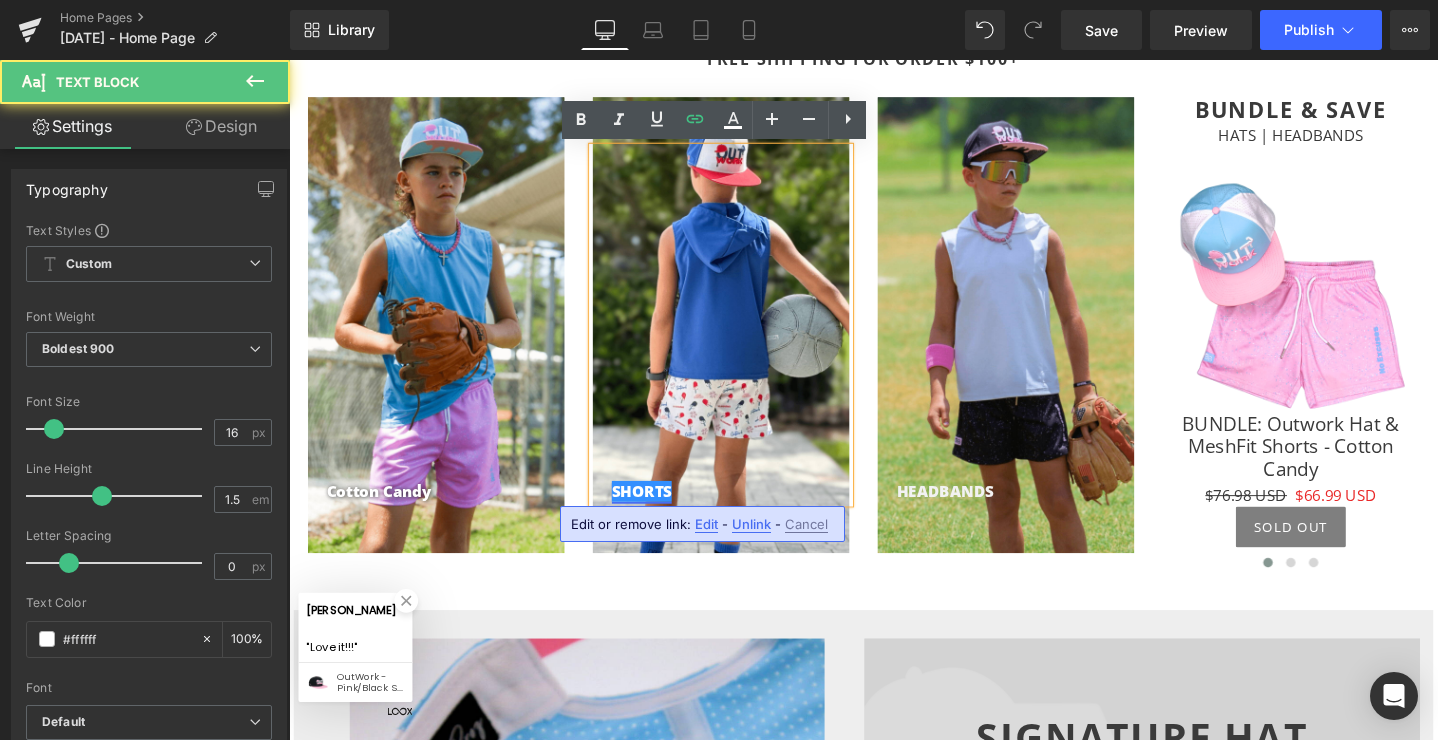 click on "SHORTS" at bounding box center [660, 514] 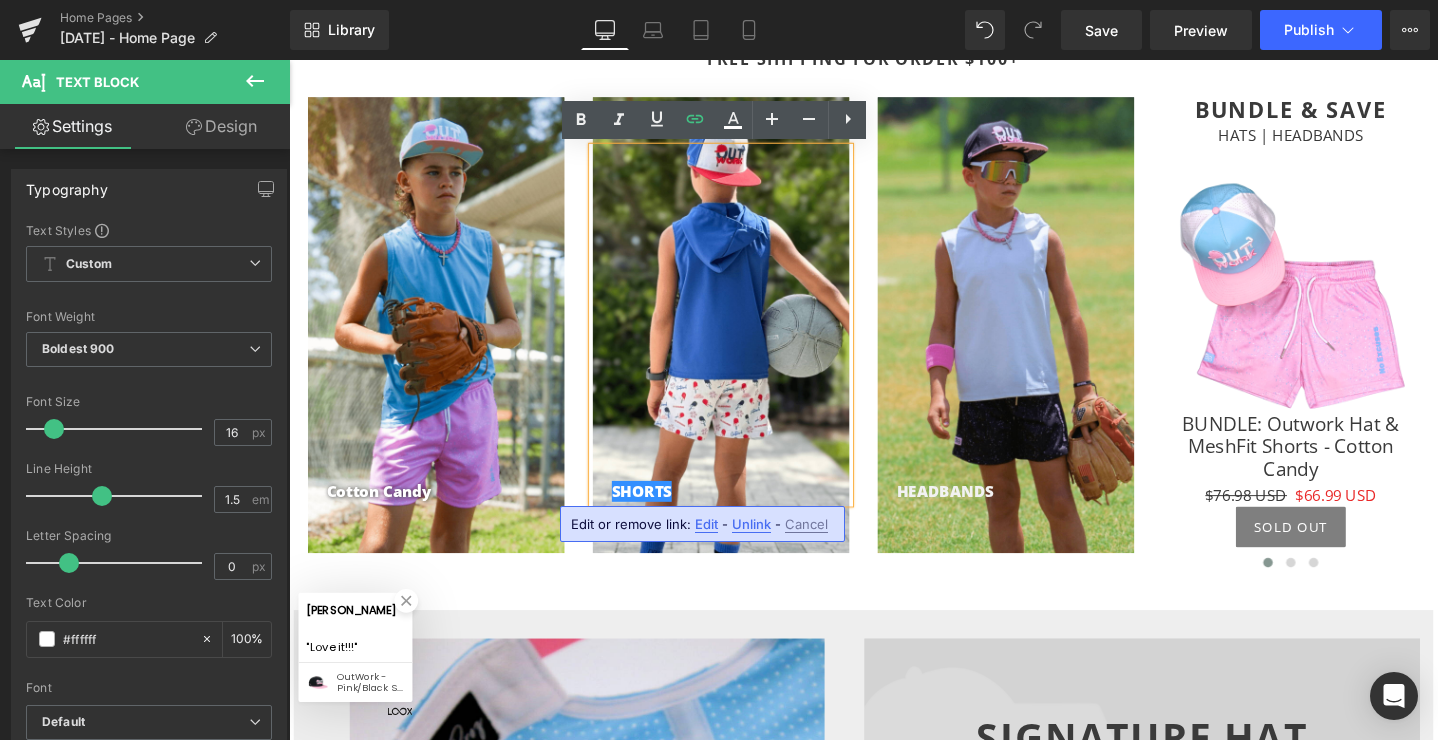 click on "Unlink" at bounding box center [751, 524] 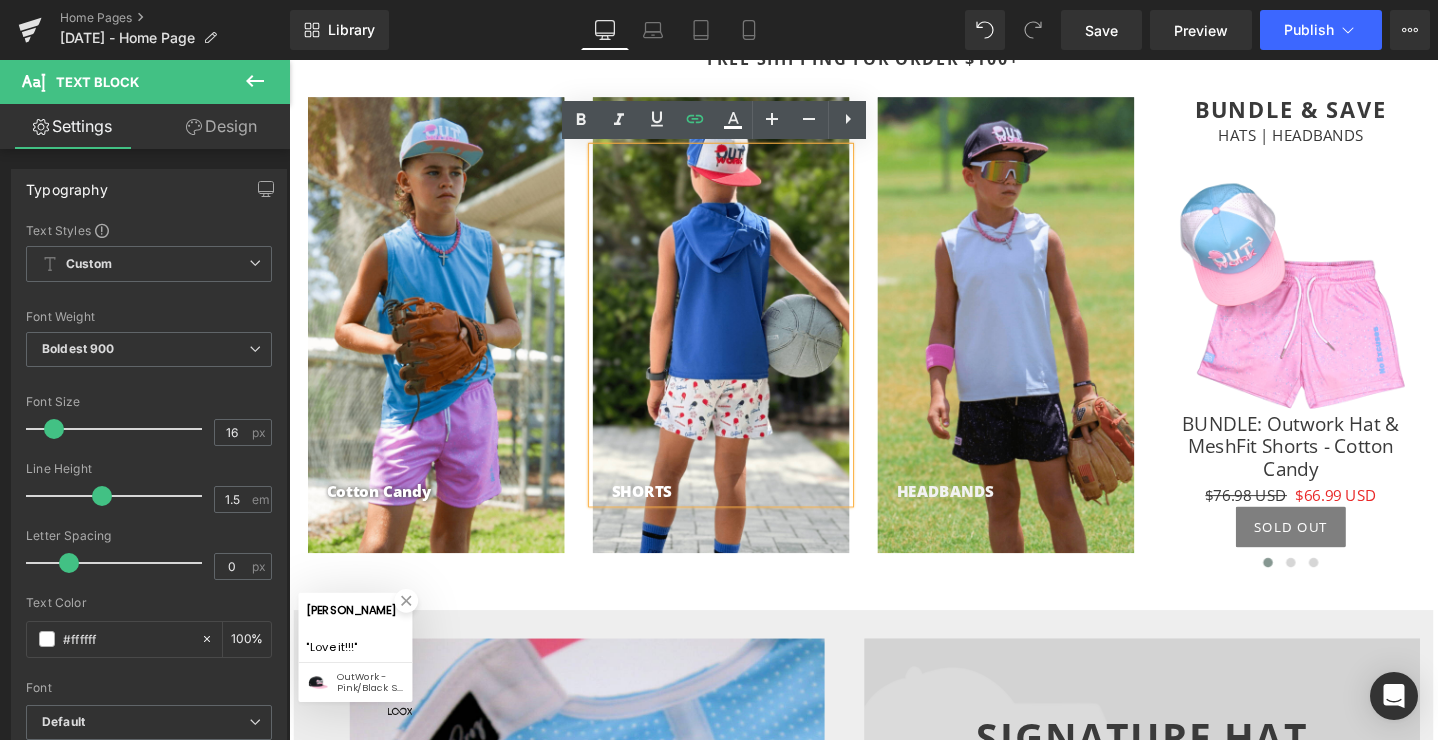 click on "SHORTS" at bounding box center [754, 514] 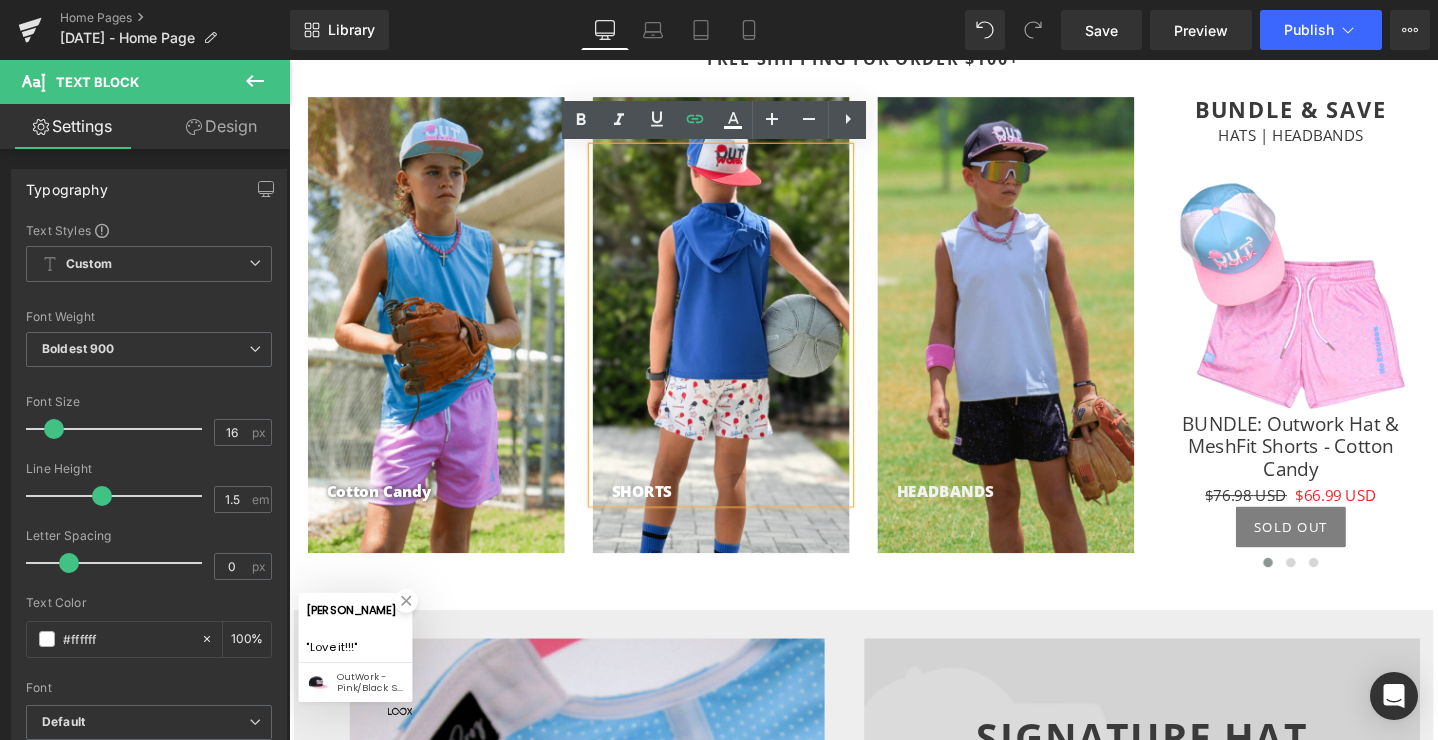 click on "SHORTS" at bounding box center (754, 514) 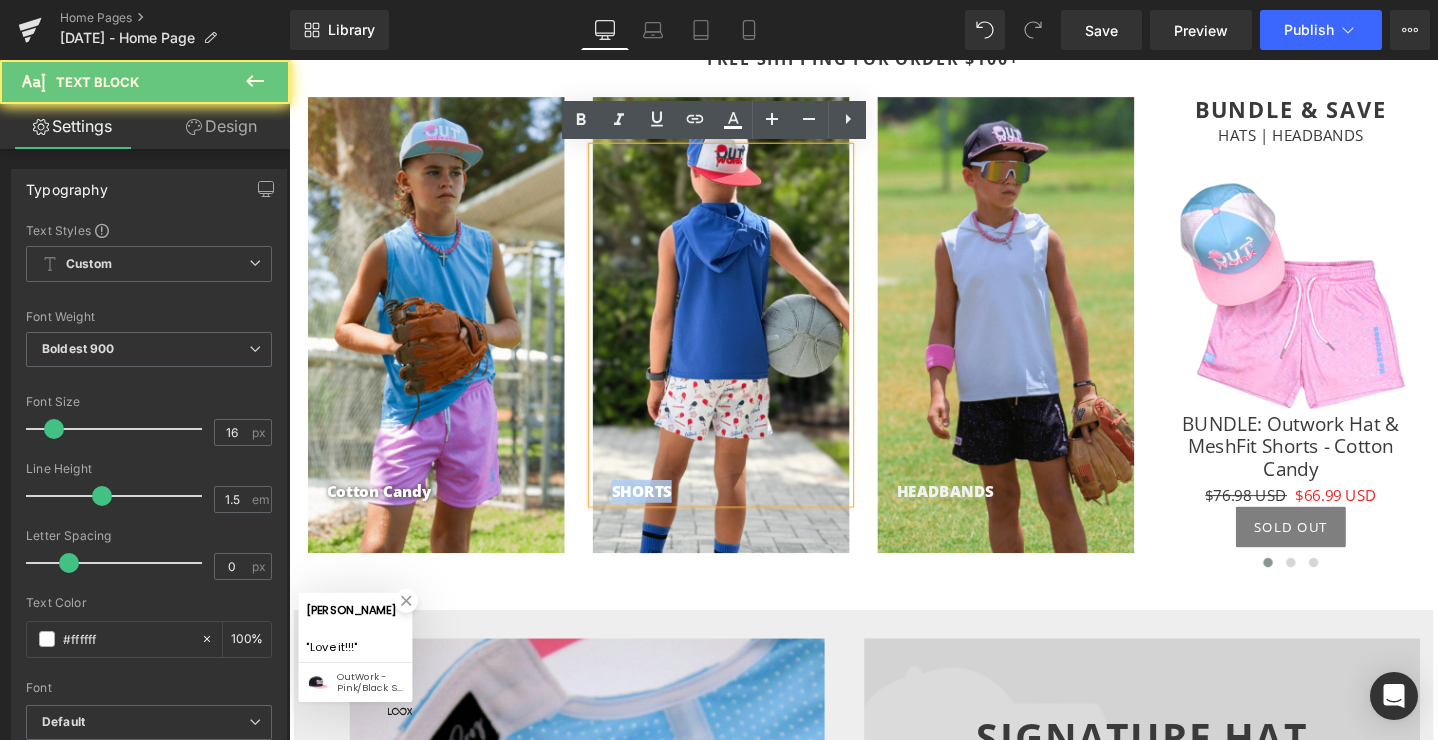 click on "SHORTS" at bounding box center (754, 514) 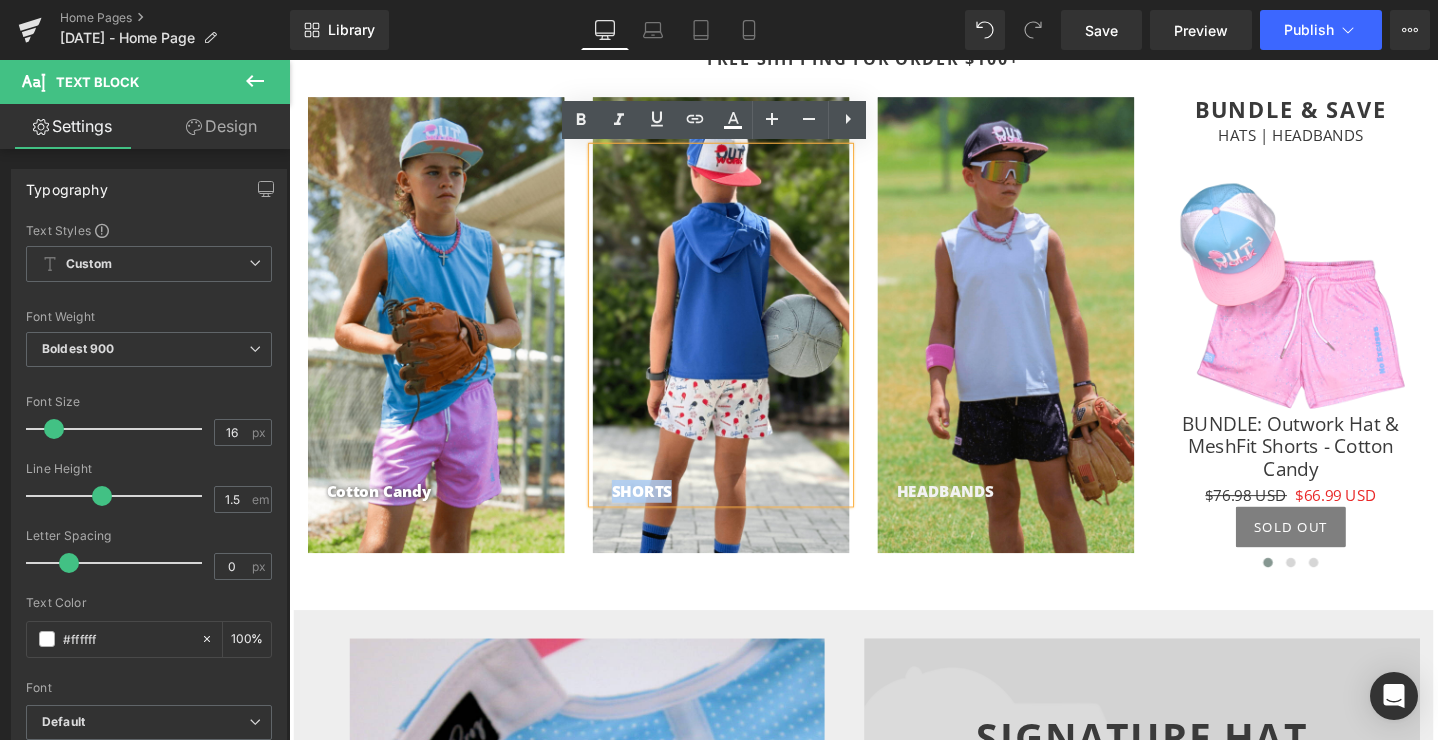 type 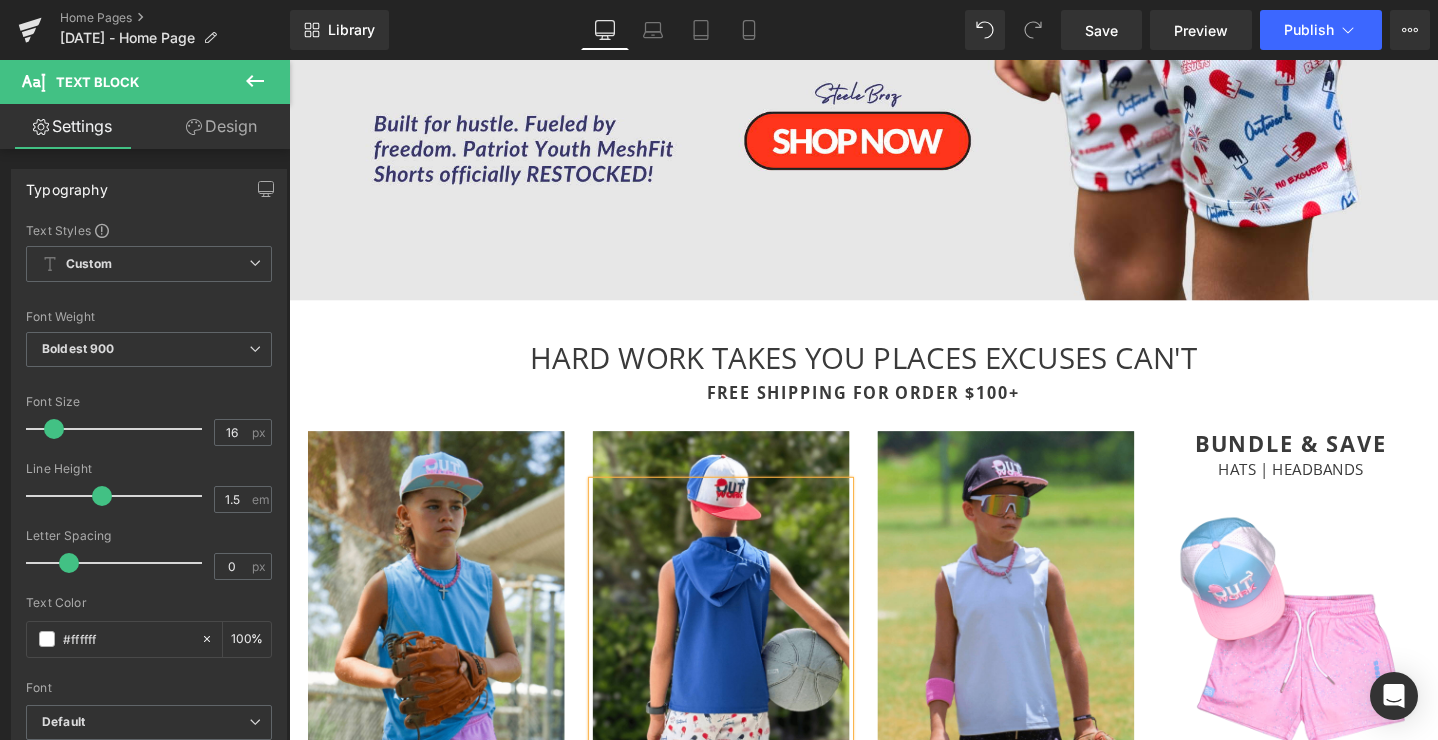 scroll, scrollTop: 608, scrollLeft: 0, axis: vertical 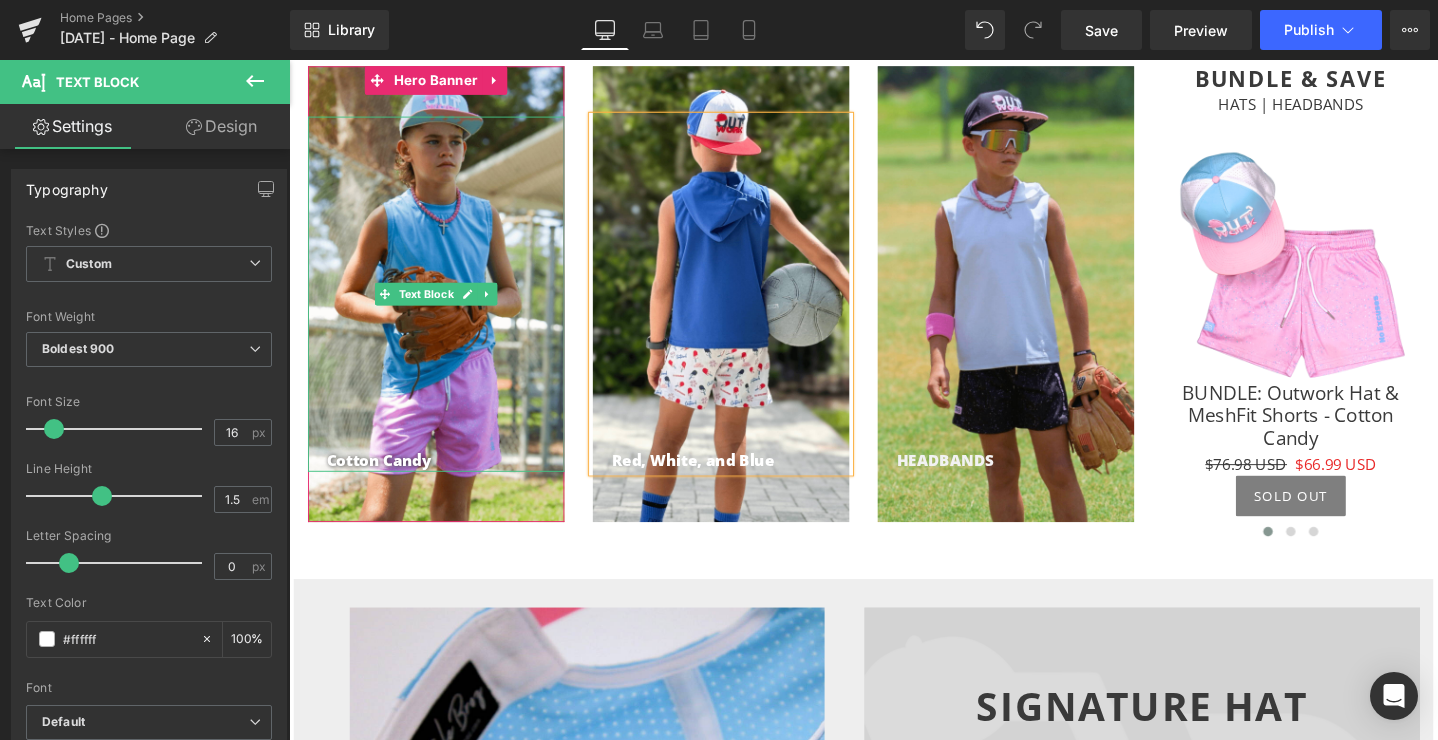 click on "Cotton Candy" at bounding box center [454, 482] 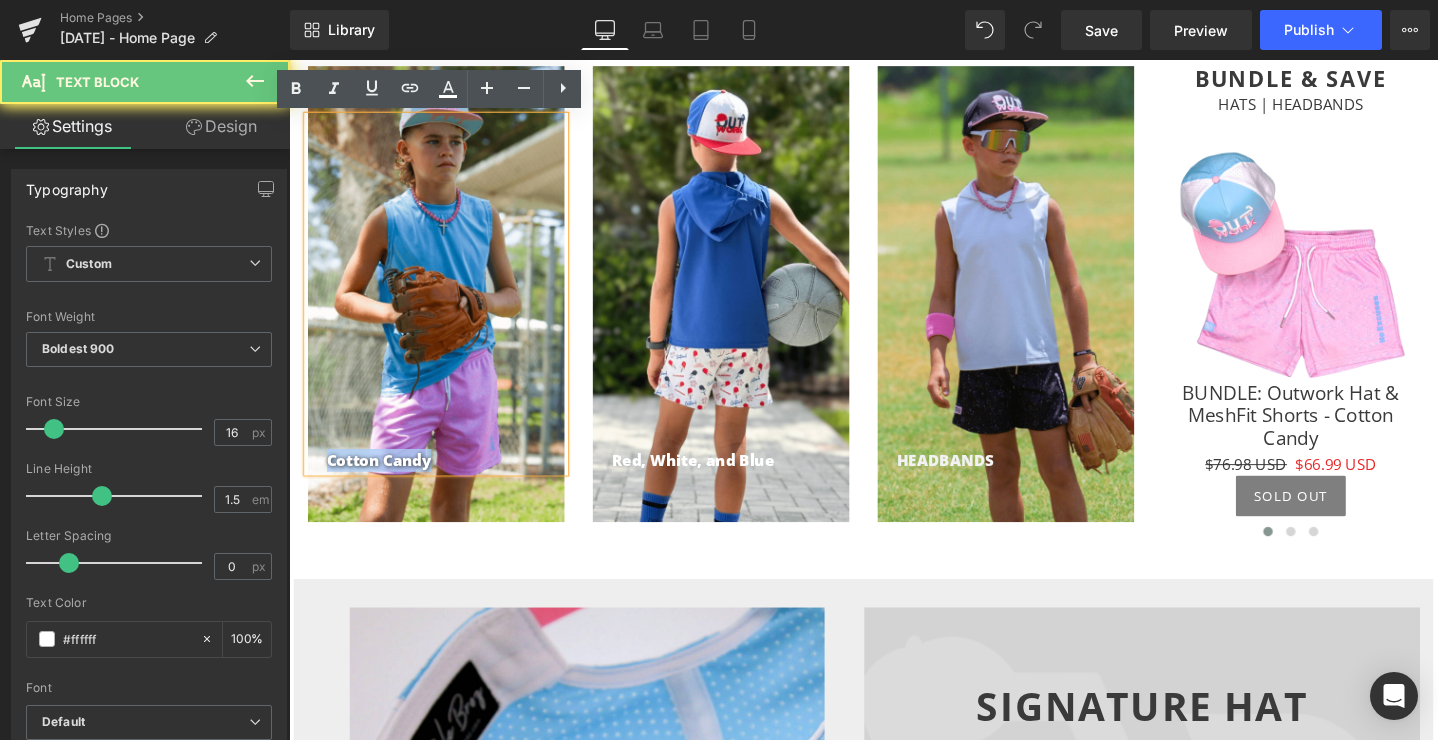 click on "Cotton Candy" at bounding box center [454, 482] 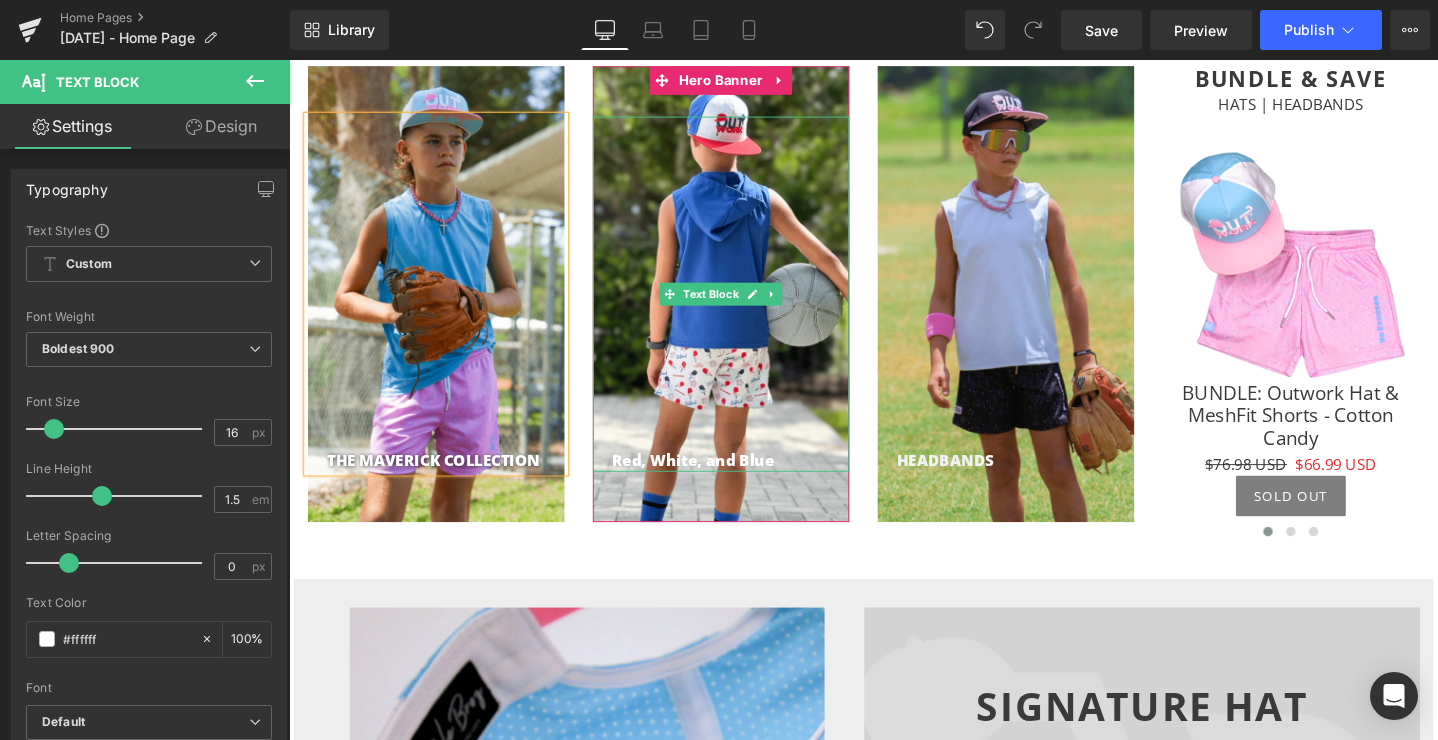 click on "Red, White, and Blue" at bounding box center [754, 482] 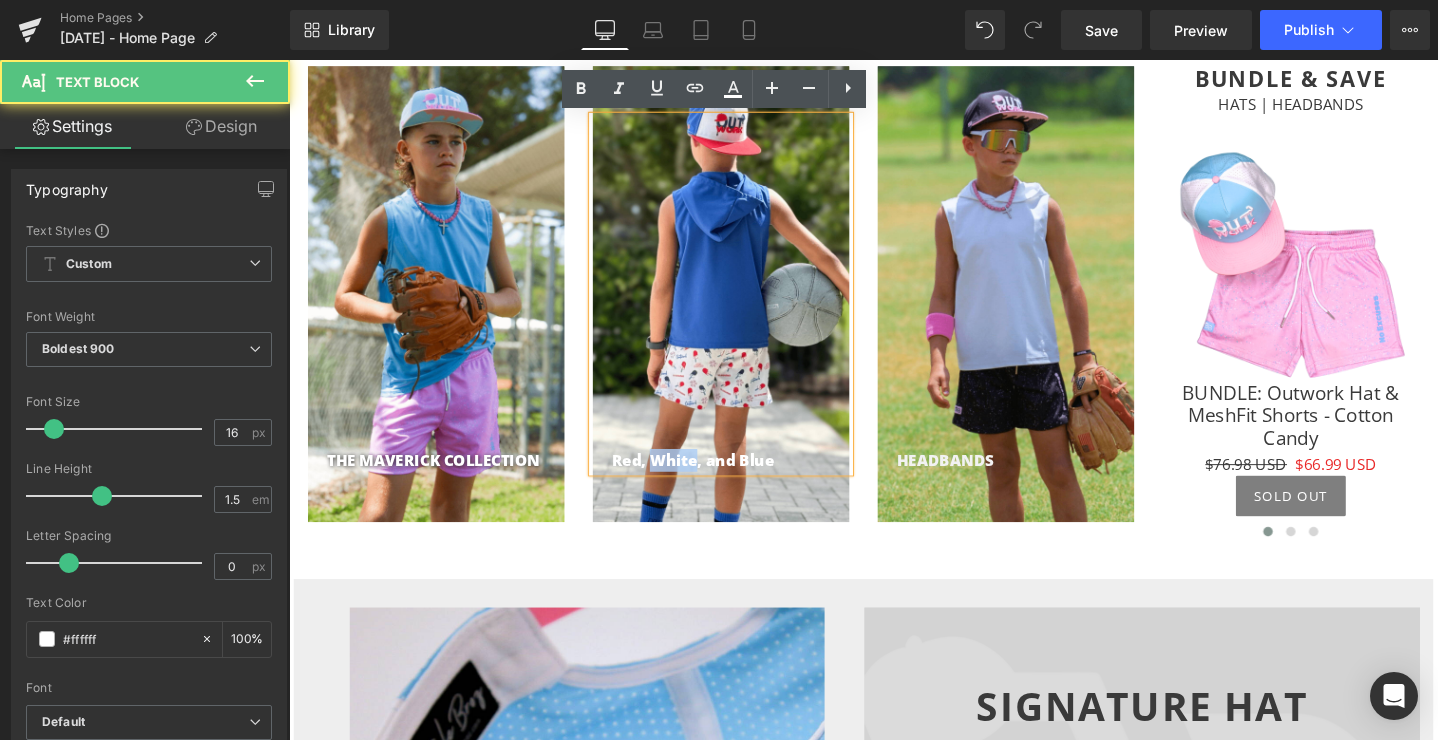 click on "Red, White, and Blue" at bounding box center (754, 482) 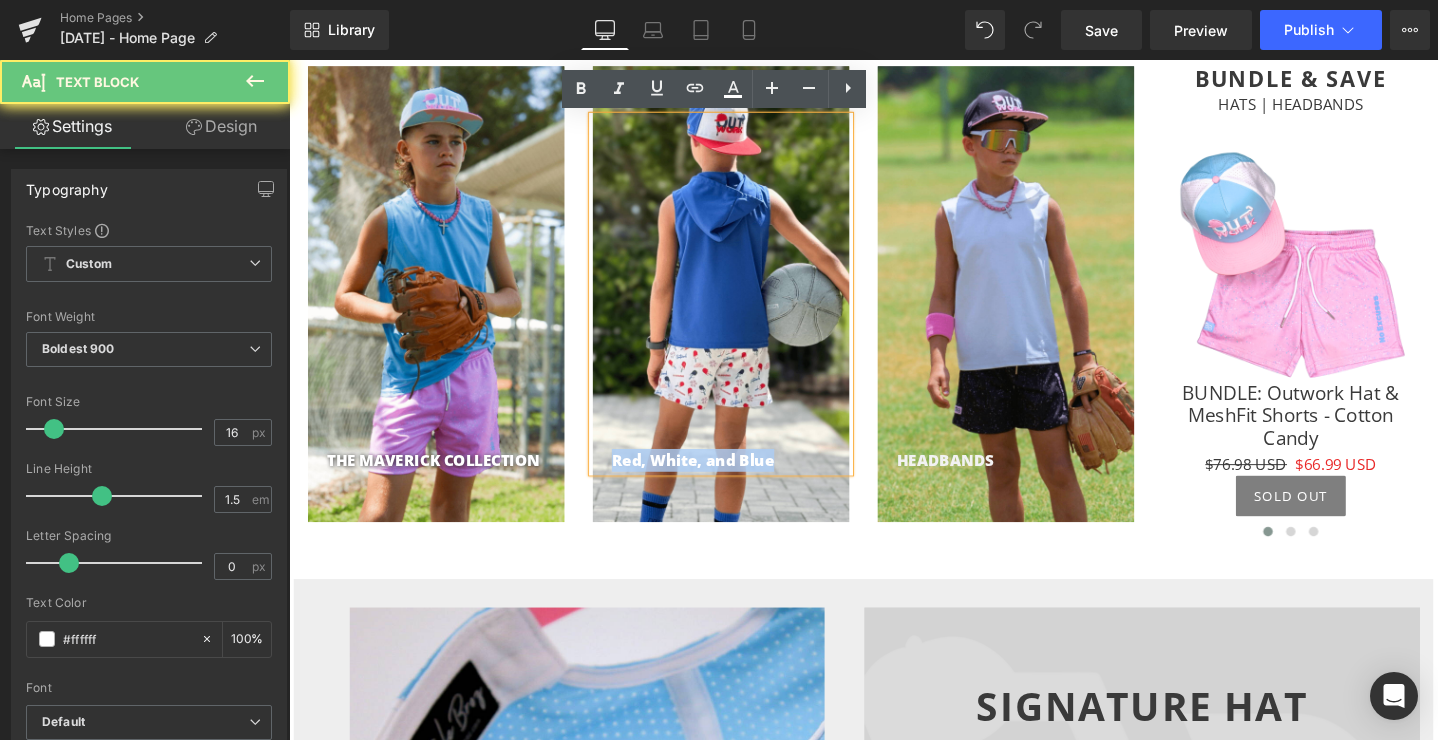 click on "Red, White, and Blue" at bounding box center (754, 482) 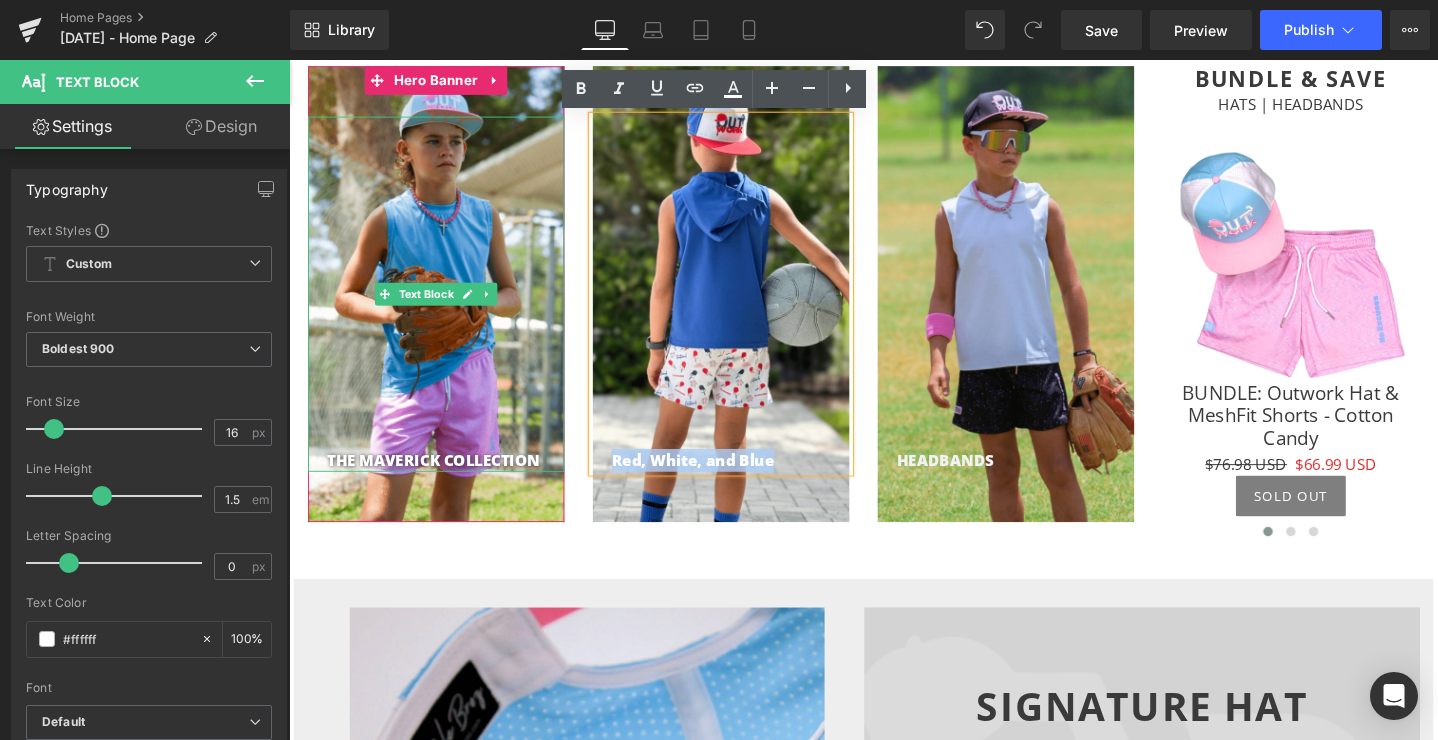 click on "THE MAVERICK COLLECTION" at bounding box center [454, 482] 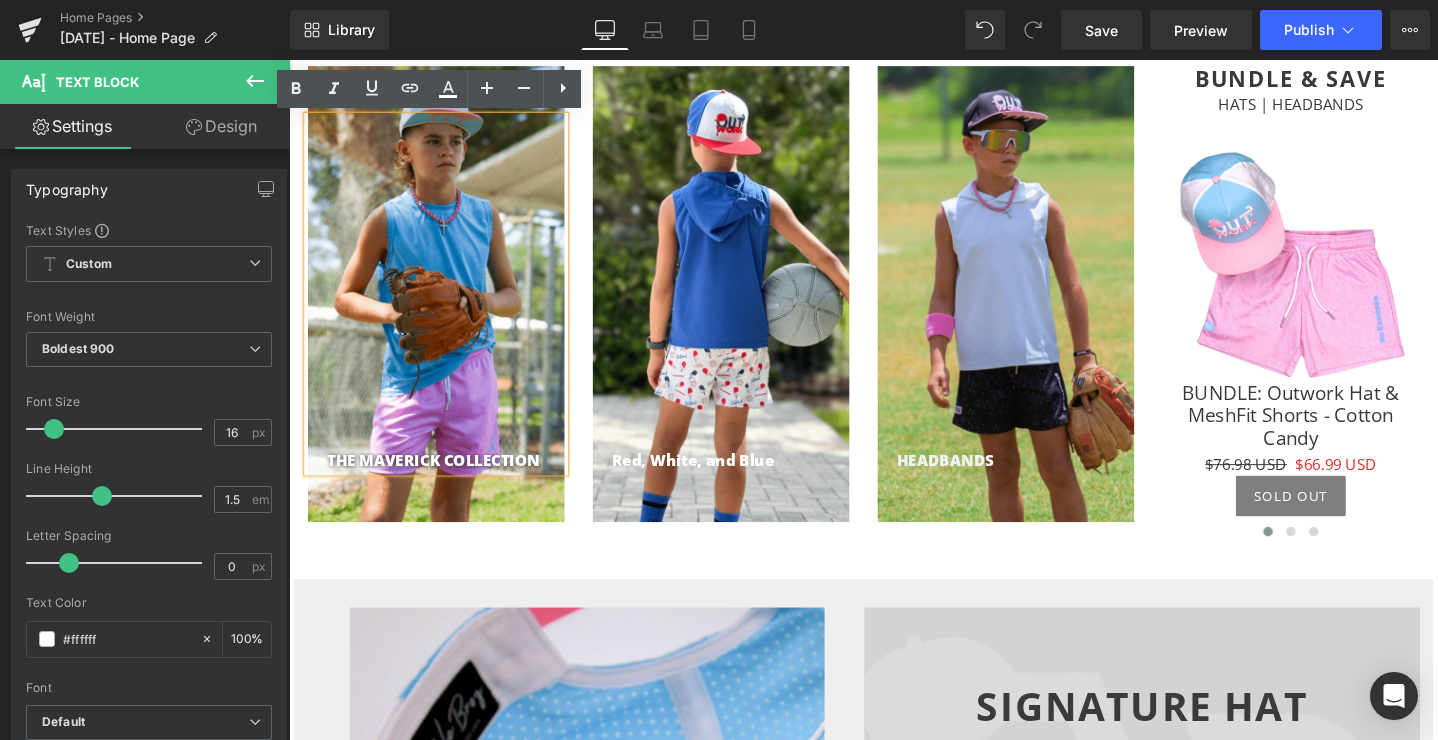 scroll, scrollTop: 987, scrollLeft: 0, axis: vertical 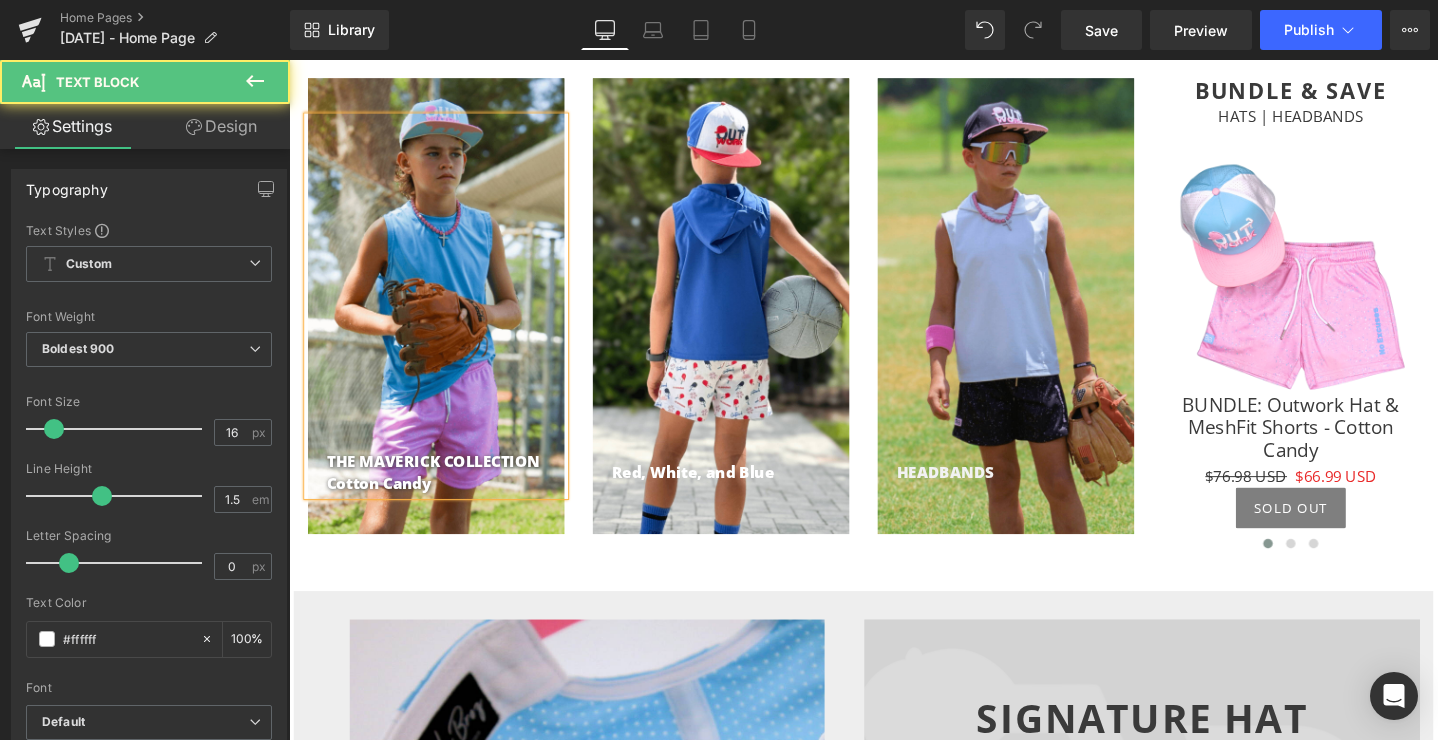 click on "Cotton Candy" at bounding box center [454, 506] 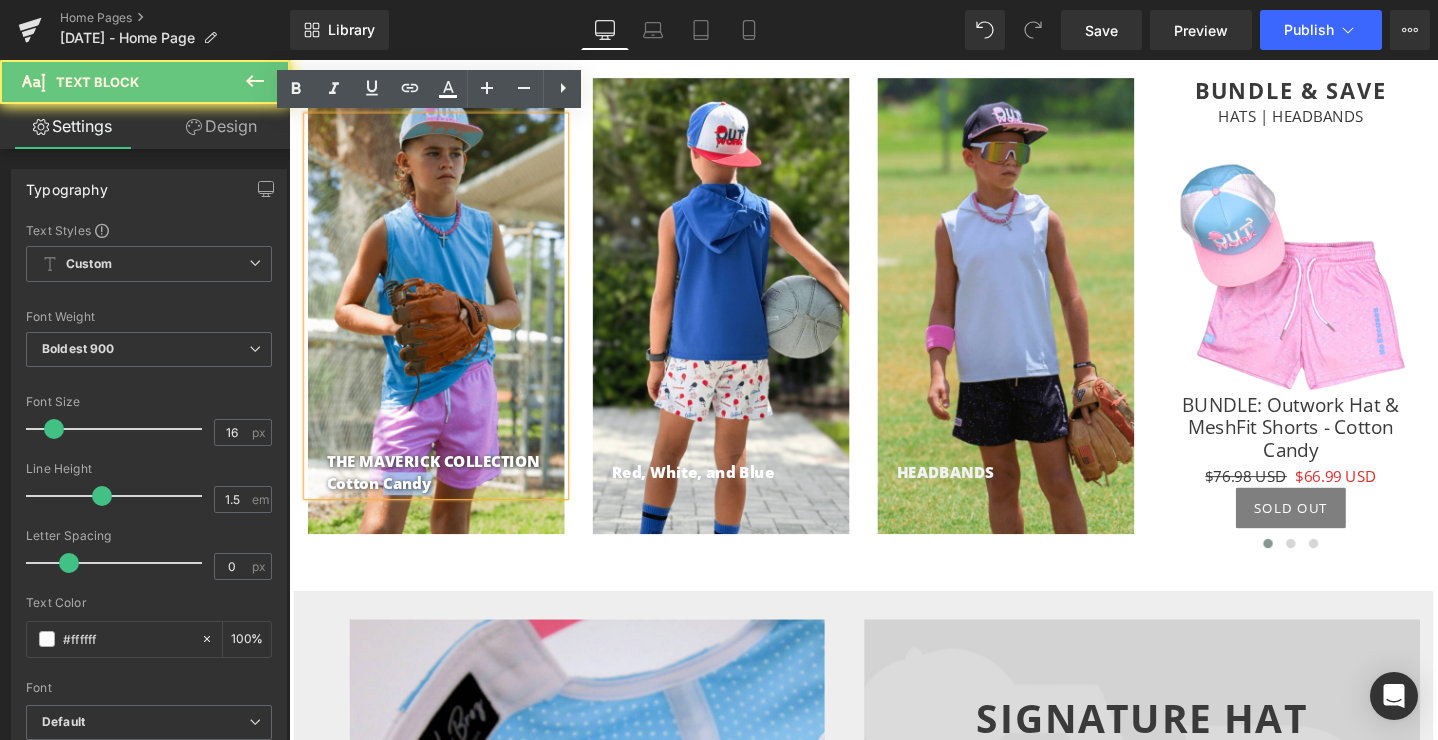 click on "Cotton Candy" at bounding box center (454, 506) 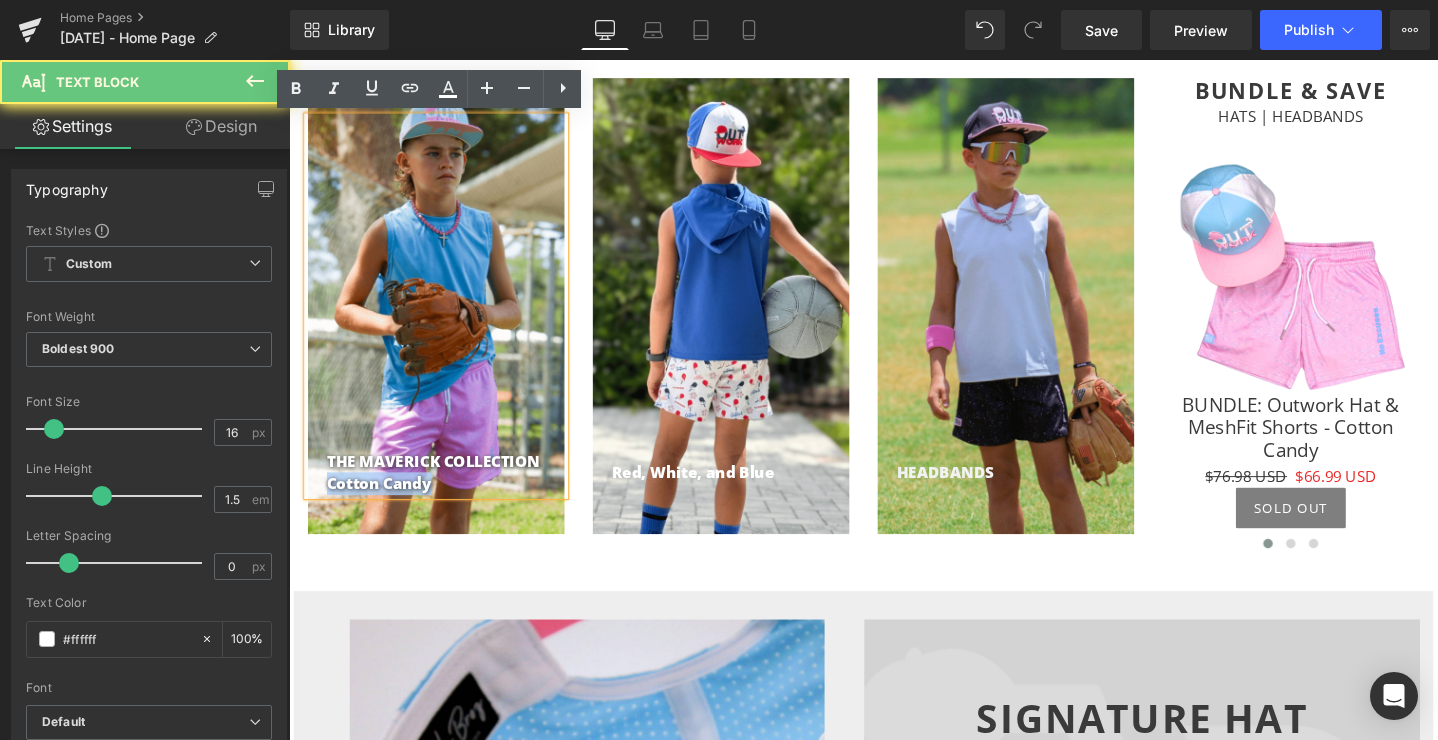 click on "Cotton Candy" at bounding box center (454, 506) 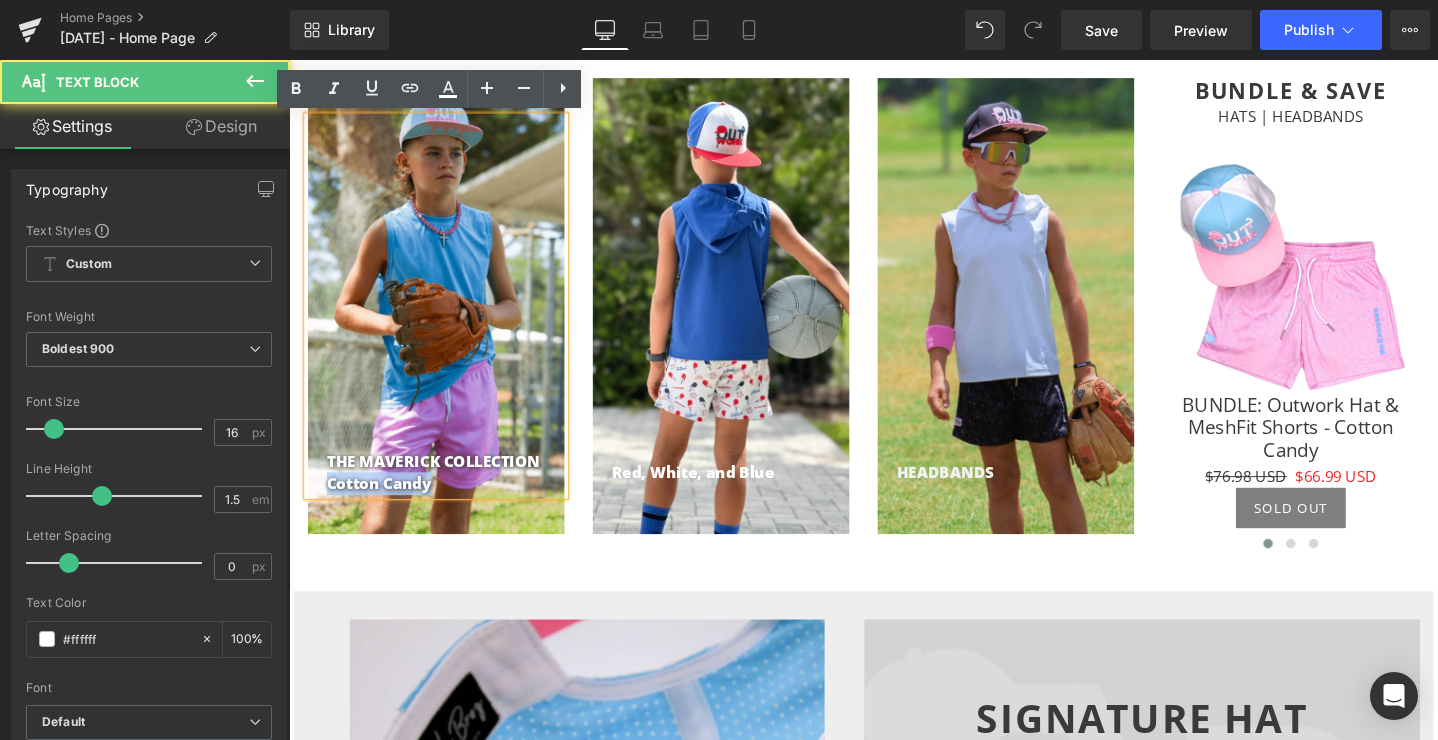 click on "Cotton Candy" at bounding box center (454, 506) 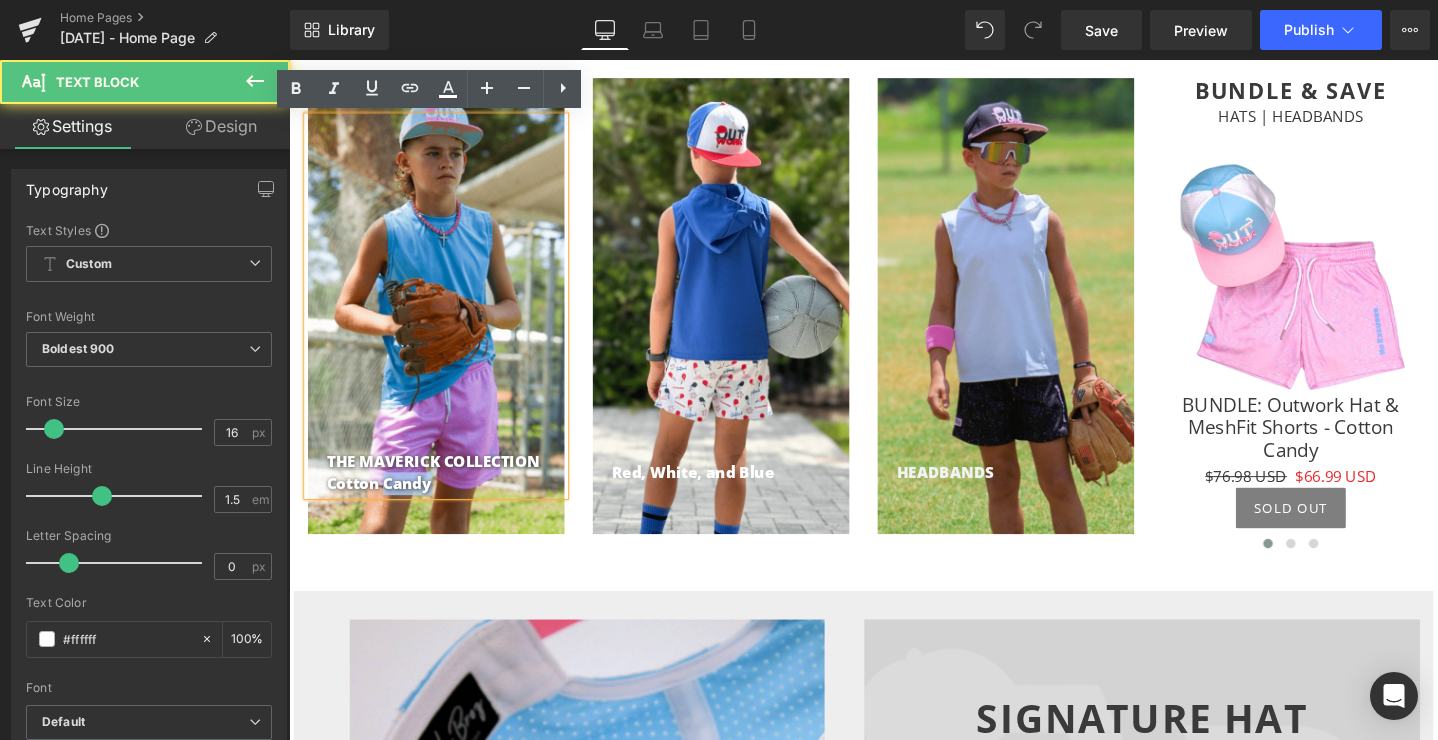 click on "Cotton Candy" at bounding box center (454, 506) 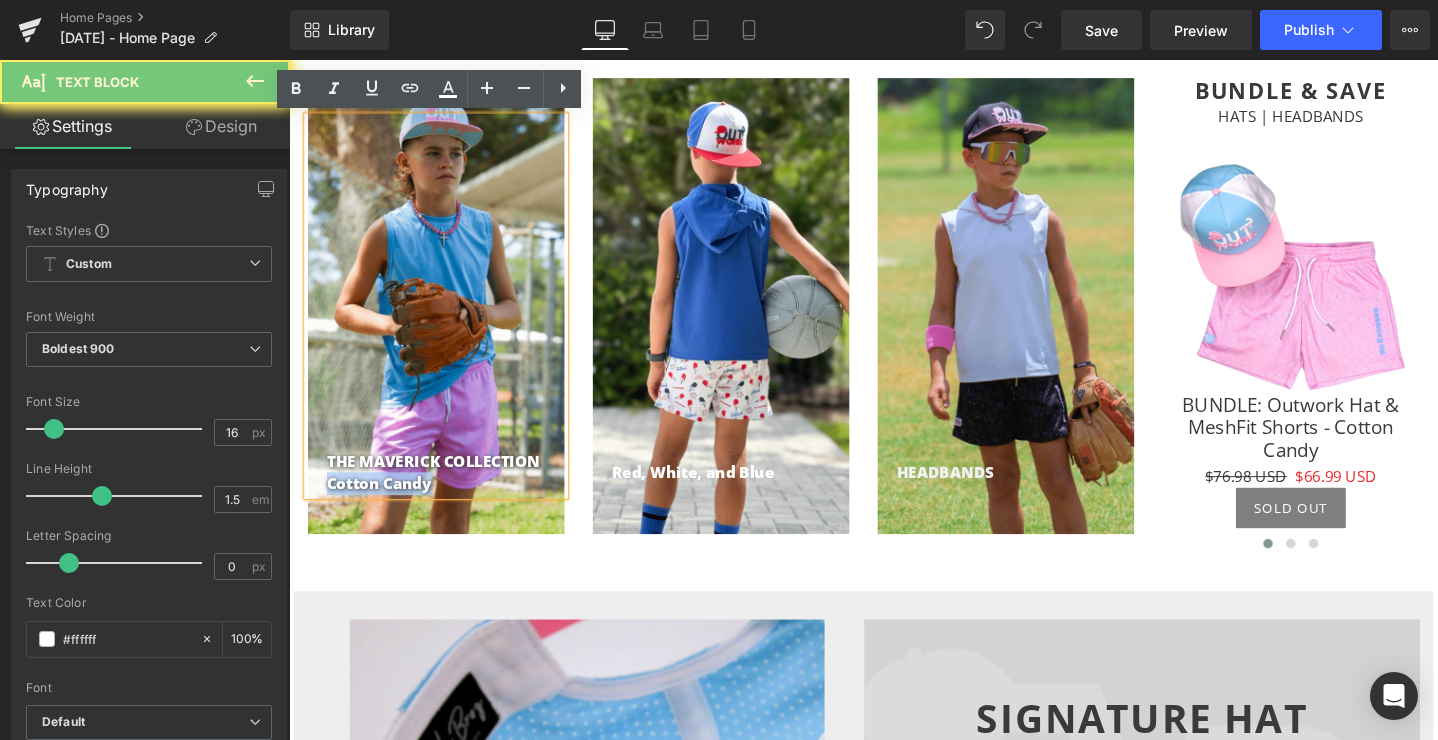 click on "Cotton Candy" at bounding box center [454, 506] 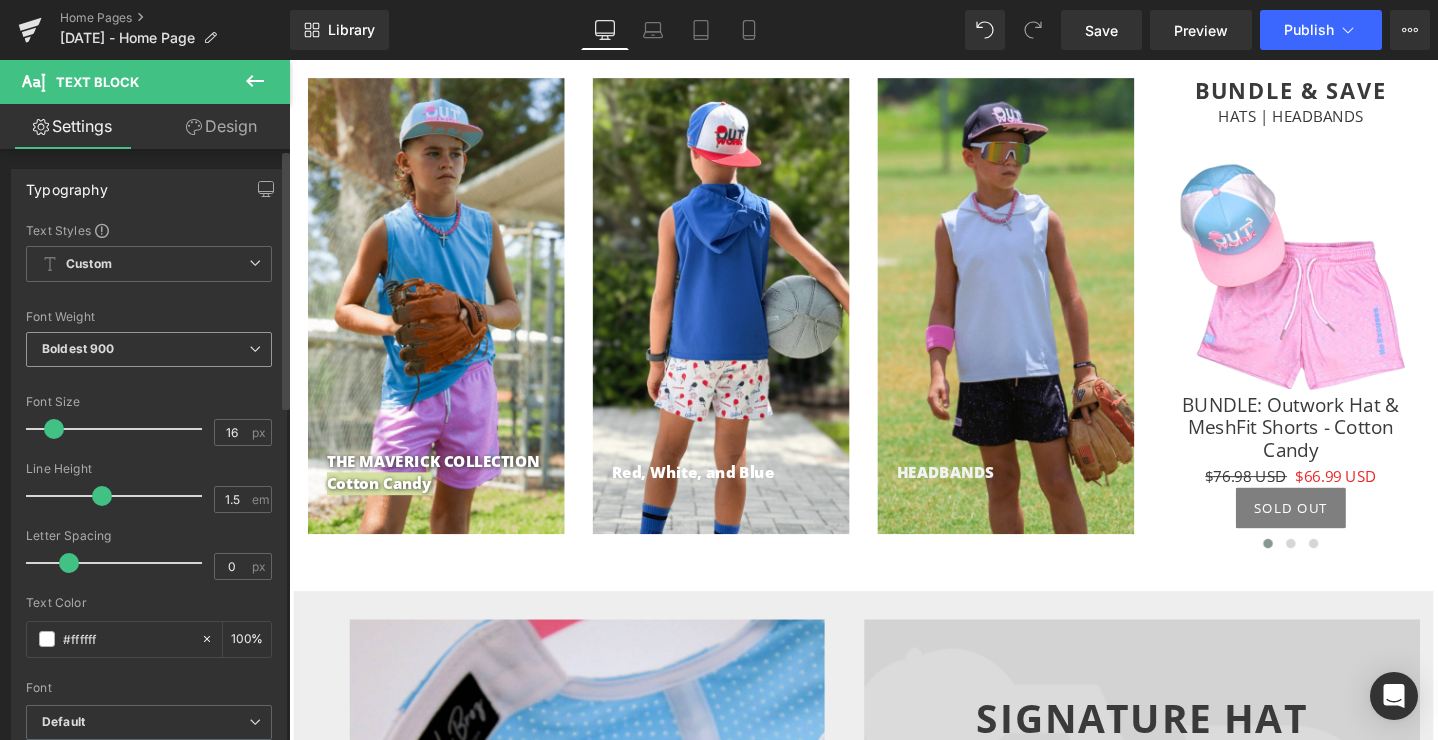 click on "Boldest 900" at bounding box center [149, 349] 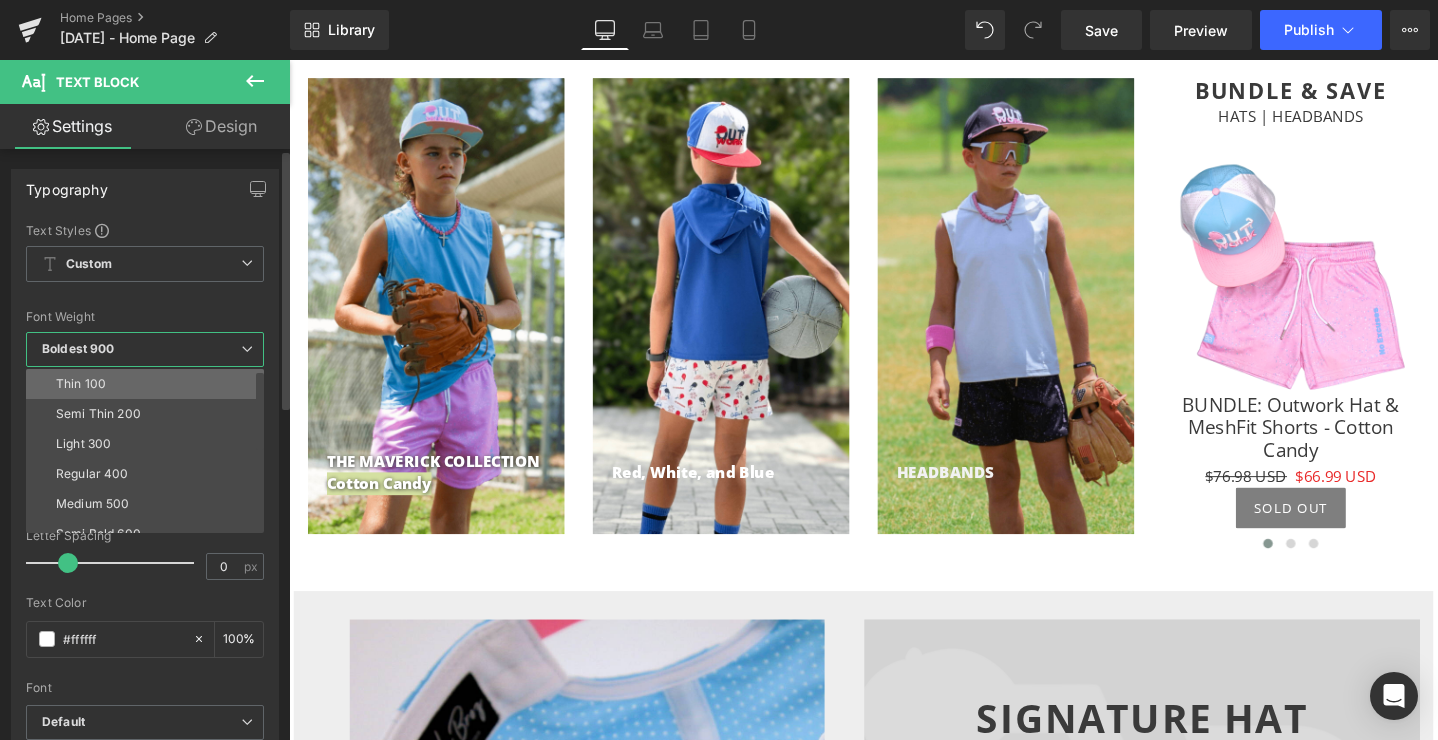 click on "Thin 100" at bounding box center (149, 384) 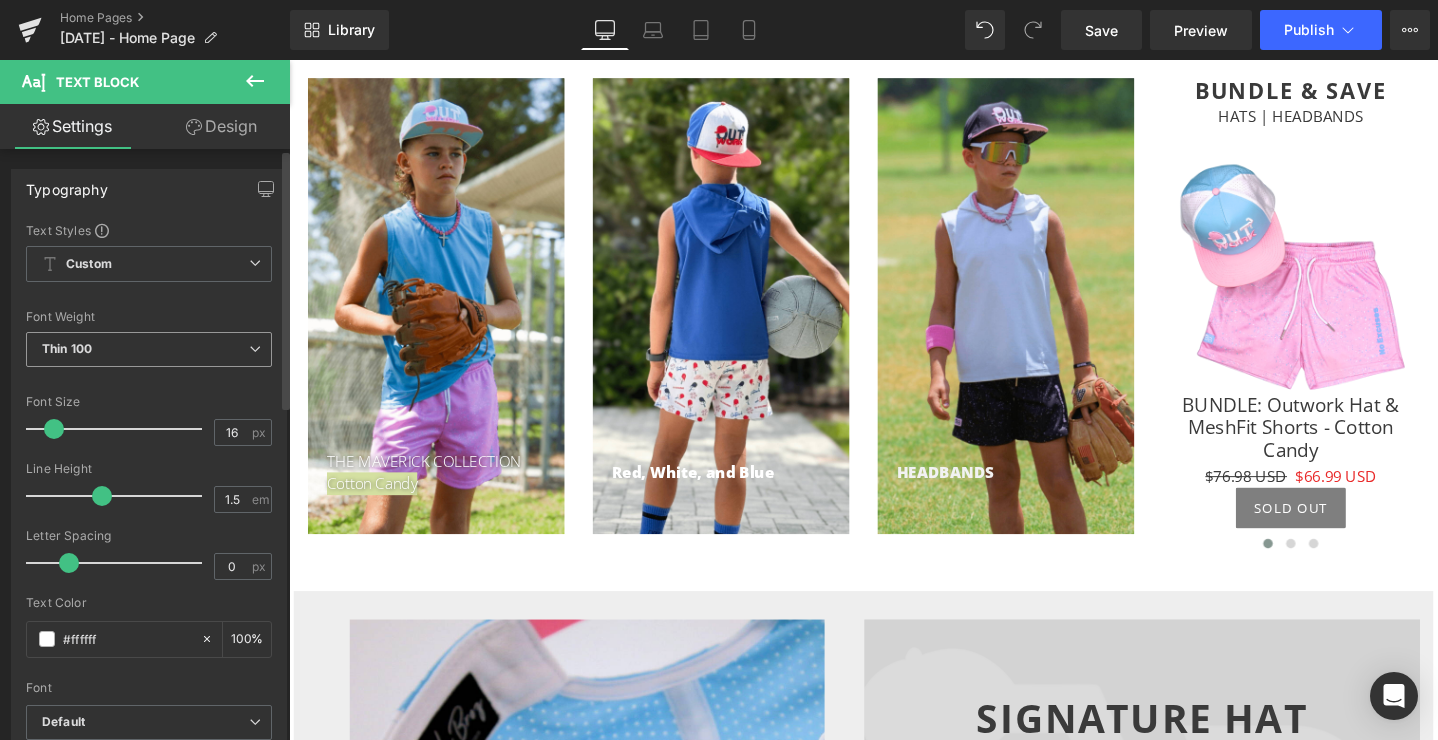 click on "Thin 100" at bounding box center (149, 349) 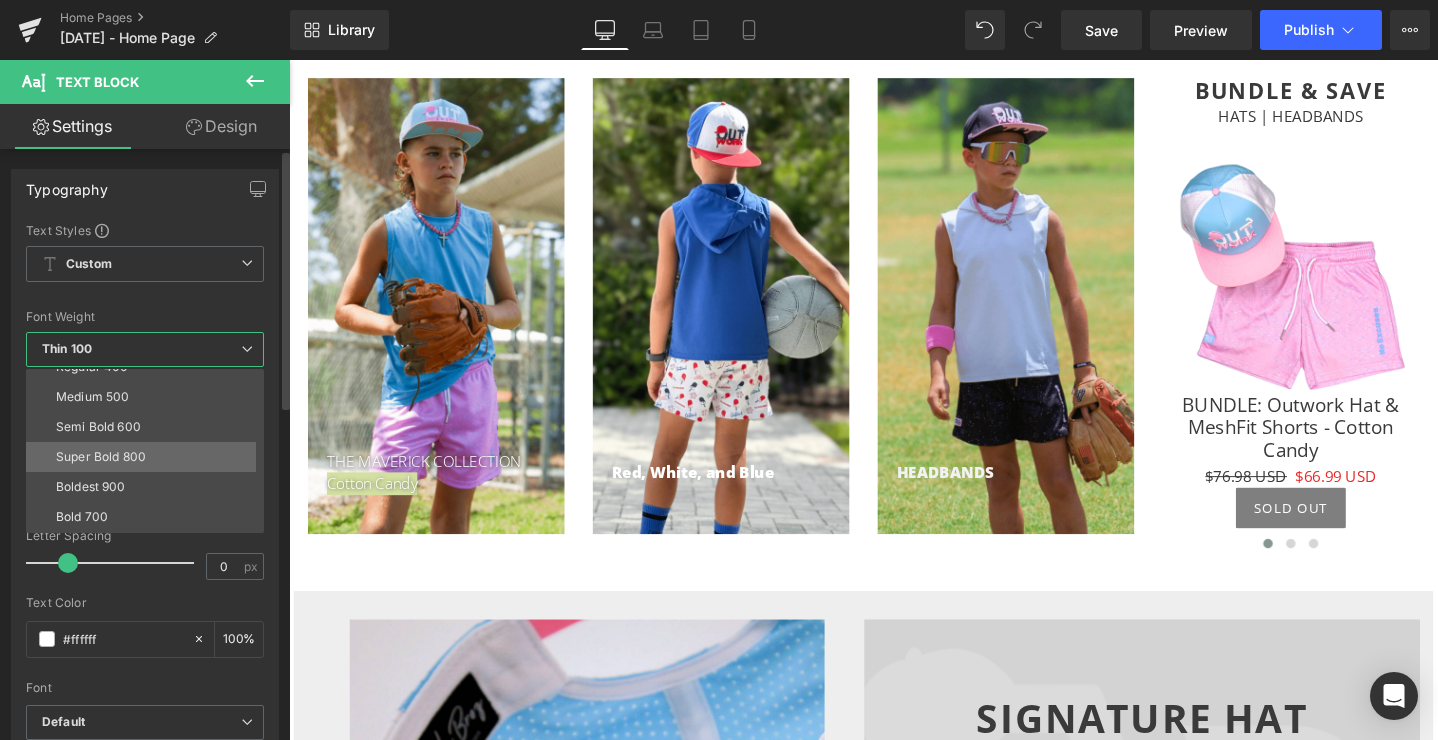 scroll, scrollTop: 166, scrollLeft: 0, axis: vertical 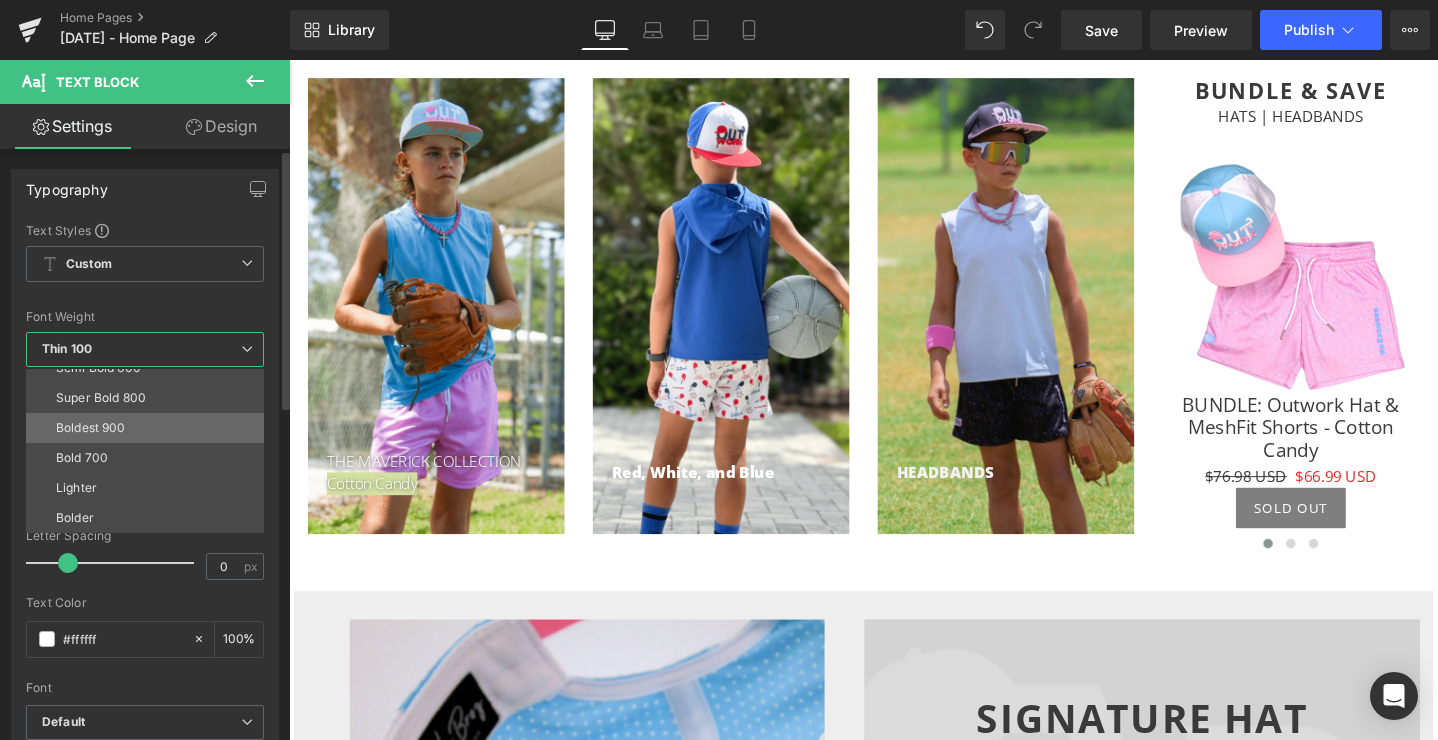 click on "Boldest 900" at bounding box center [91, 428] 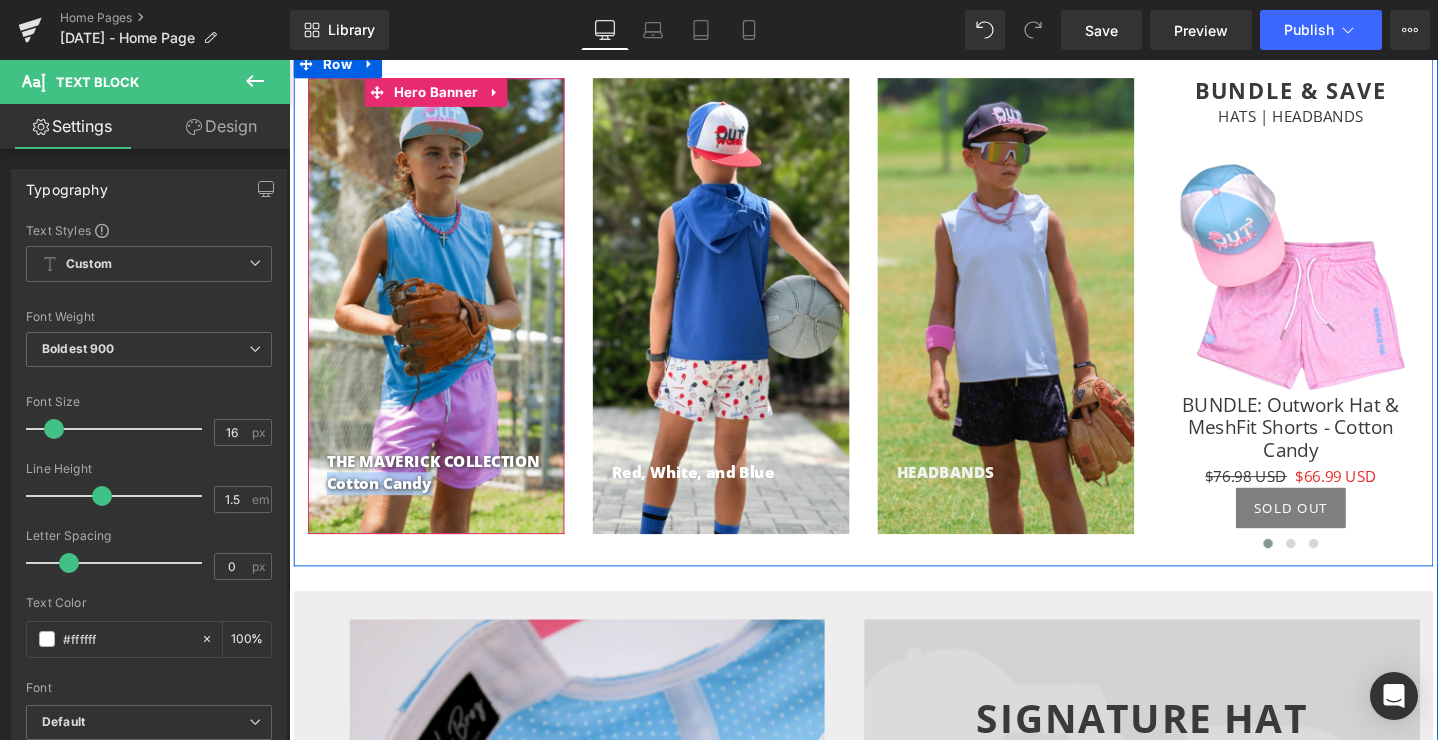 click on "THE MAVERICK COLLECTION Cotton Candy
Text Block" at bounding box center [444, 319] 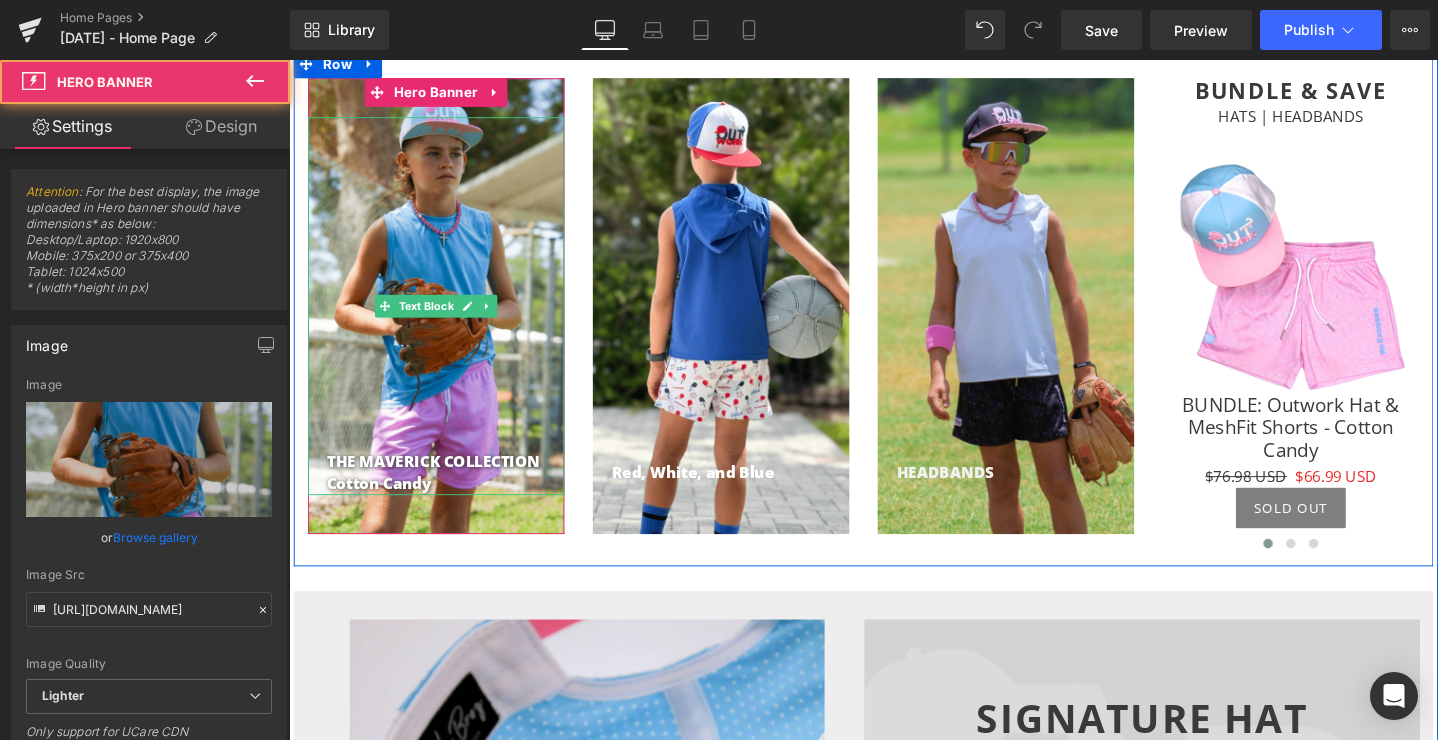click on "Cotton Candy" at bounding box center (454, 506) 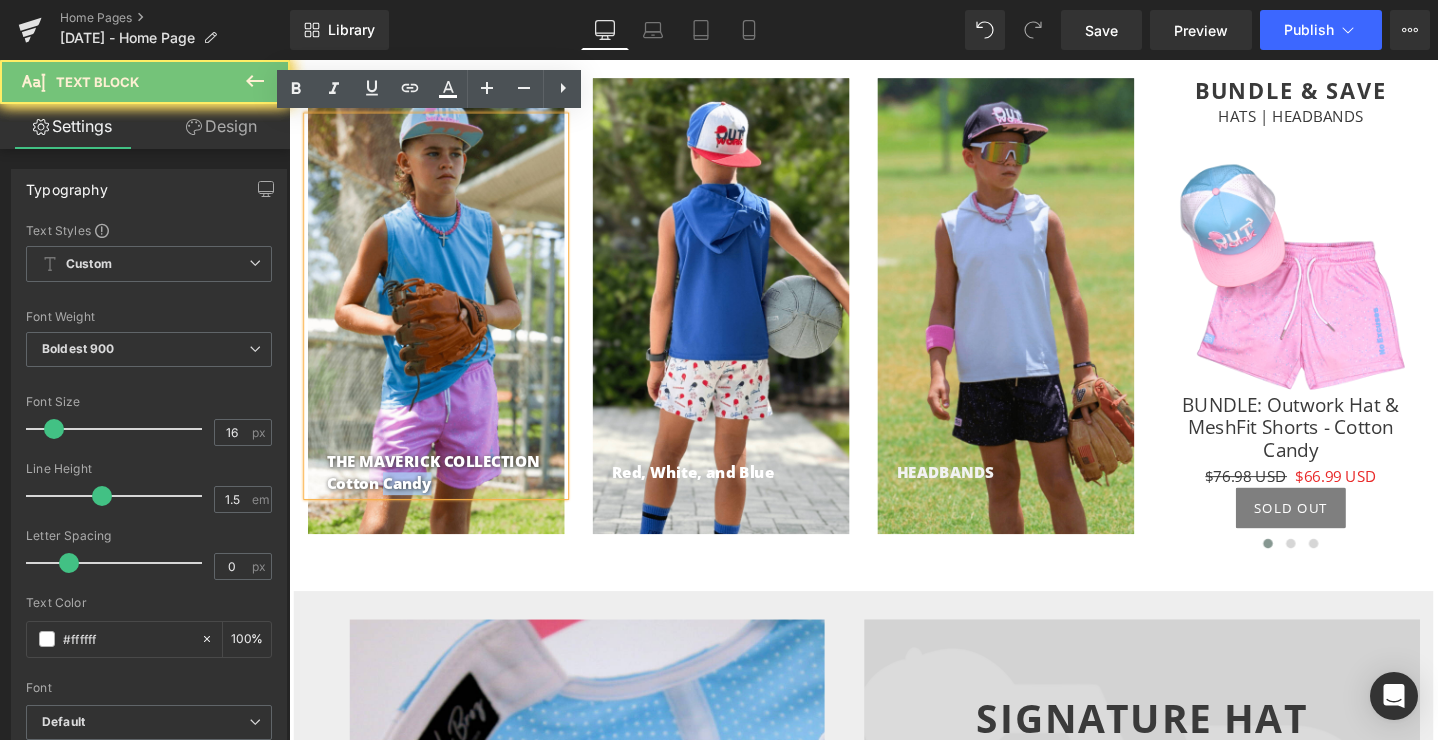 click on "Cotton Candy" at bounding box center [454, 506] 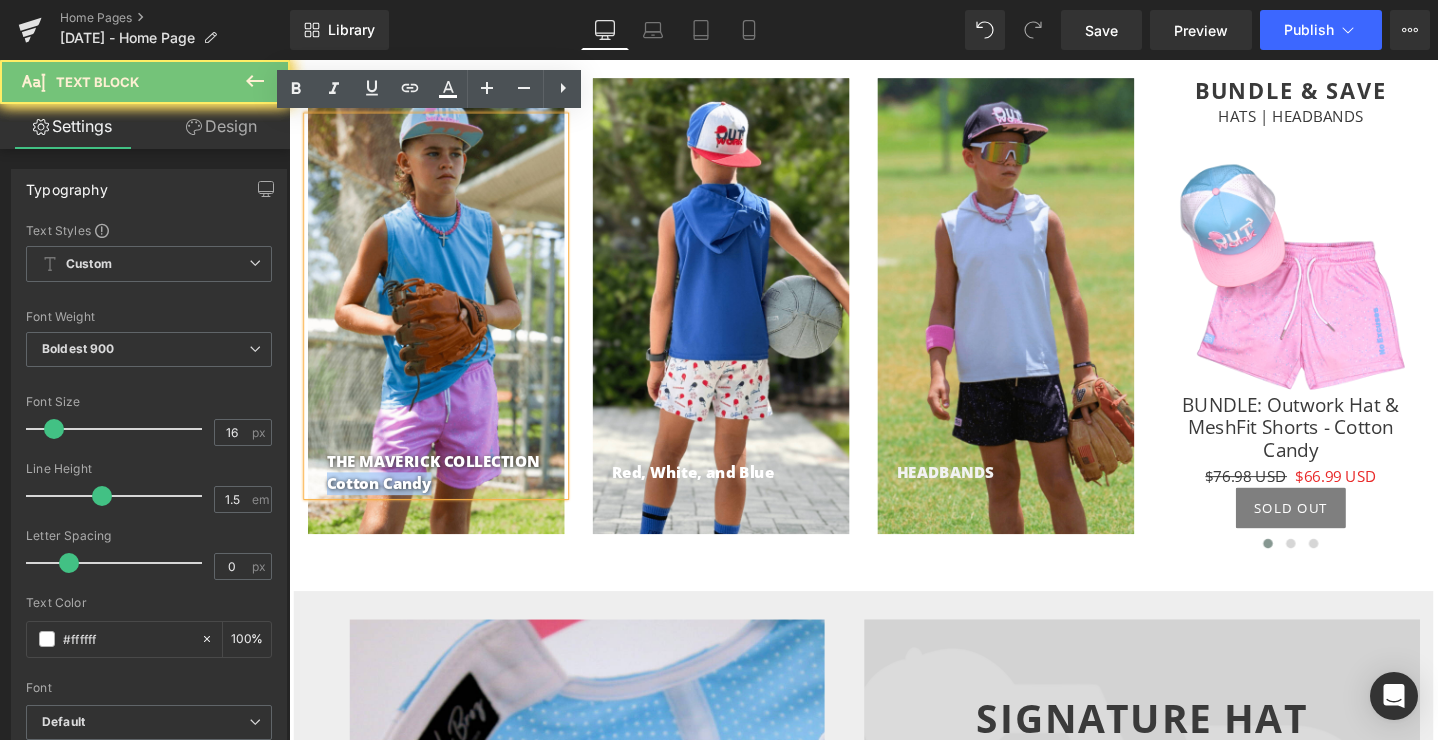 click on "Cotton Candy" at bounding box center (454, 506) 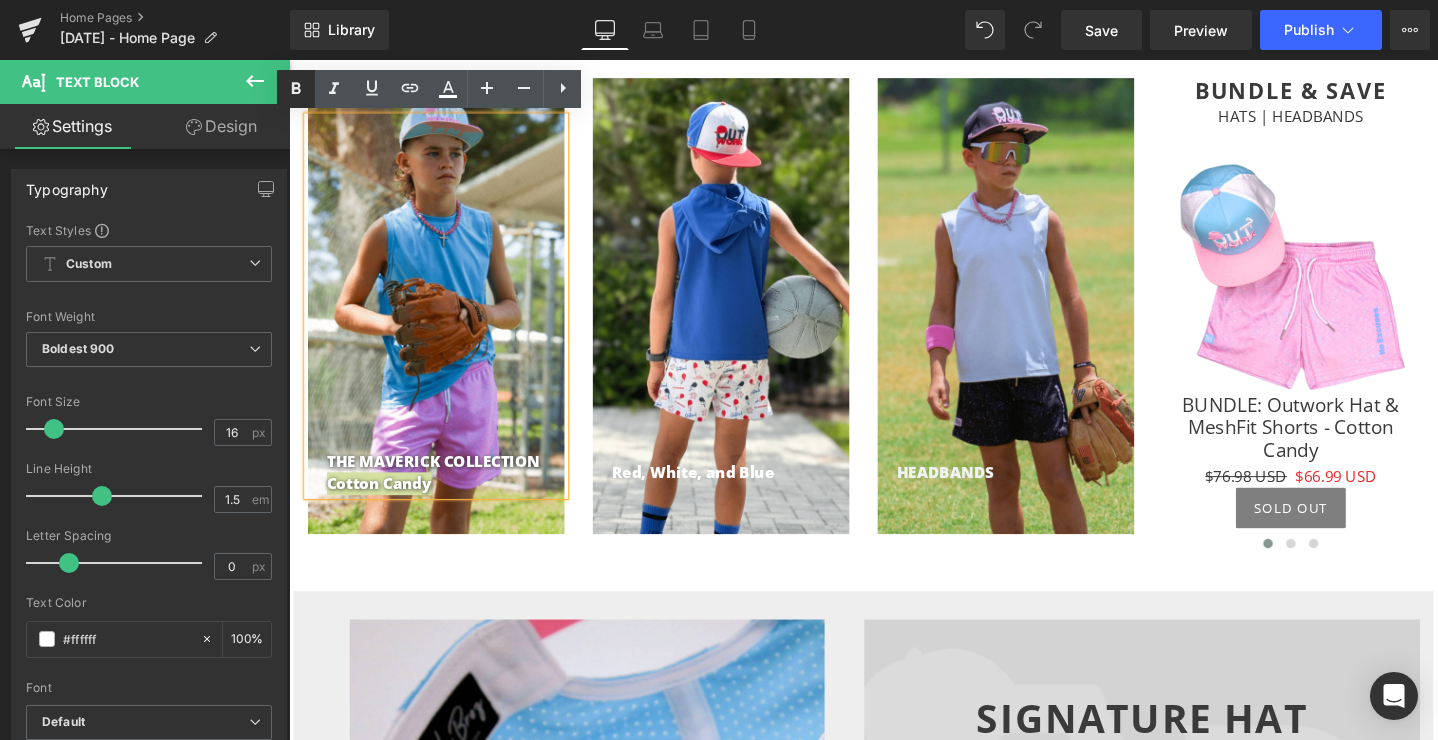 click 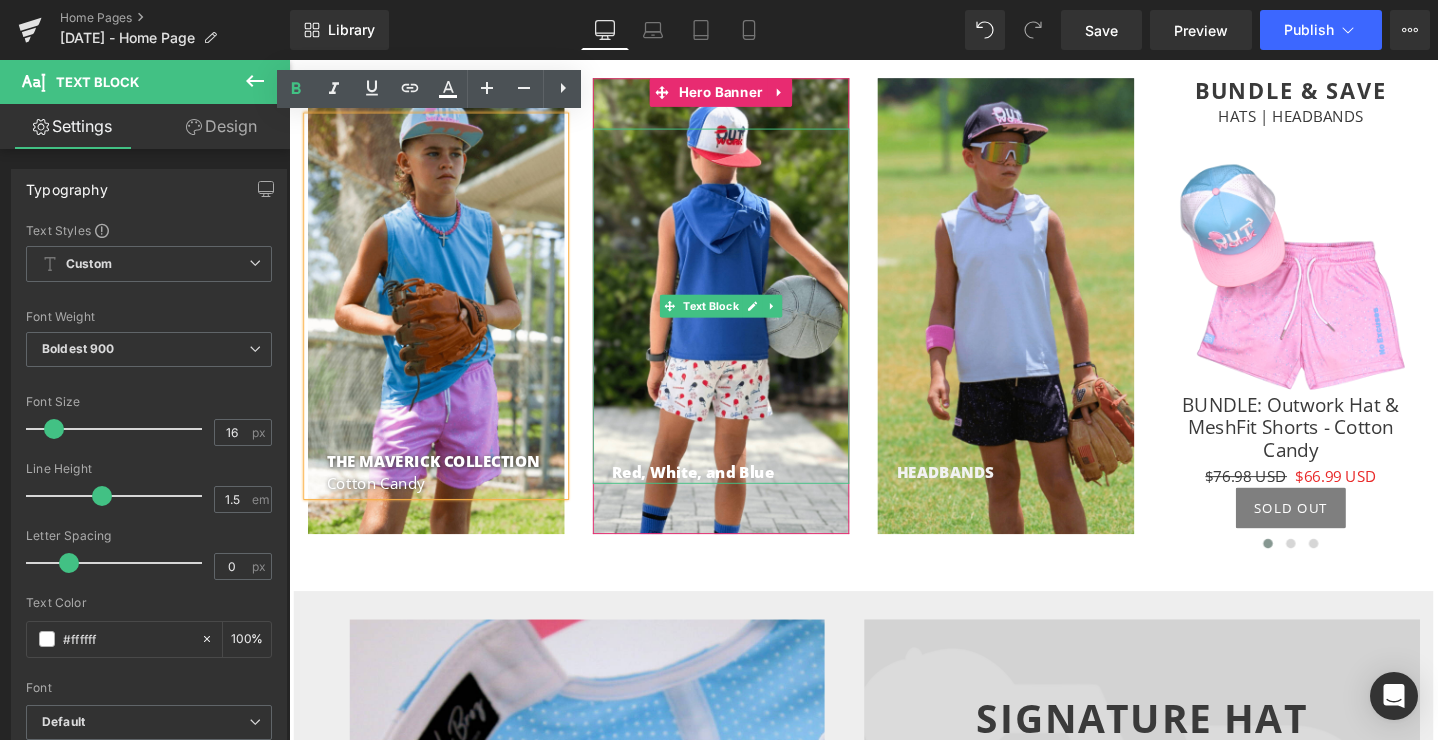 click on "Red, White, and Blue" at bounding box center [754, 494] 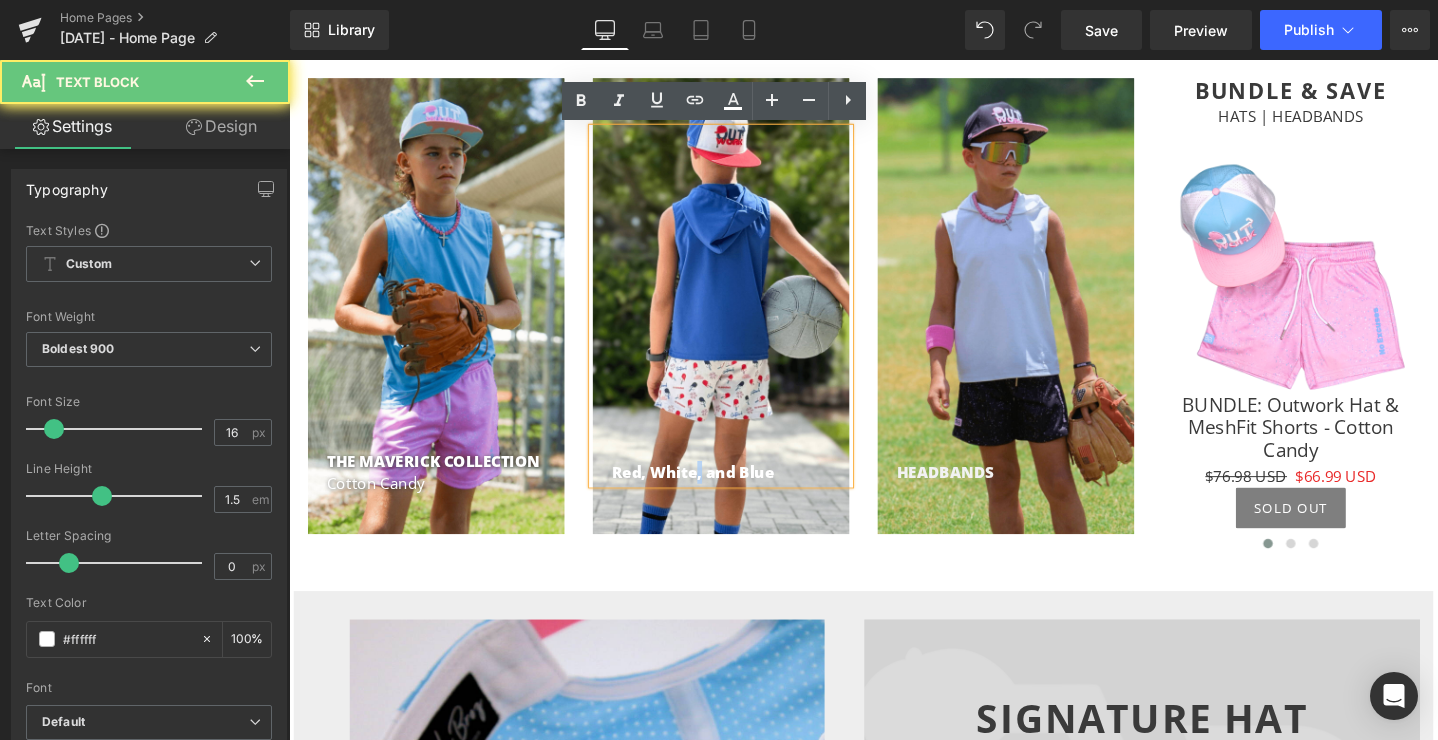click on "Red, White, and Blue" at bounding box center [754, 494] 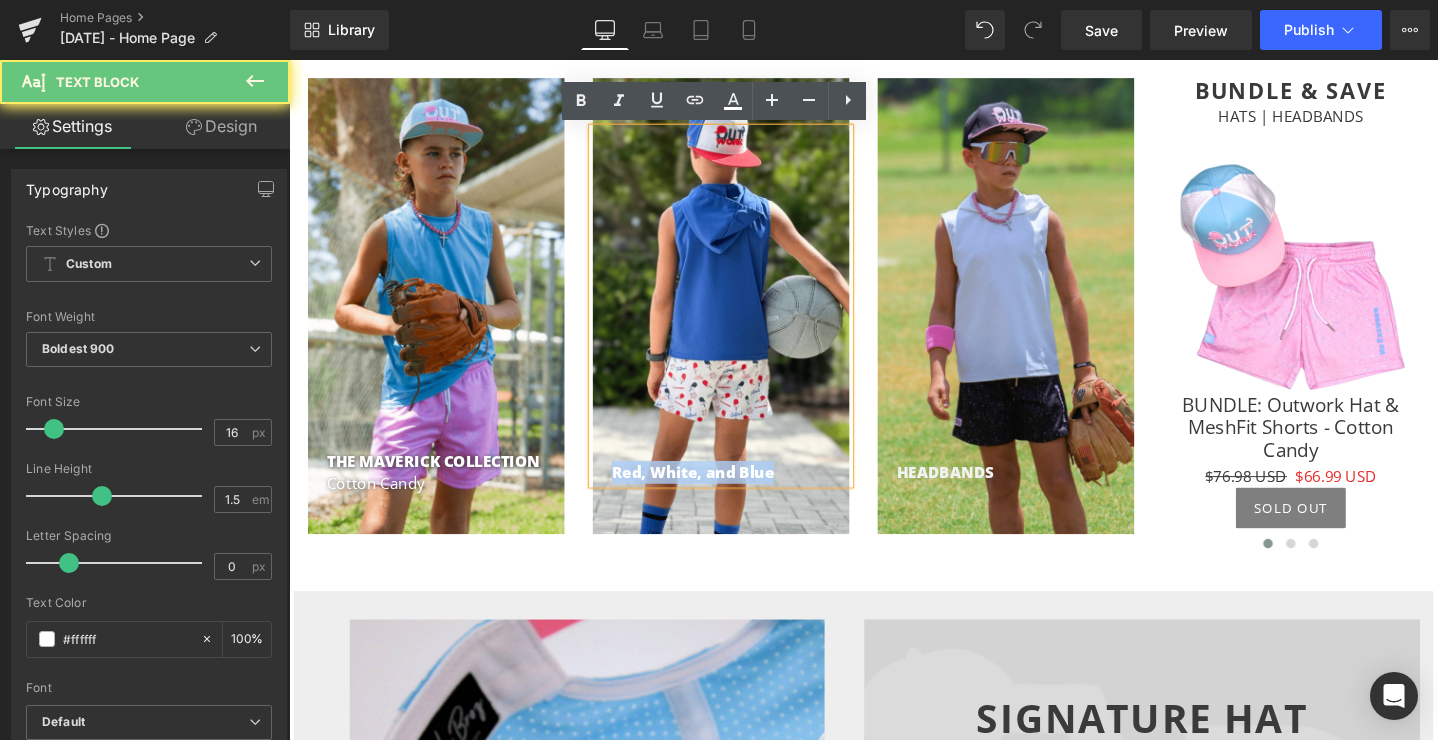 click on "Red, White, and Blue" at bounding box center (754, 494) 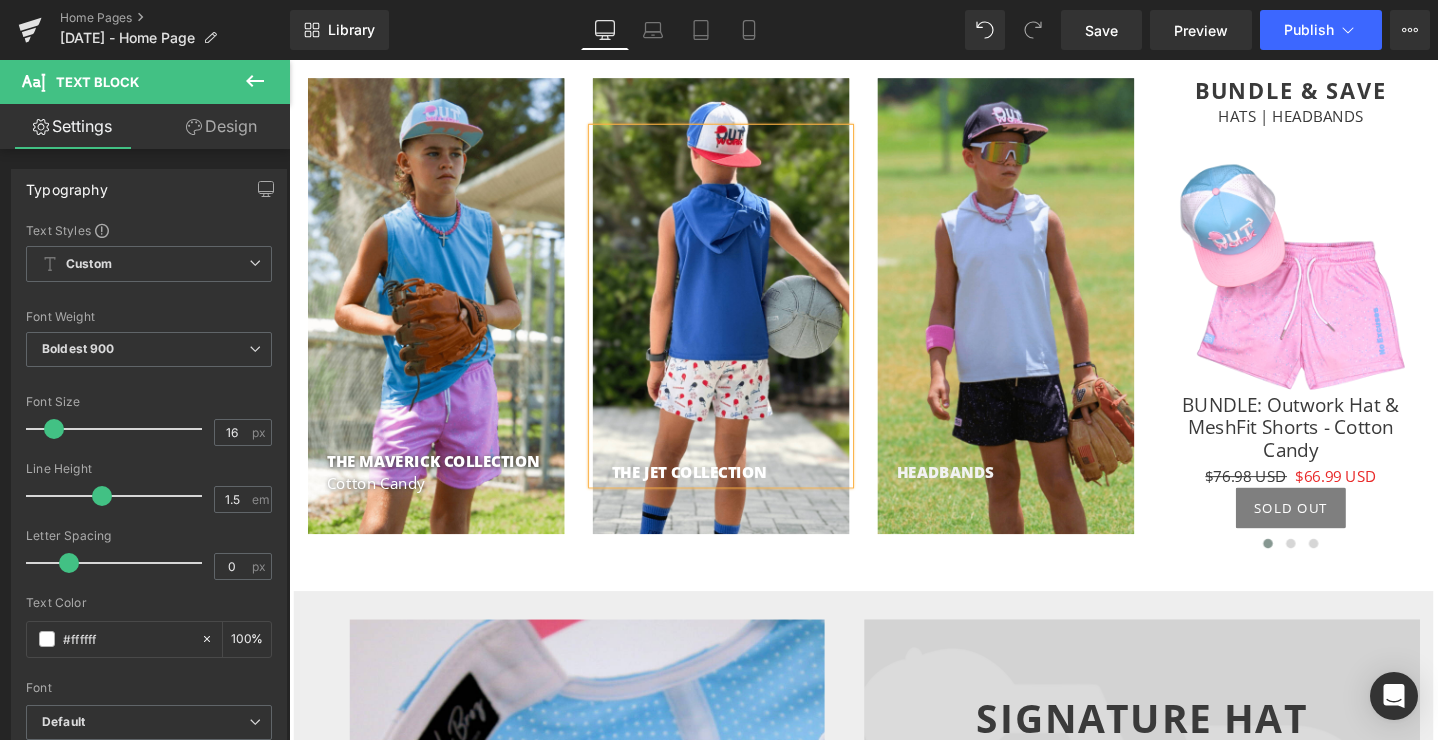 scroll, scrollTop: 975, scrollLeft: 0, axis: vertical 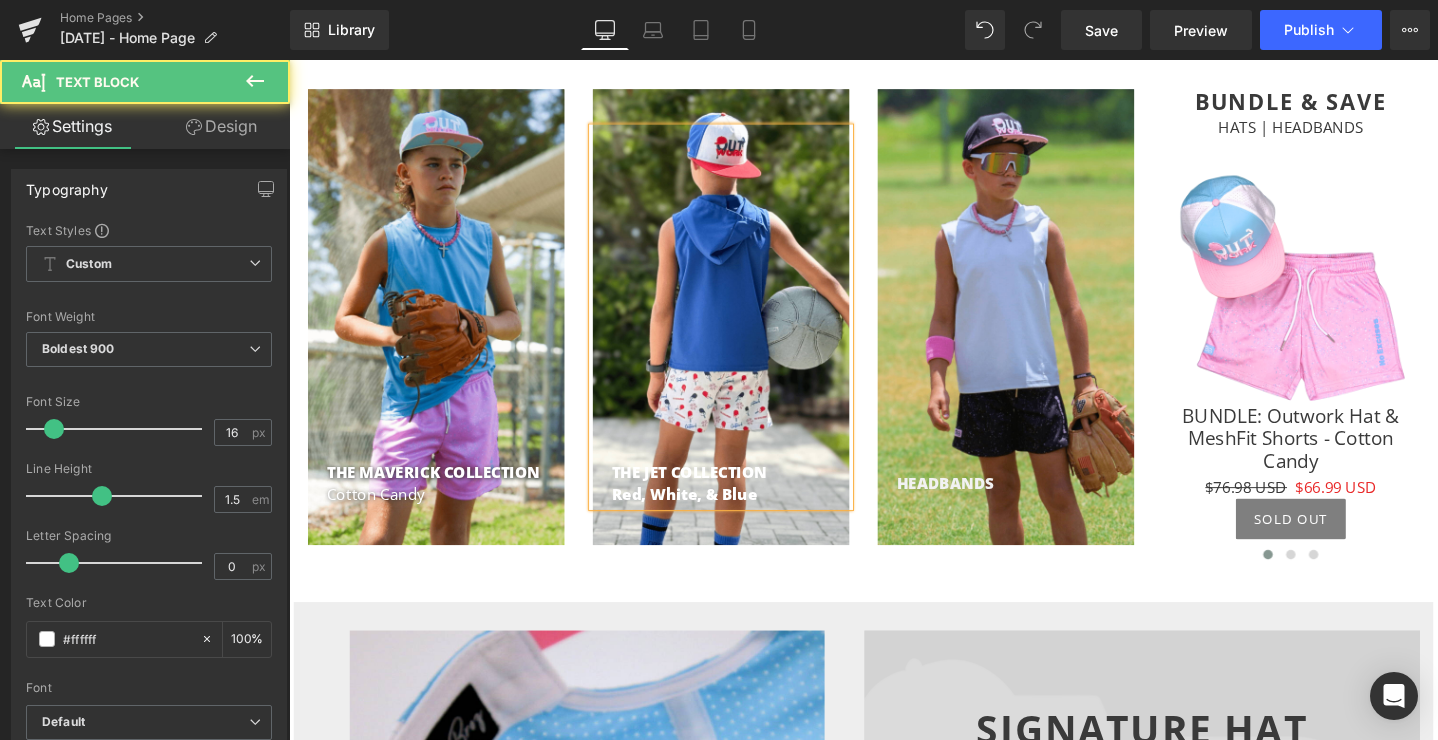 click on "Red, White, & Blue" at bounding box center [754, 518] 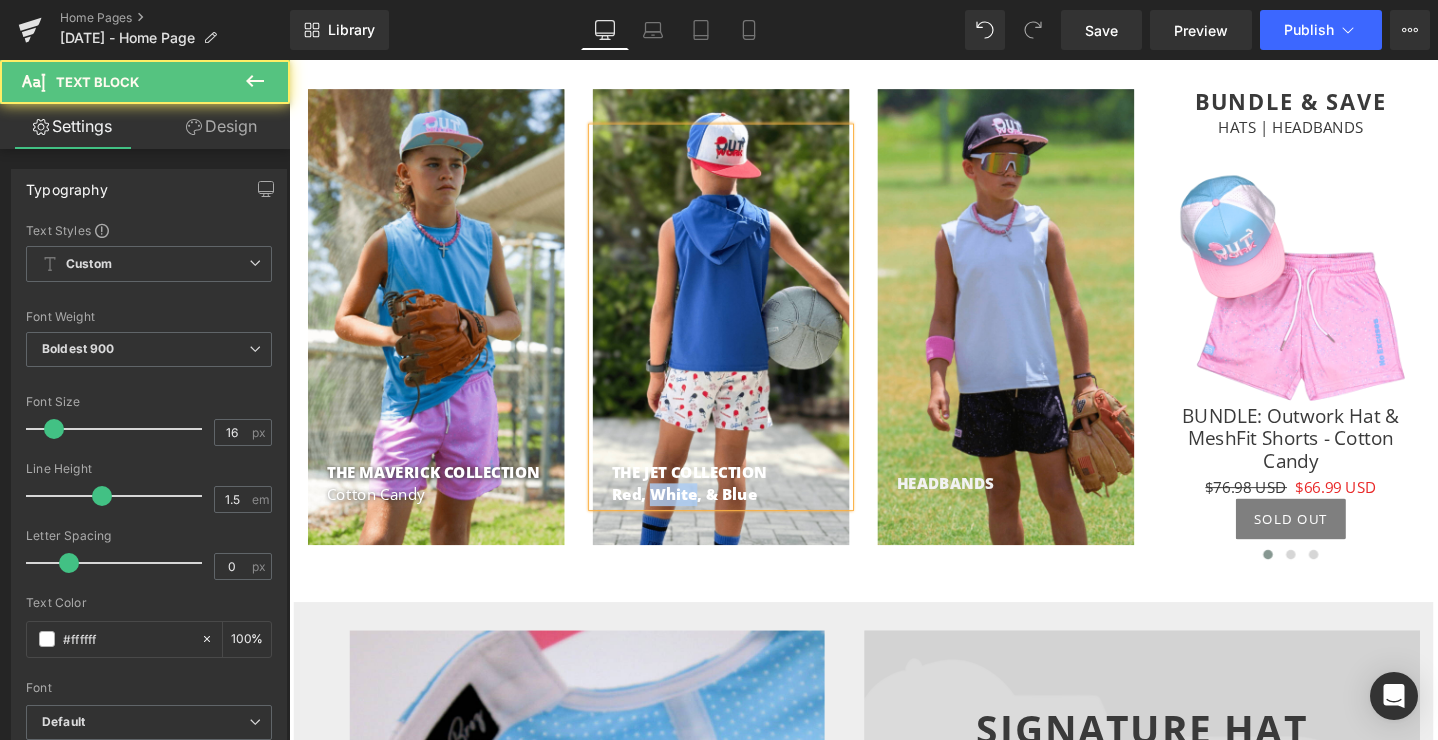 click on "Red, White, & Blue" at bounding box center [754, 518] 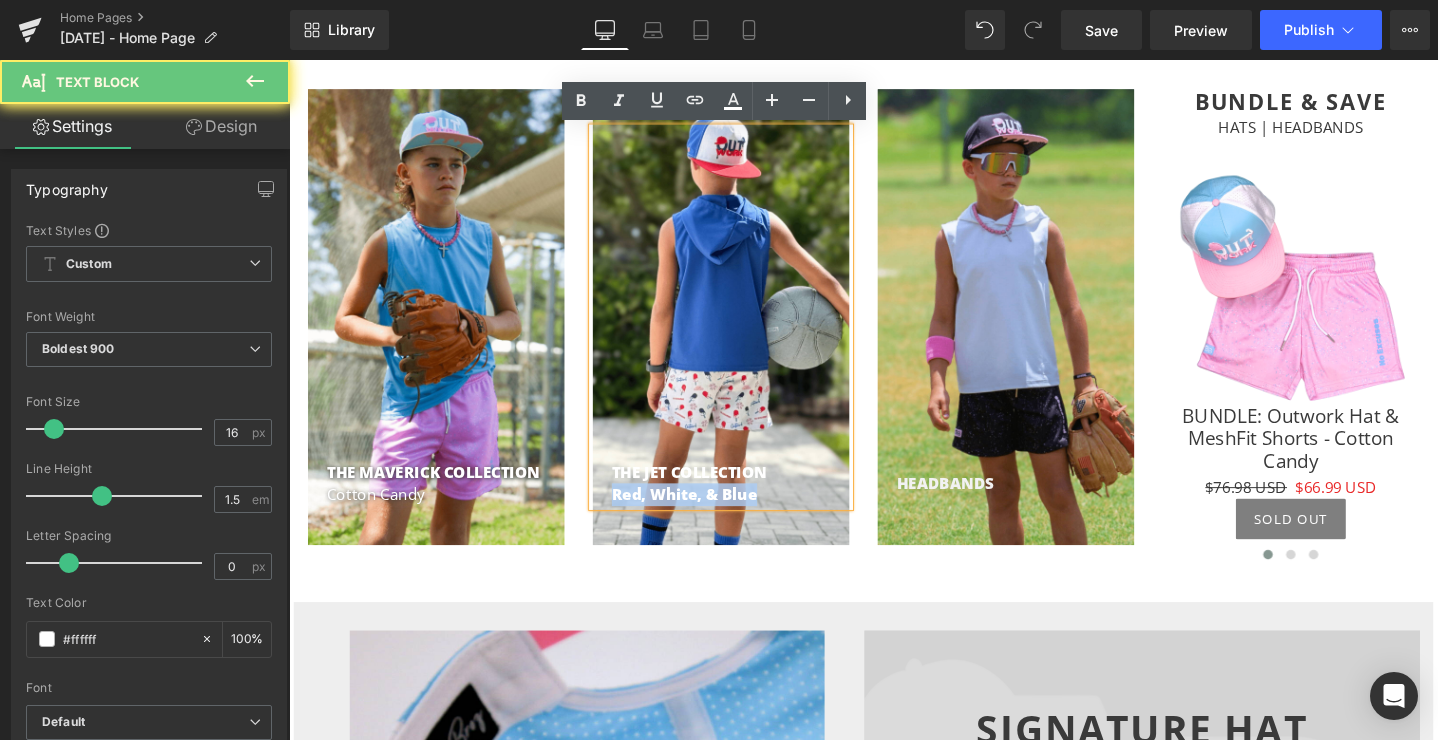 click on "Red, White, & Blue" at bounding box center [754, 518] 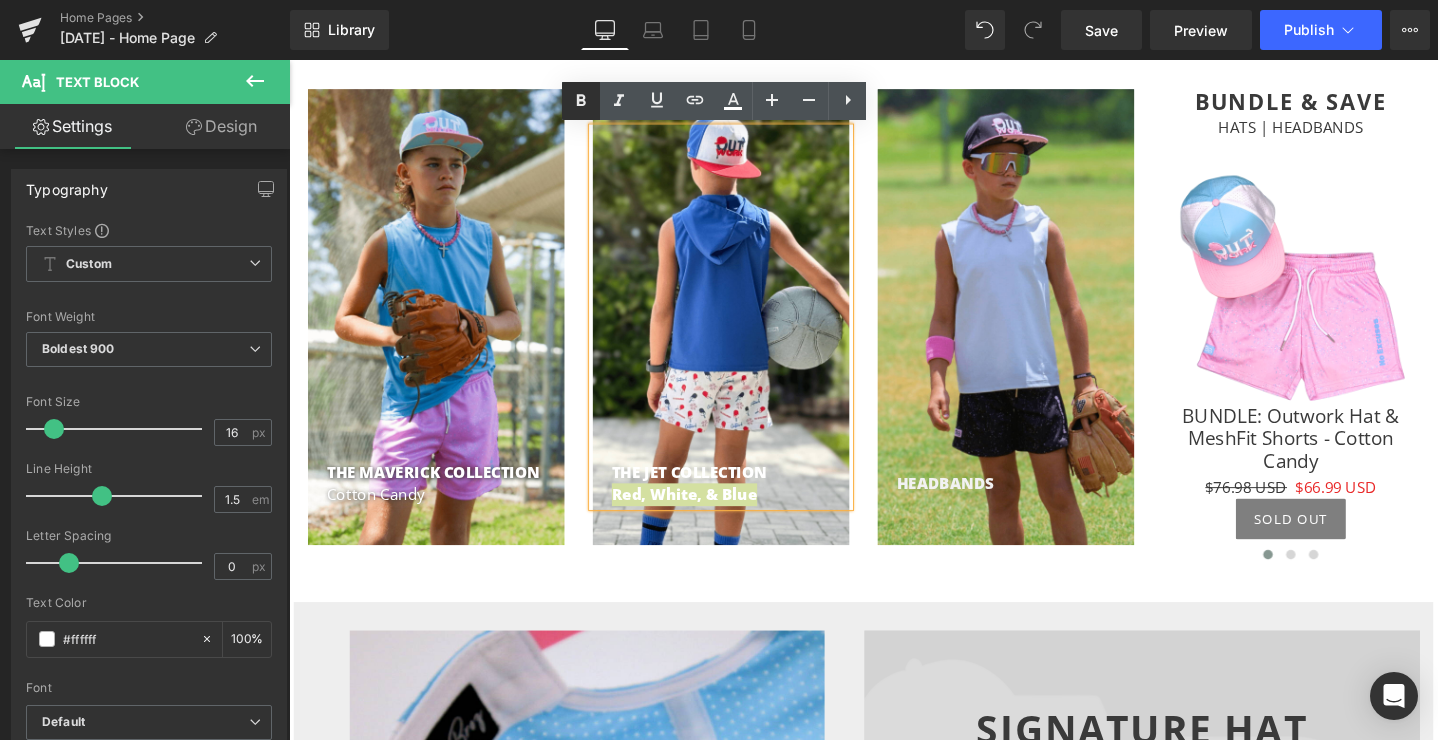 click 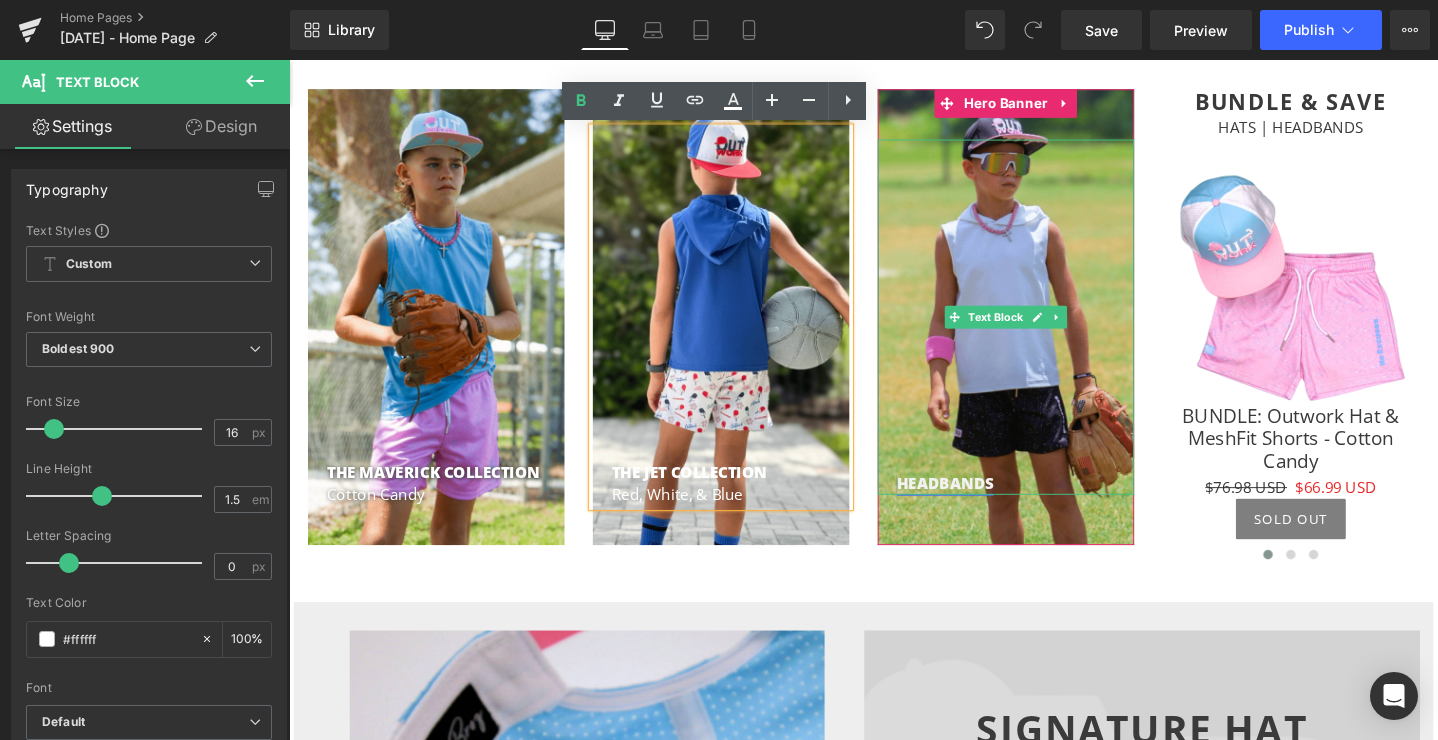 click on "HEADBANDS" at bounding box center (980, 506) 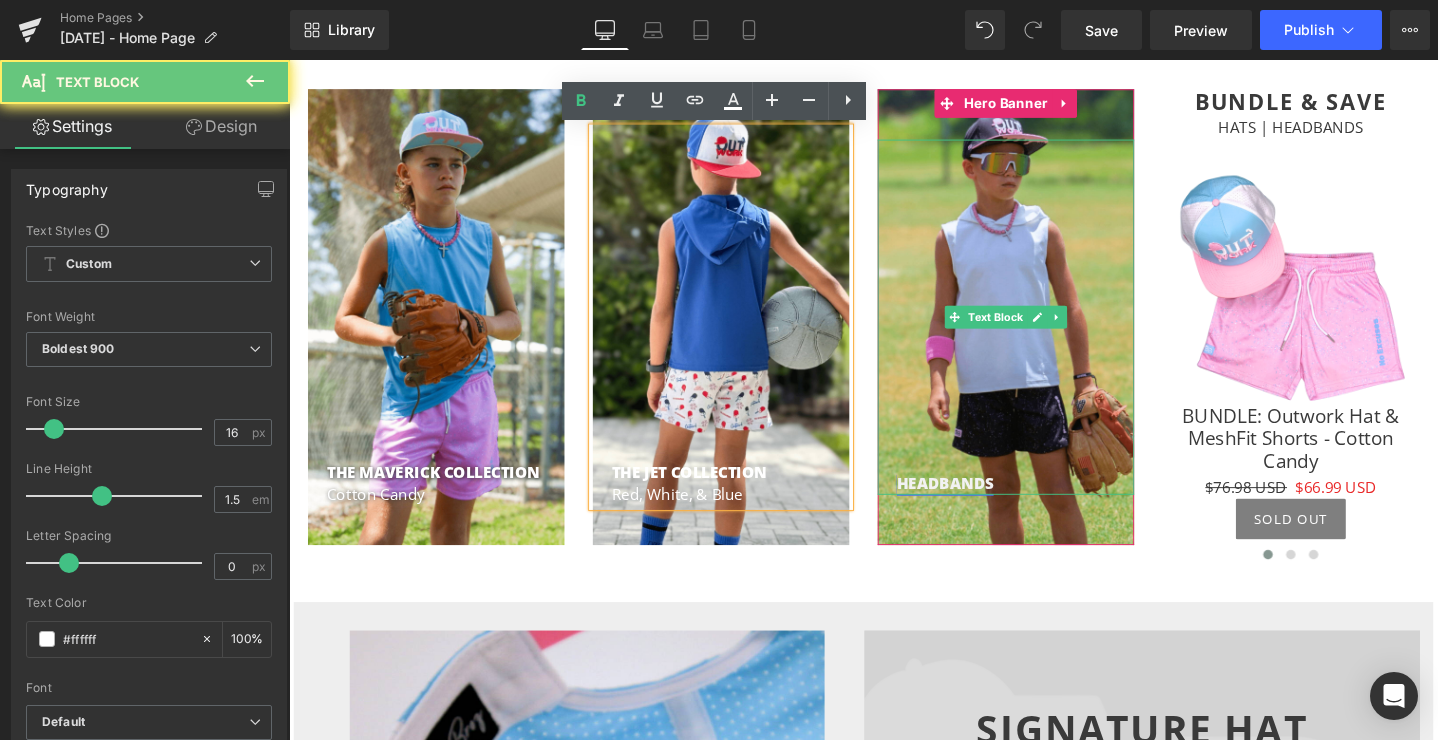 click on "HEADBANDS" at bounding box center [980, 506] 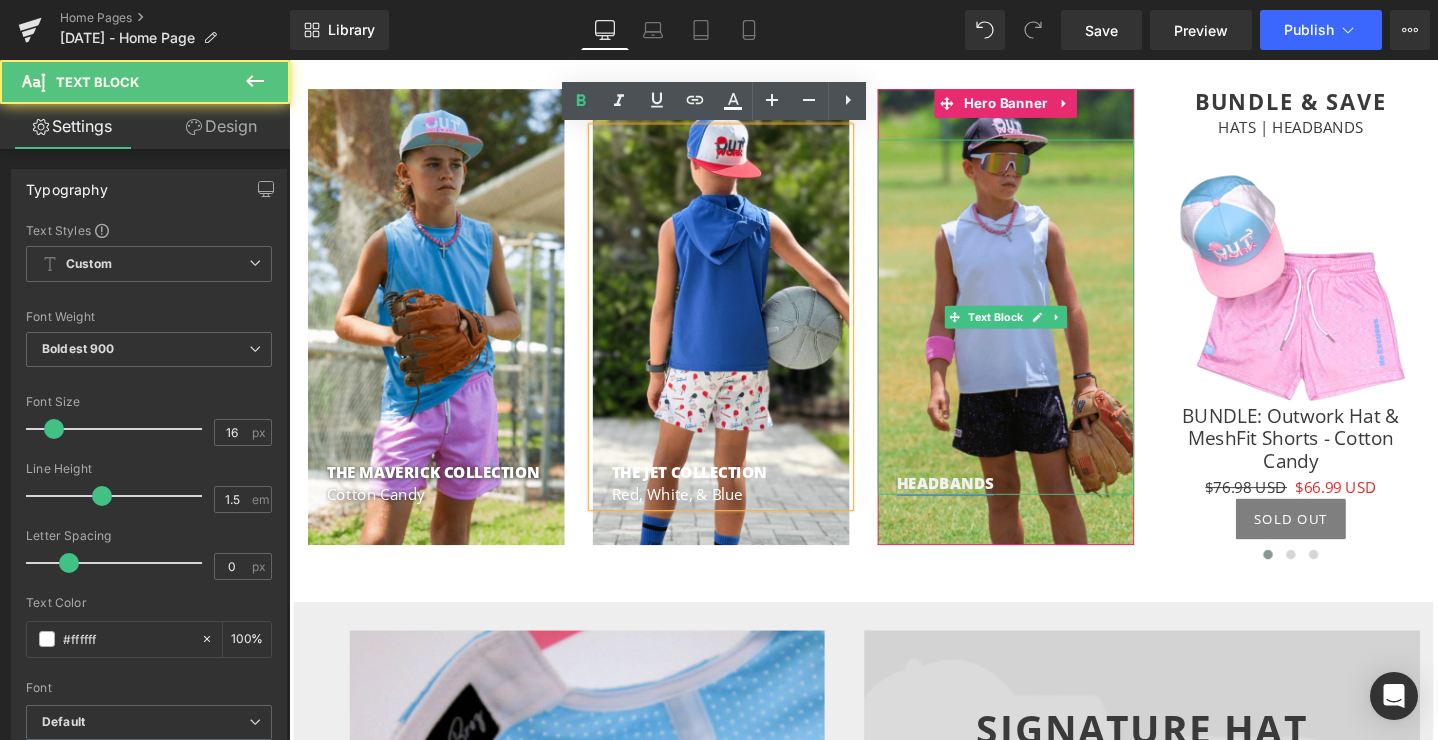 click on "HEADBANDS" at bounding box center [980, 506] 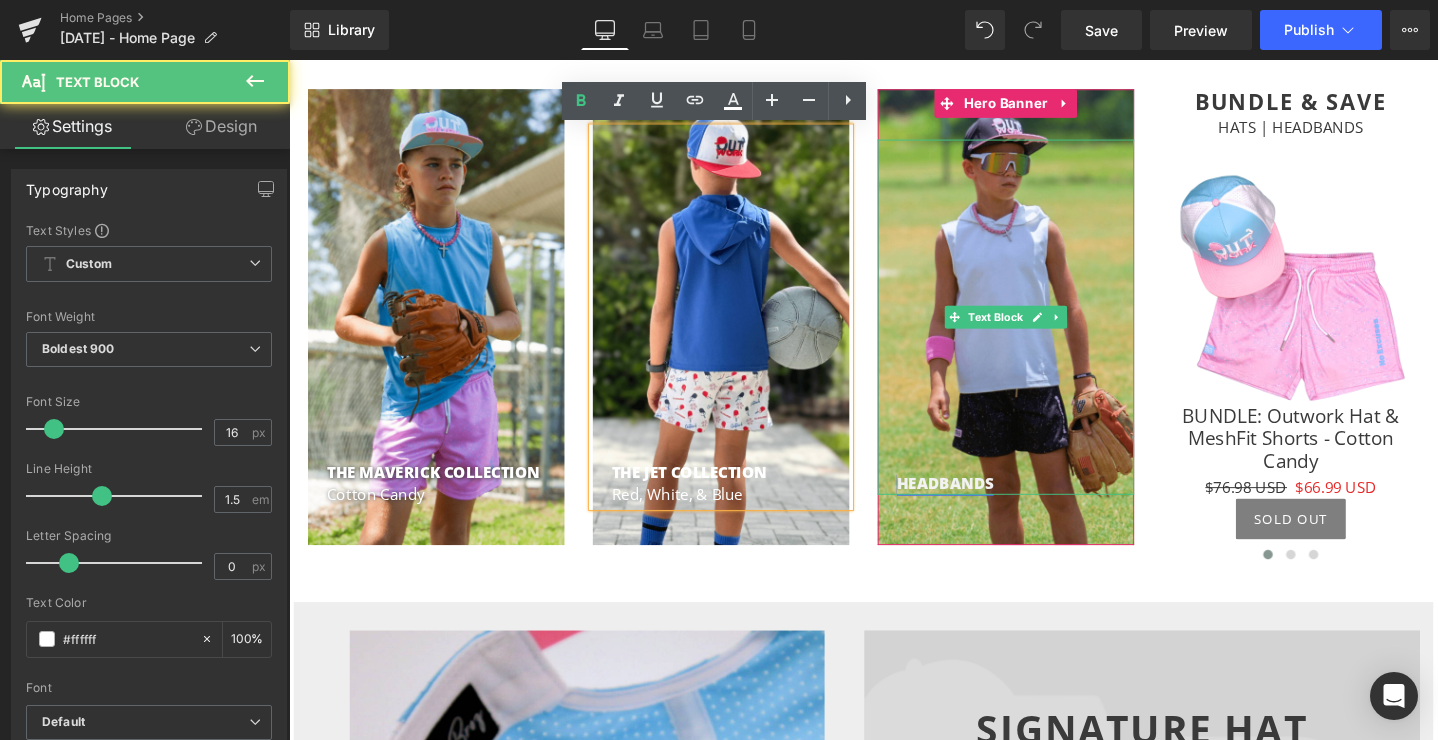 click on "HEADBANDS" at bounding box center [980, 506] 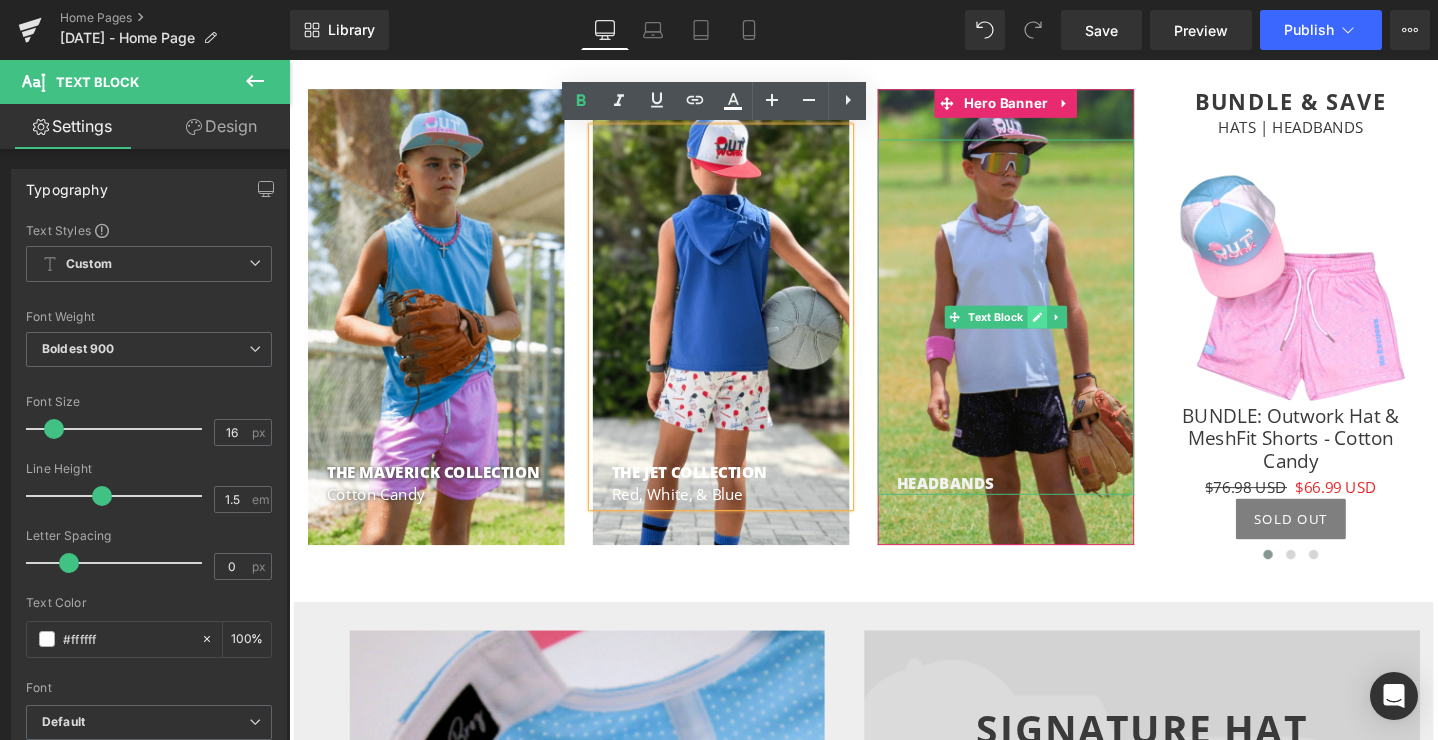 click 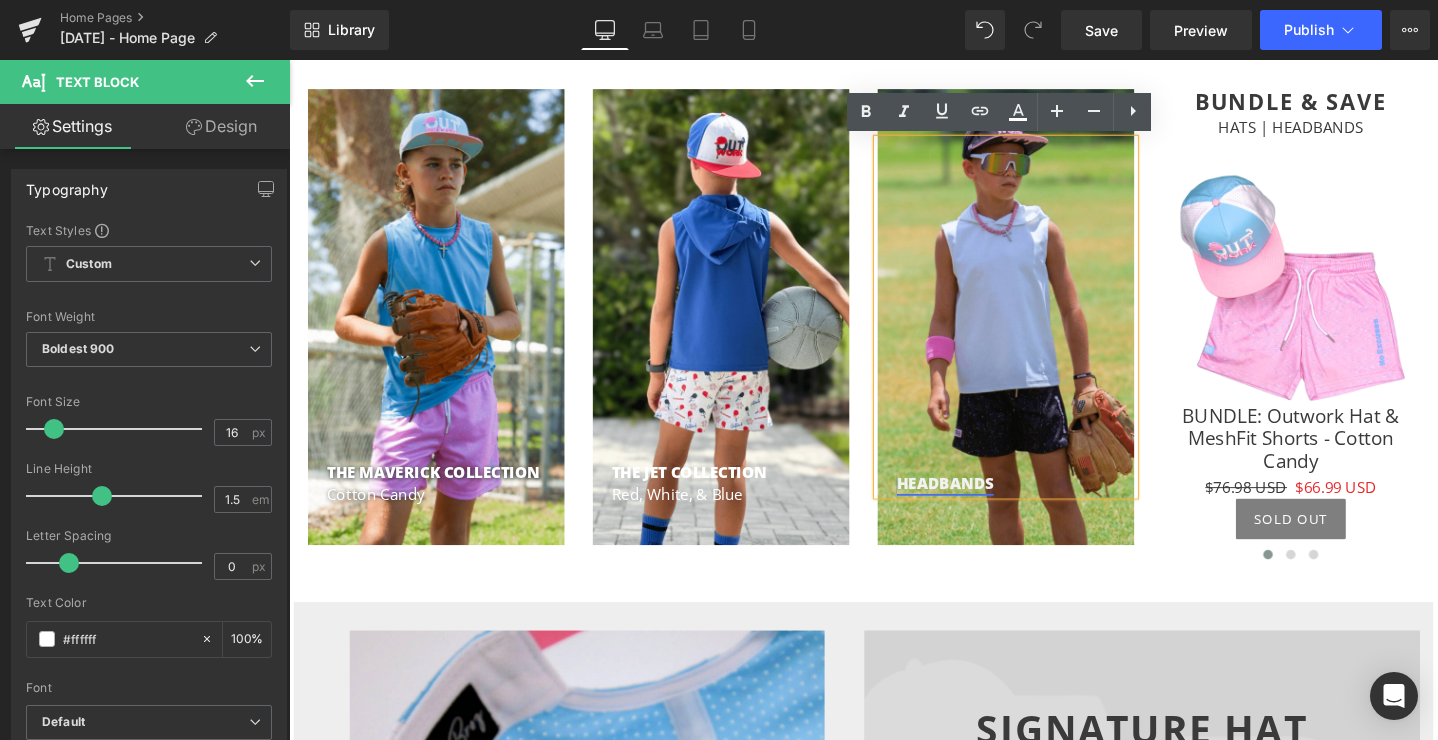 click on "HEADBANDS" at bounding box center [980, 506] 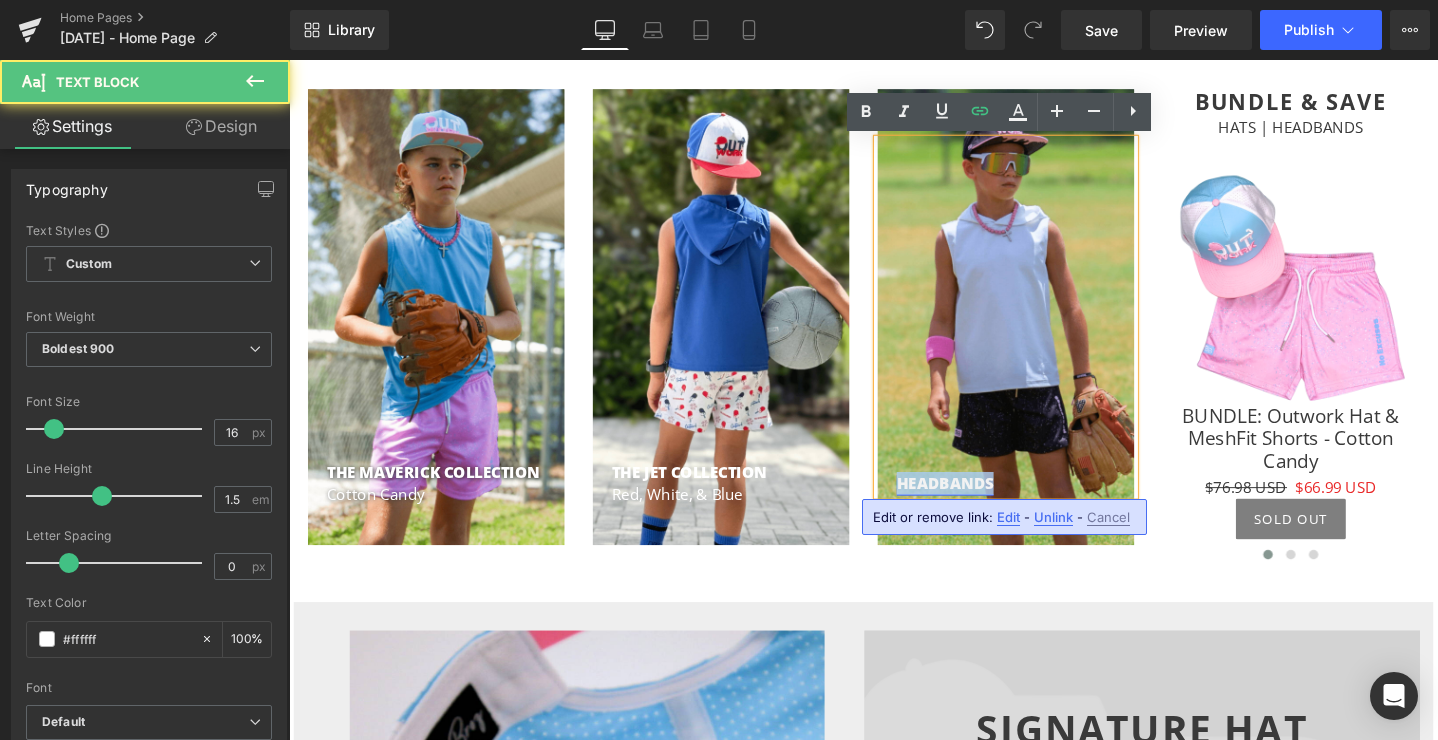 click on "HEADBANDS" at bounding box center (980, 506) 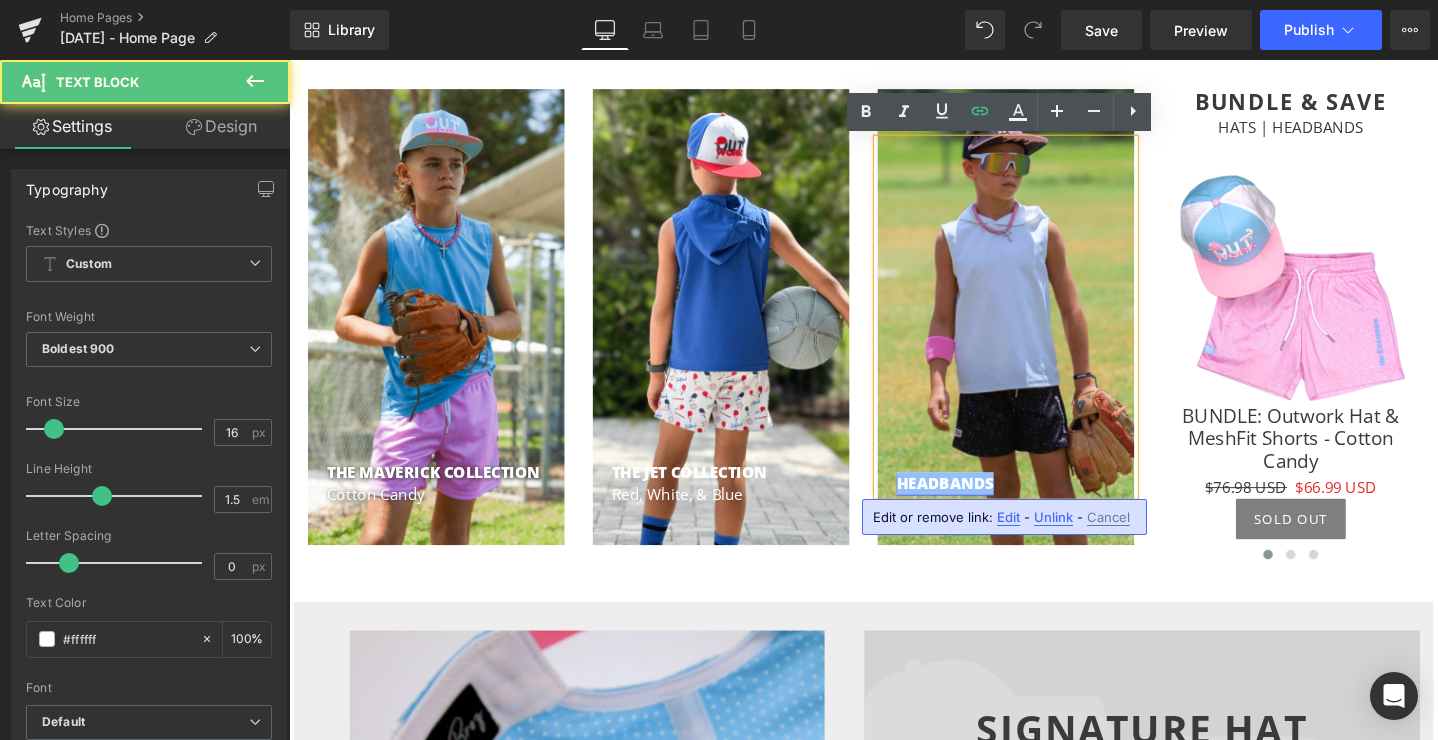 click on "HEADBANDS" at bounding box center (980, 506) 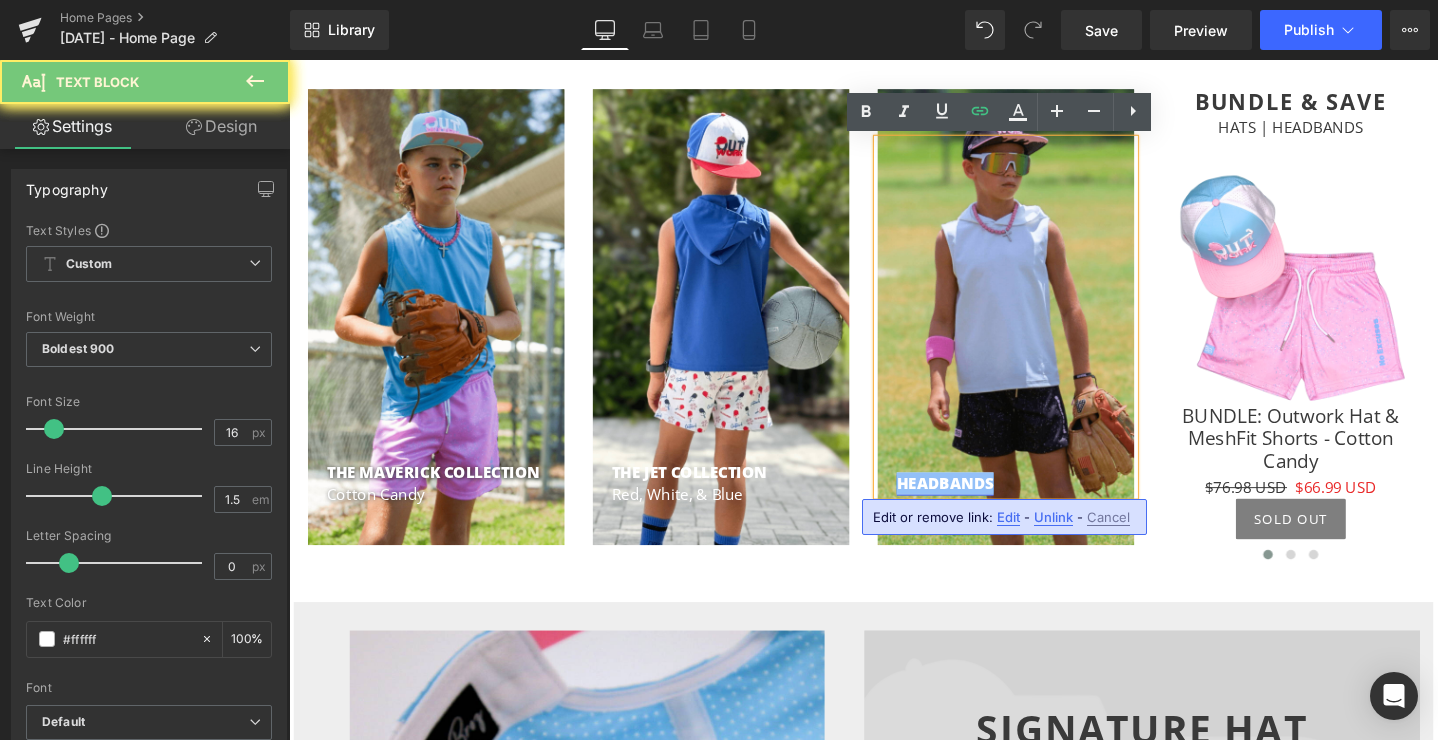 type 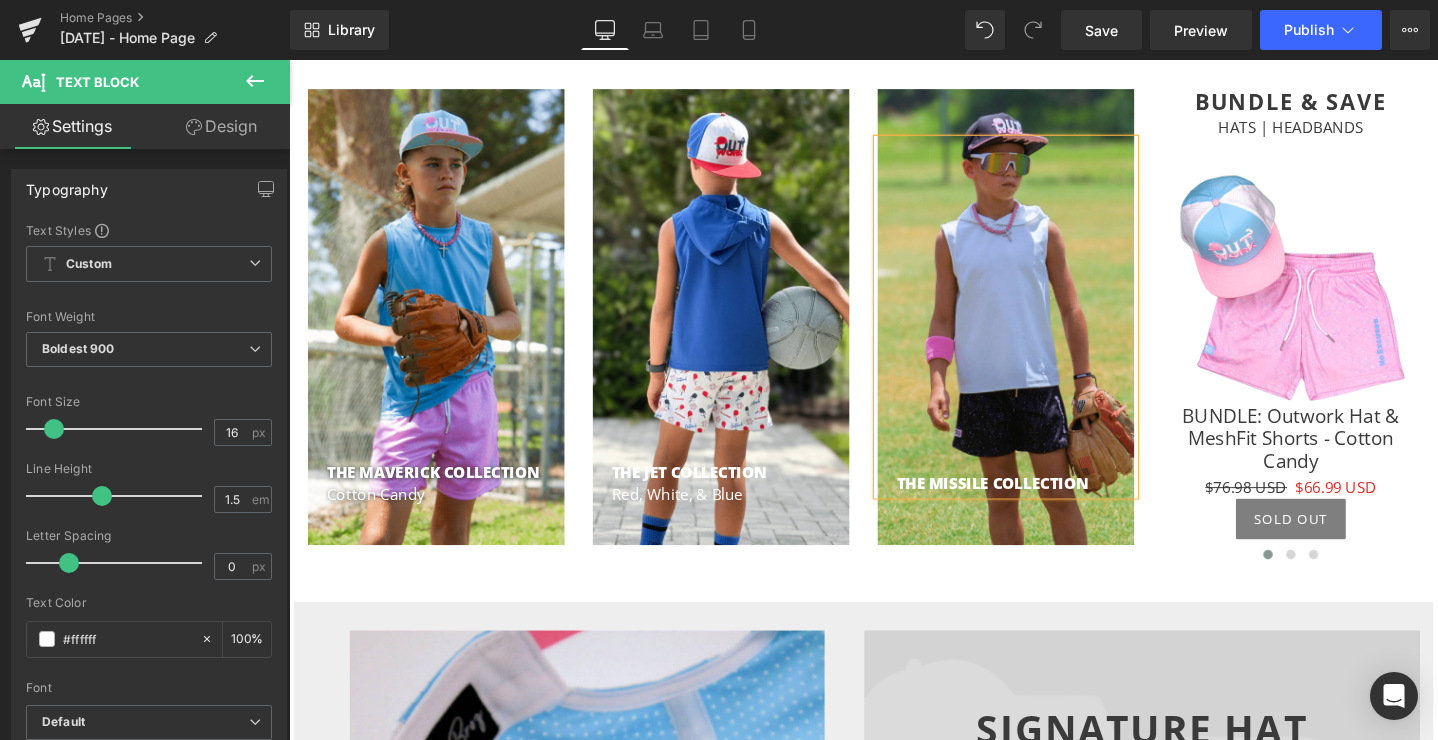 scroll, scrollTop: 963, scrollLeft: 0, axis: vertical 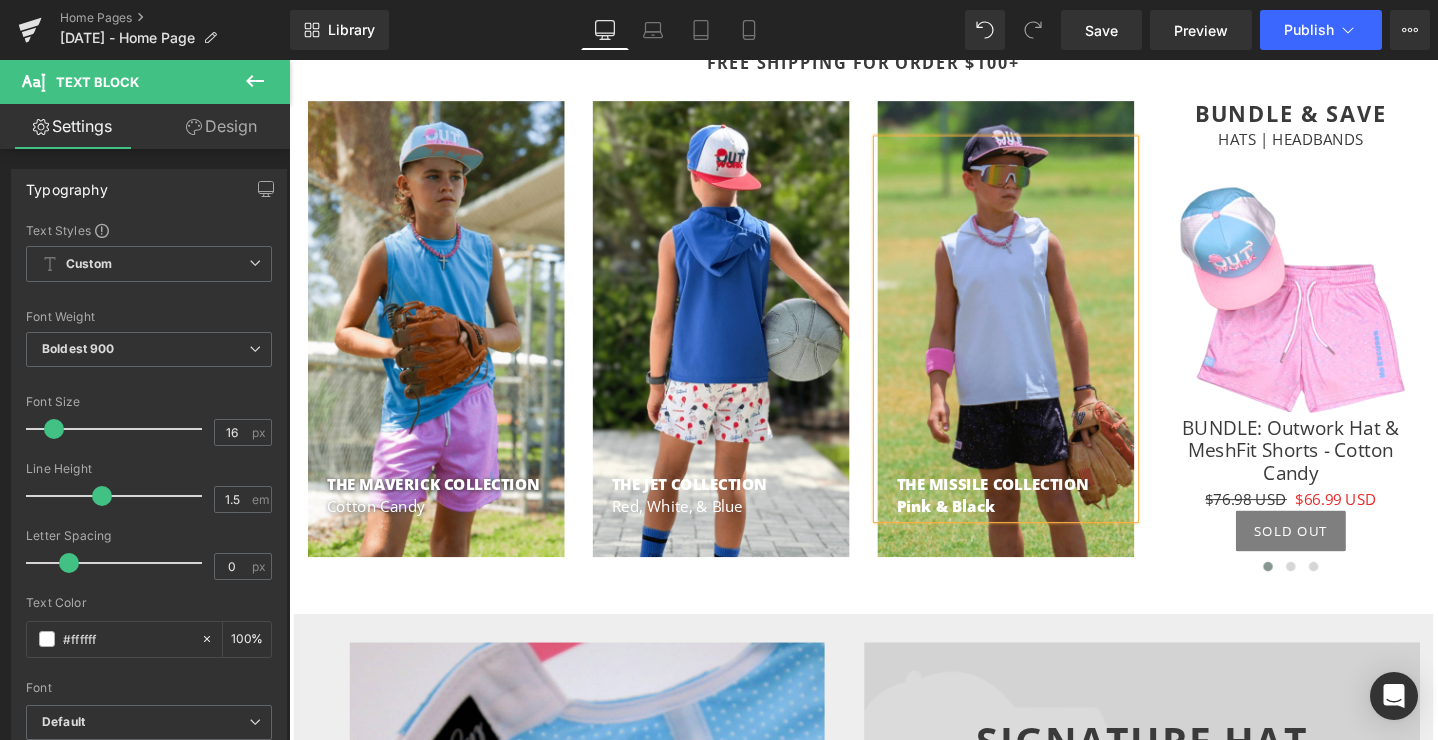 click on "Pink & Black" at bounding box center [1054, 530] 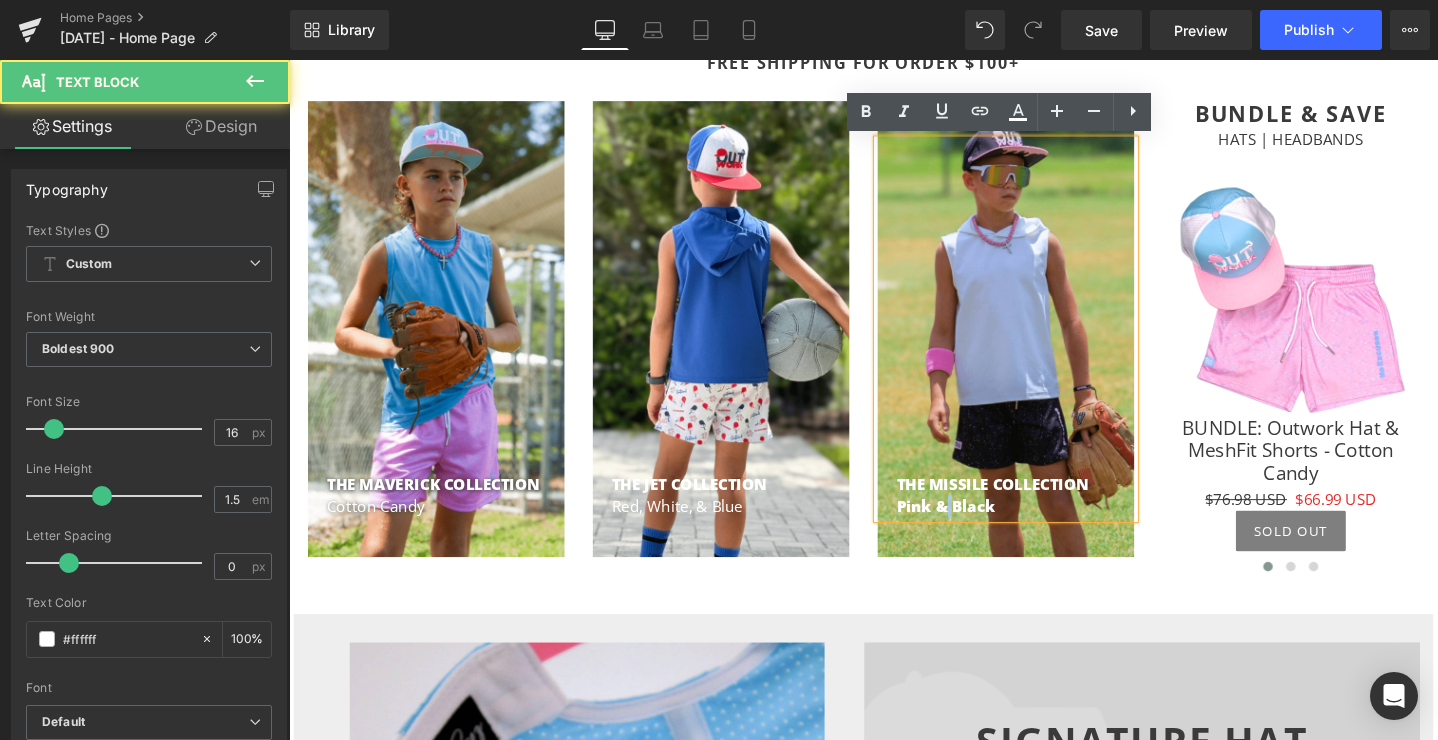 click on "Pink & Black" at bounding box center [1054, 530] 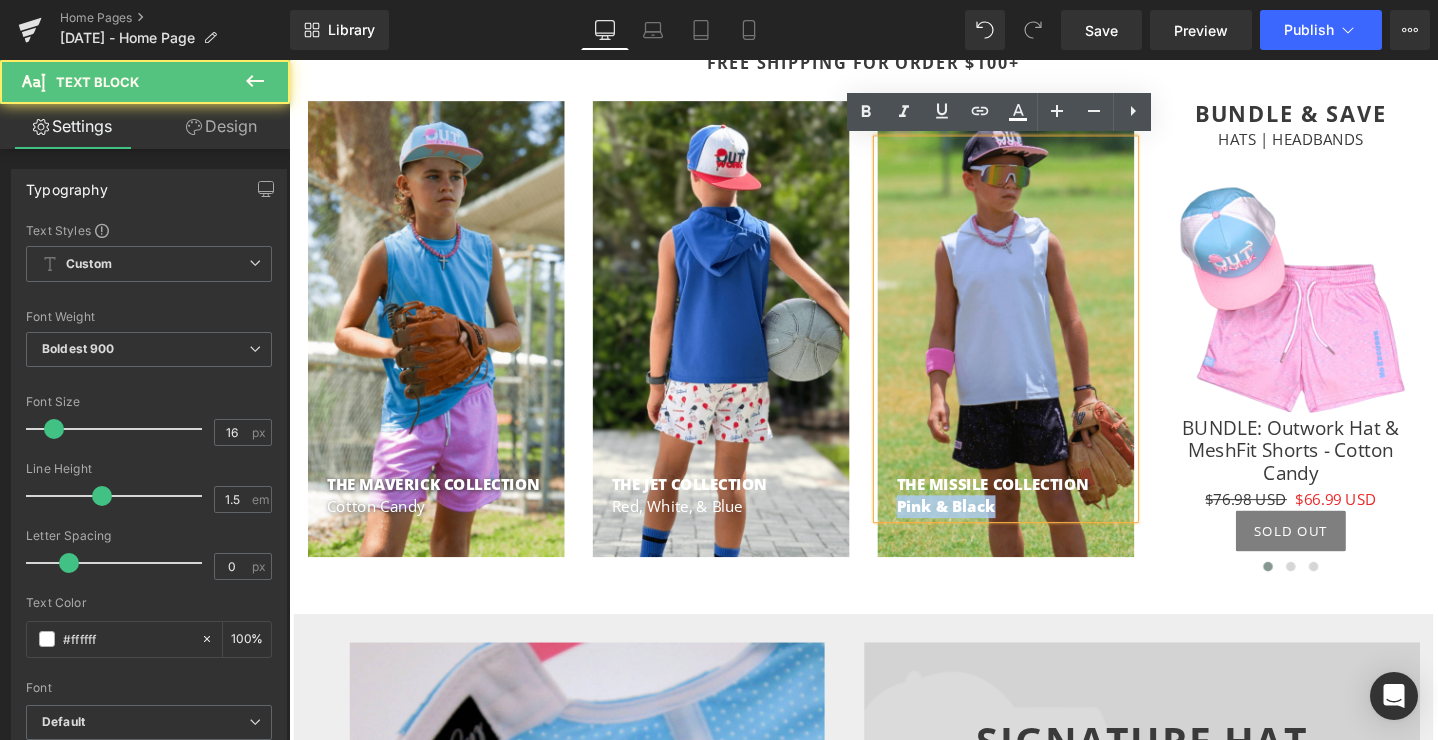 click on "Pink & Black" at bounding box center [1054, 530] 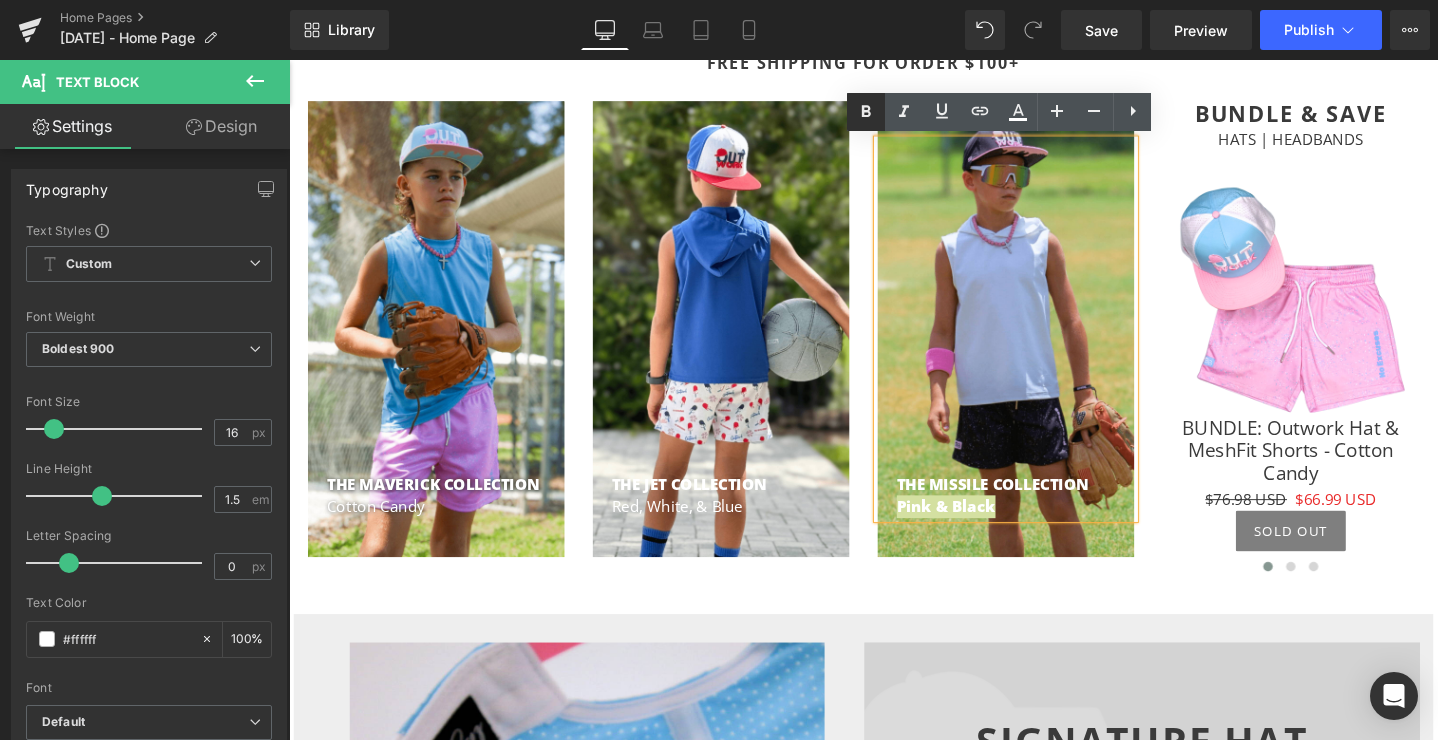 click 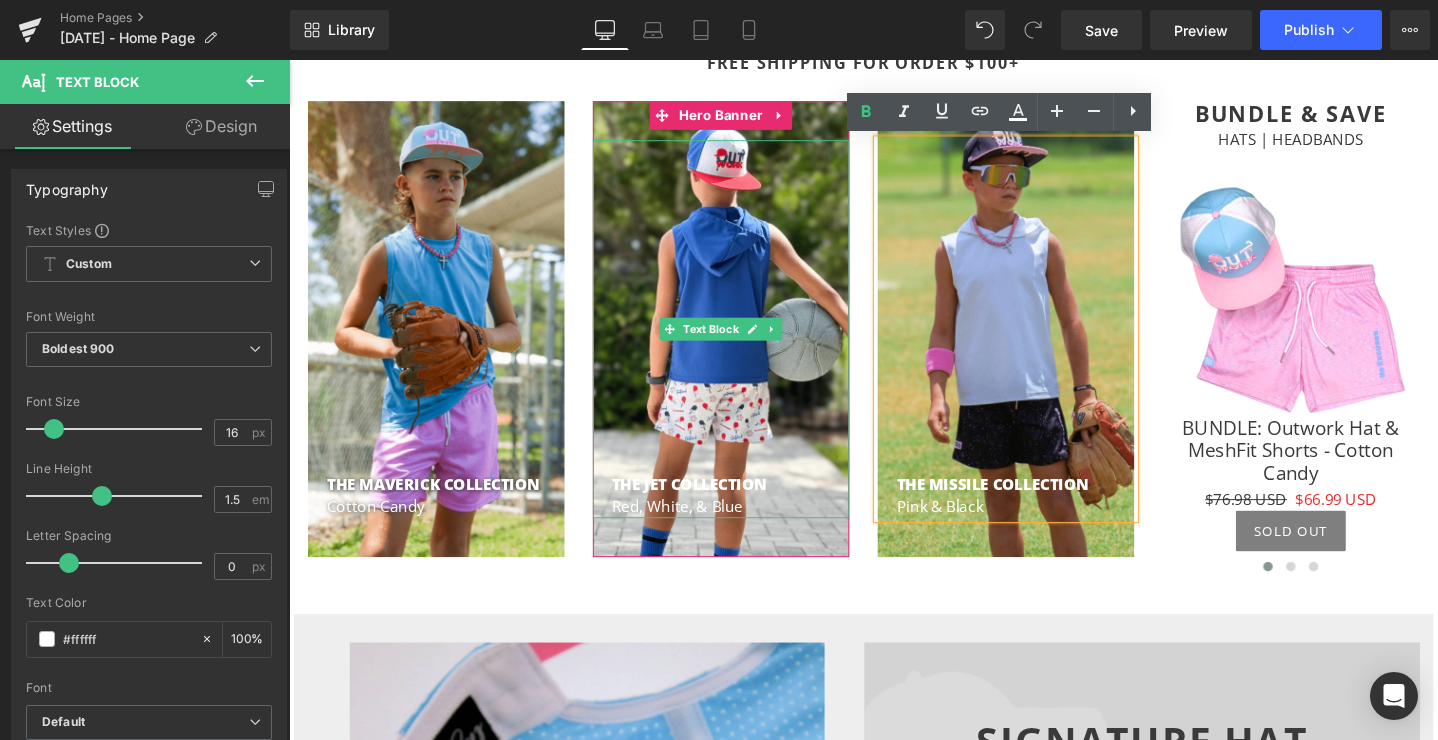 click on "THE JET COLLECTION" at bounding box center (754, 506) 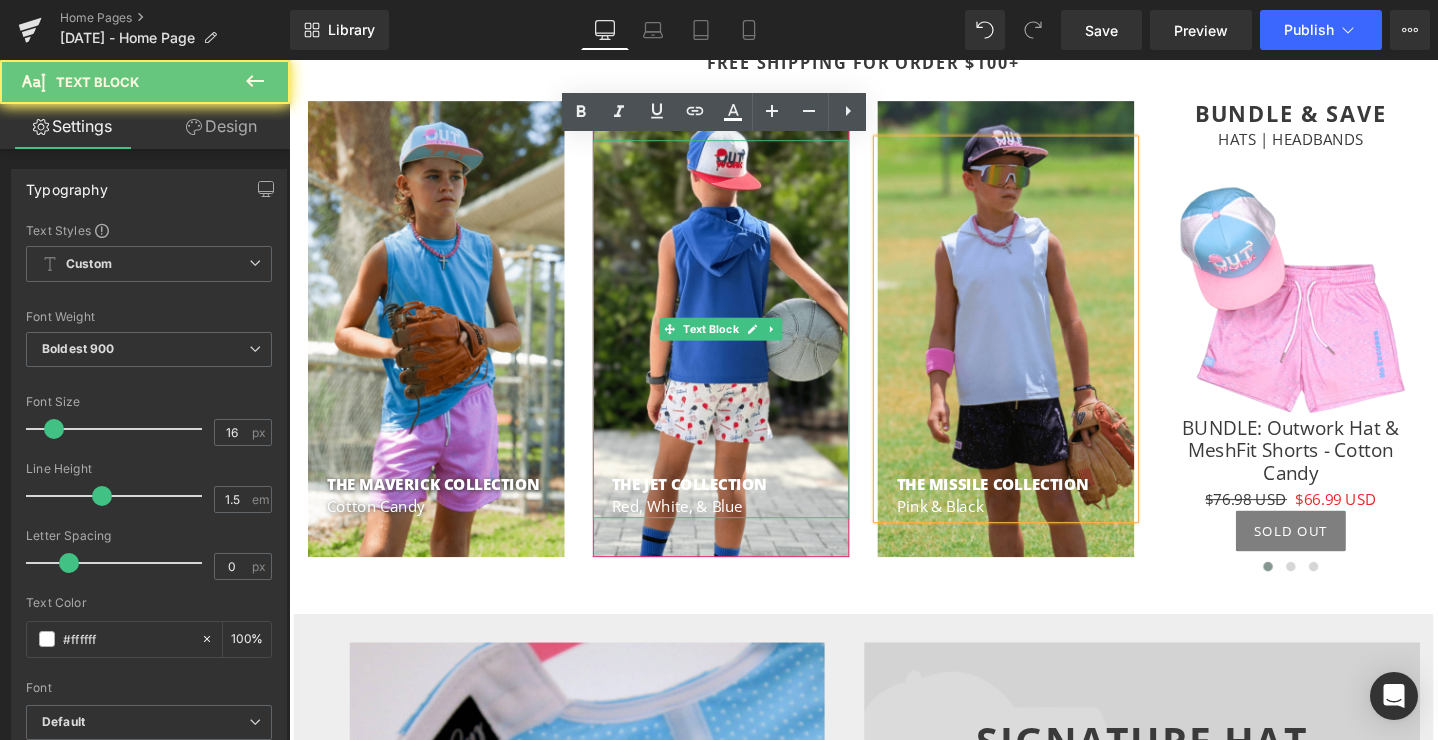 click on "THE JET COLLECTION" at bounding box center [754, 506] 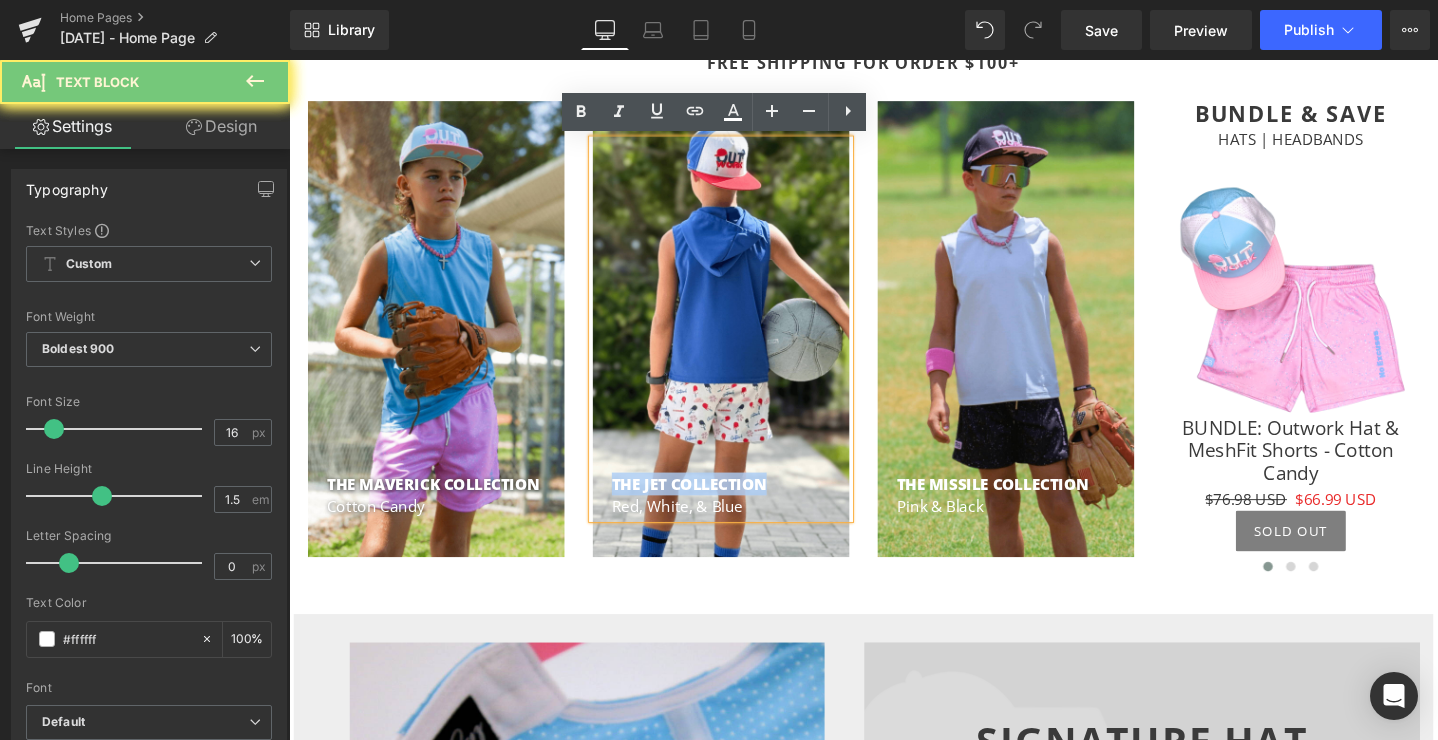 click on "THE JET COLLECTION" at bounding box center [754, 506] 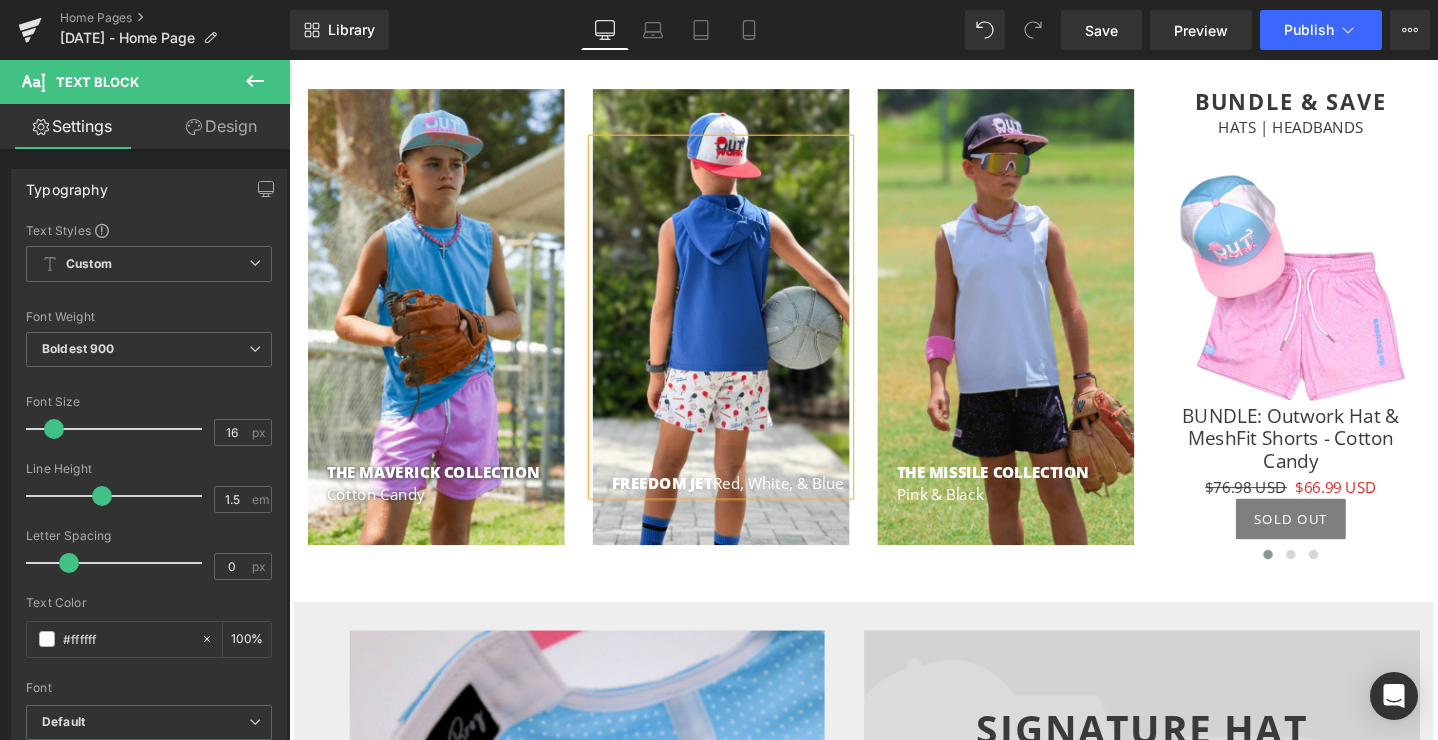 scroll, scrollTop: 963, scrollLeft: 0, axis: vertical 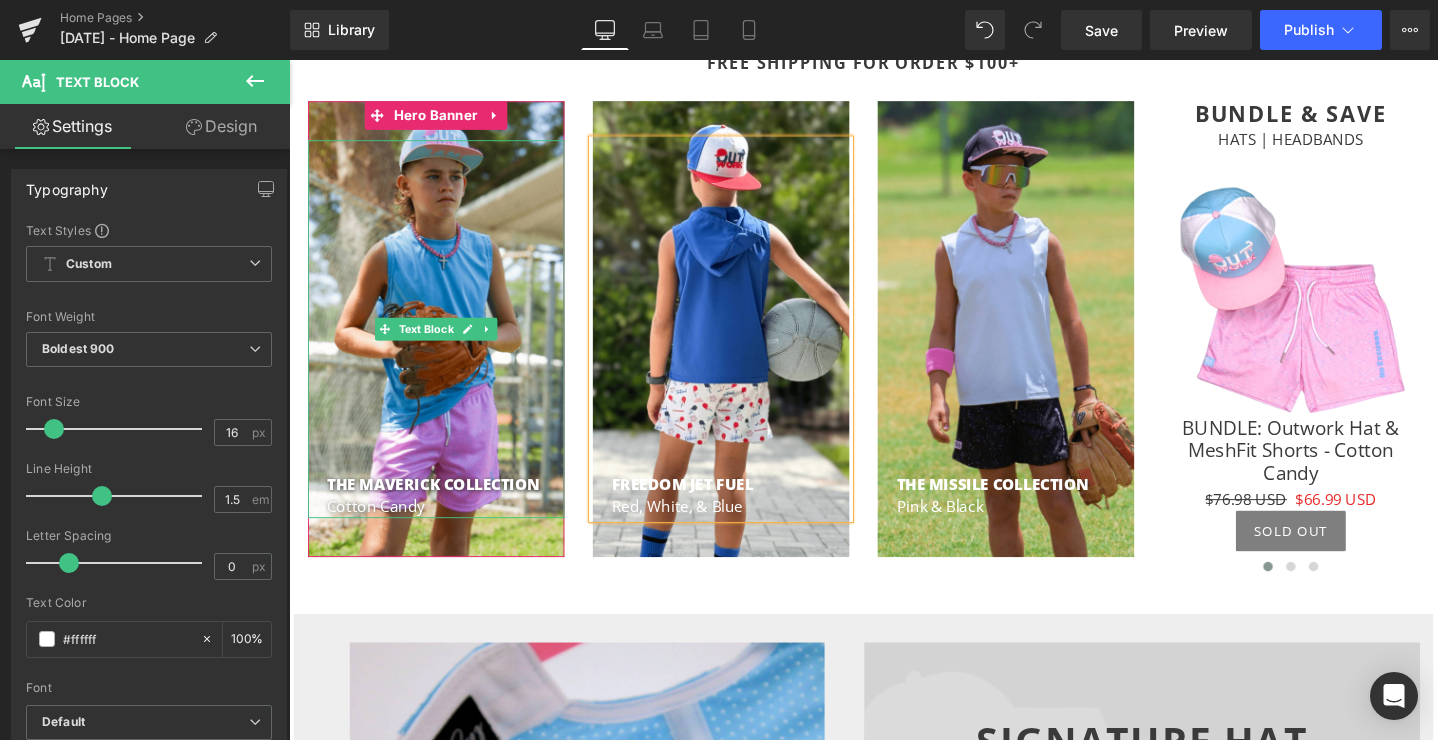 click on "THE MAVERICK COLLECTION" at bounding box center (454, 506) 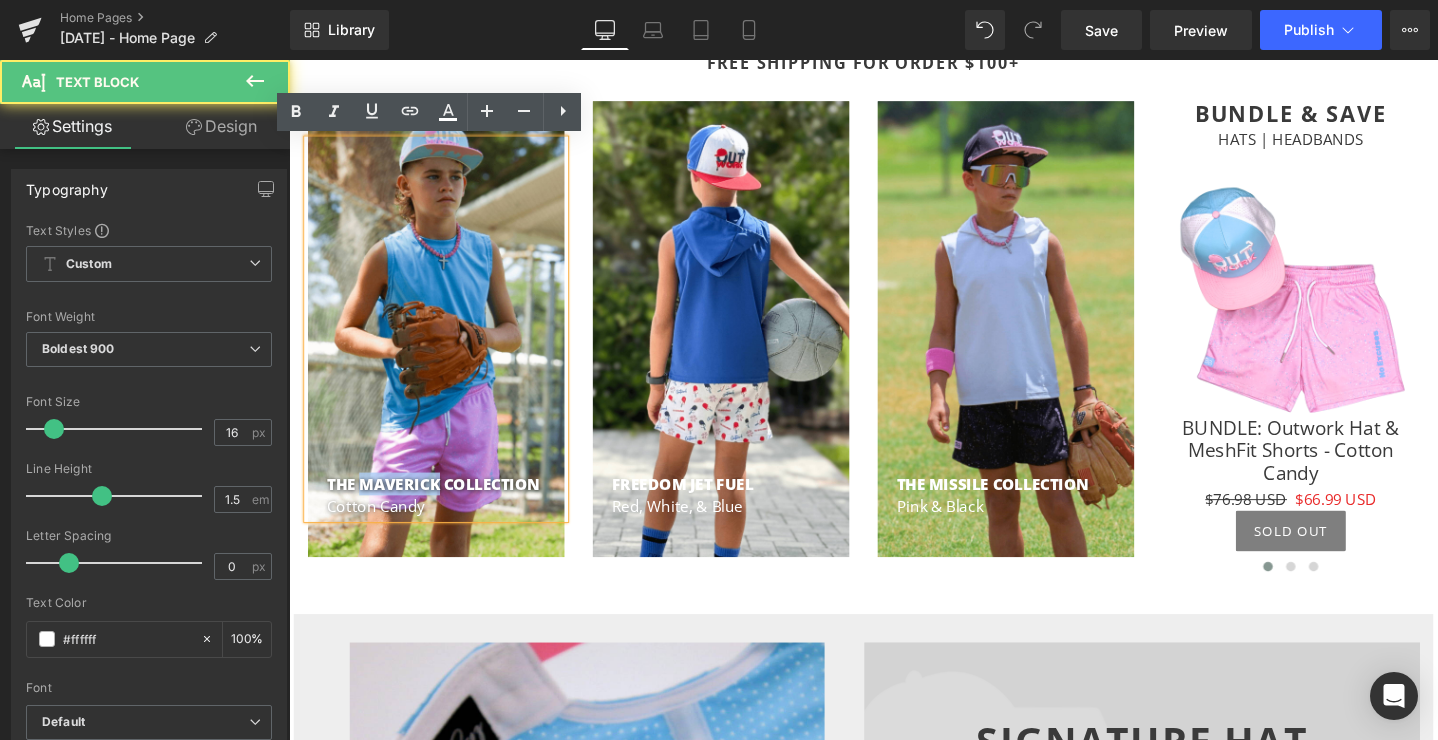 click on "THE MAVERICK COLLECTION" at bounding box center (454, 506) 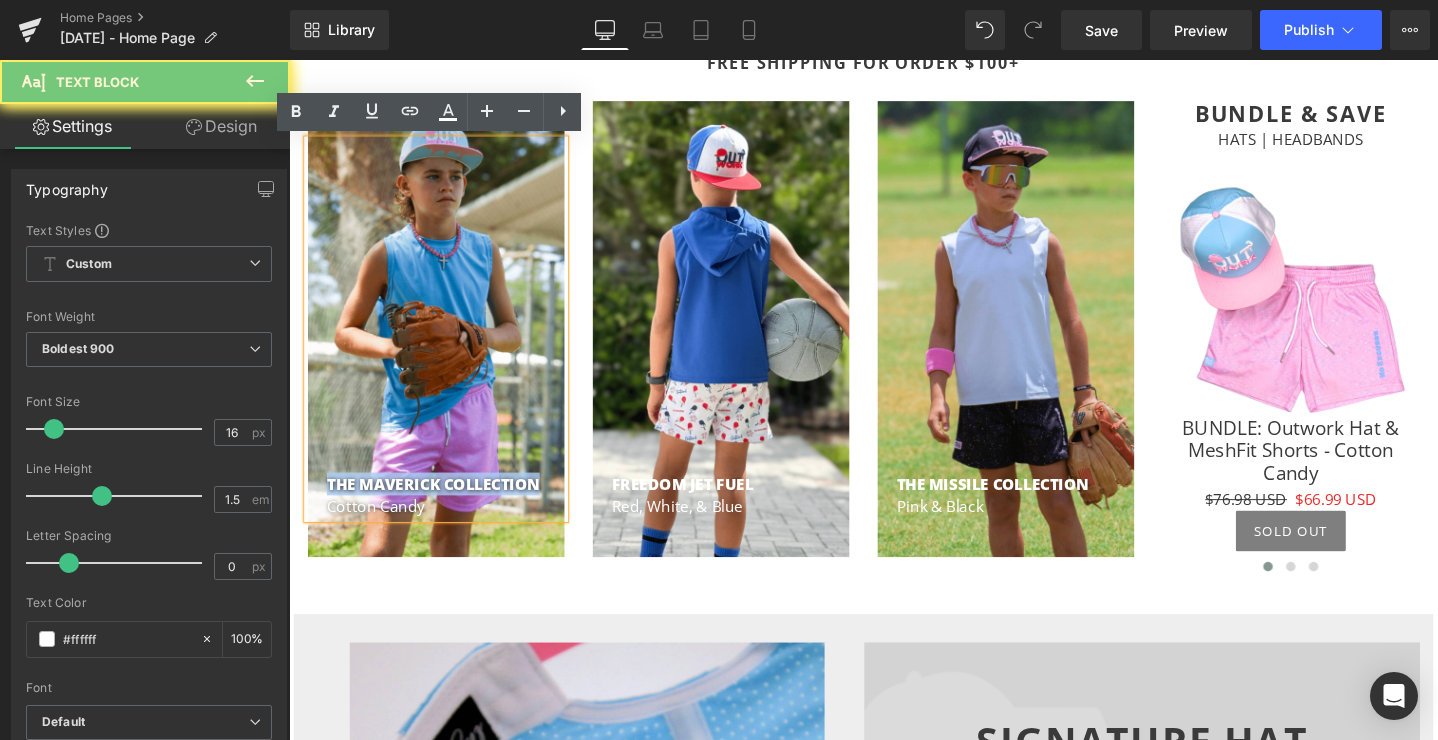 click on "THE MAVERICK COLLECTION" at bounding box center (454, 506) 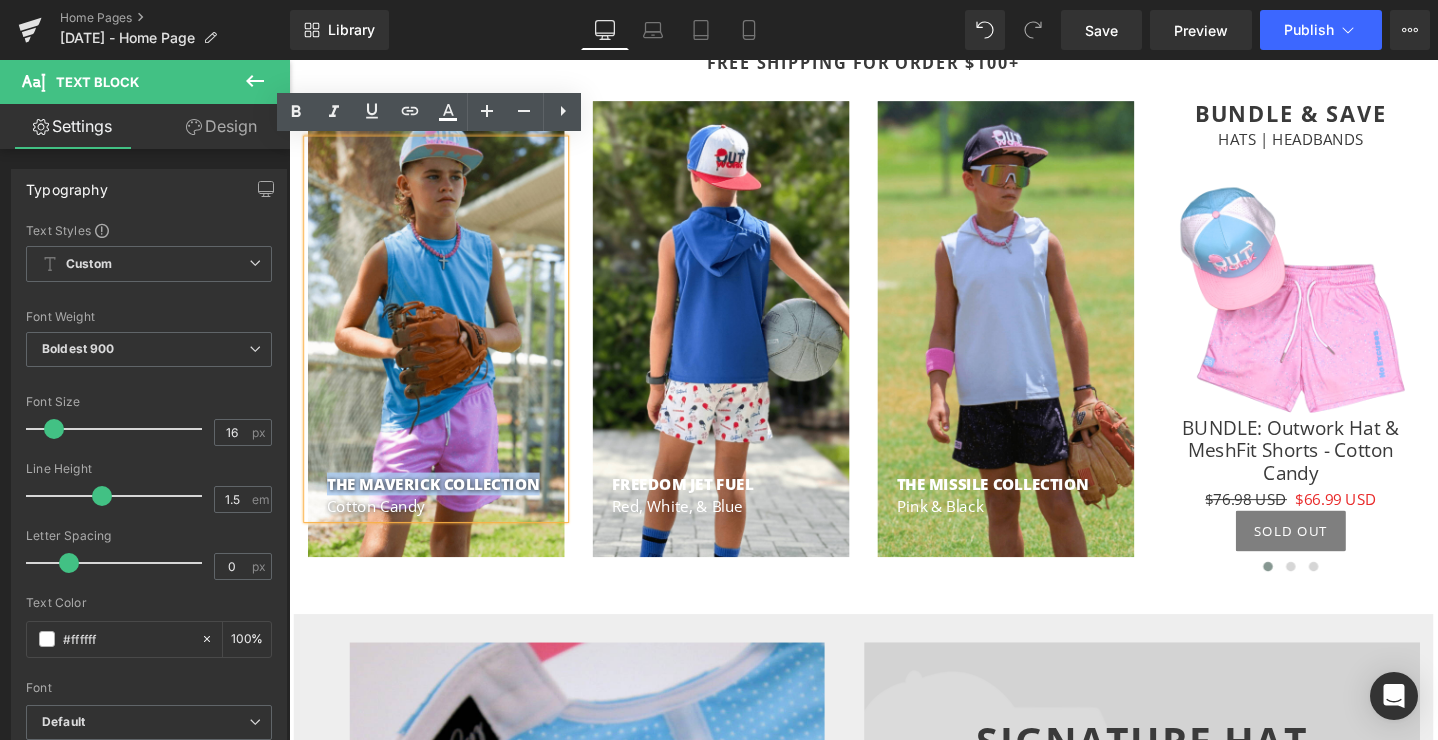 click on "THE MAVERICK COLLECTION" at bounding box center (454, 506) 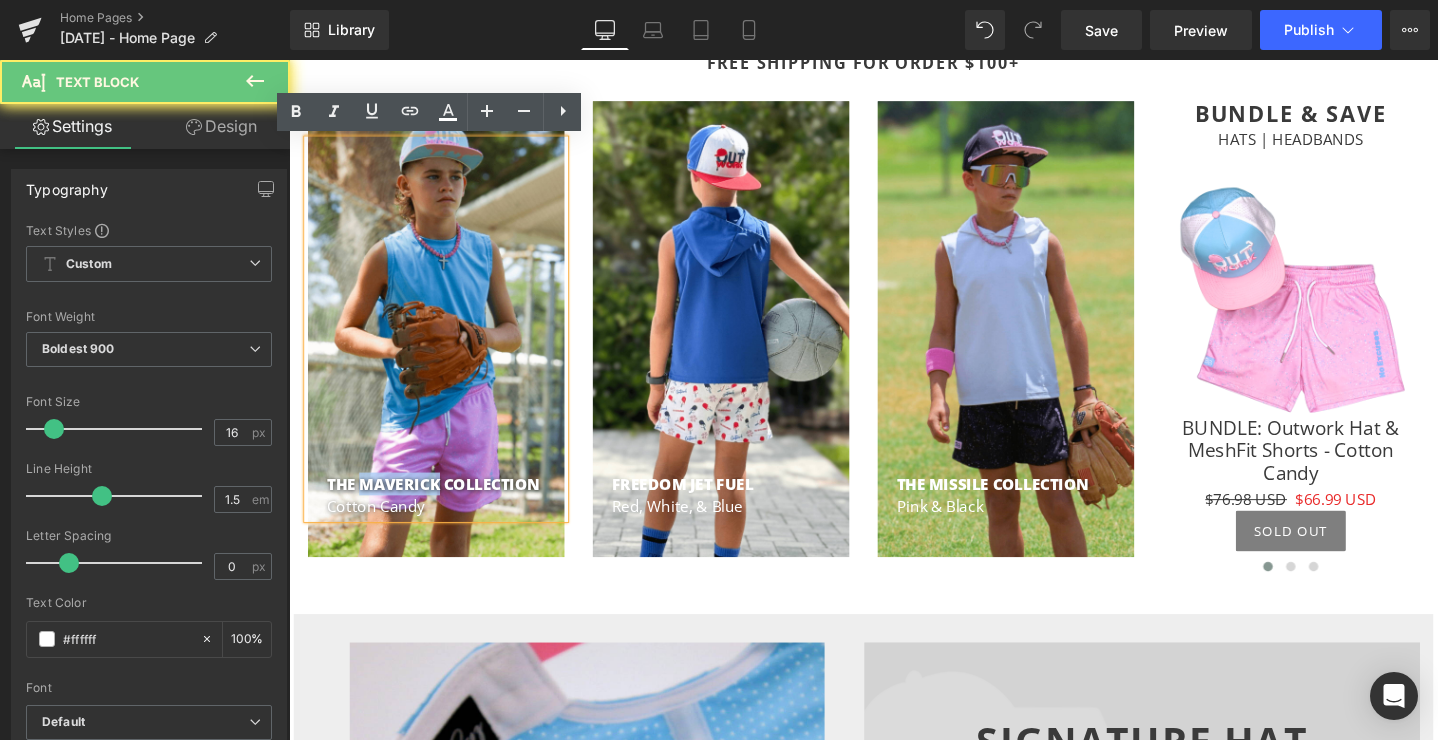 click on "THE MAVERICK COLLECTION" at bounding box center [454, 506] 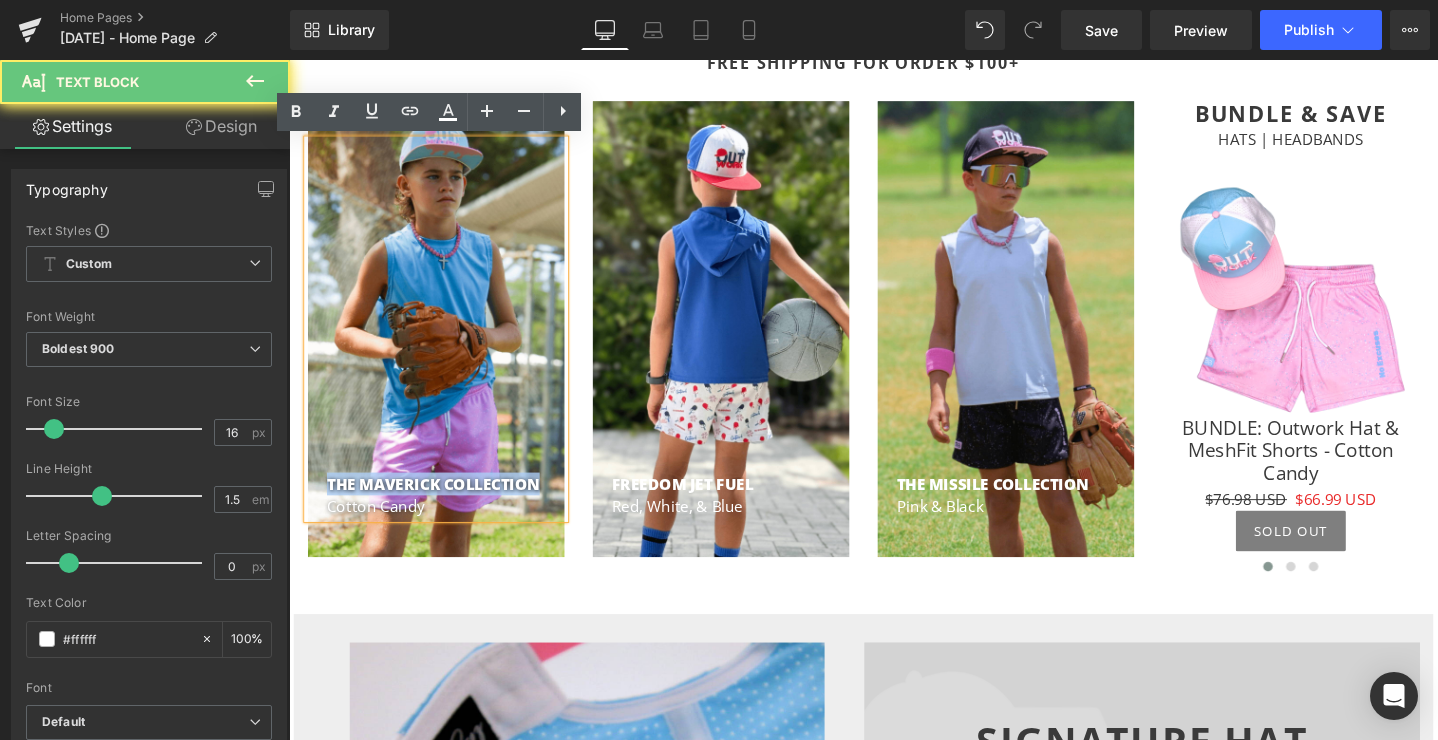 click on "THE MAVERICK COLLECTION" at bounding box center [454, 506] 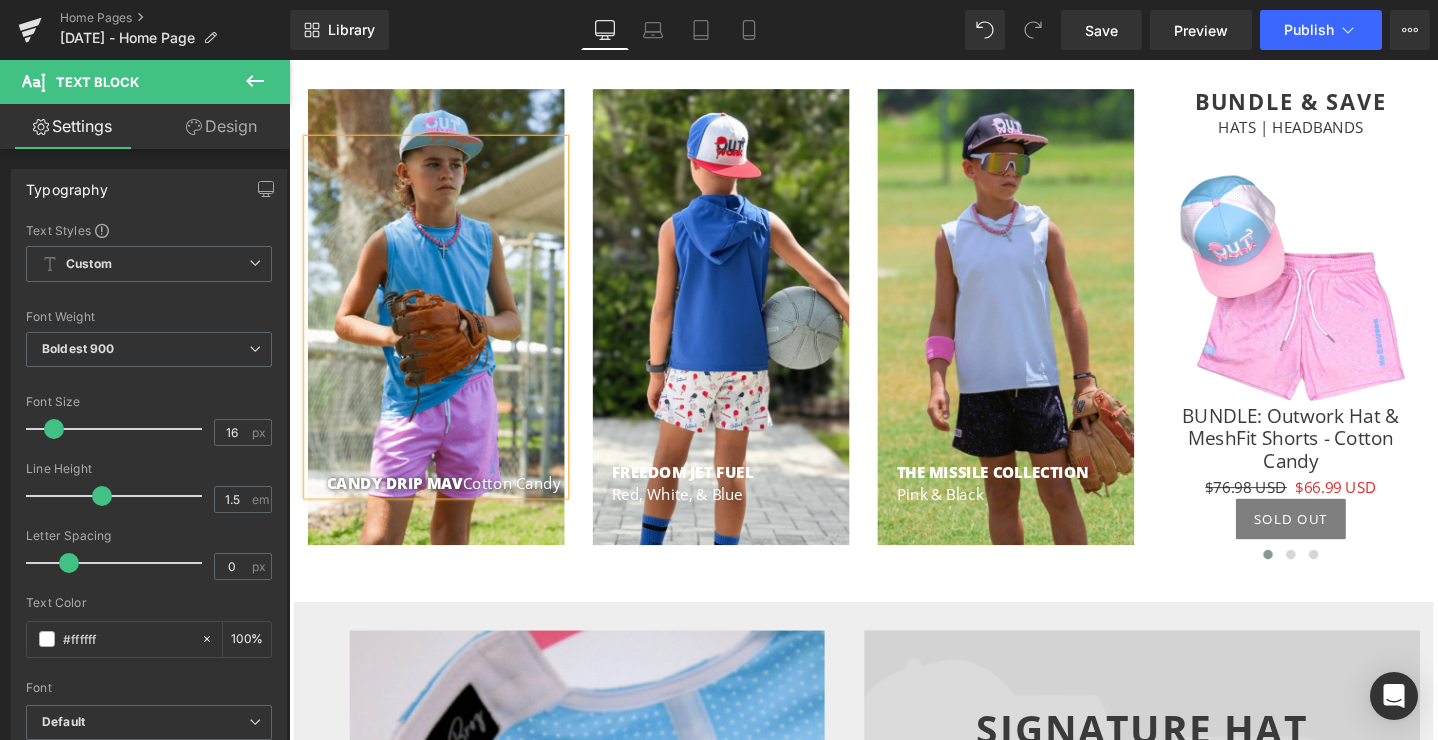 scroll, scrollTop: 963, scrollLeft: 0, axis: vertical 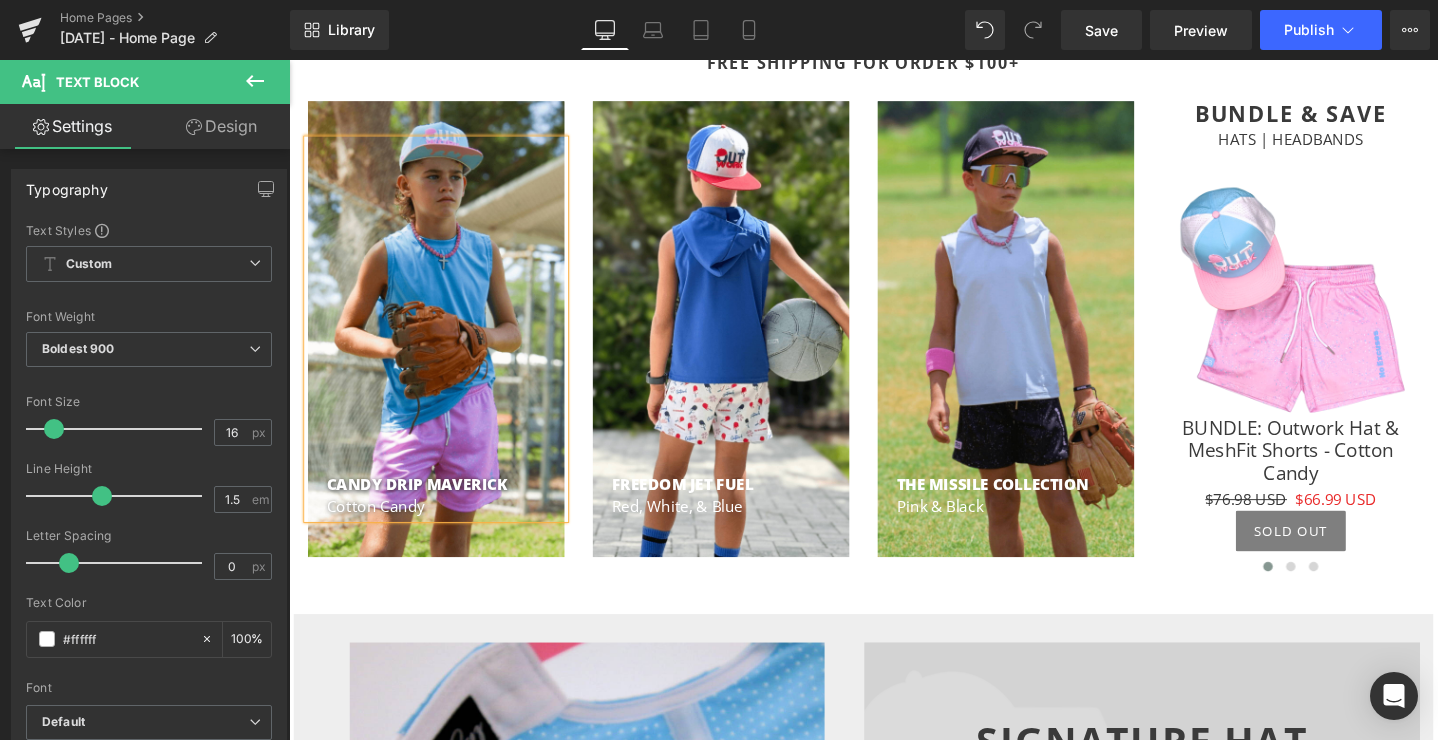 click on "CANDY DRIP MAVERICK" at bounding box center (424, 506) 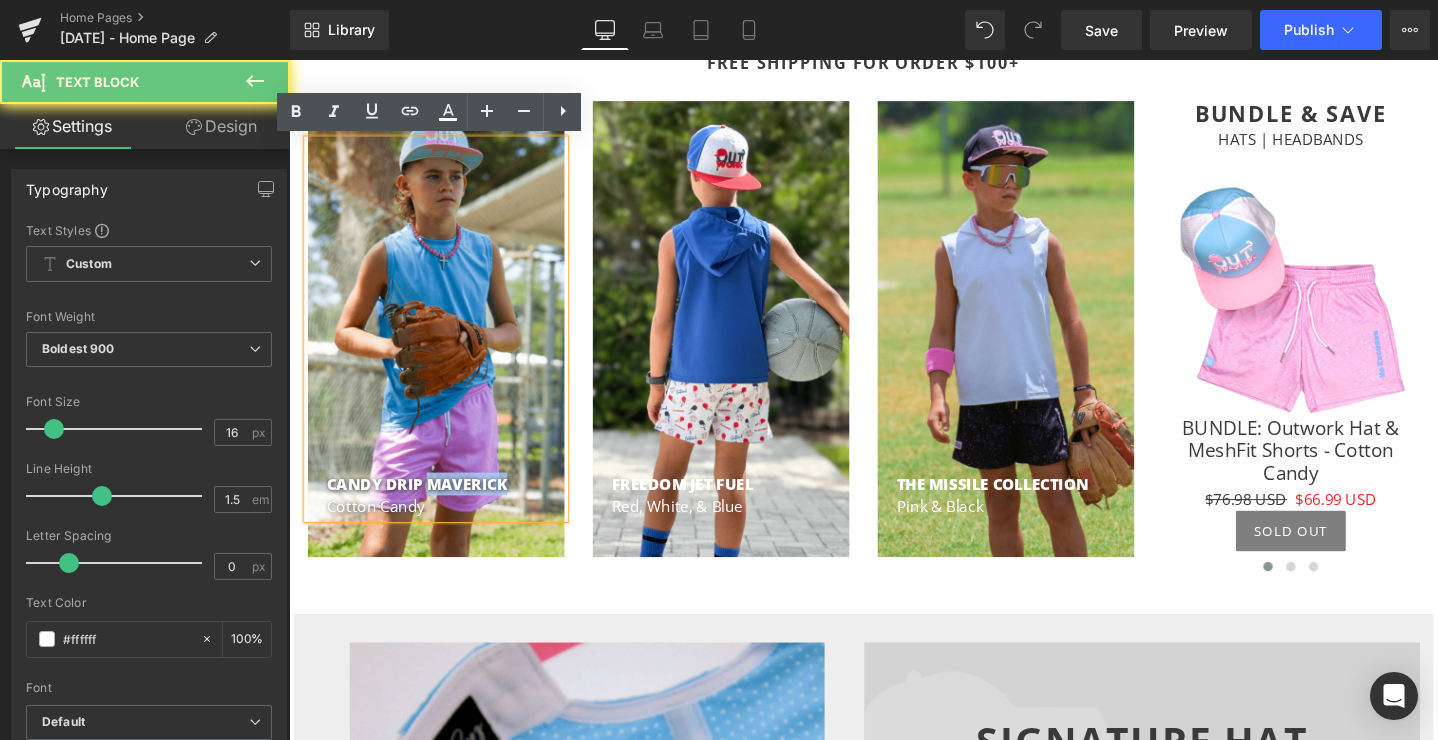 click on "CANDY DRIP MAVERICK" at bounding box center [424, 506] 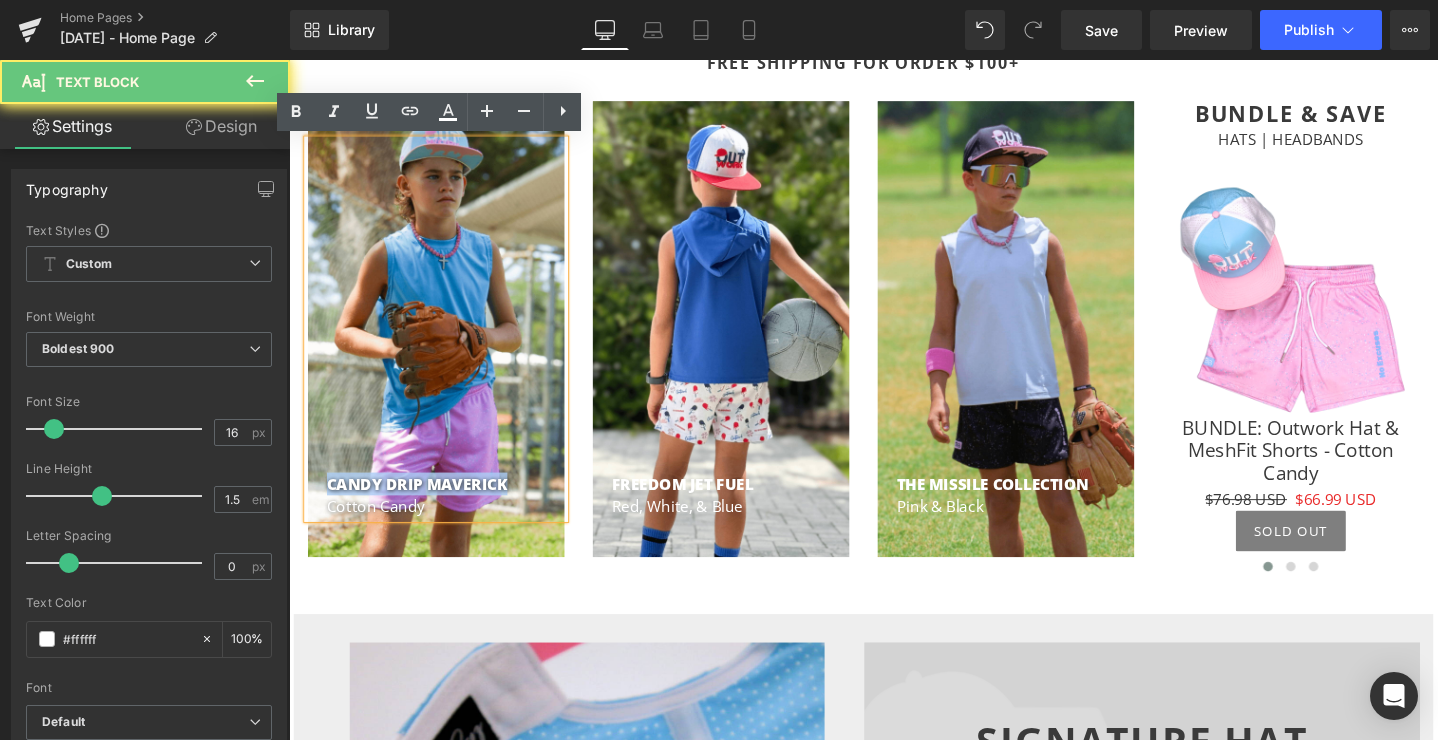 click on "CANDY DRIP MAVERICK" at bounding box center (424, 506) 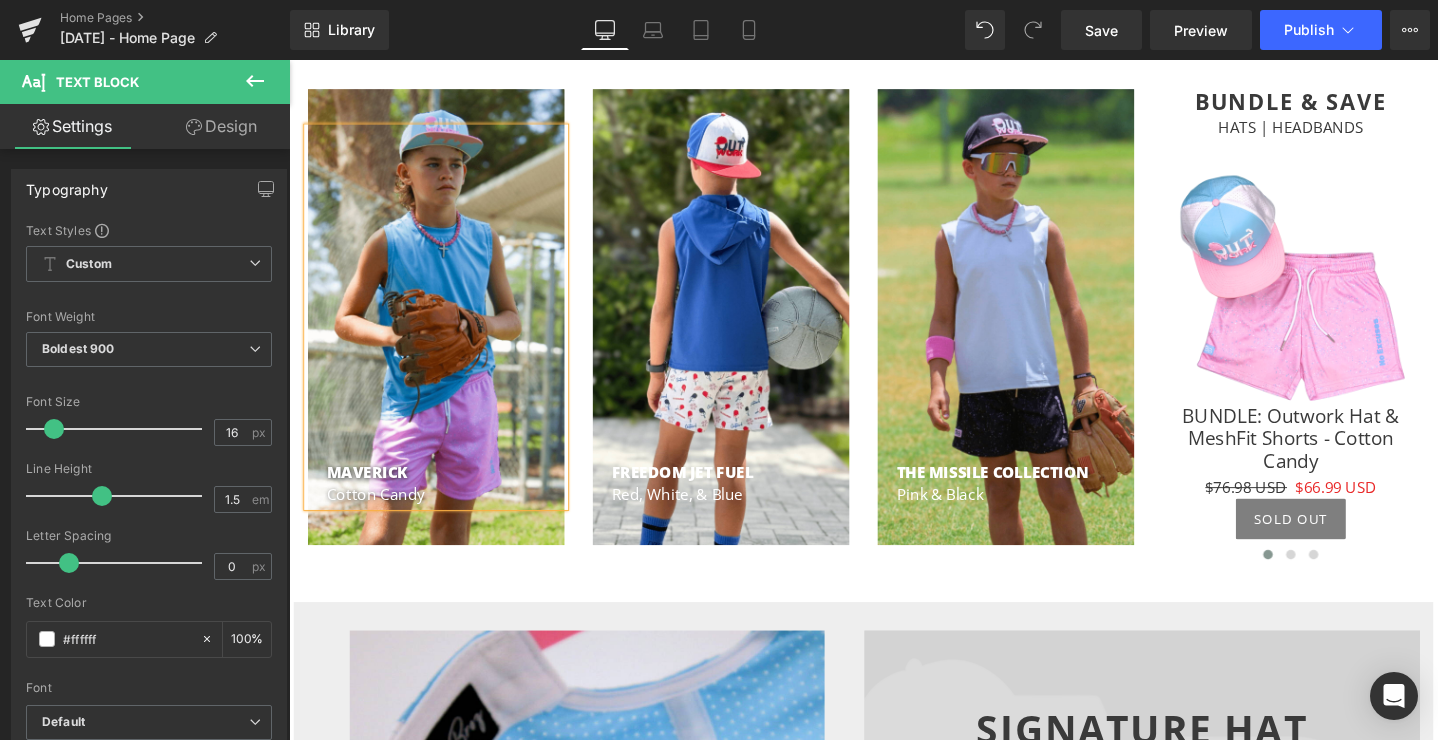 scroll, scrollTop: 963, scrollLeft: 0, axis: vertical 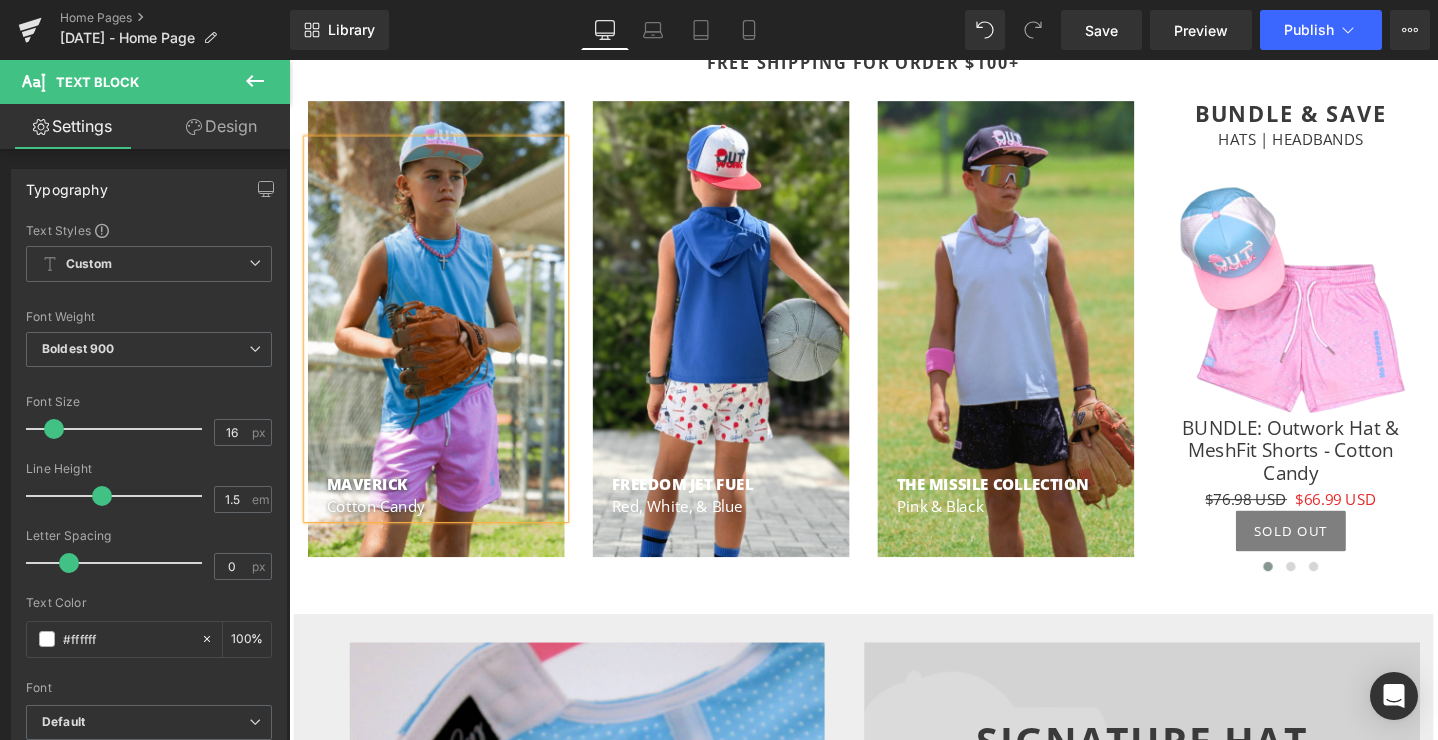 click on "Cotton Candy" at bounding box center [454, 530] 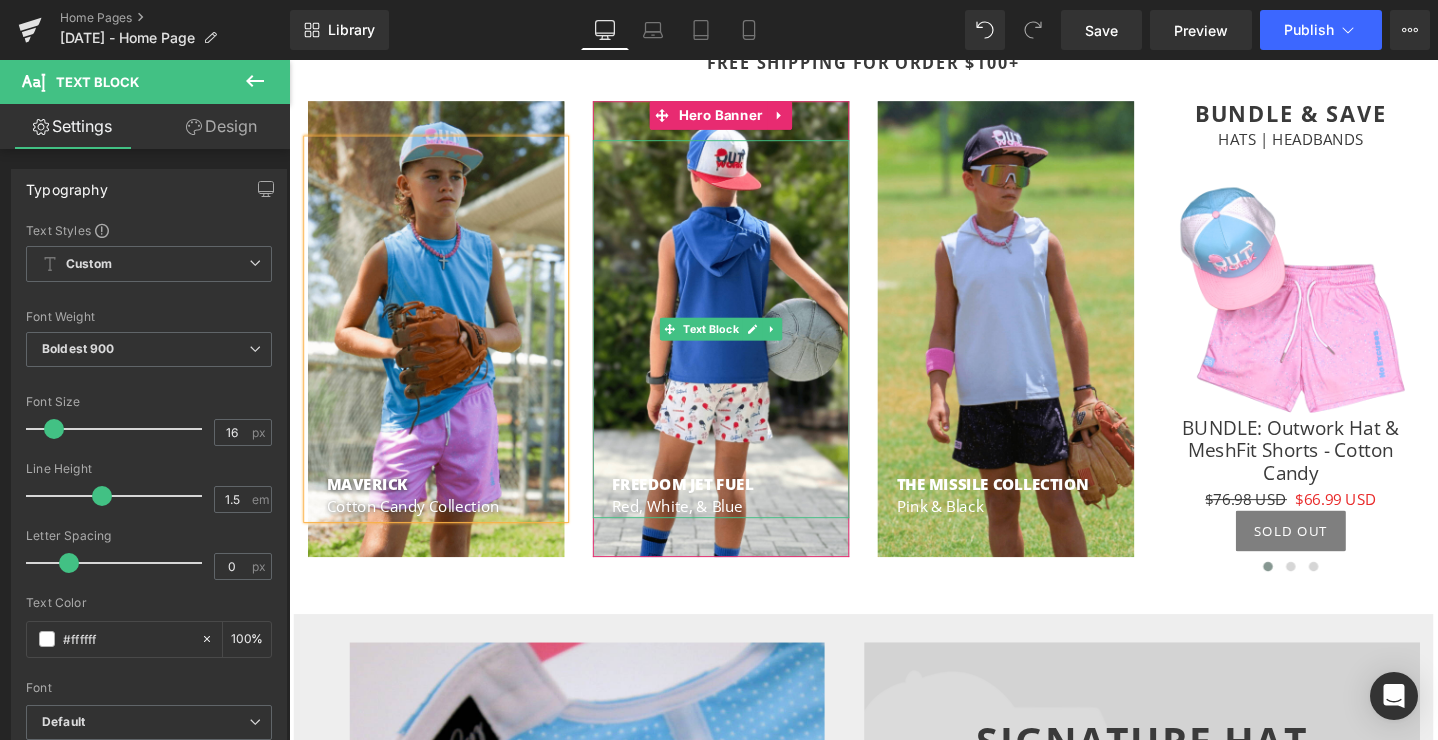 click on "FREEDOM JET FUEL" at bounding box center (703, 506) 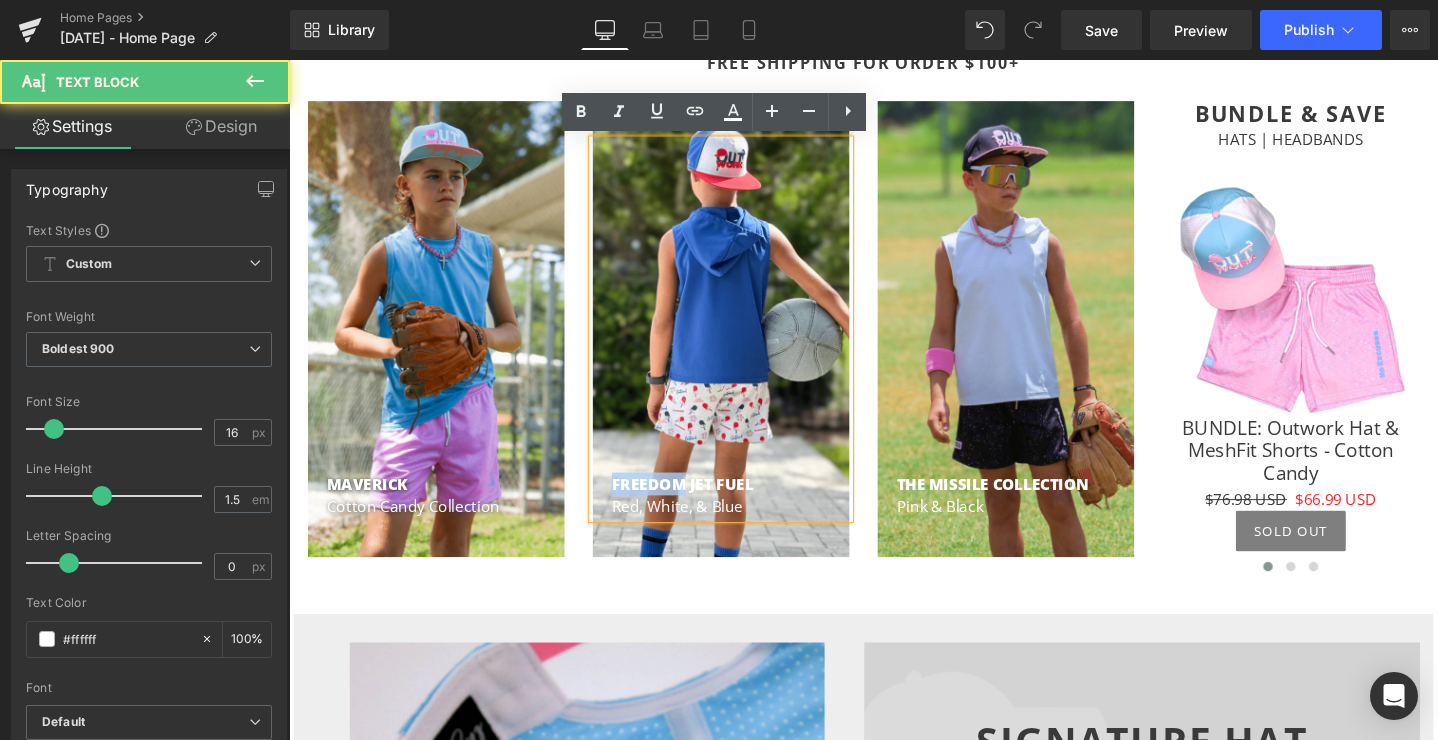 click on "FREEDOM JET FUEL" at bounding box center [703, 506] 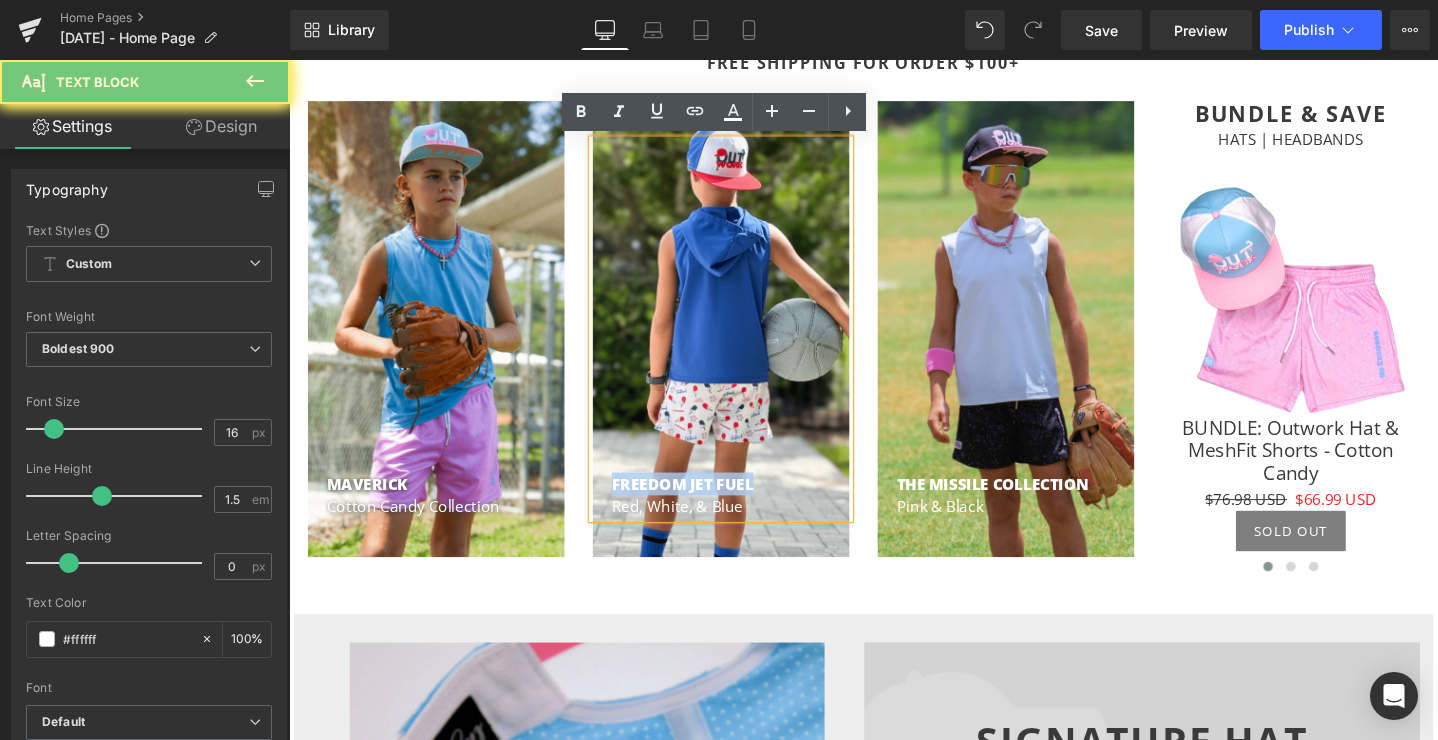 click on "FREEDOM JET FUEL" at bounding box center (703, 506) 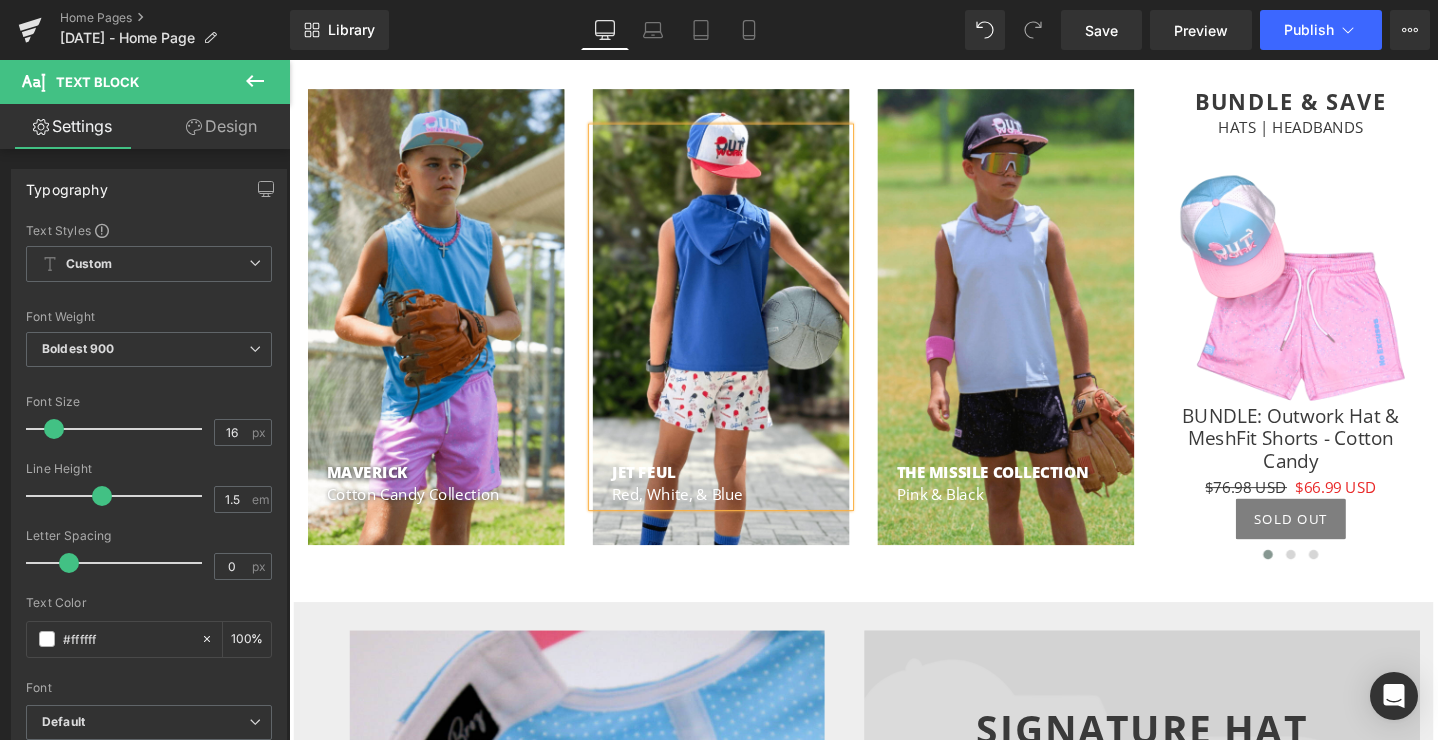 scroll, scrollTop: 963, scrollLeft: 0, axis: vertical 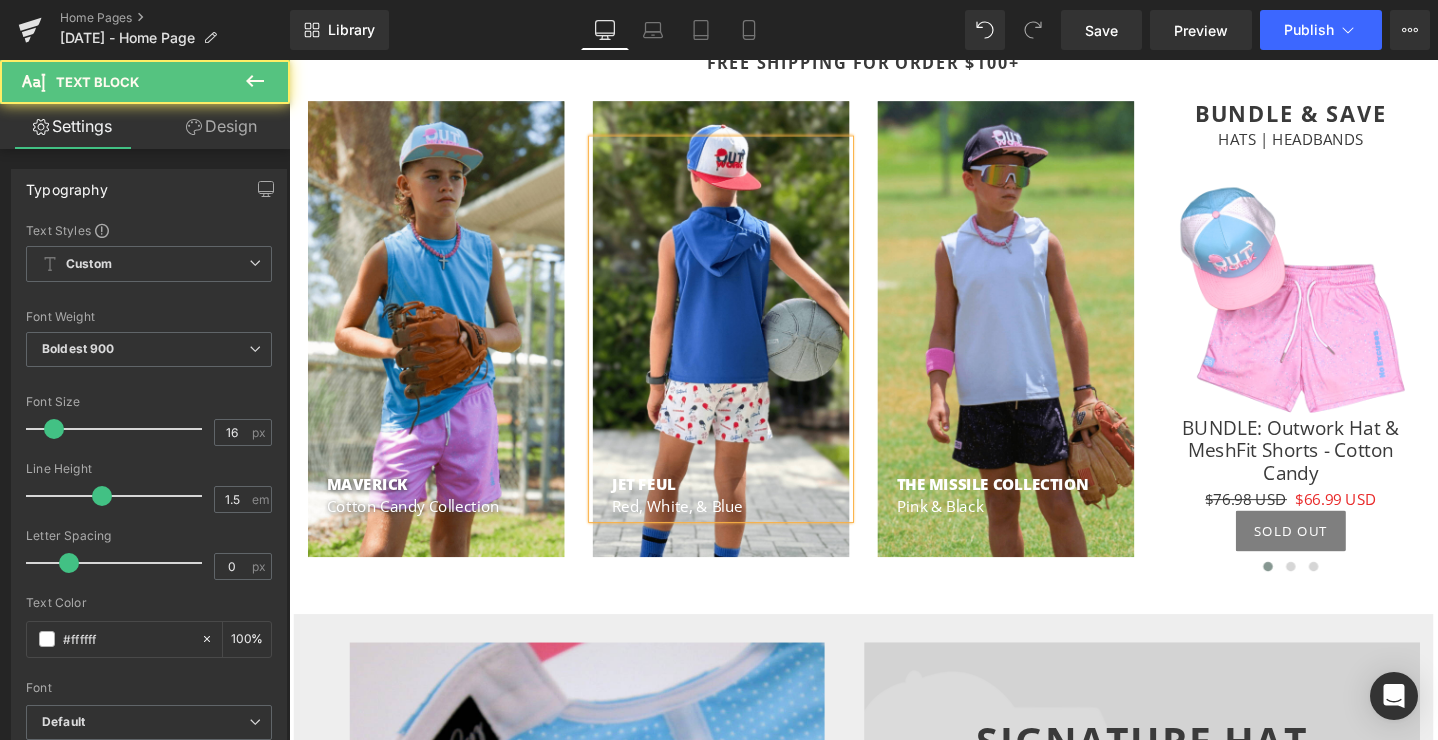 click on "Red, White, & Blue" at bounding box center (754, 530) 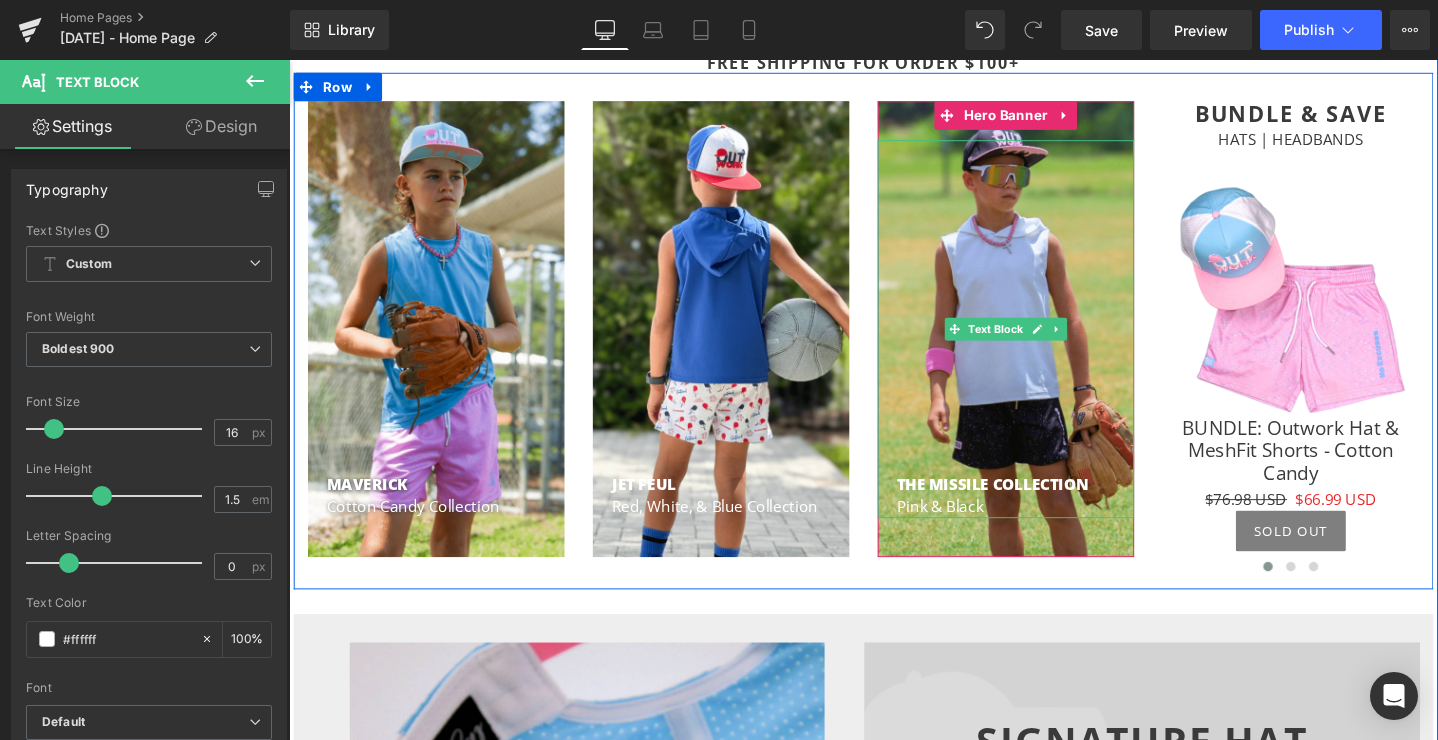 click on "THE MISSILE COLLECTION" at bounding box center [1054, 506] 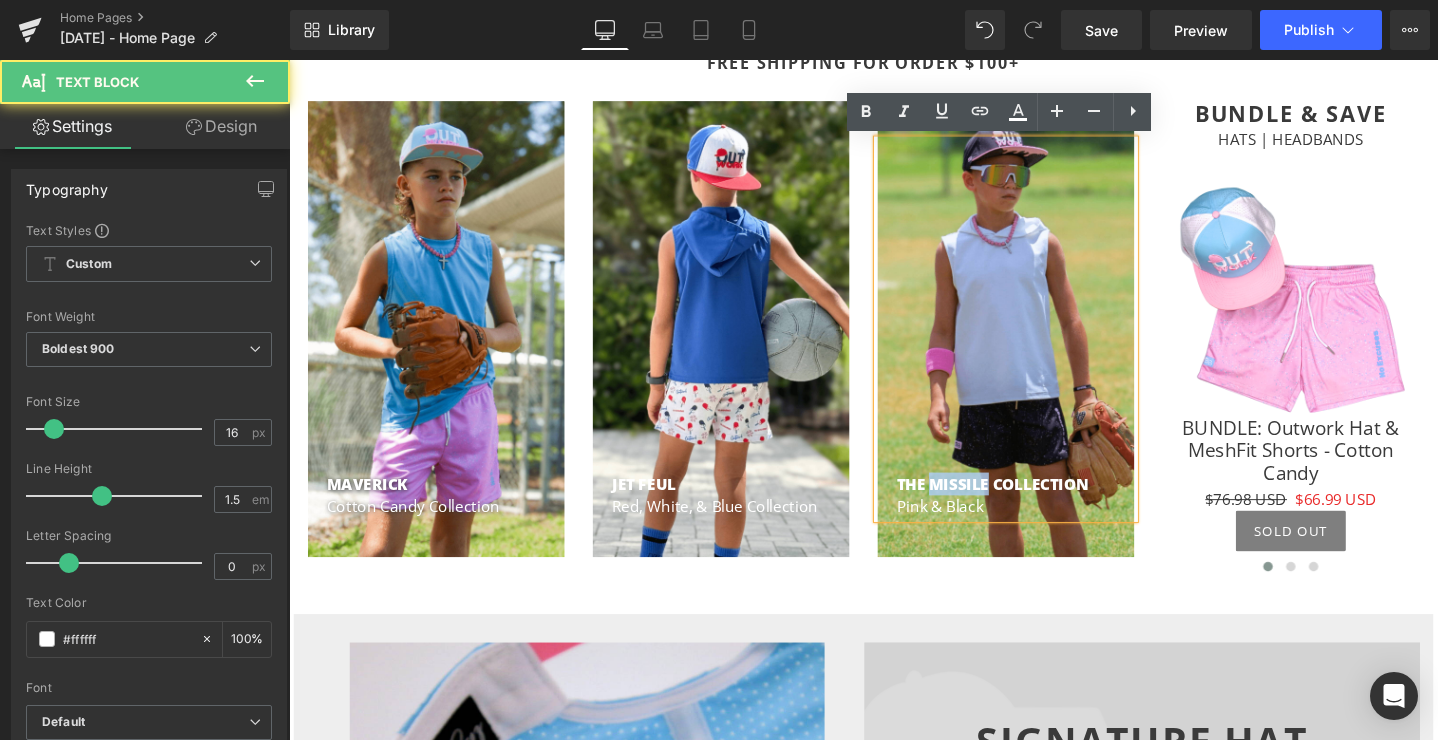click on "THE MISSILE COLLECTION" at bounding box center [1054, 506] 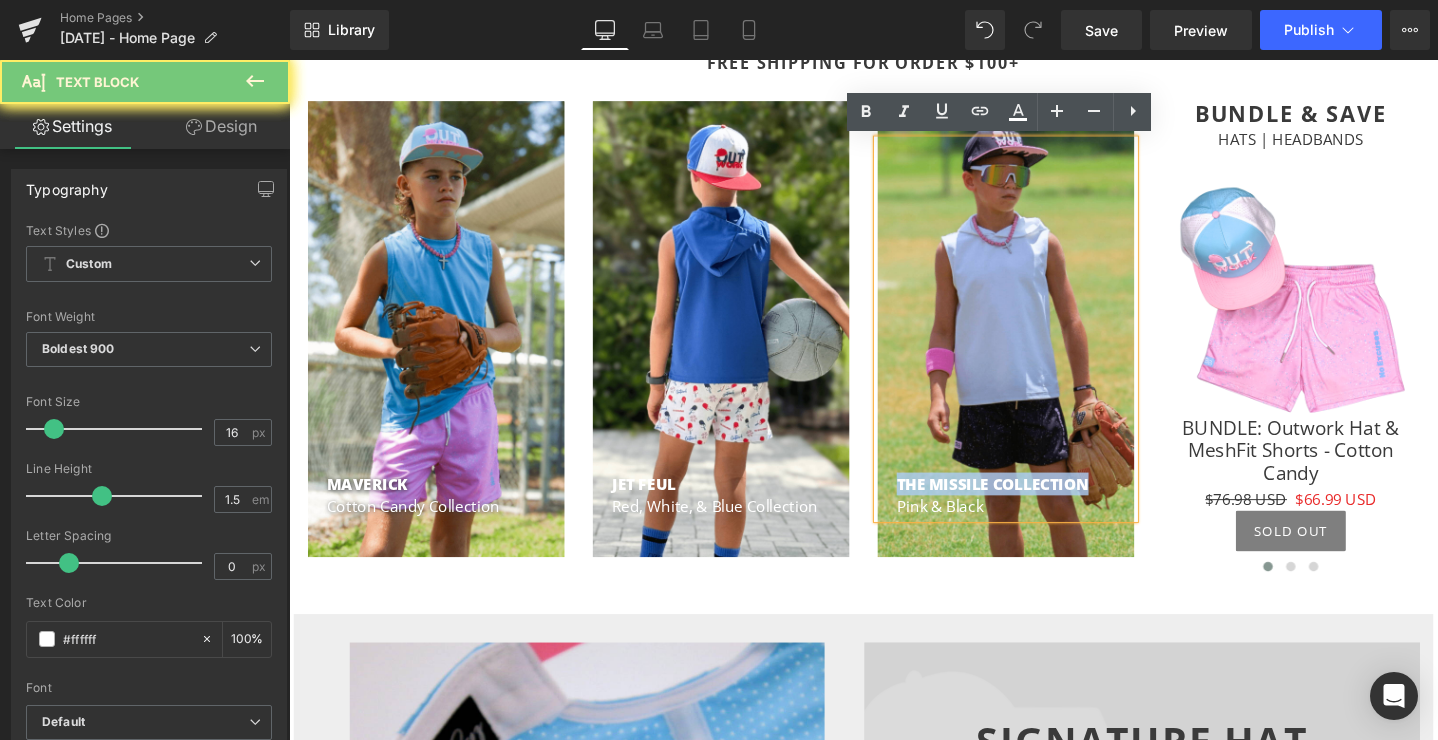 click on "THE MISSILE COLLECTION" at bounding box center [1054, 506] 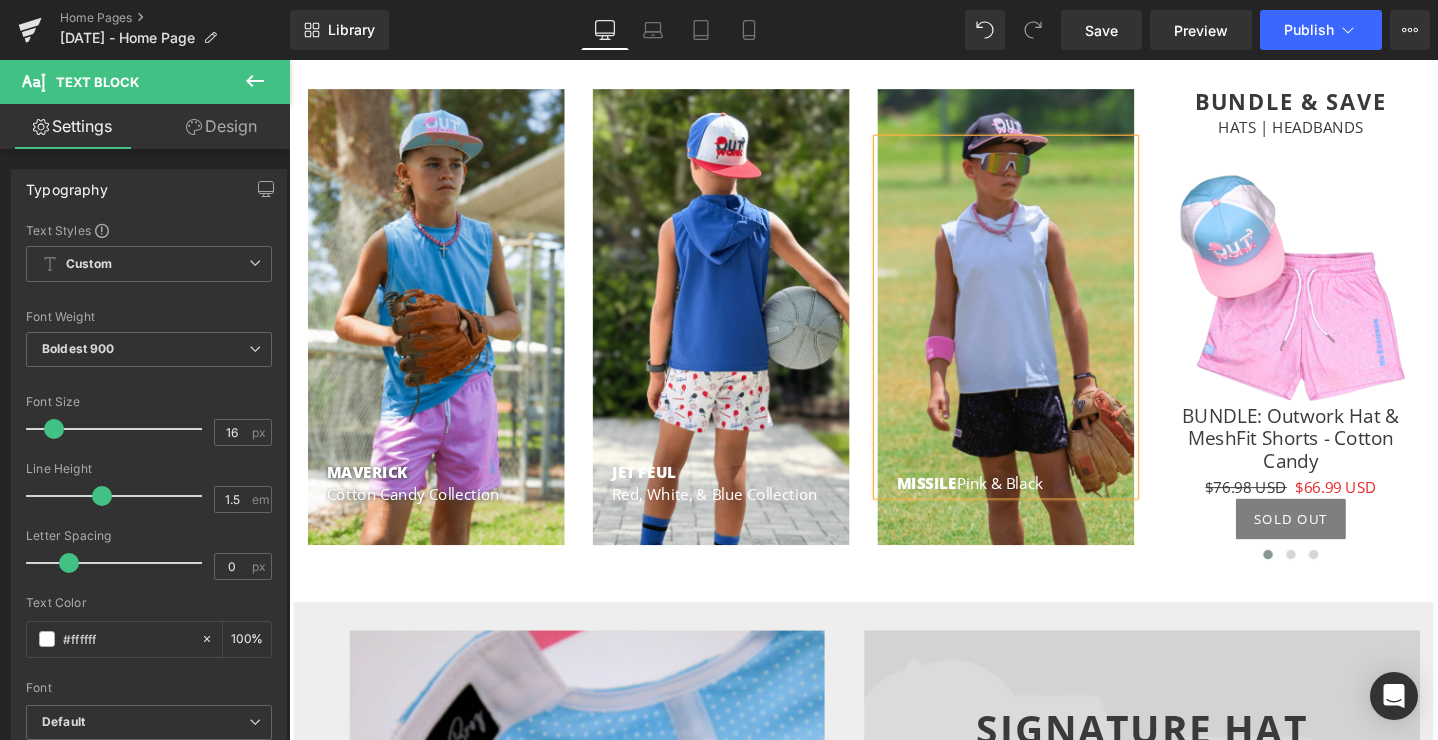 scroll, scrollTop: 963, scrollLeft: 0, axis: vertical 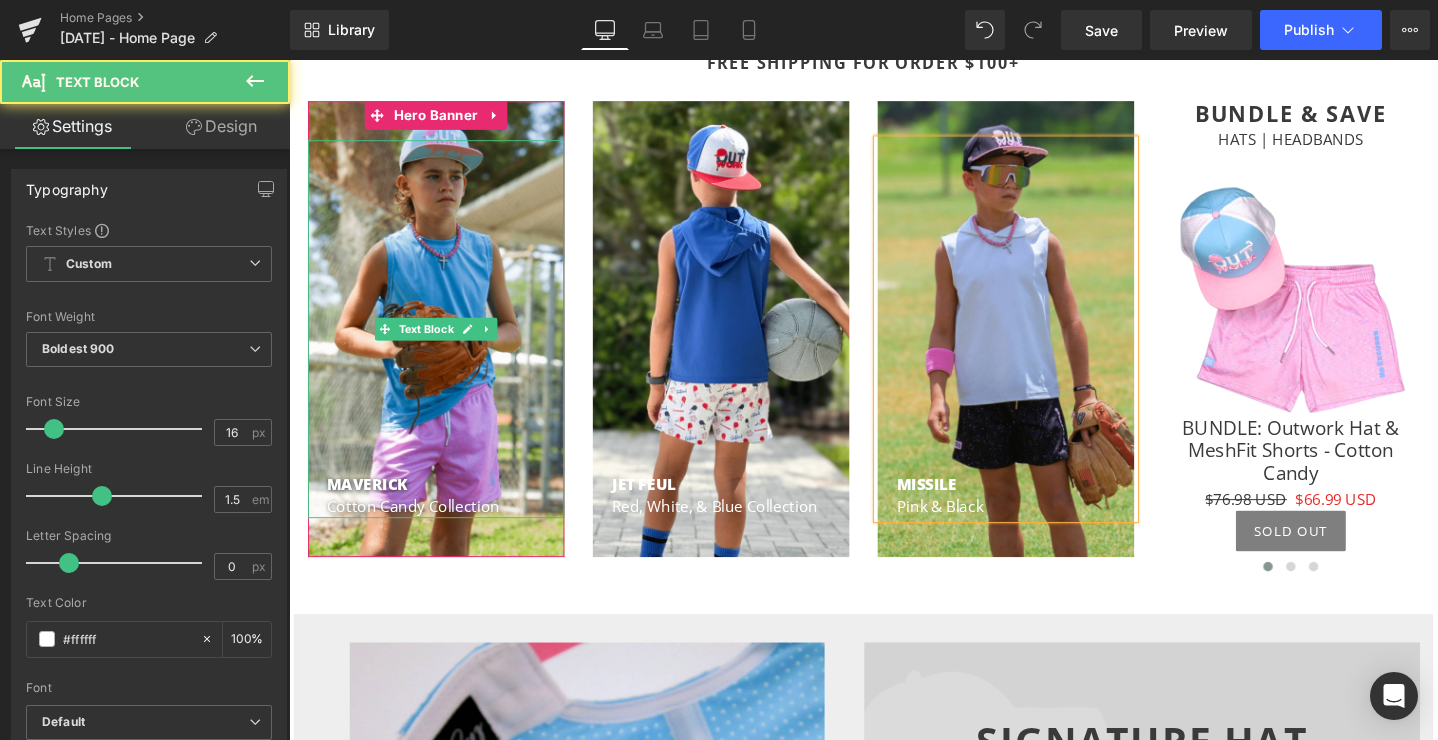 click on "MAVERICK" at bounding box center [371, 506] 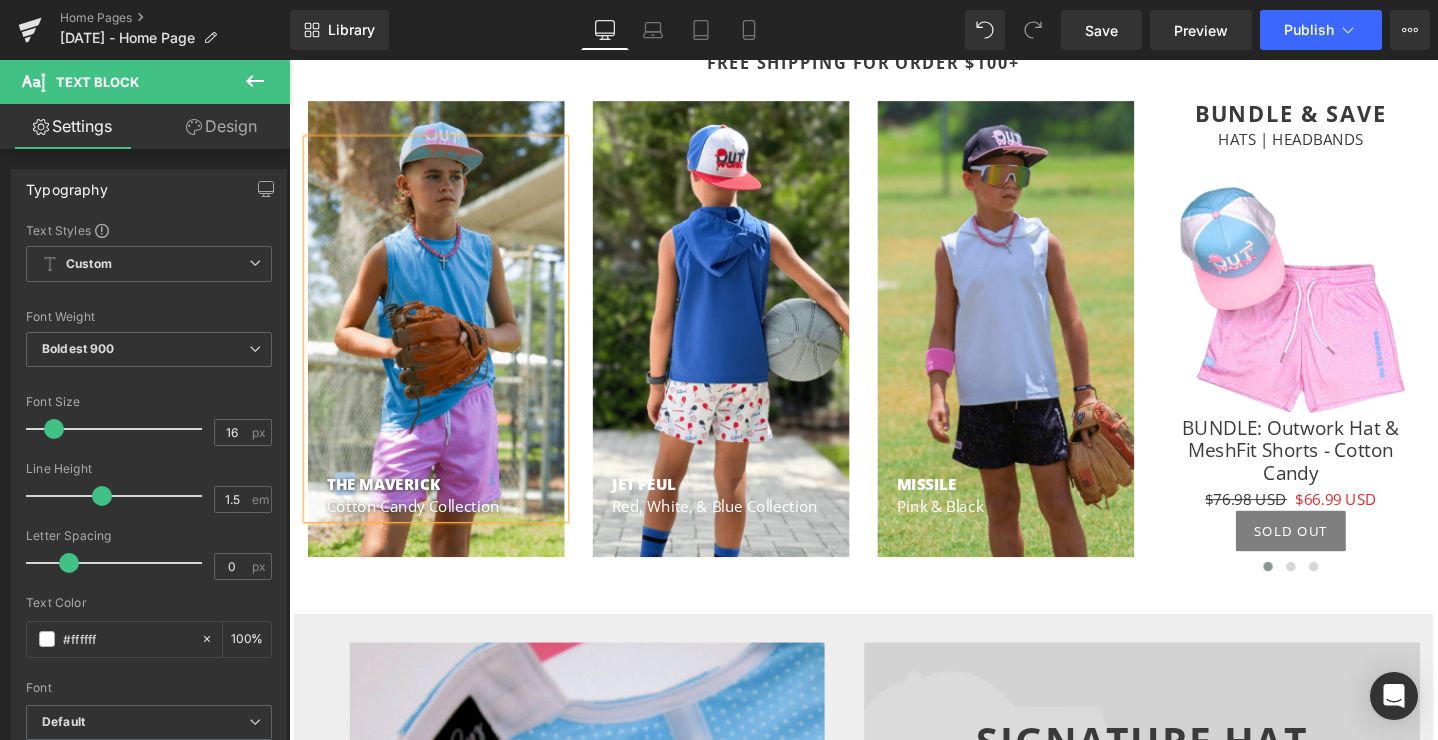 drag, startPoint x: 358, startPoint y: 507, endPoint x: 334, endPoint y: 507, distance: 24 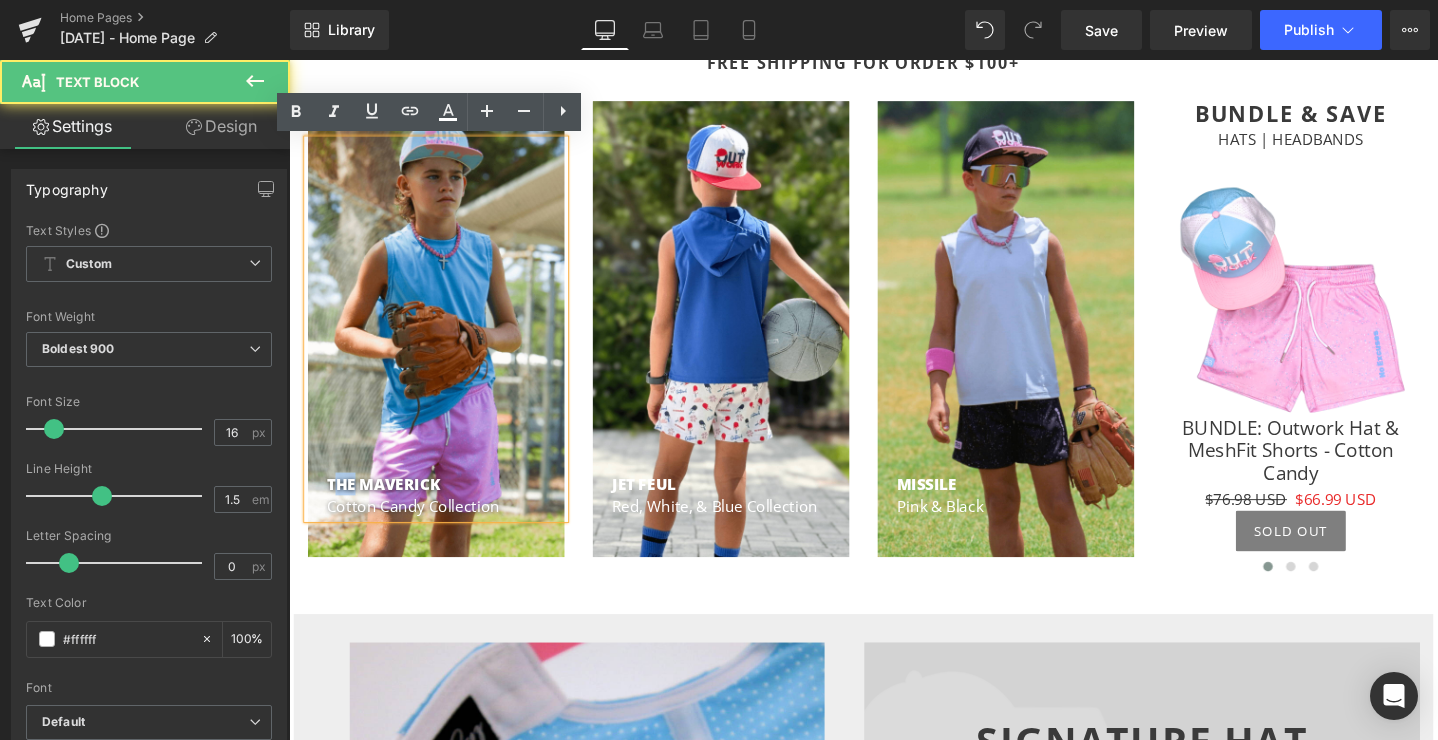 drag, startPoint x: 480, startPoint y: 506, endPoint x: 316, endPoint y: 509, distance: 164.02744 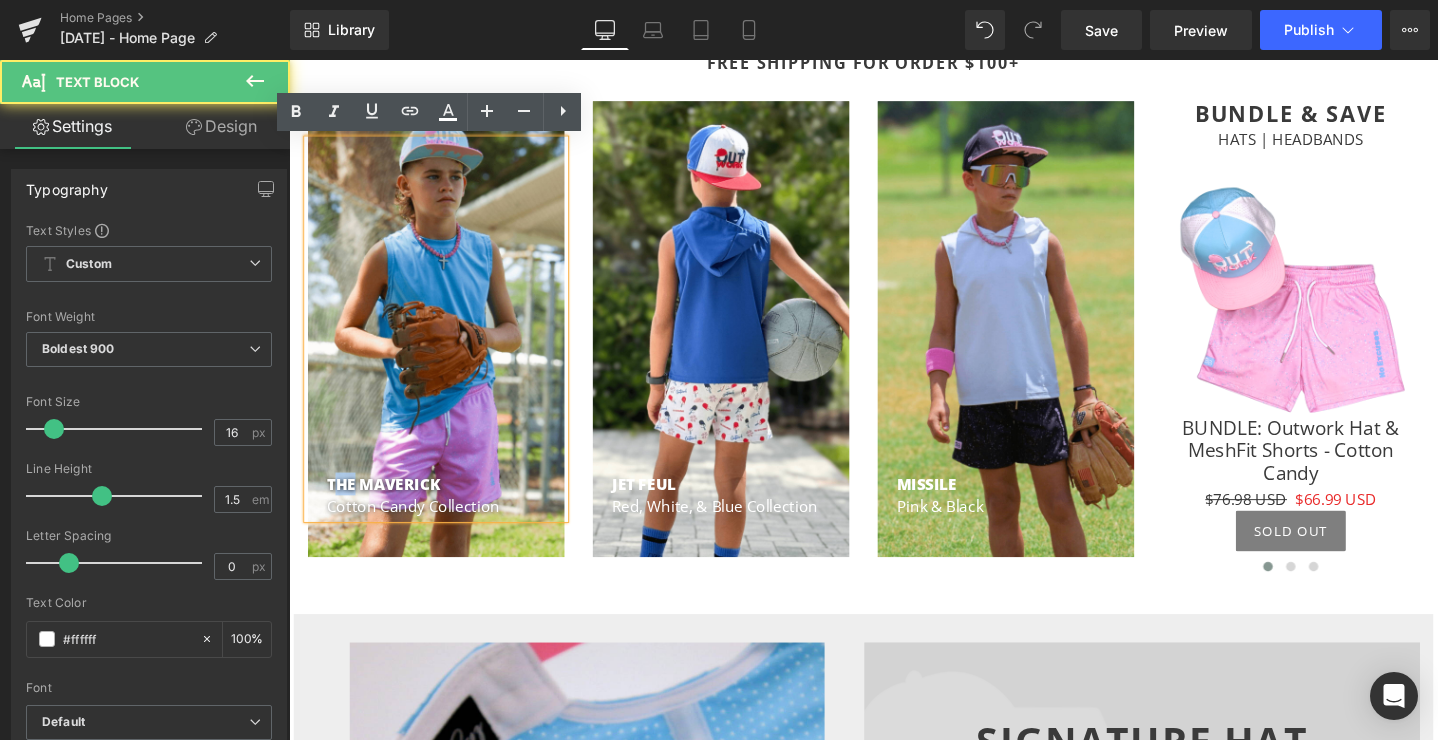 click on "THE MAVERICK  Cotton Candy Collection" at bounding box center [444, 343] 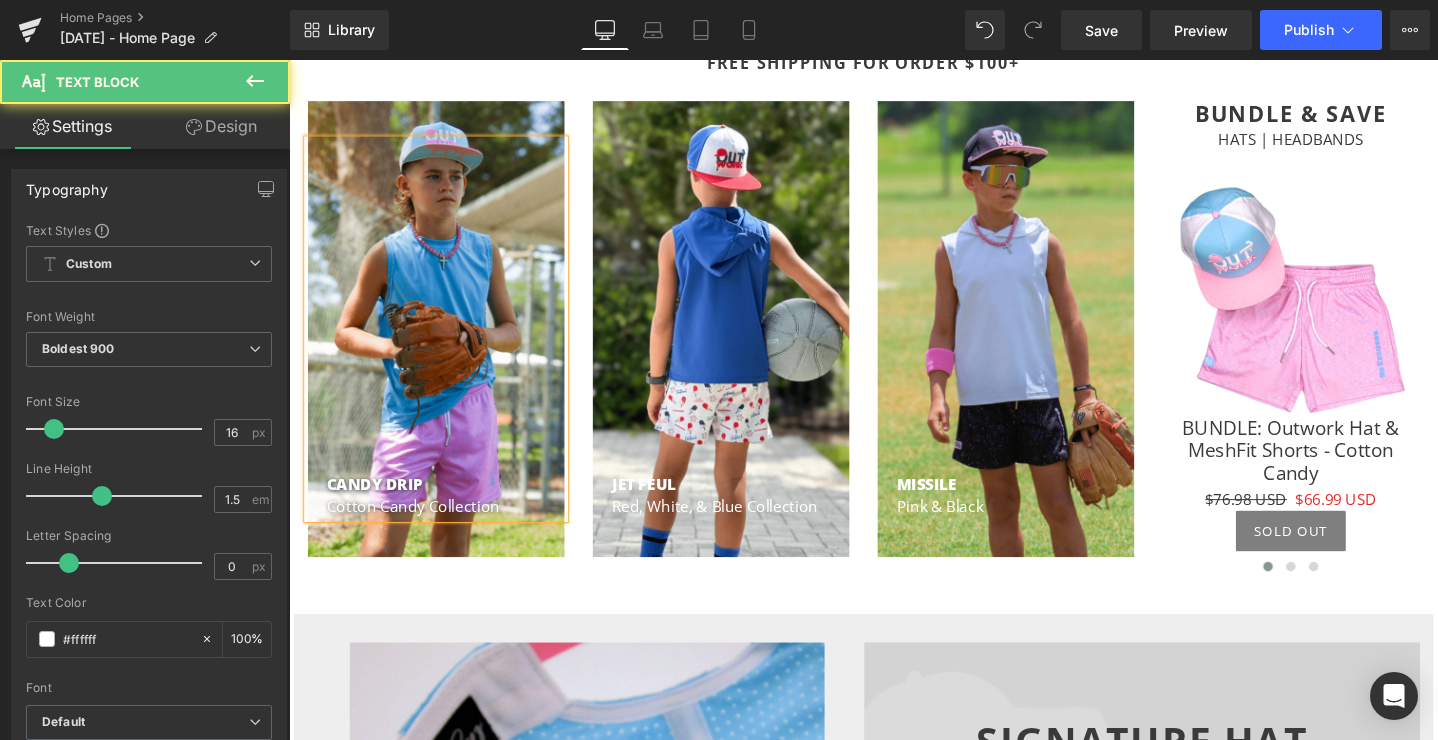 click on "CANDY DRIP" at bounding box center [379, 506] 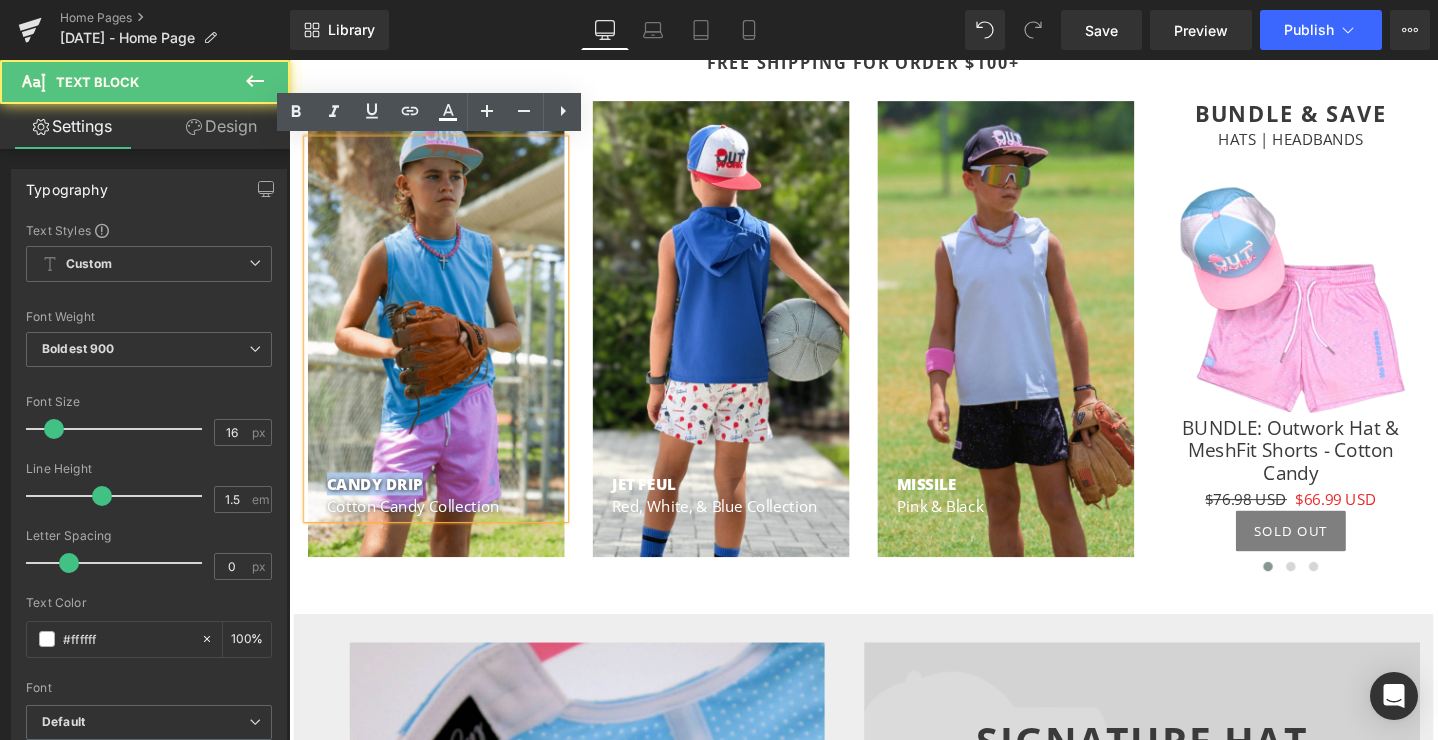 drag, startPoint x: 429, startPoint y: 506, endPoint x: 323, endPoint y: 506, distance: 106 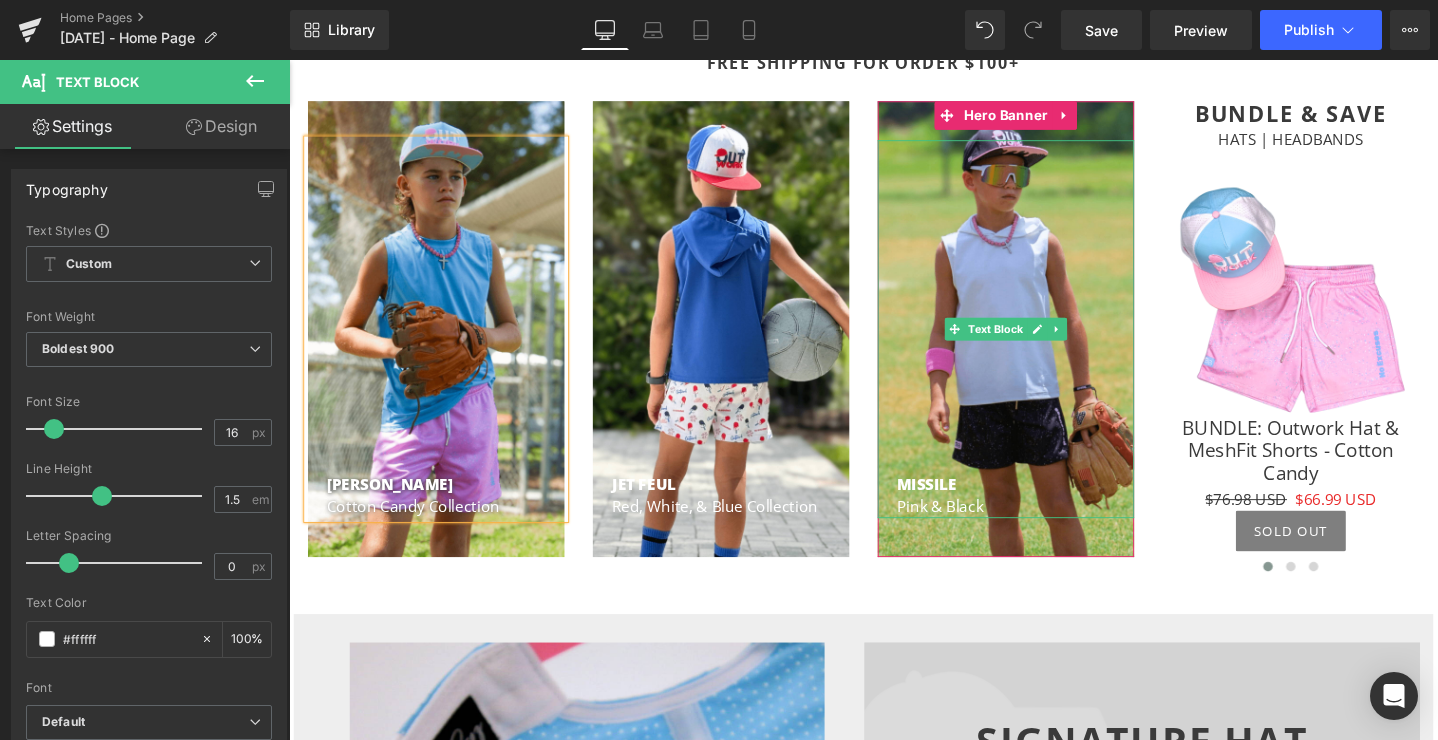 click on "MISSILE" at bounding box center [960, 506] 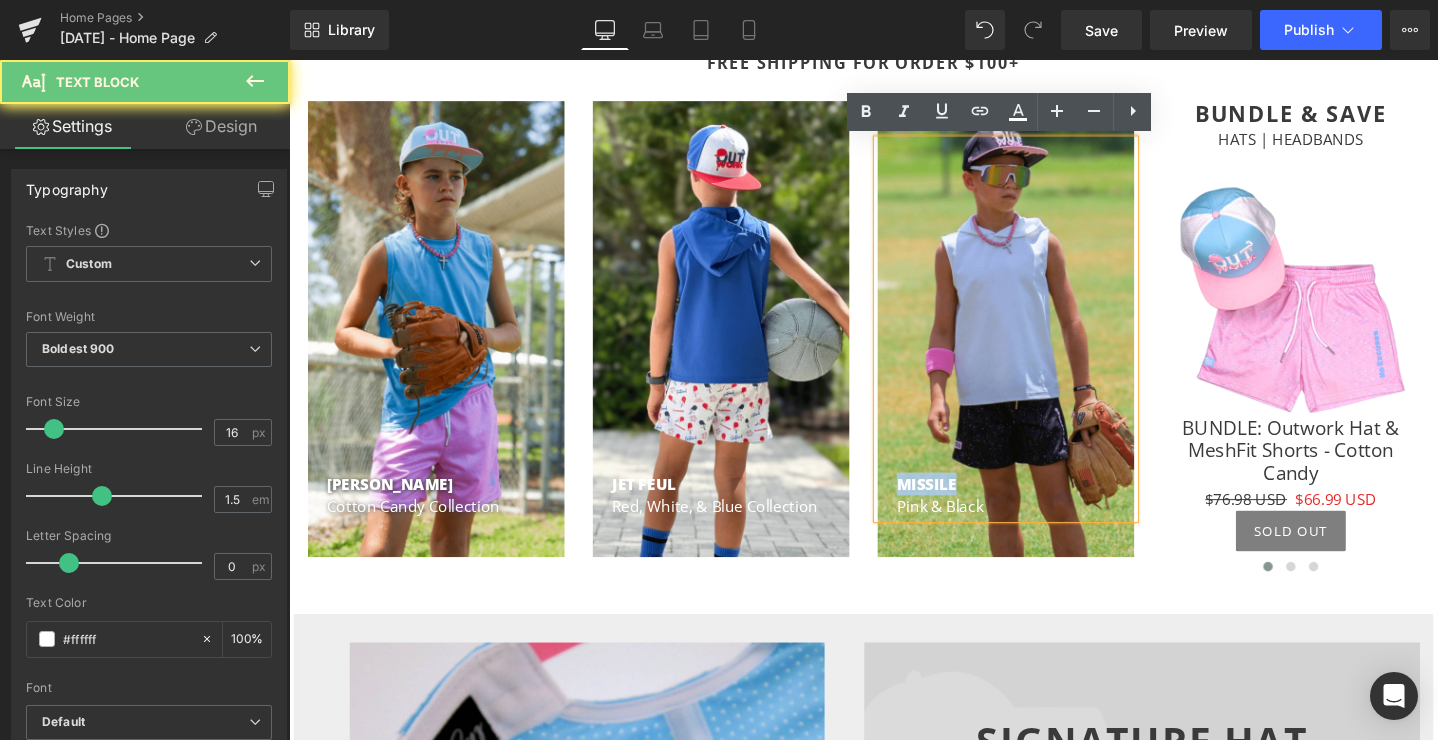 click on "MISSILE" at bounding box center [960, 506] 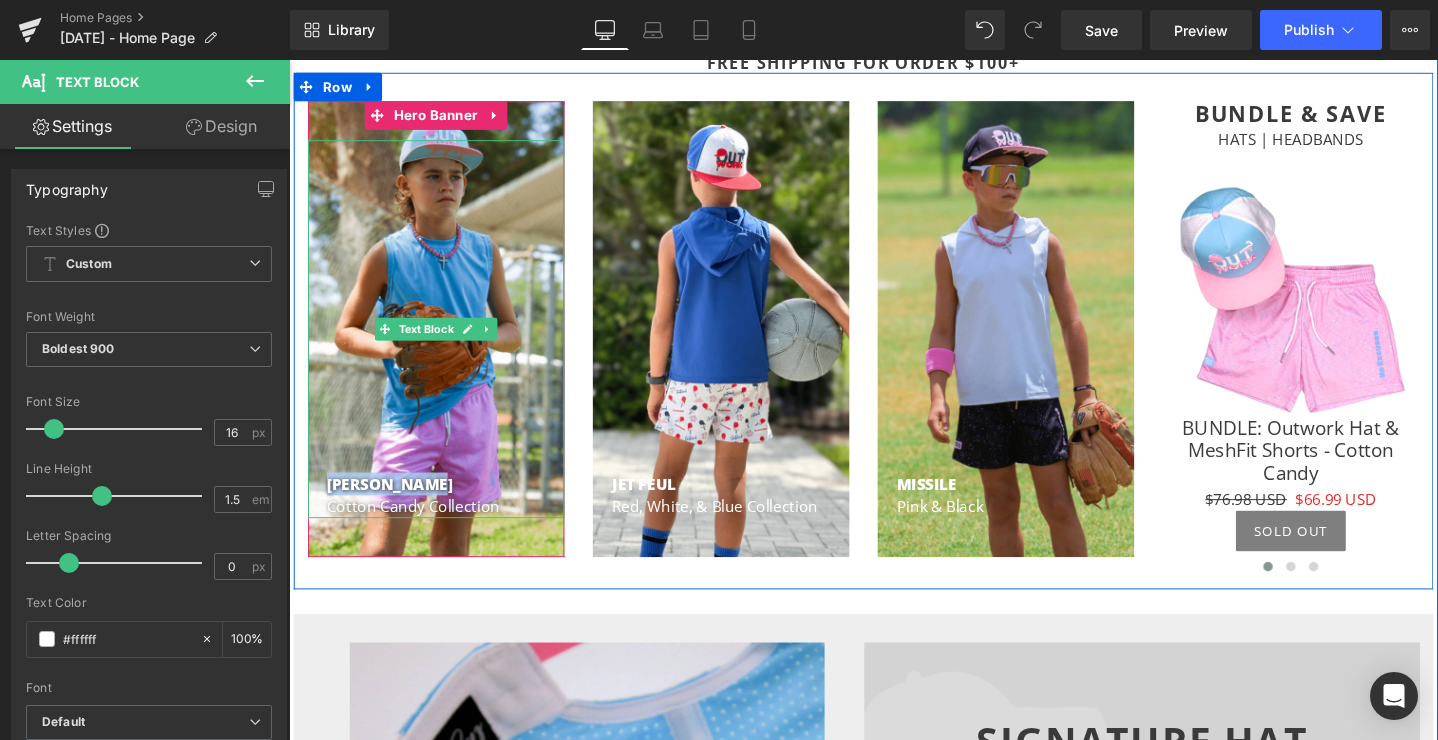 drag, startPoint x: 469, startPoint y: 502, endPoint x: 323, endPoint y: 501, distance: 146.00342 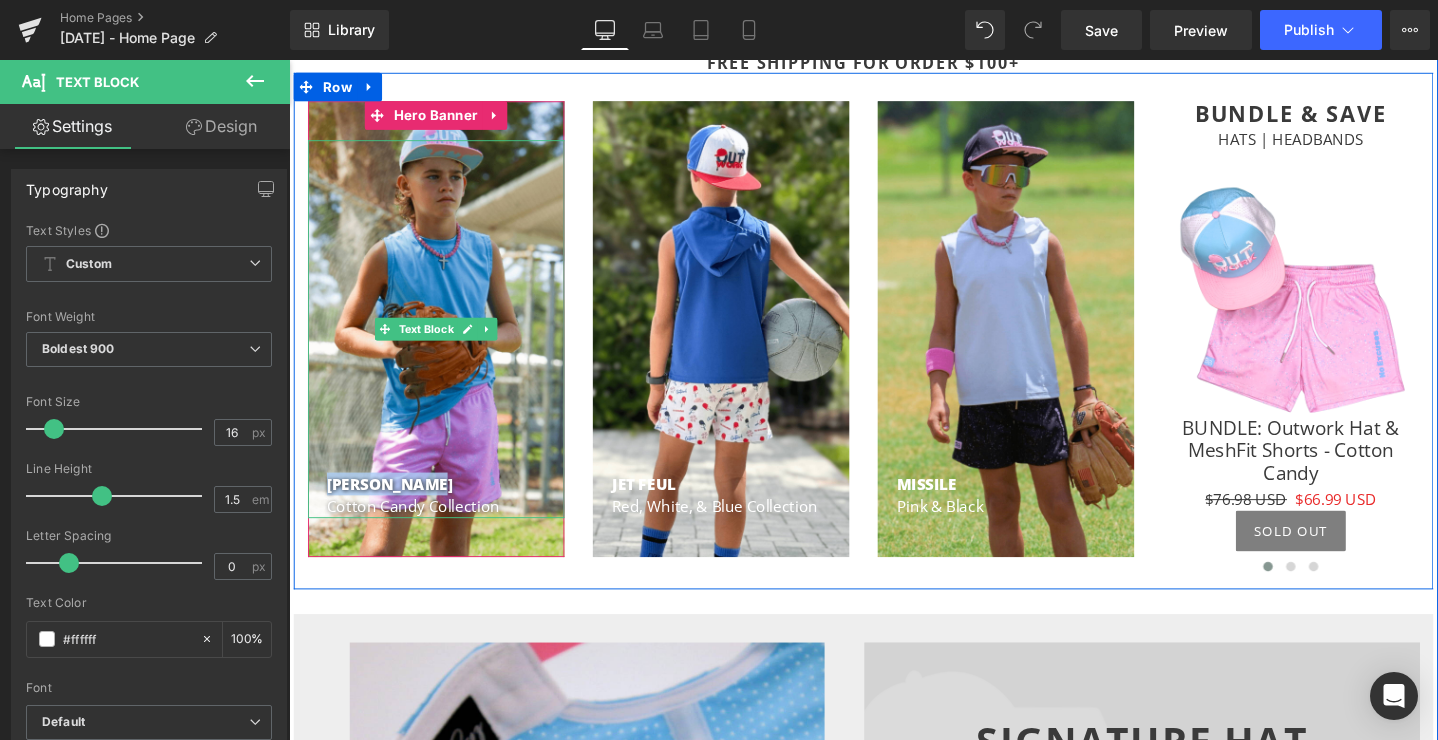click on "[PERSON_NAME] Cotton Candy Collection" at bounding box center [444, 343] 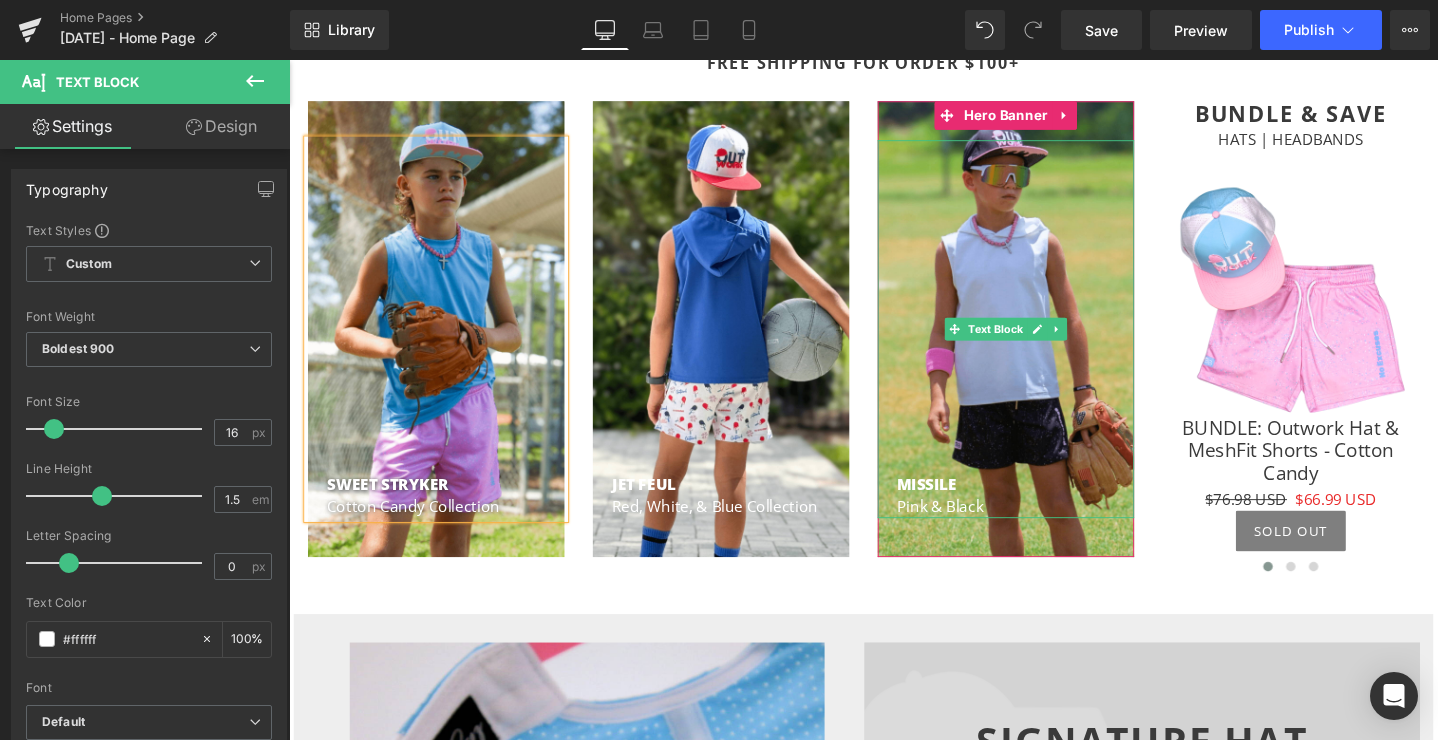 click on "MISSILE" at bounding box center [960, 506] 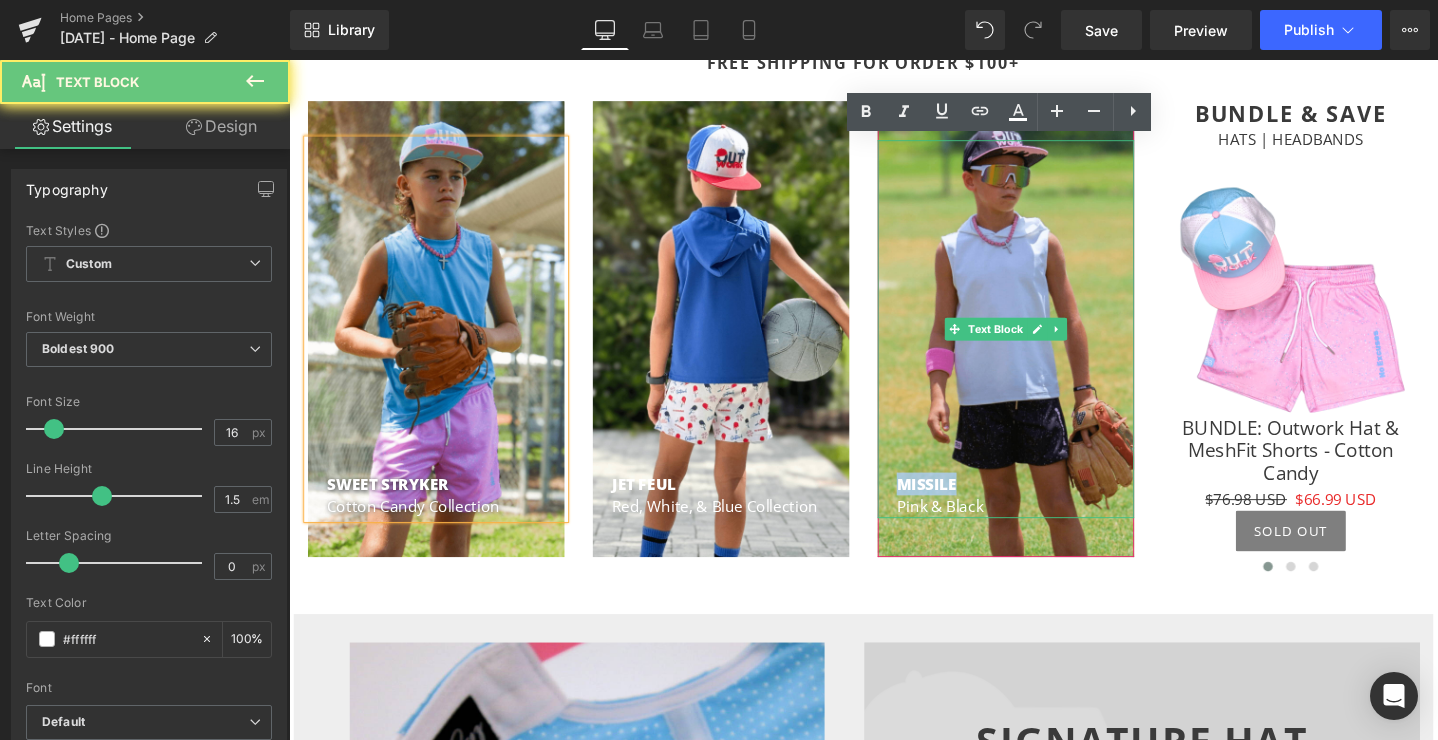 click on "MISSILE" at bounding box center (960, 506) 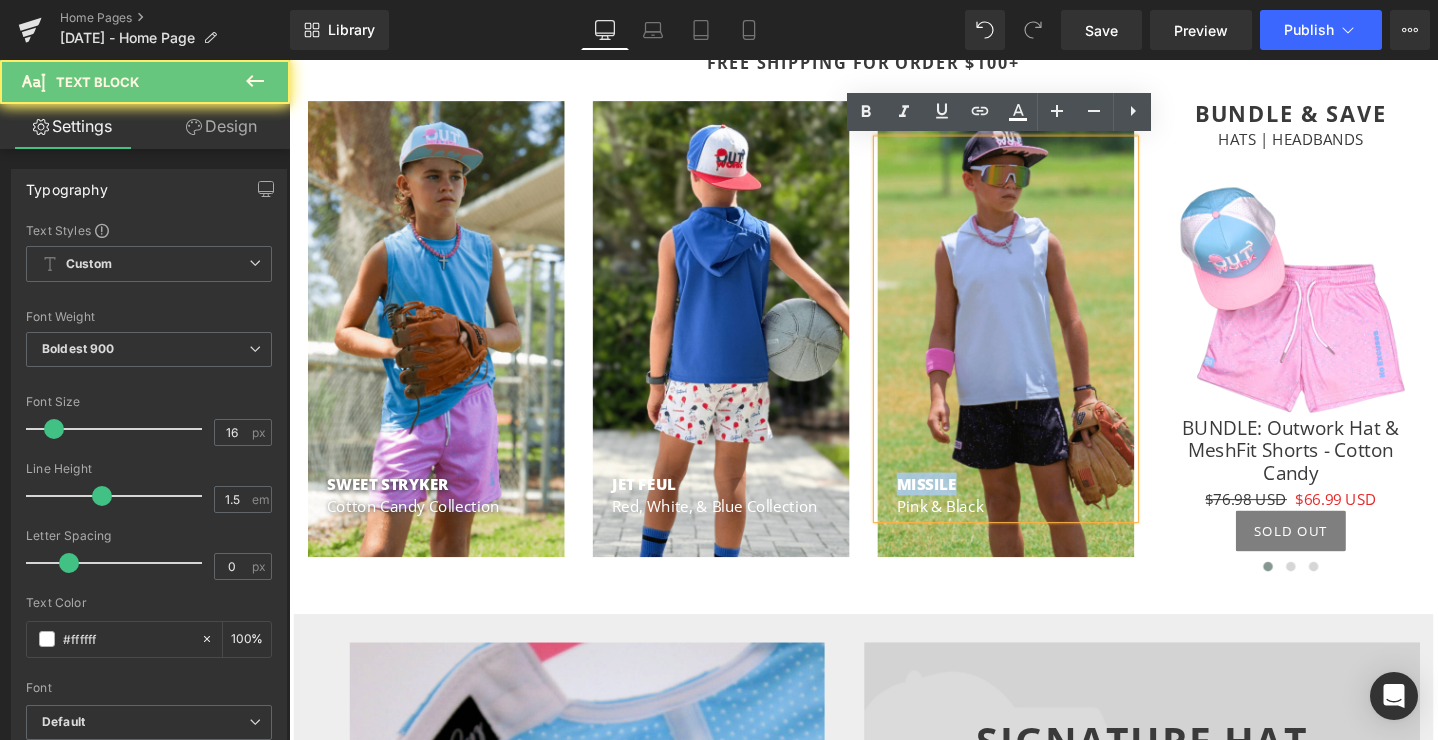click on "MISSILE" at bounding box center [960, 506] 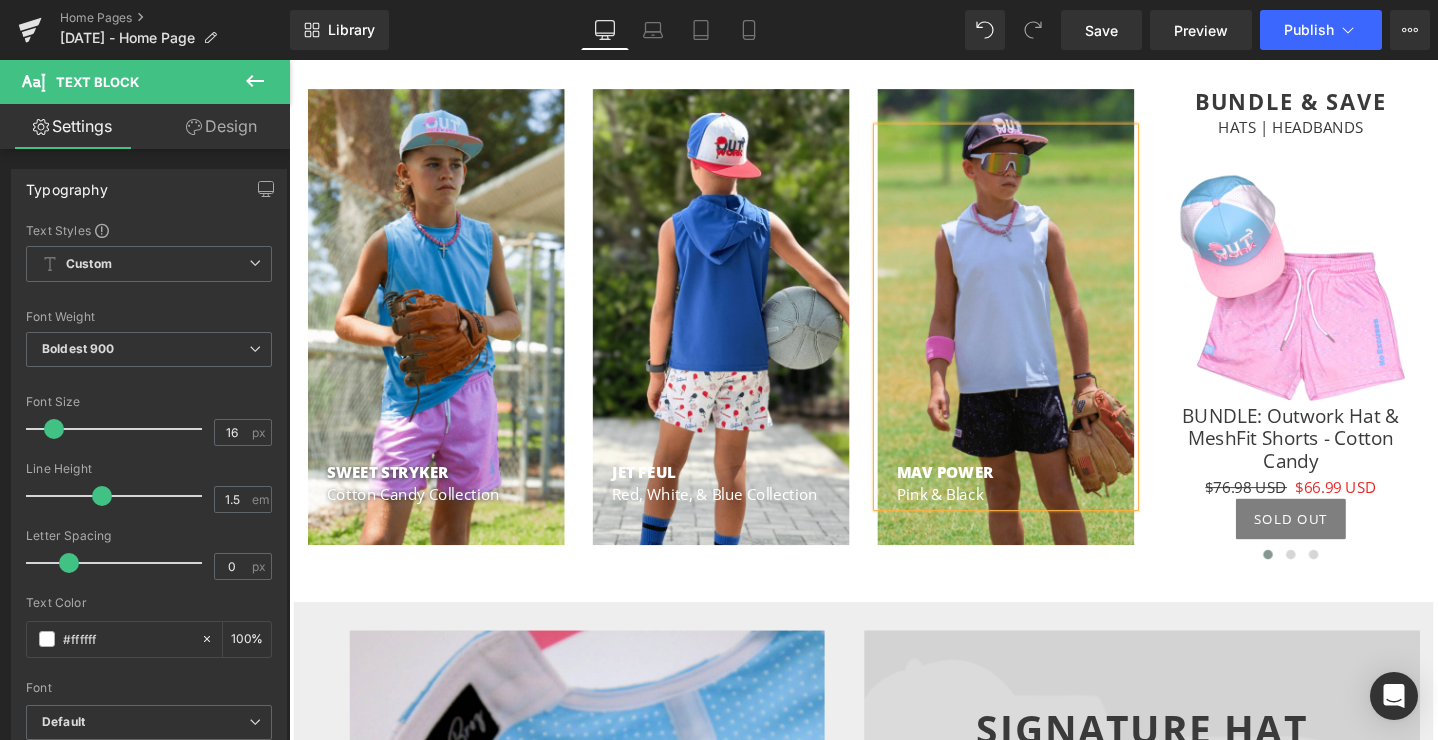 scroll, scrollTop: 963, scrollLeft: 0, axis: vertical 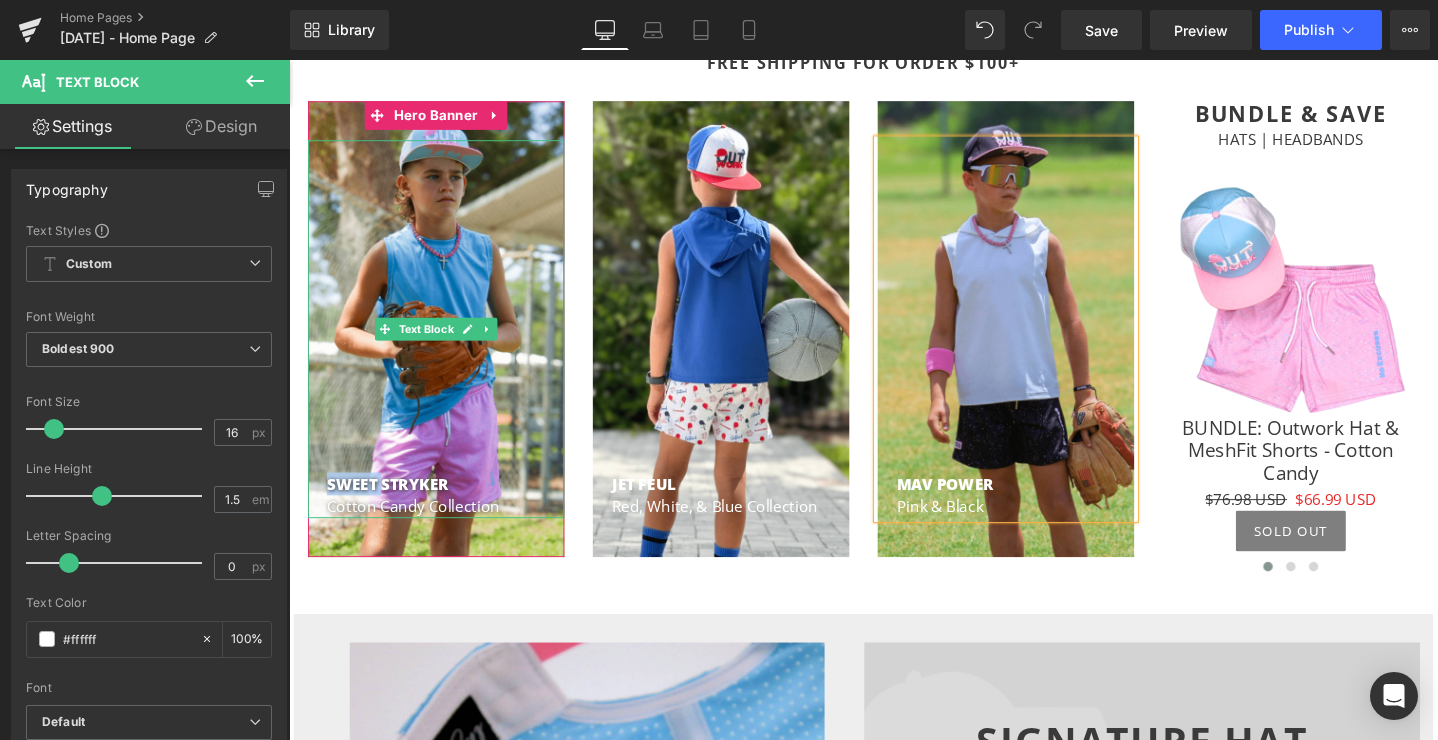drag, startPoint x: 386, startPoint y: 507, endPoint x: 331, endPoint y: 511, distance: 55.145264 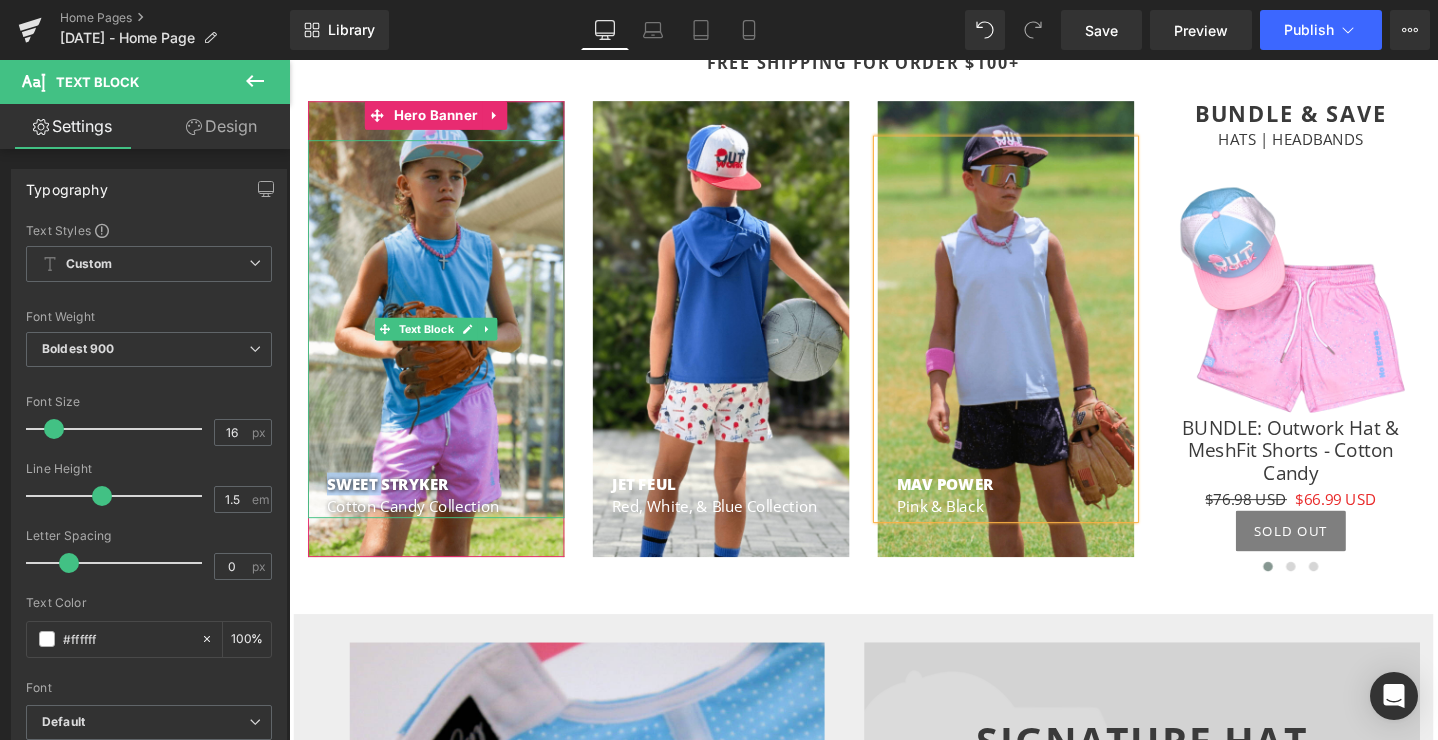 click on "SWEET STRYKER" at bounding box center [454, 506] 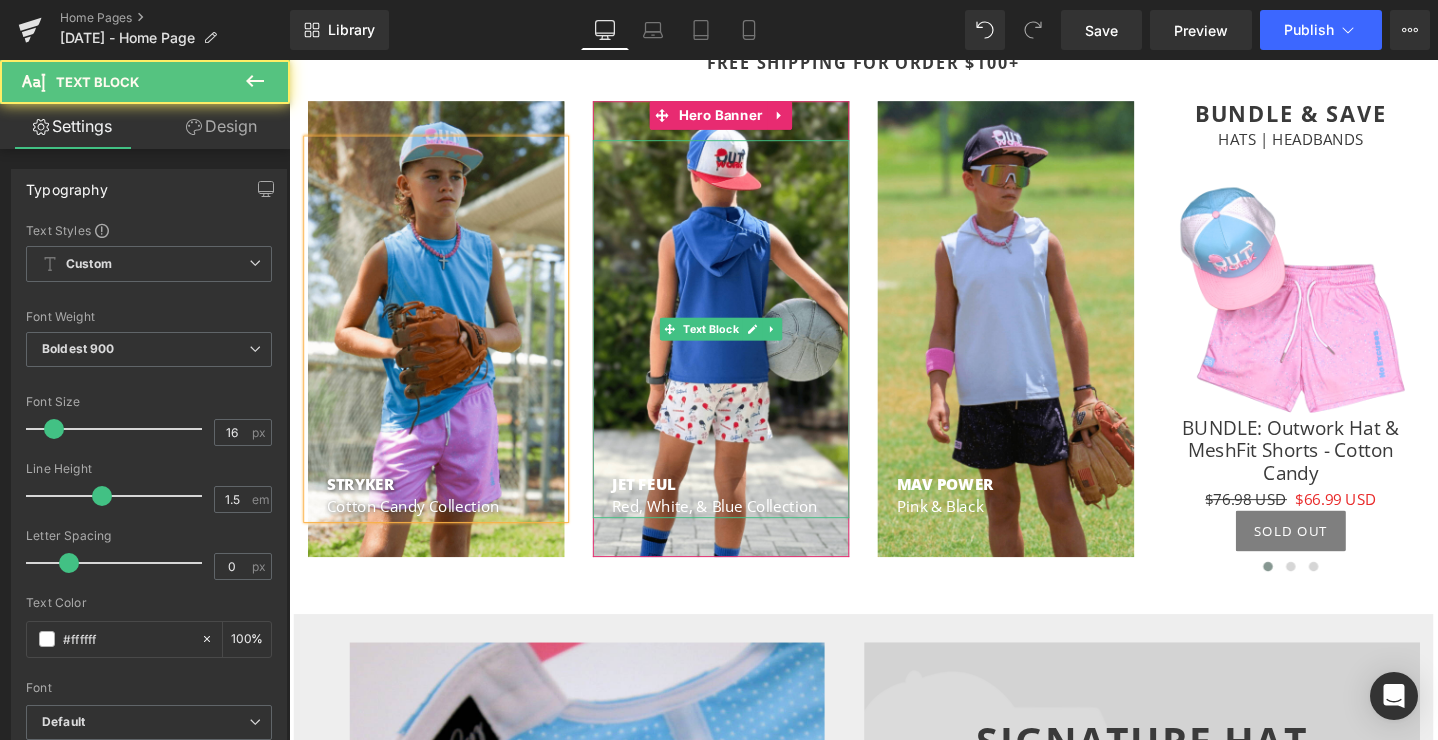 click on "JET FEUL" at bounding box center [662, 506] 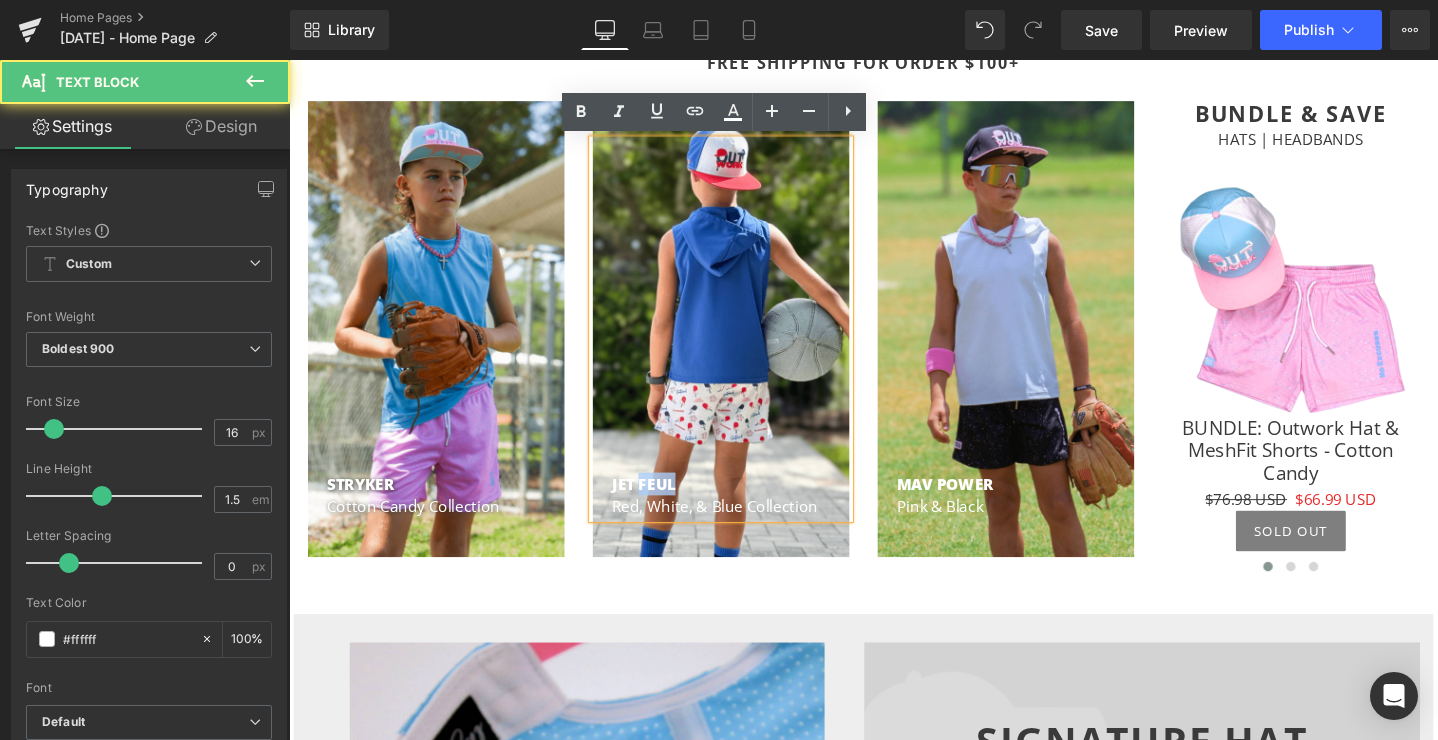 drag, startPoint x: 704, startPoint y: 508, endPoint x: 658, endPoint y: 509, distance: 46.010868 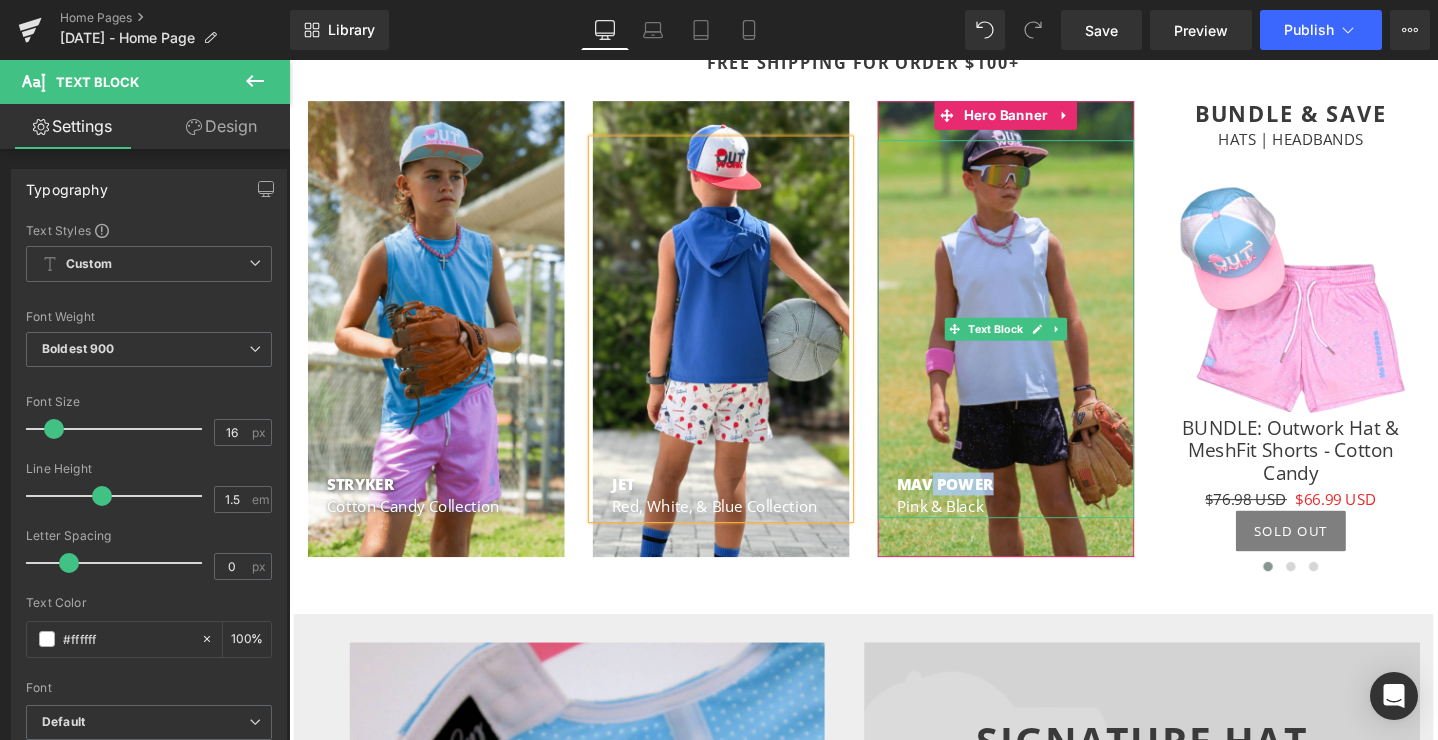 drag, startPoint x: 1043, startPoint y: 502, endPoint x: 967, endPoint y: 506, distance: 76.105194 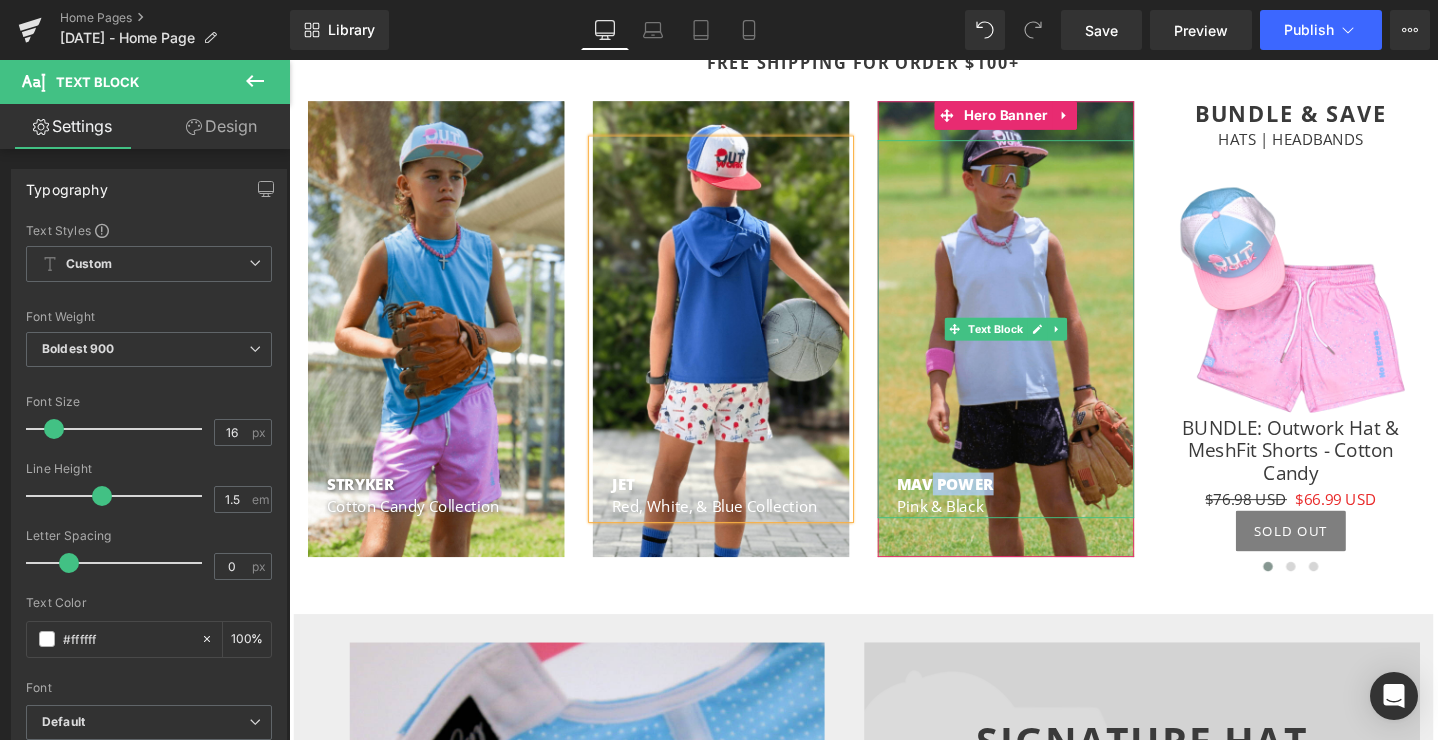 click on "MAV POWER" at bounding box center [1054, 506] 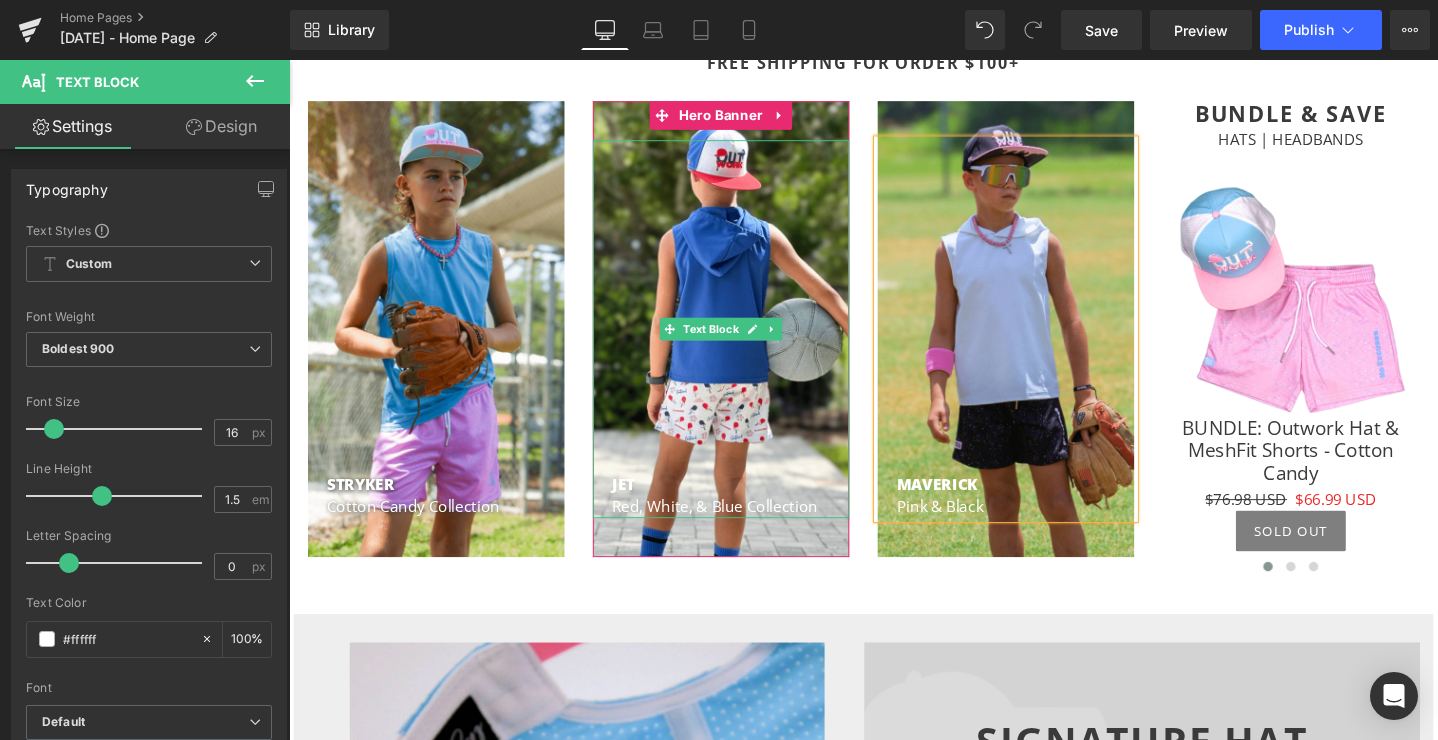 click on "JET  Red, White, & Blue Collection" at bounding box center (744, 343) 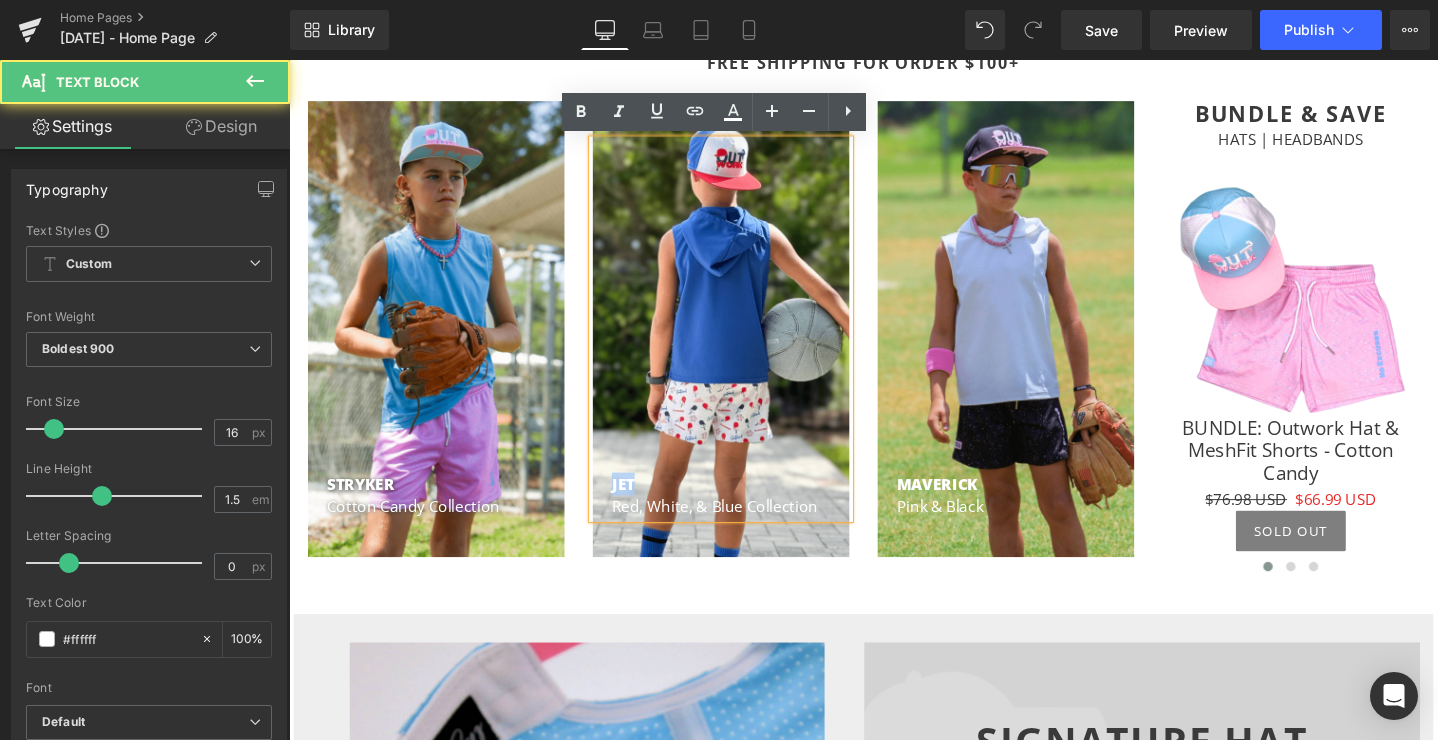 click on "JET  Red, White, & Blue Collection" at bounding box center (744, 343) 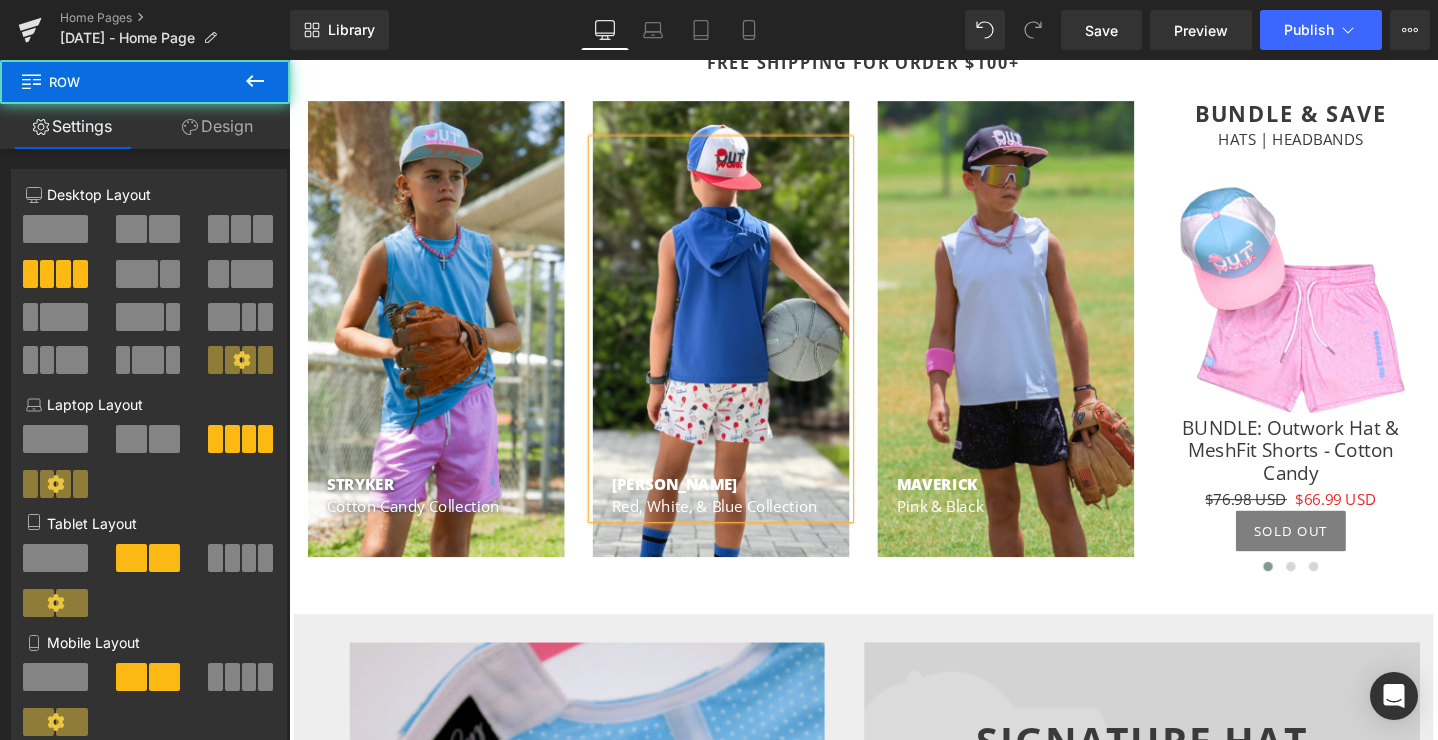 click on "STRYKER Cotton Candy Collection
Text Block
Hero Banner
[PERSON_NAME]  Red, White, & Blue Collection Text Block
Hero Banner
MAVERICK Pink & Black Text Block
Hero Banner         Bundle & Save Heading         HATS | HEADBANDS Text Block
Sale Off" at bounding box center (894, 345) 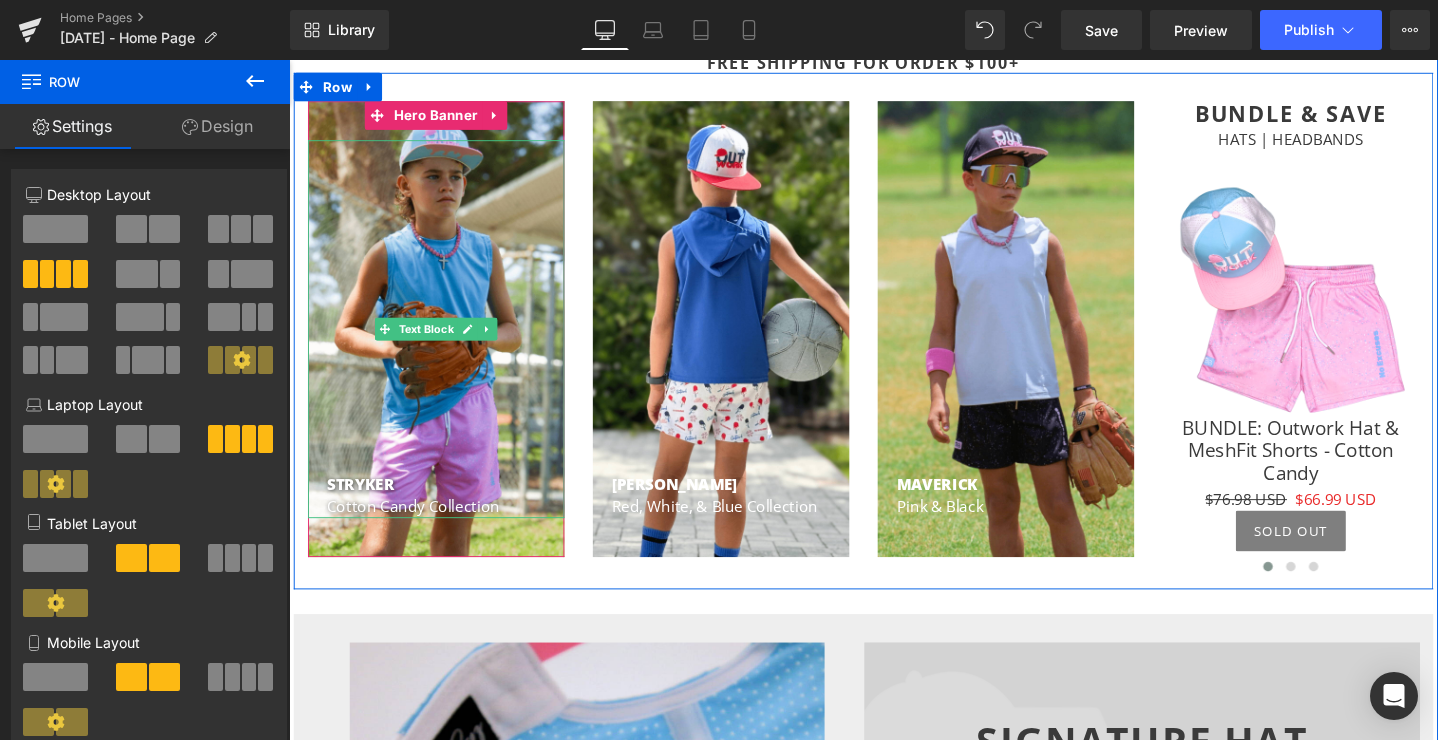 click on "STRYKER" at bounding box center [454, 506] 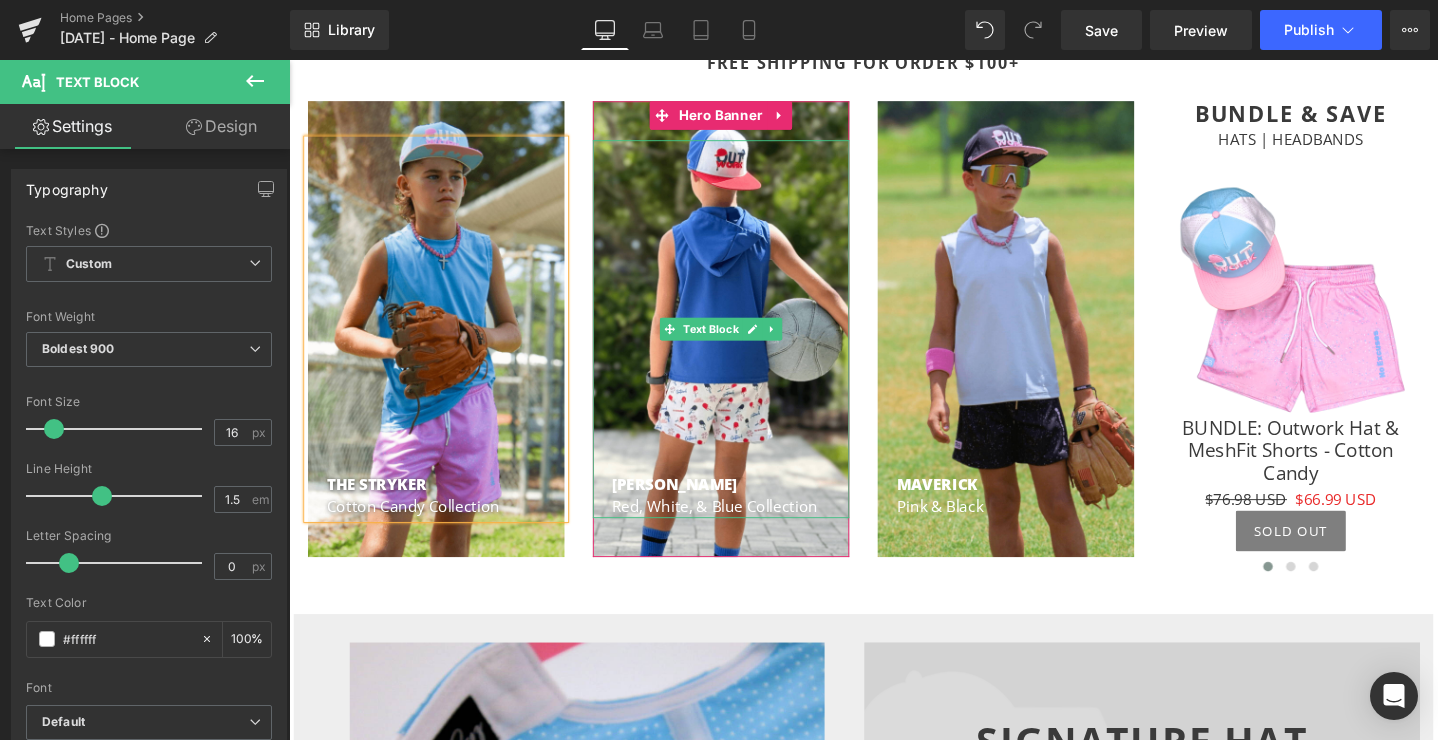 click on "[PERSON_NAME]" at bounding box center (695, 506) 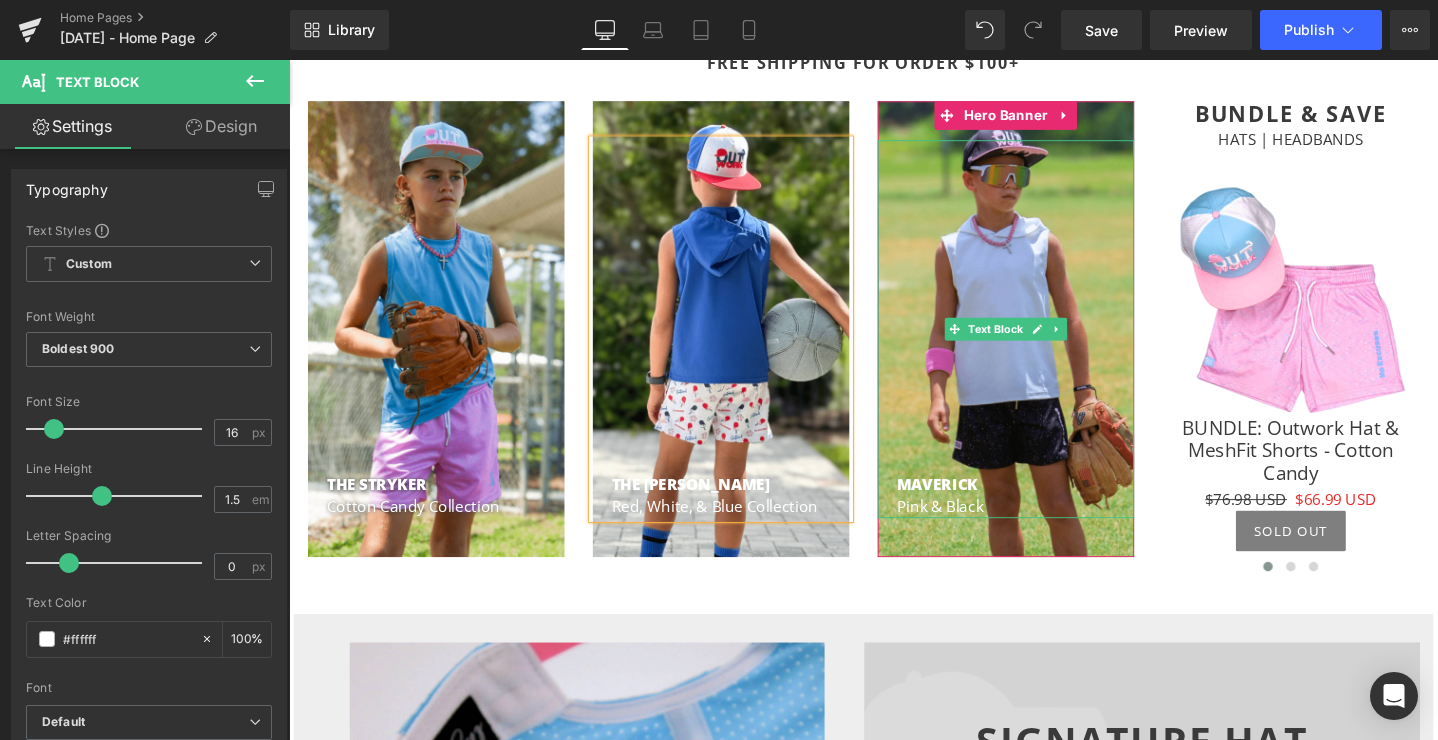 click on "MAVERICK" at bounding box center (971, 506) 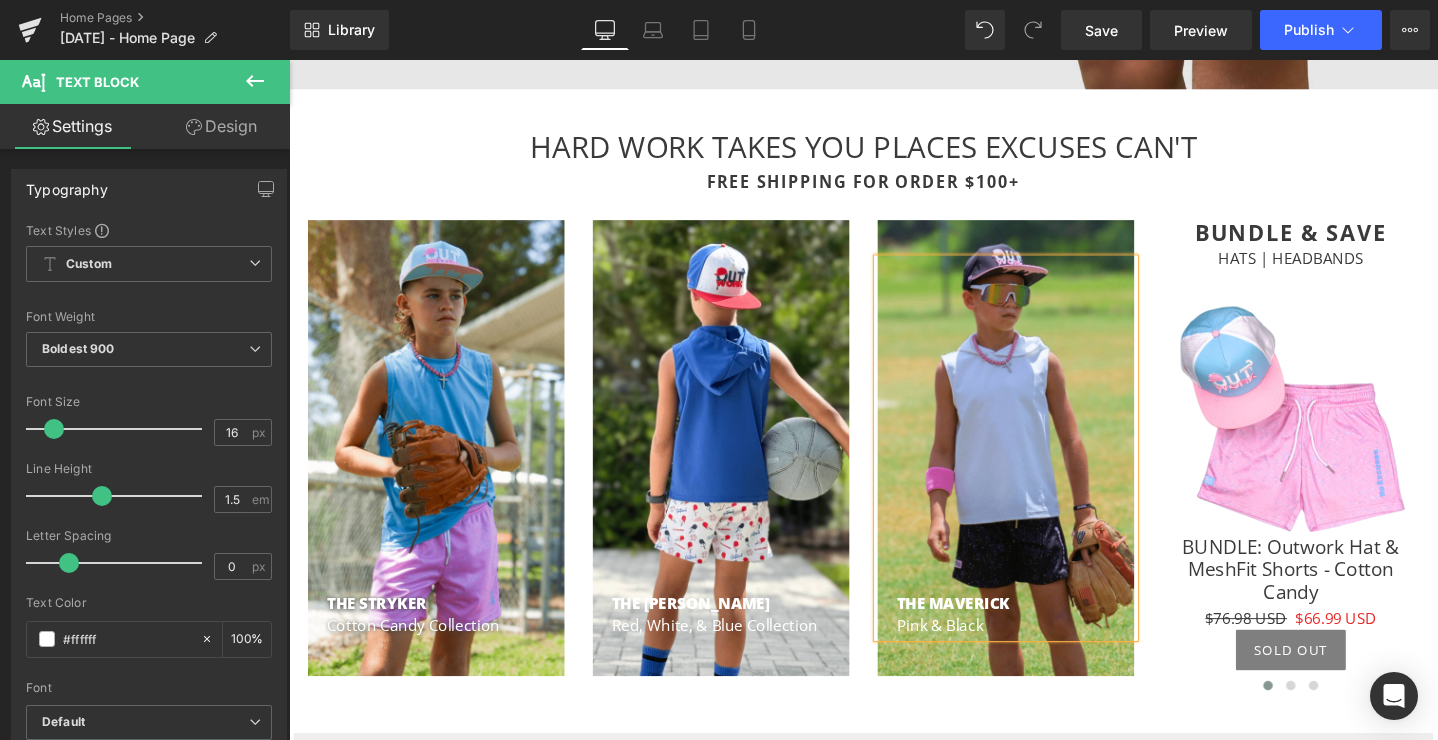 scroll, scrollTop: 887, scrollLeft: 0, axis: vertical 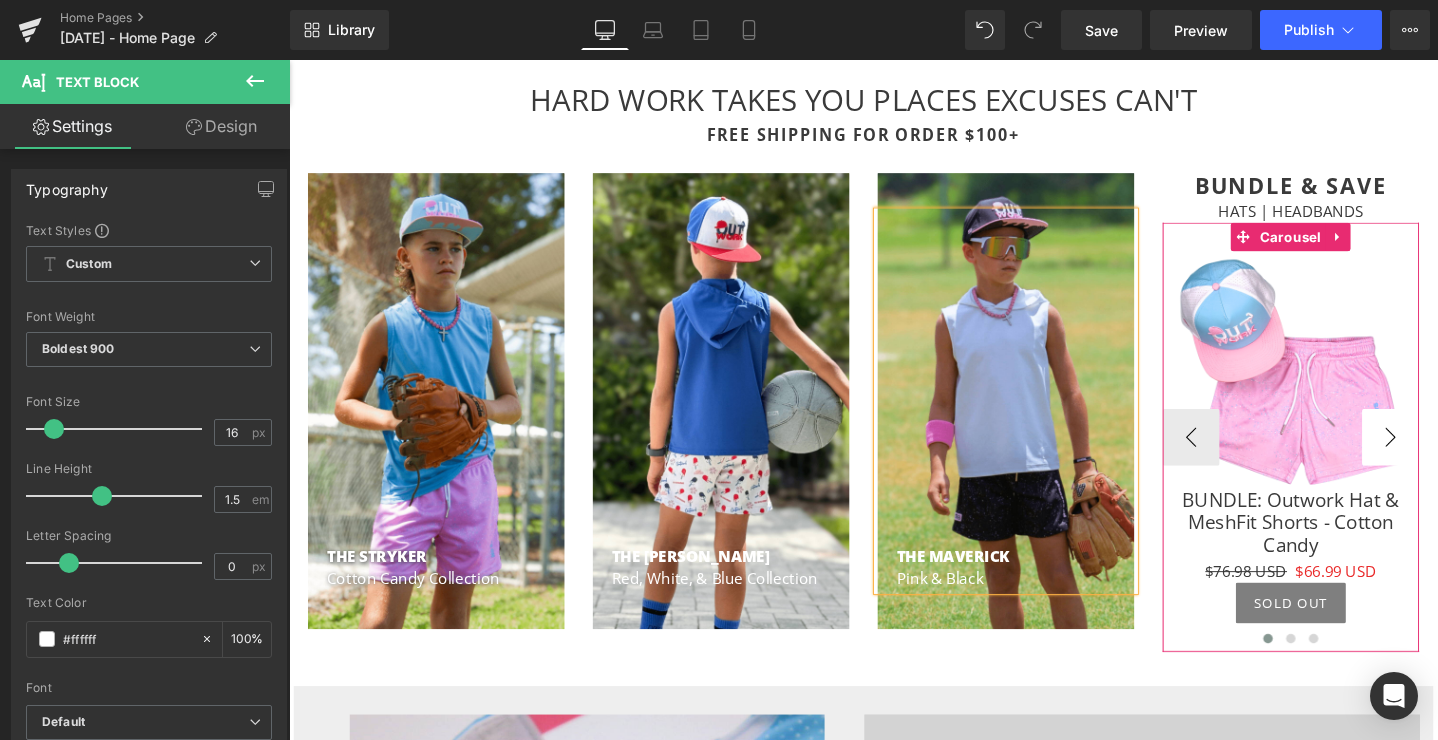 click on "›" at bounding box center [1449, 457] 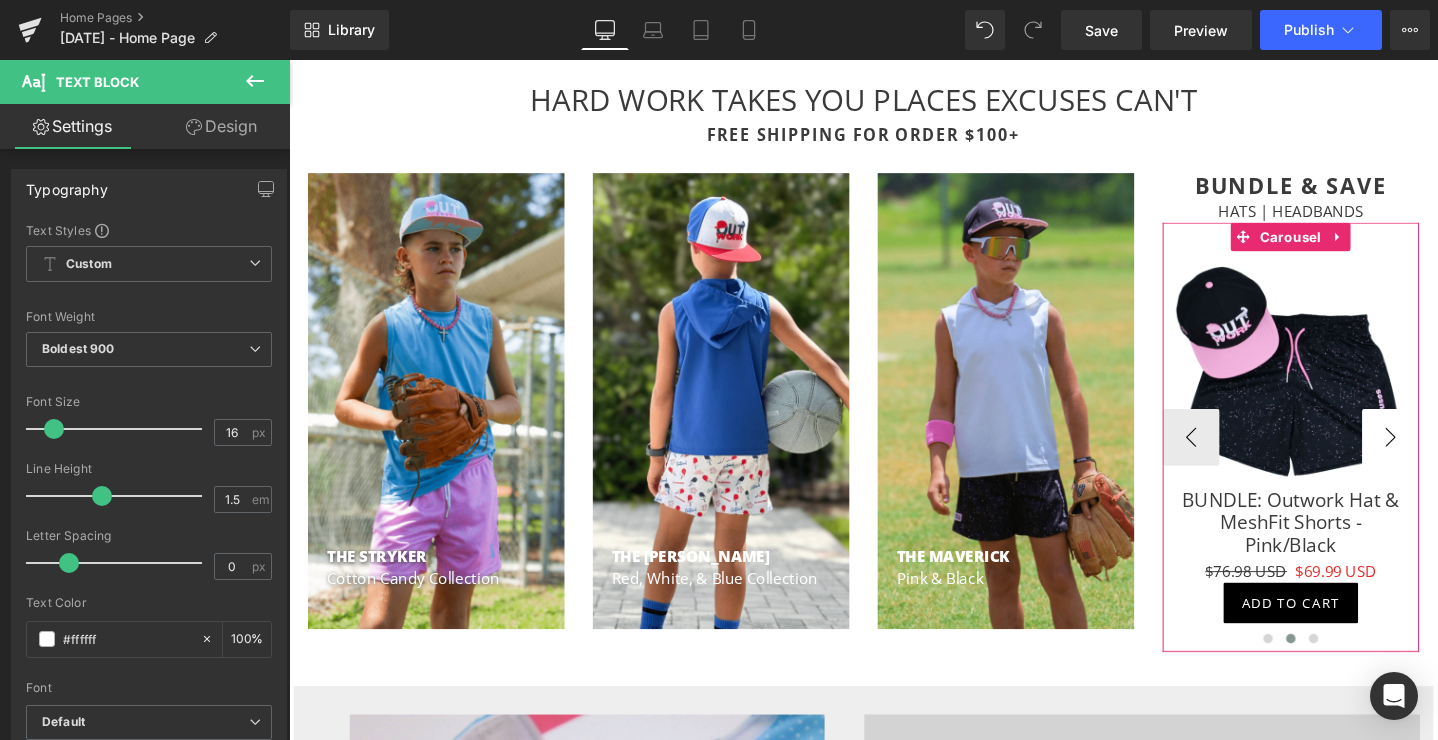 click on "›" at bounding box center [1449, 457] 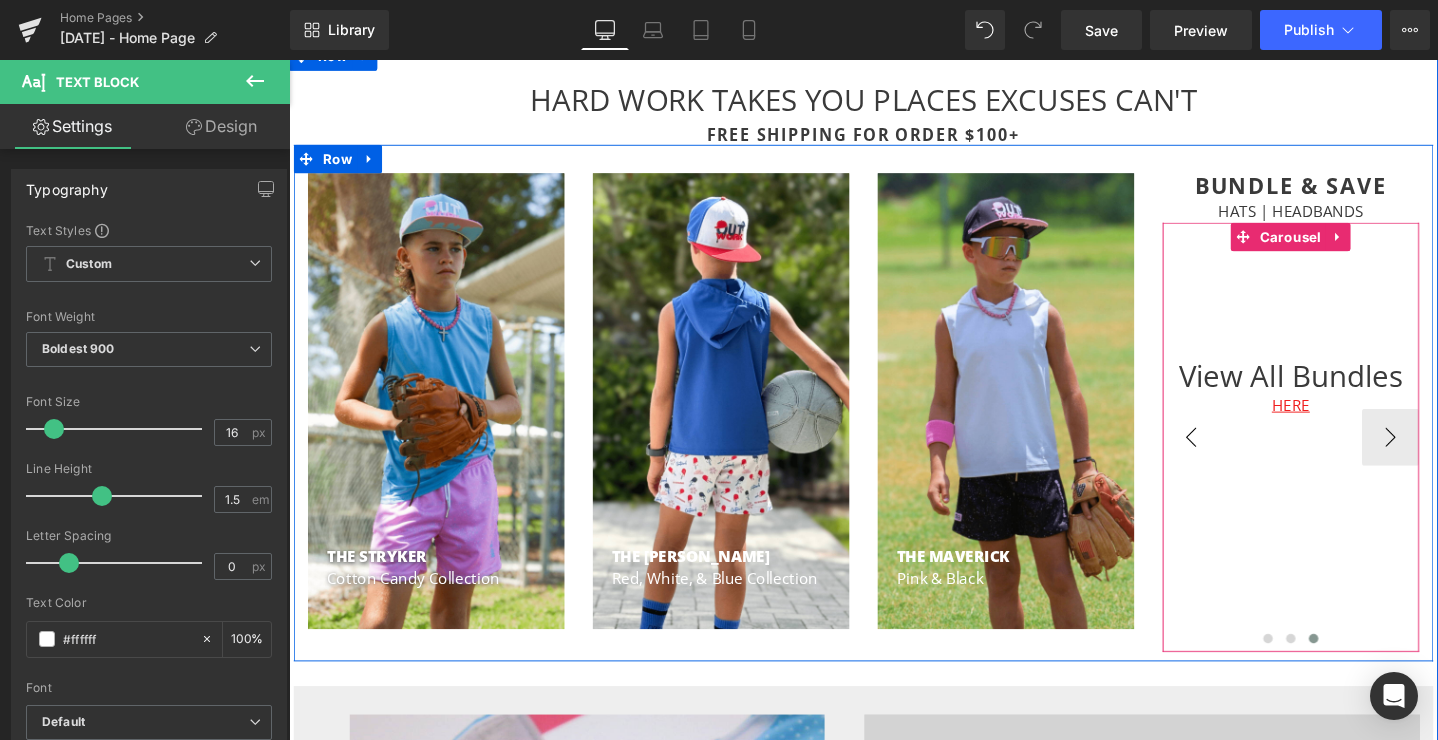 click on "‹" at bounding box center (1239, 457) 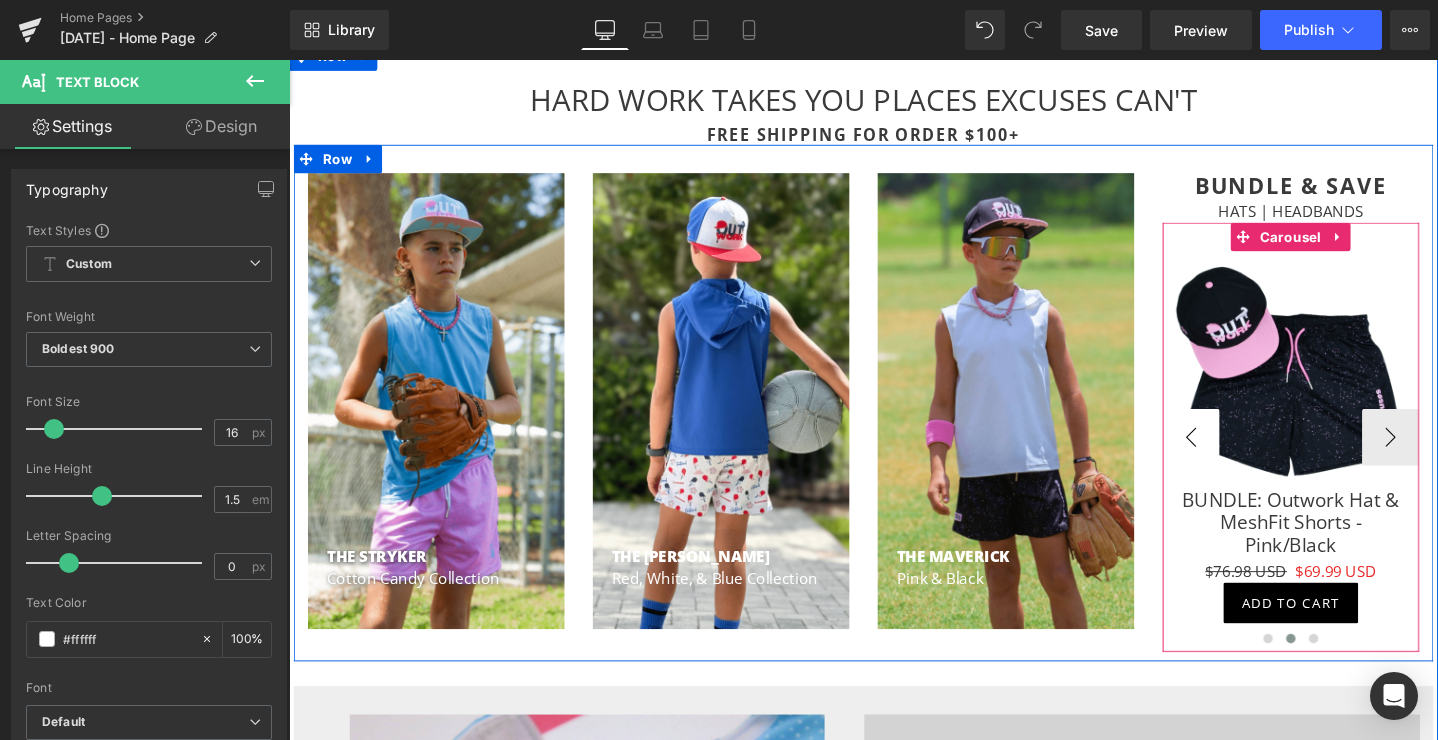 click on "‹" at bounding box center (1239, 457) 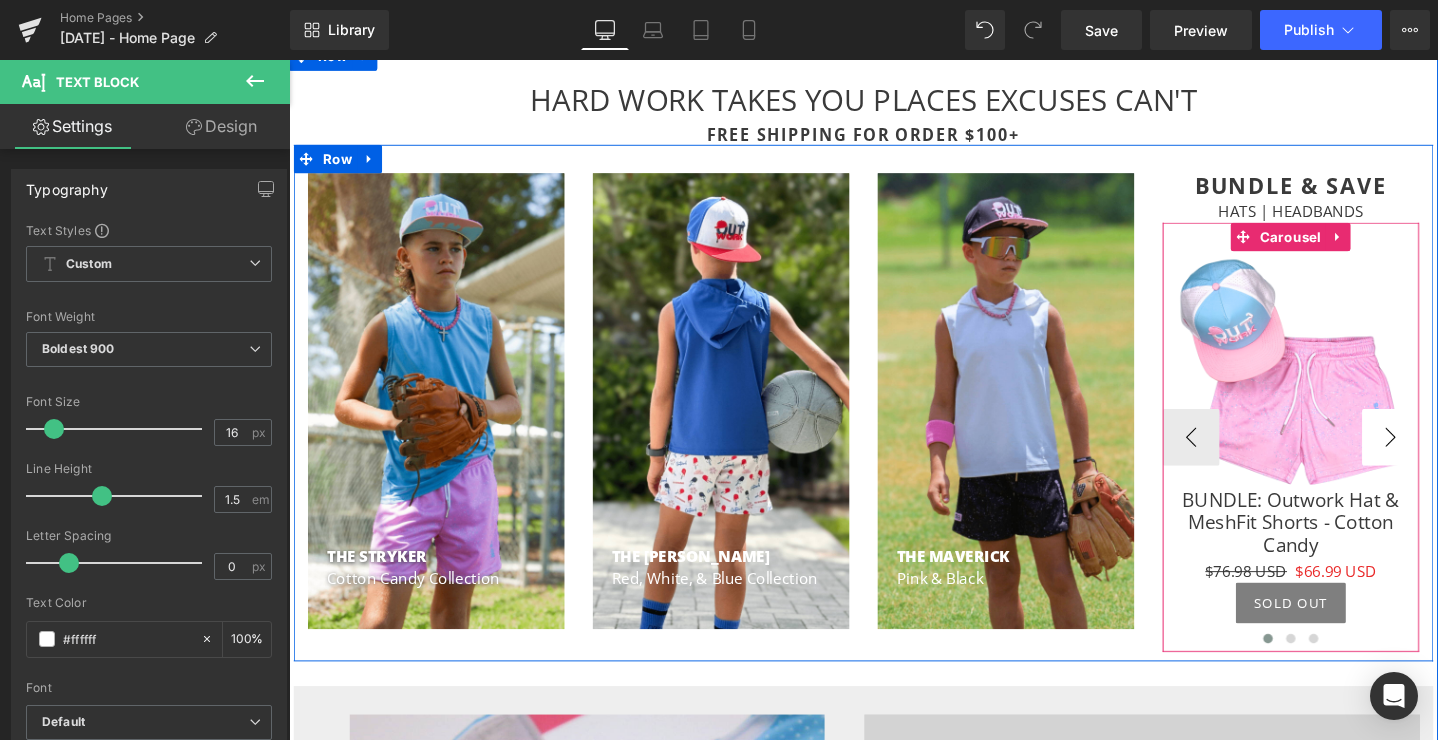 click on "›" at bounding box center [1449, 457] 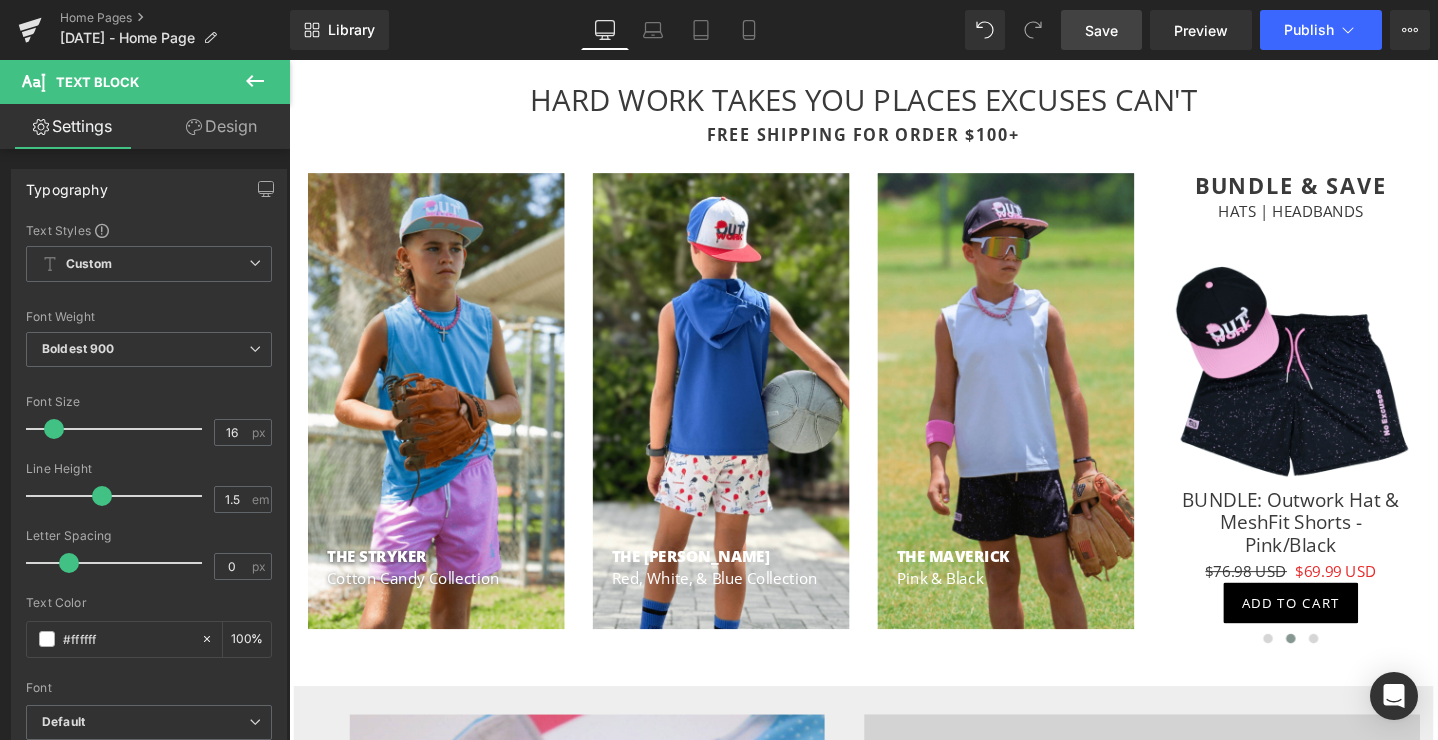 click on "Save" at bounding box center (1101, 30) 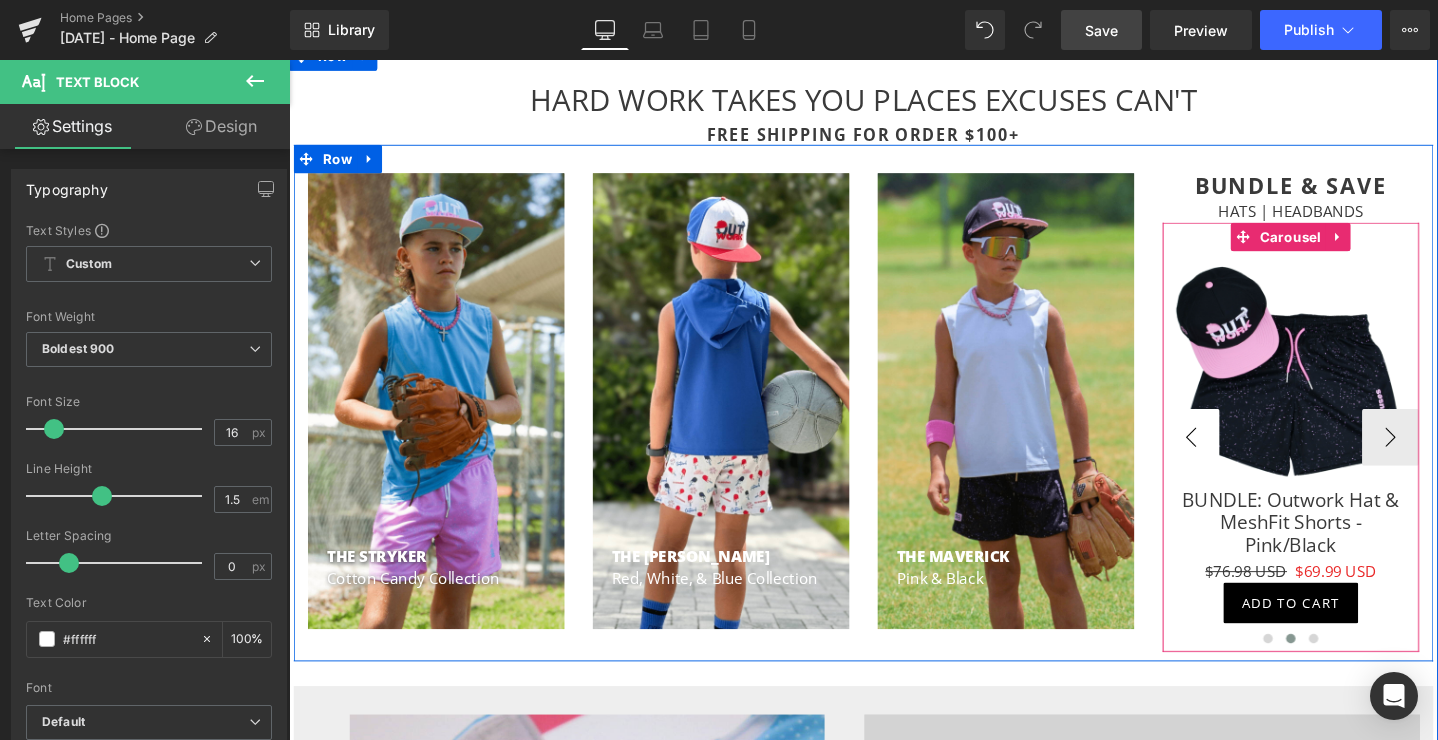 click on "‹" at bounding box center [1239, 457] 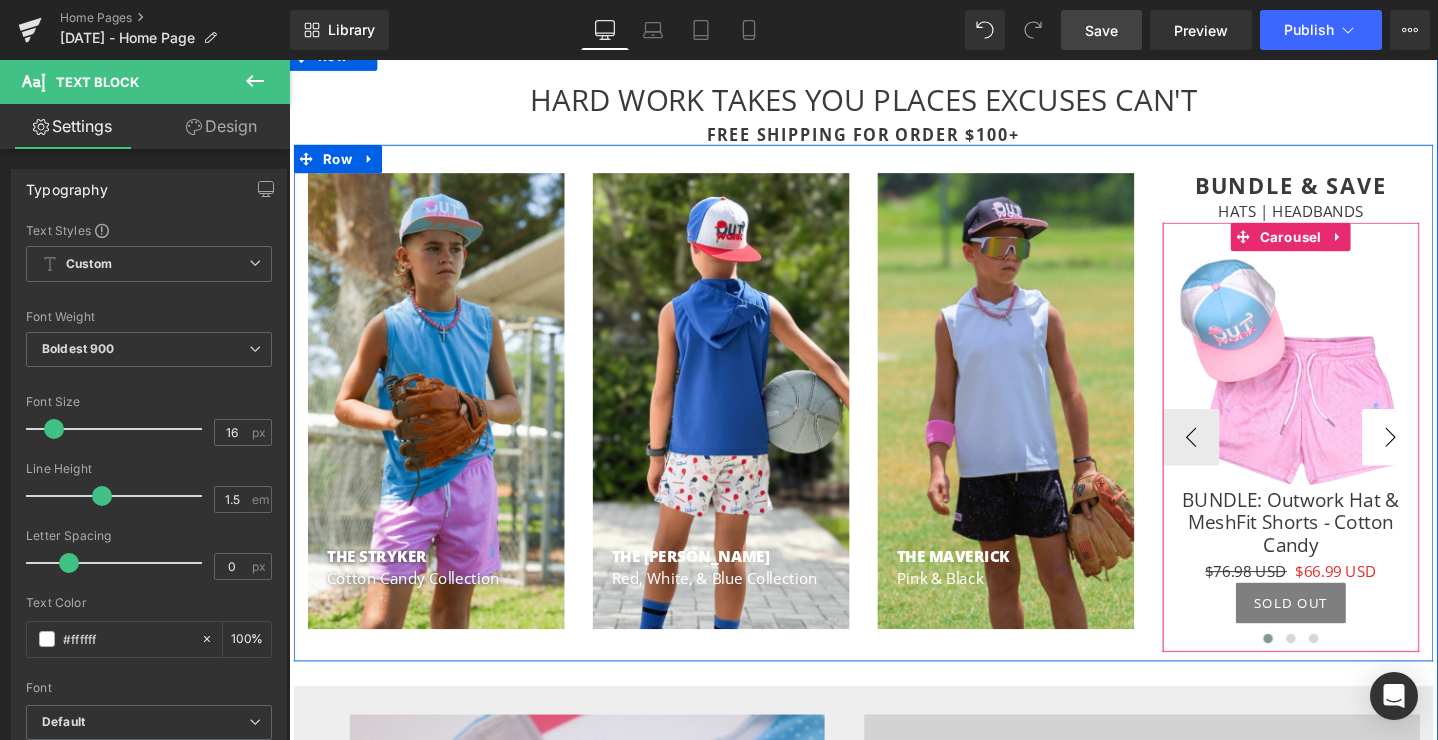 click on "›" at bounding box center (1449, 457) 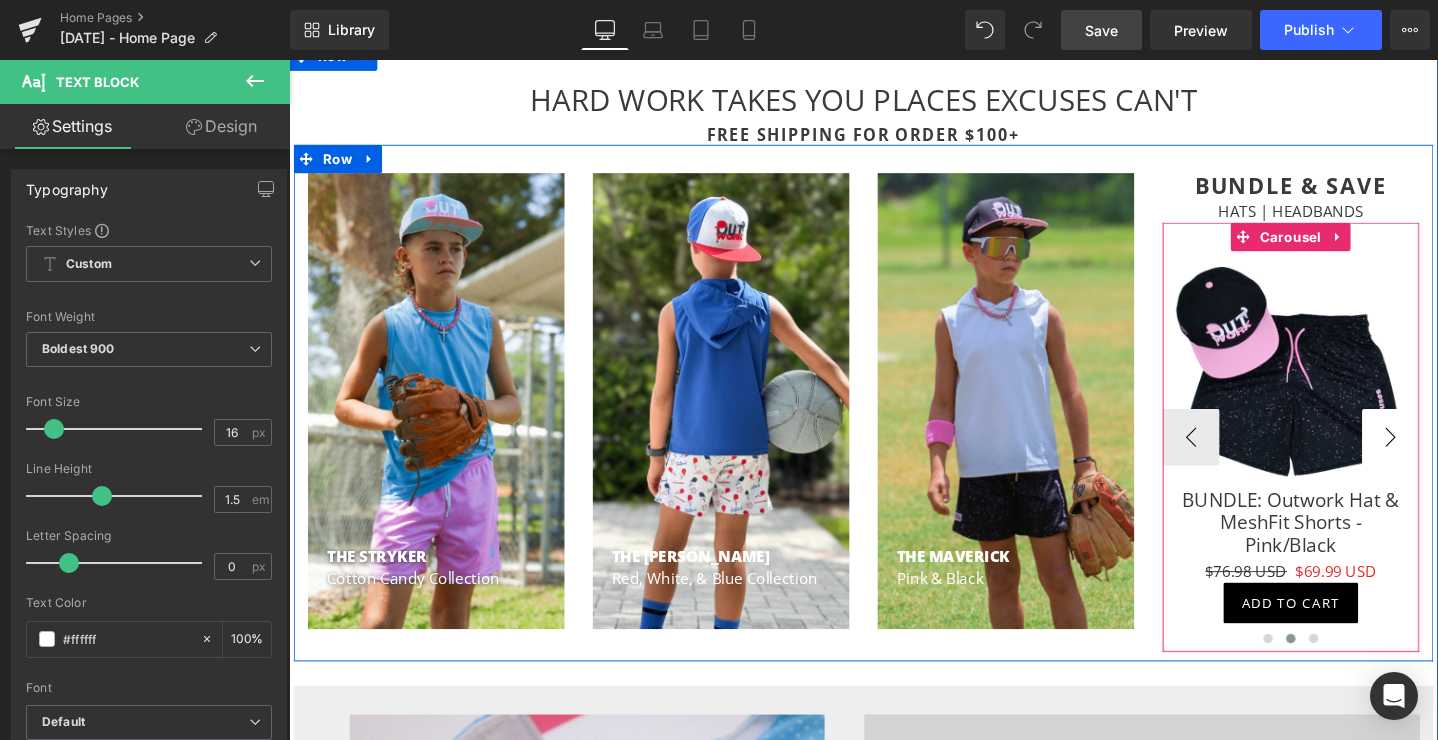 click on "›" at bounding box center (1449, 457) 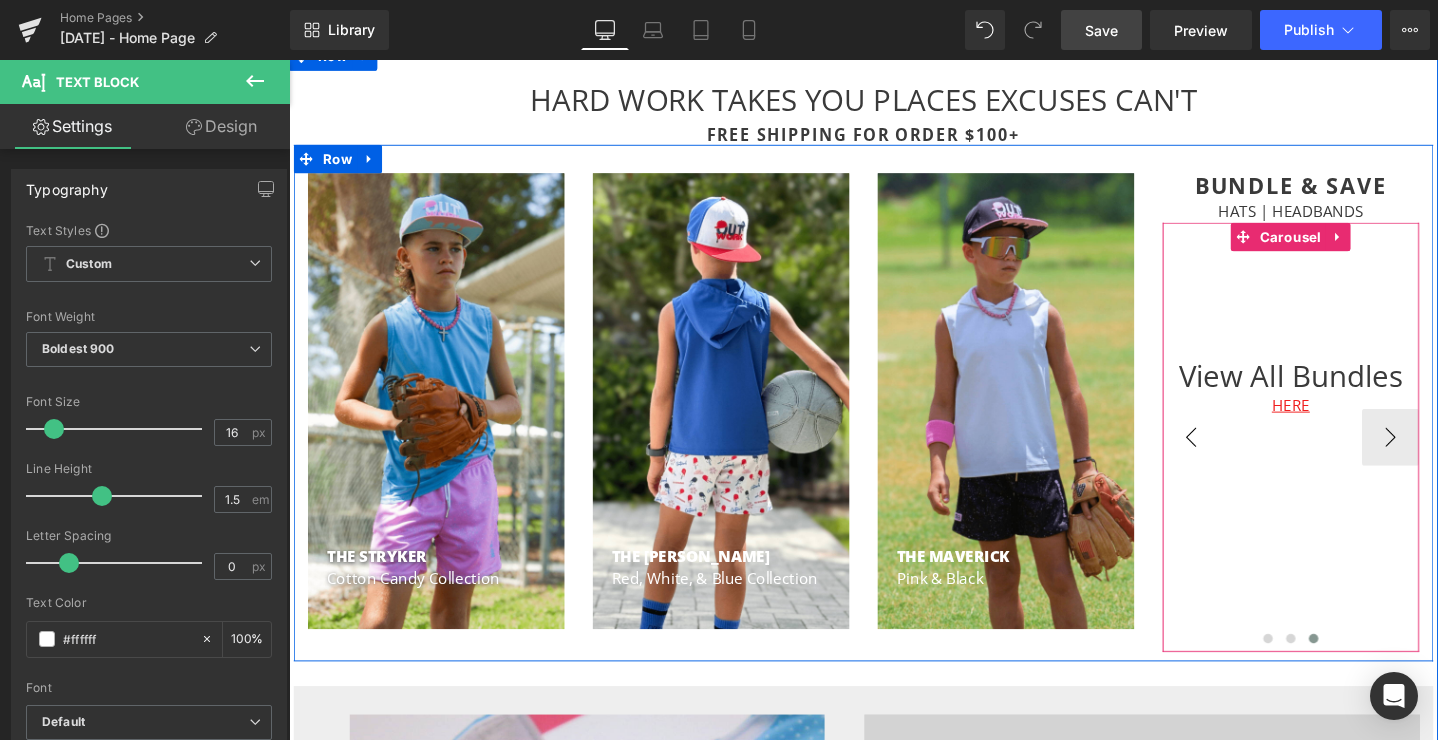 click on "‹" at bounding box center (1239, 457) 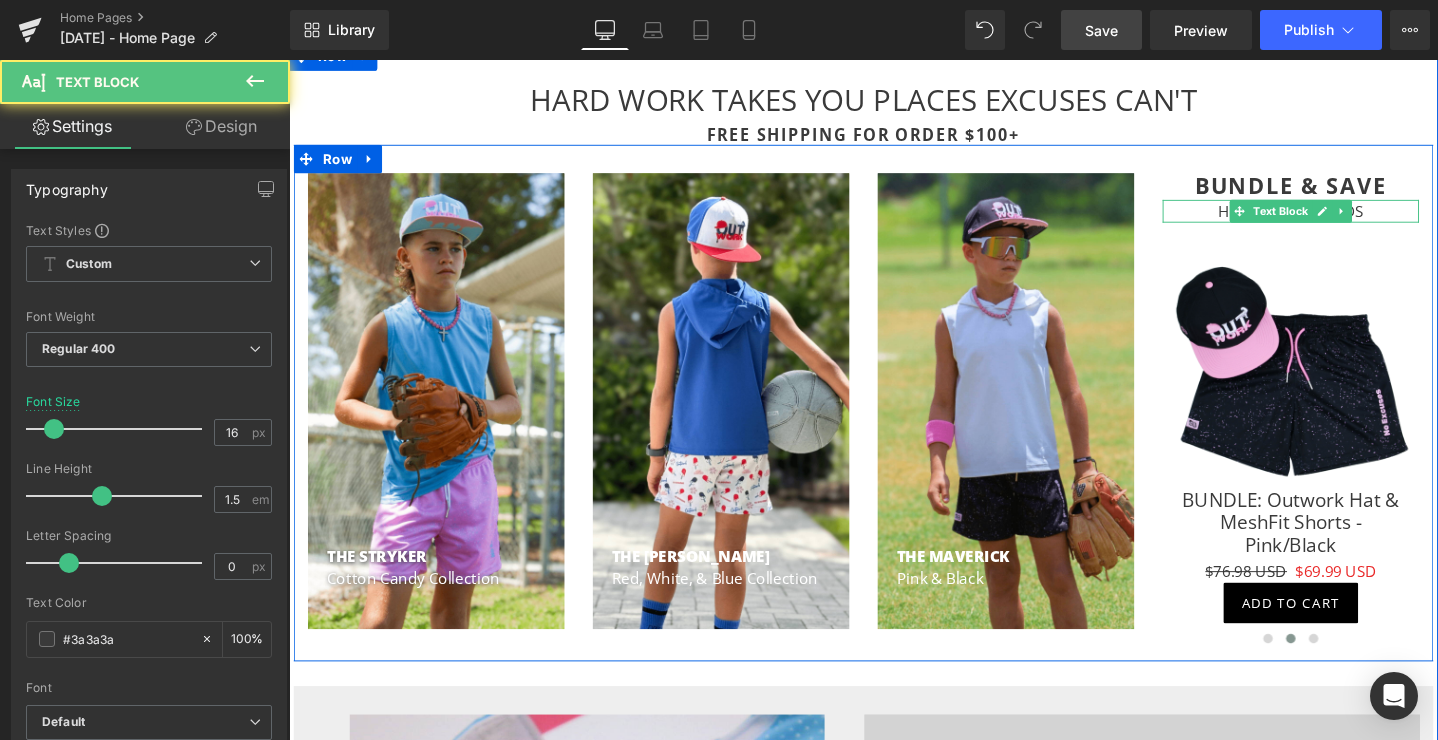 click on "HATS | HEADBANDS" at bounding box center (1344, 219) 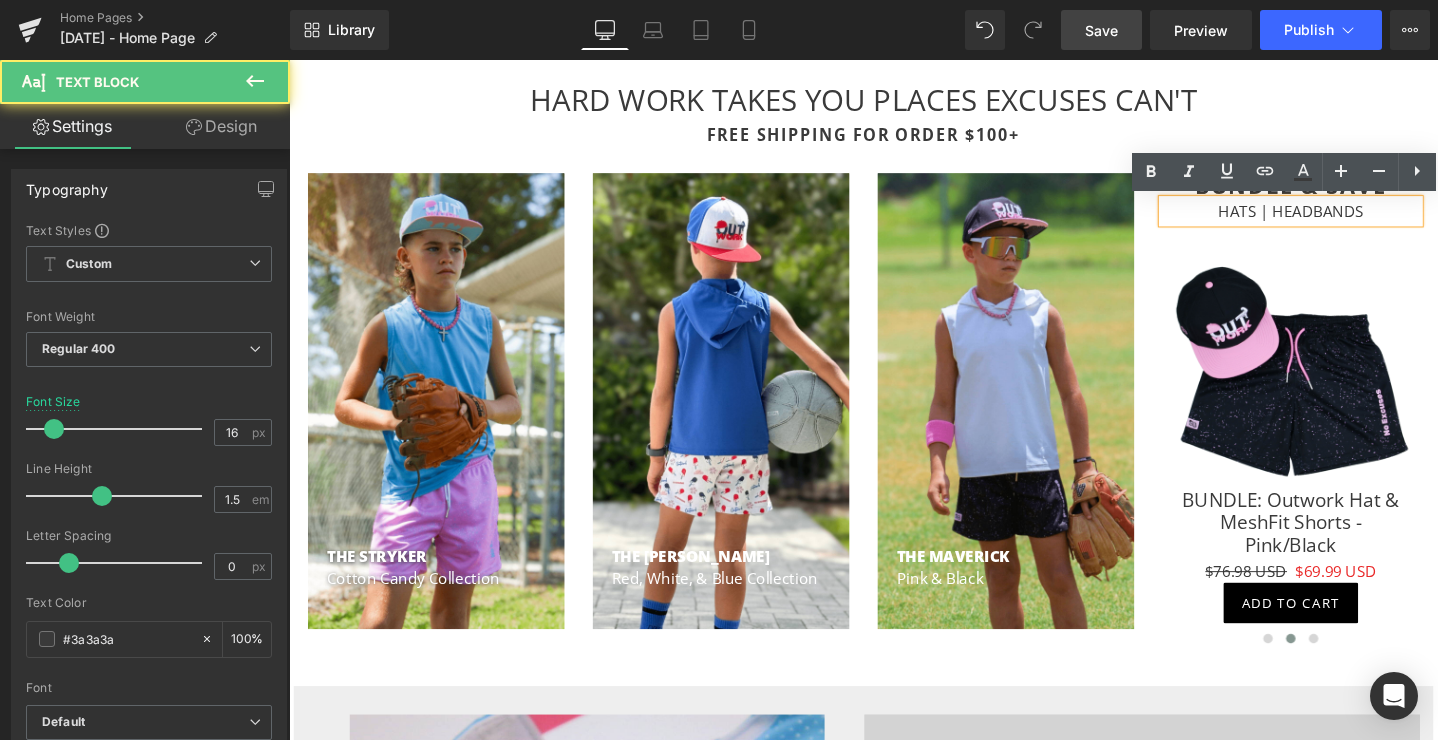 click on "HATS | HEADBANDS" at bounding box center [1344, 219] 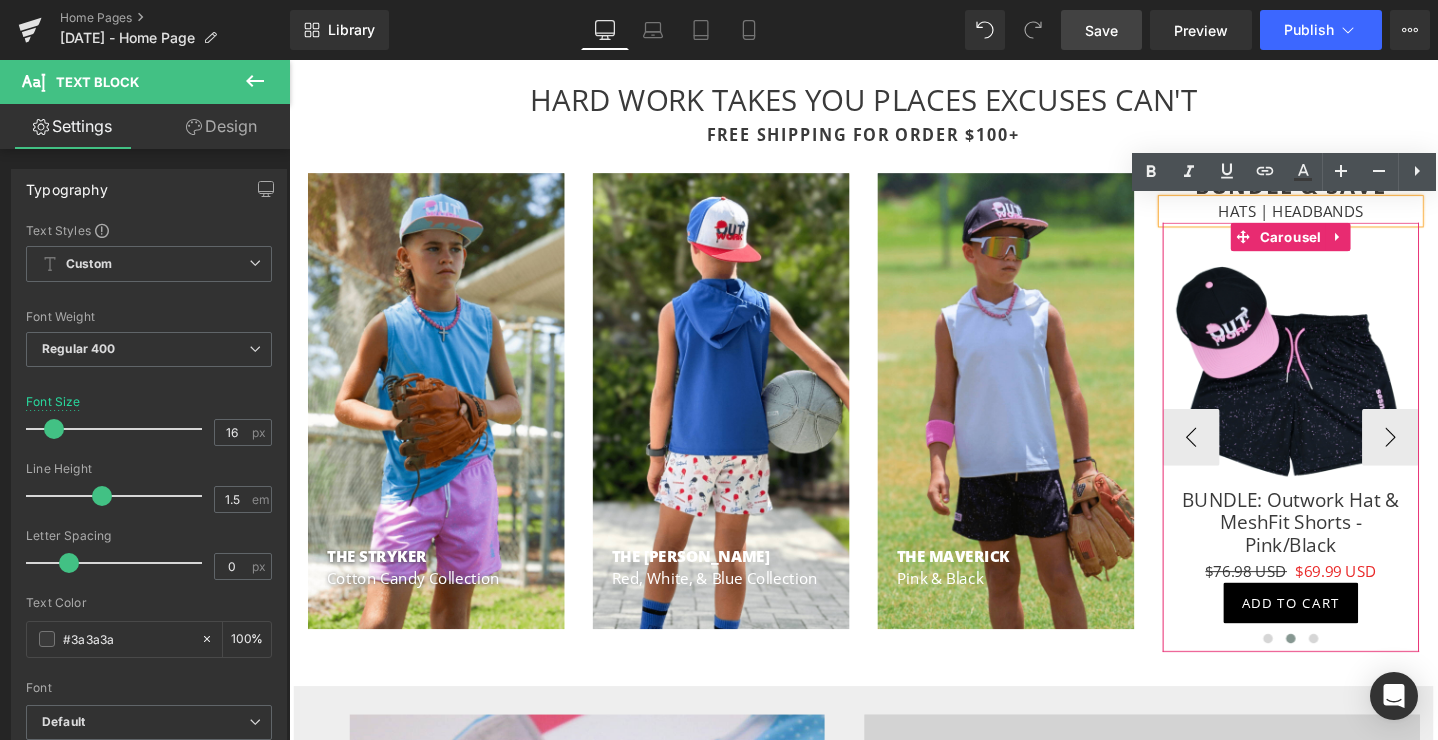 type 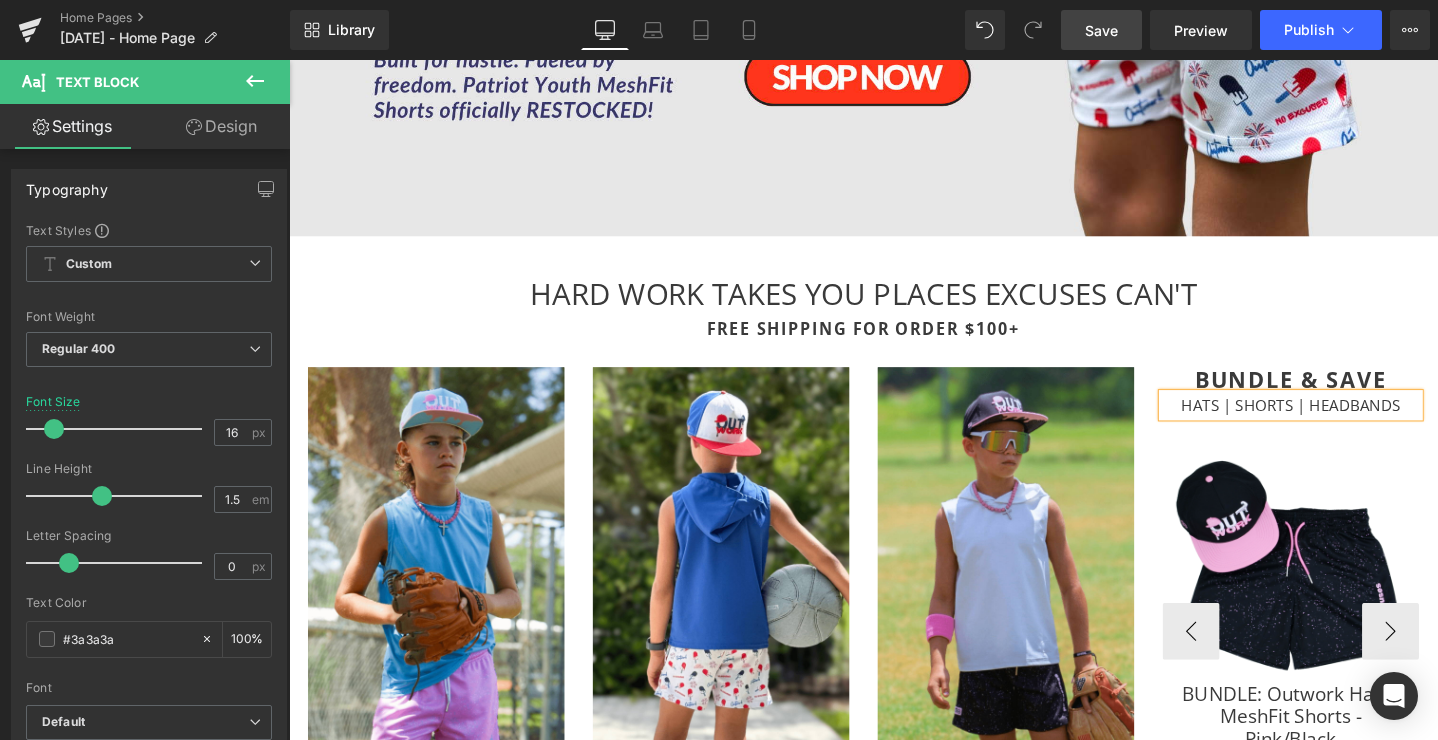 scroll, scrollTop: 755, scrollLeft: 0, axis: vertical 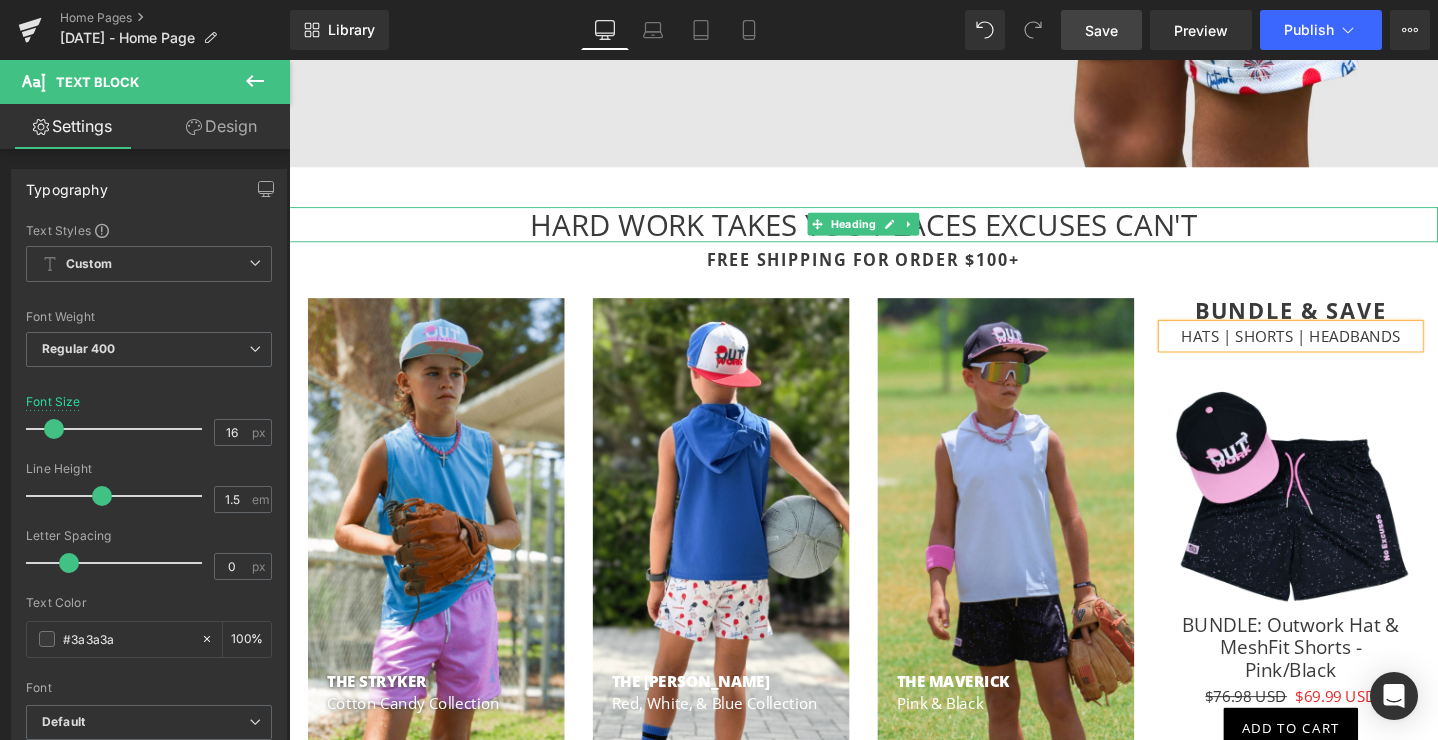 click on "HARD WORK TAKES YOU PLACES EXCUSES CAN'T" at bounding box center [894, 233] 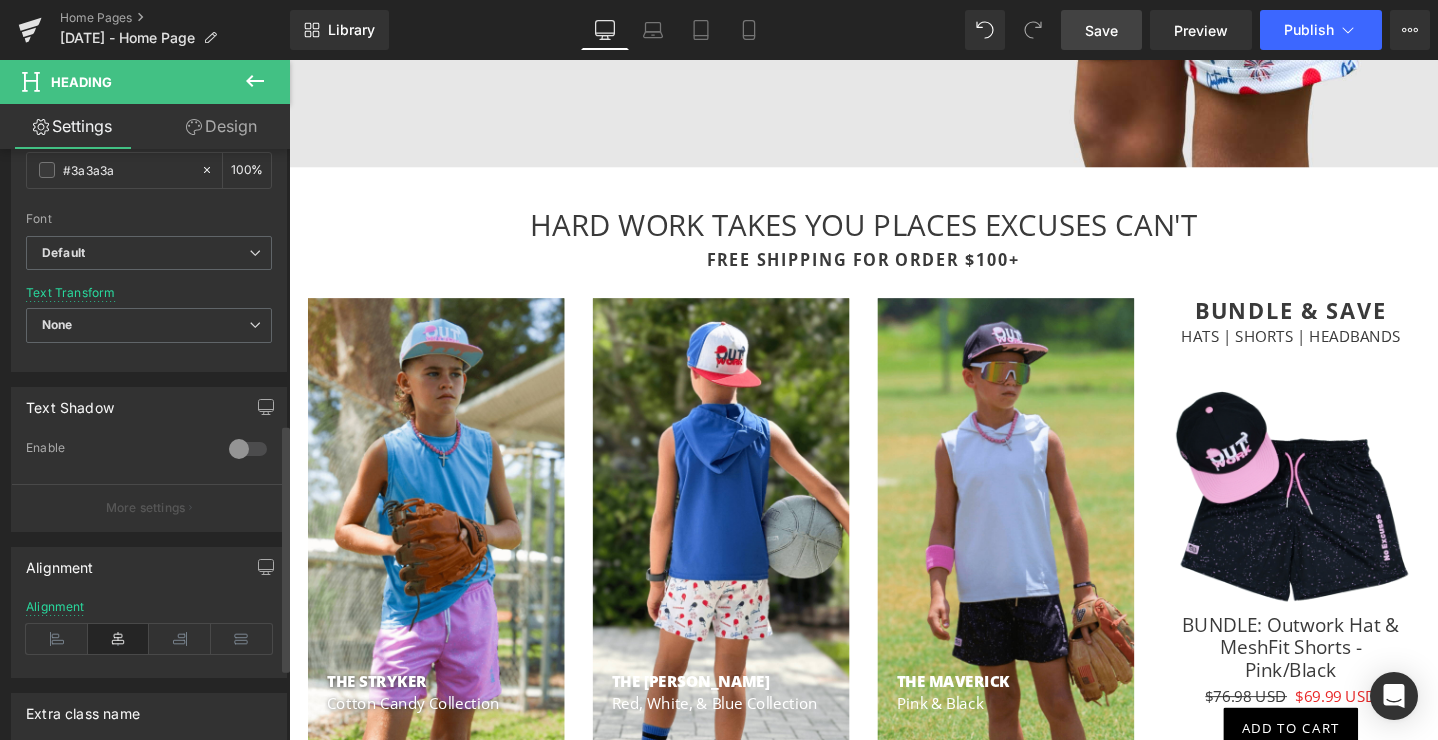 scroll, scrollTop: 670, scrollLeft: 0, axis: vertical 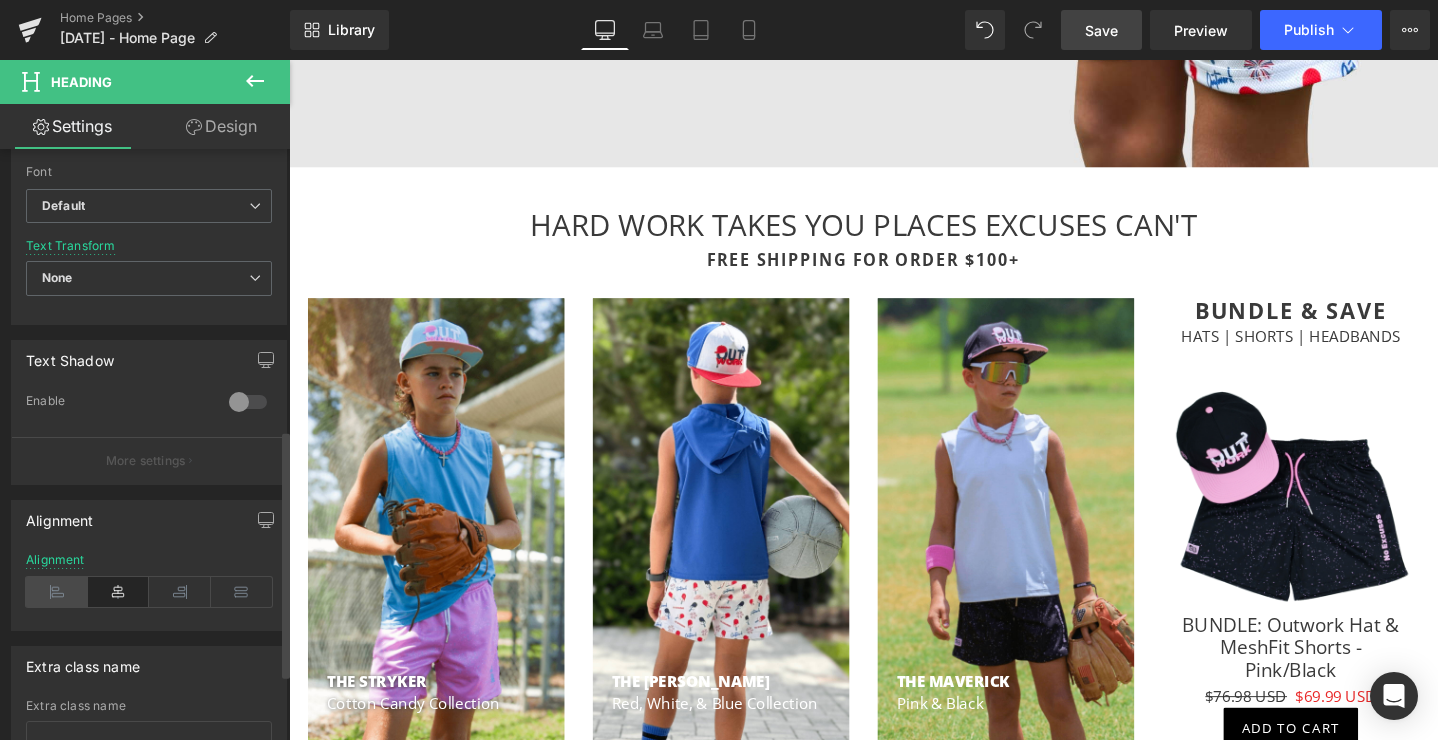 click at bounding box center [57, 592] 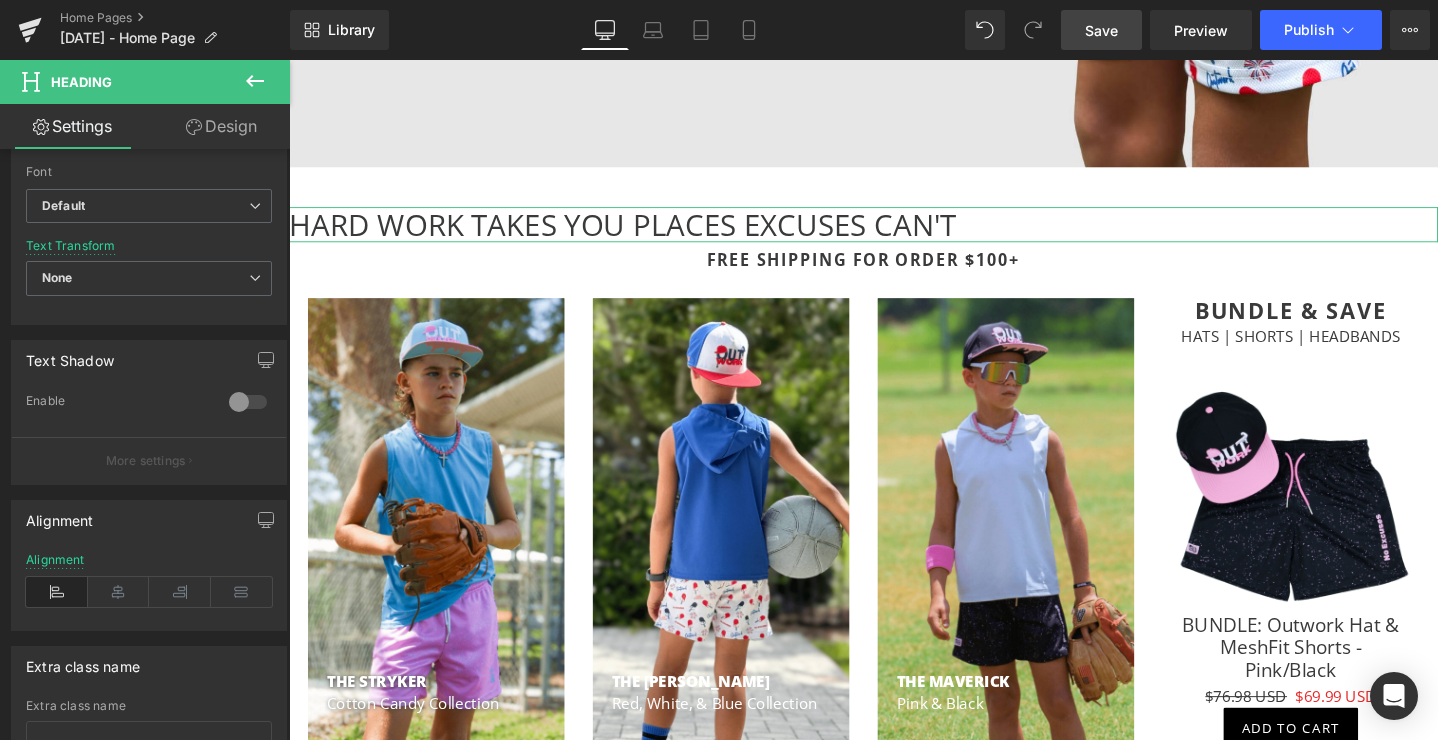 click on "Design" at bounding box center [221, 126] 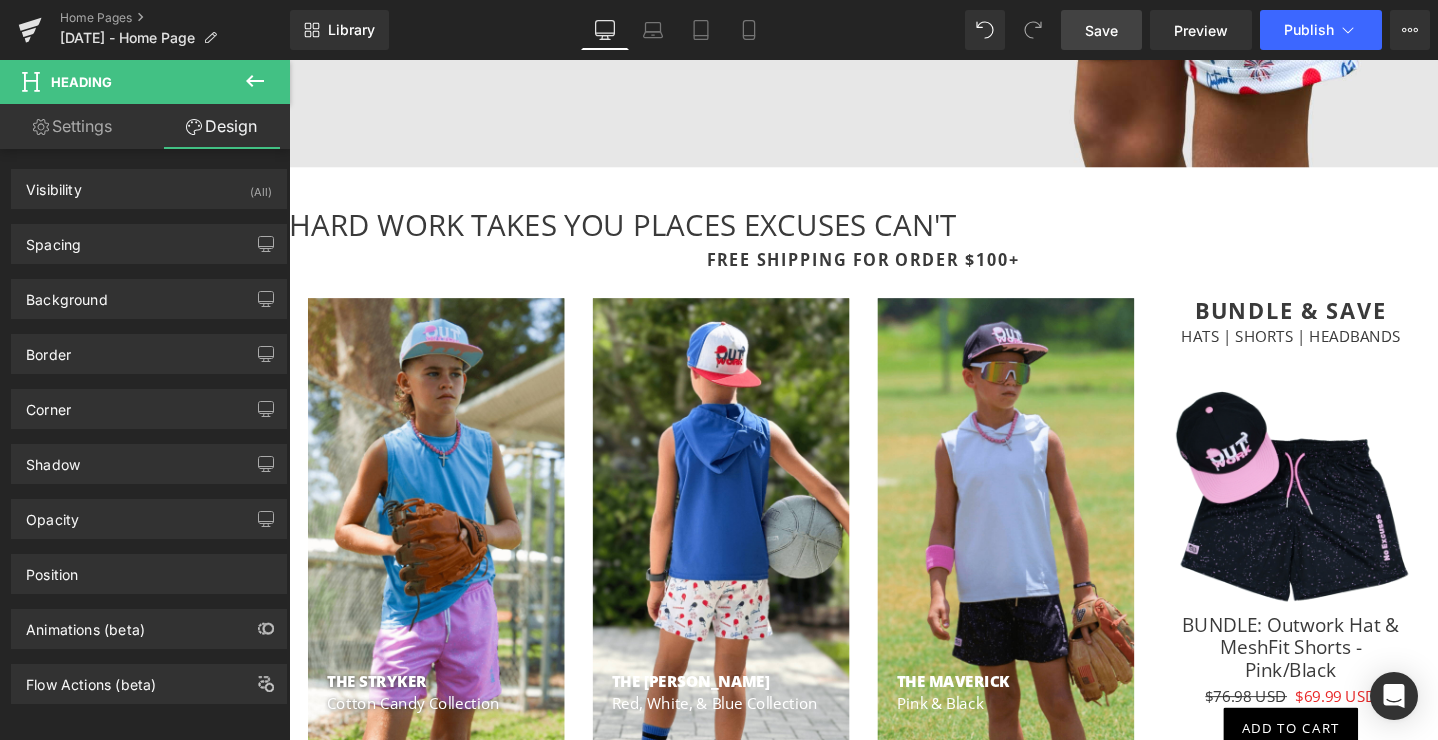 click 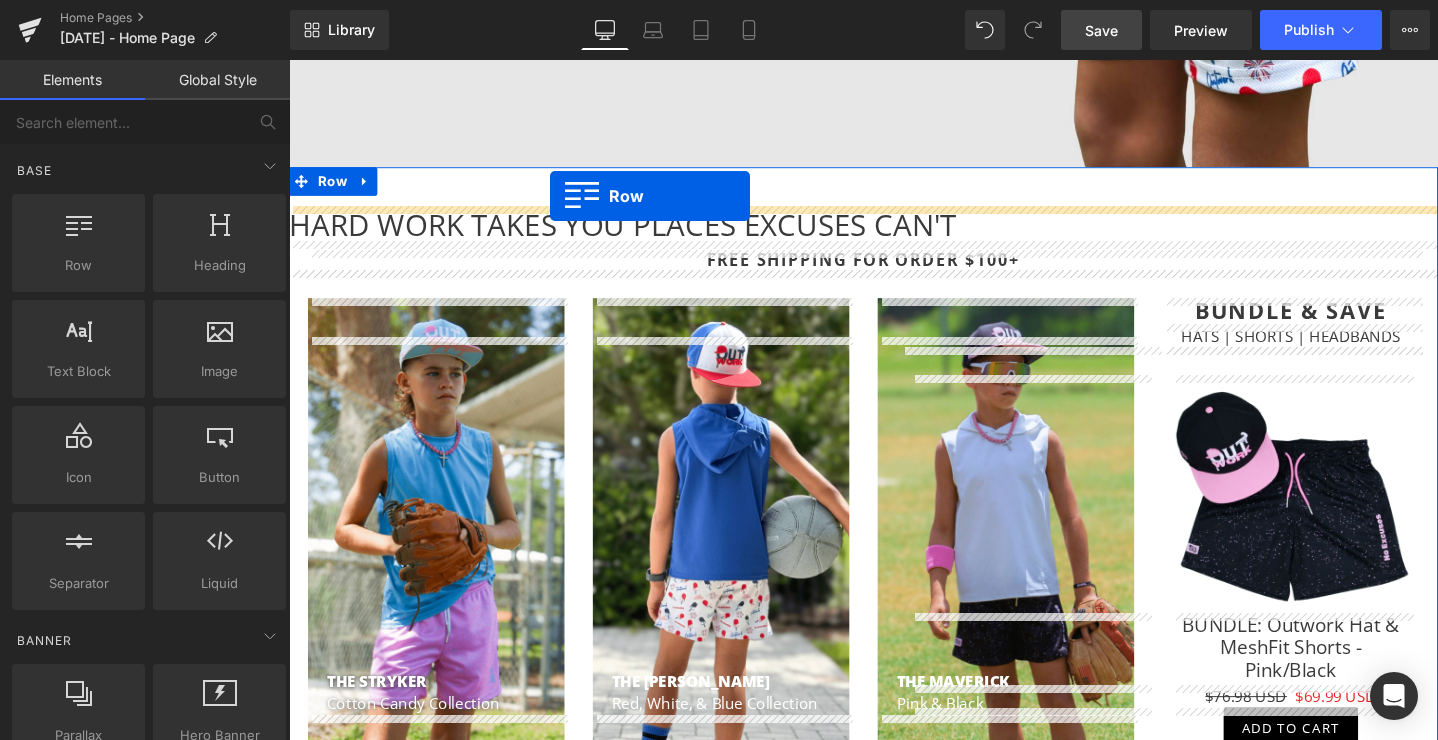 drag, startPoint x: 381, startPoint y: 312, endPoint x: 564, endPoint y: 203, distance: 213.00235 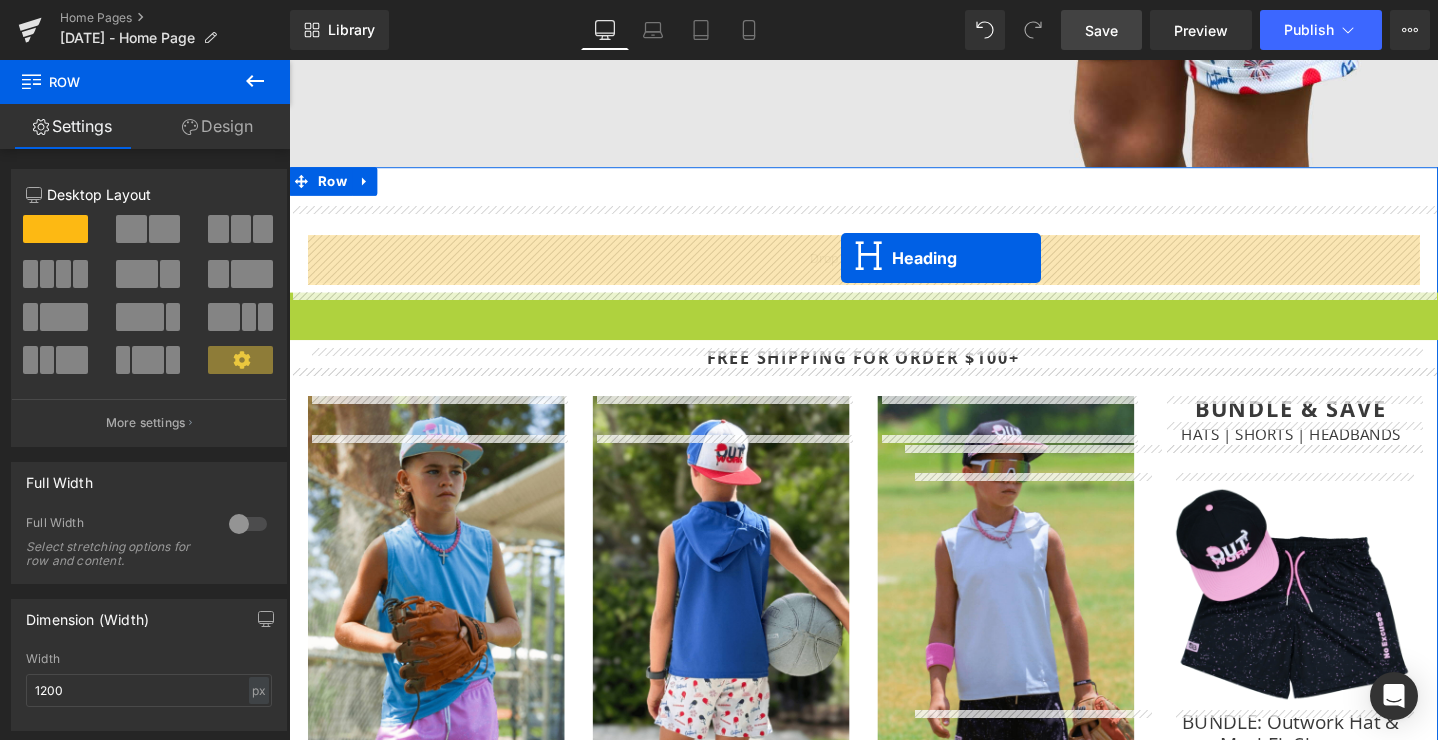 drag, startPoint x: 878, startPoint y: 328, endPoint x: 870, endPoint y: 270, distance: 58.549126 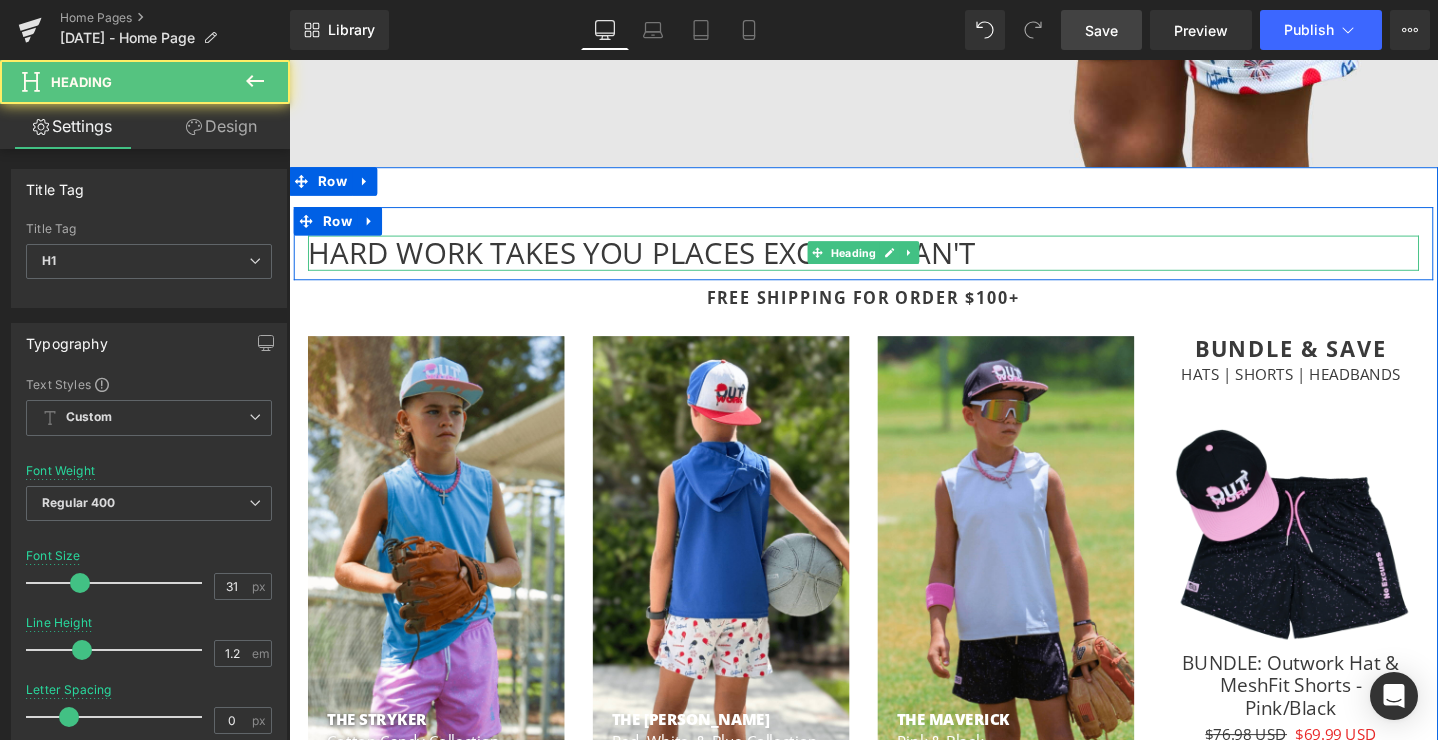 click on "HARD WORK TAKES YOU PLACES EXCUSES CAN'T" at bounding box center [894, 263] 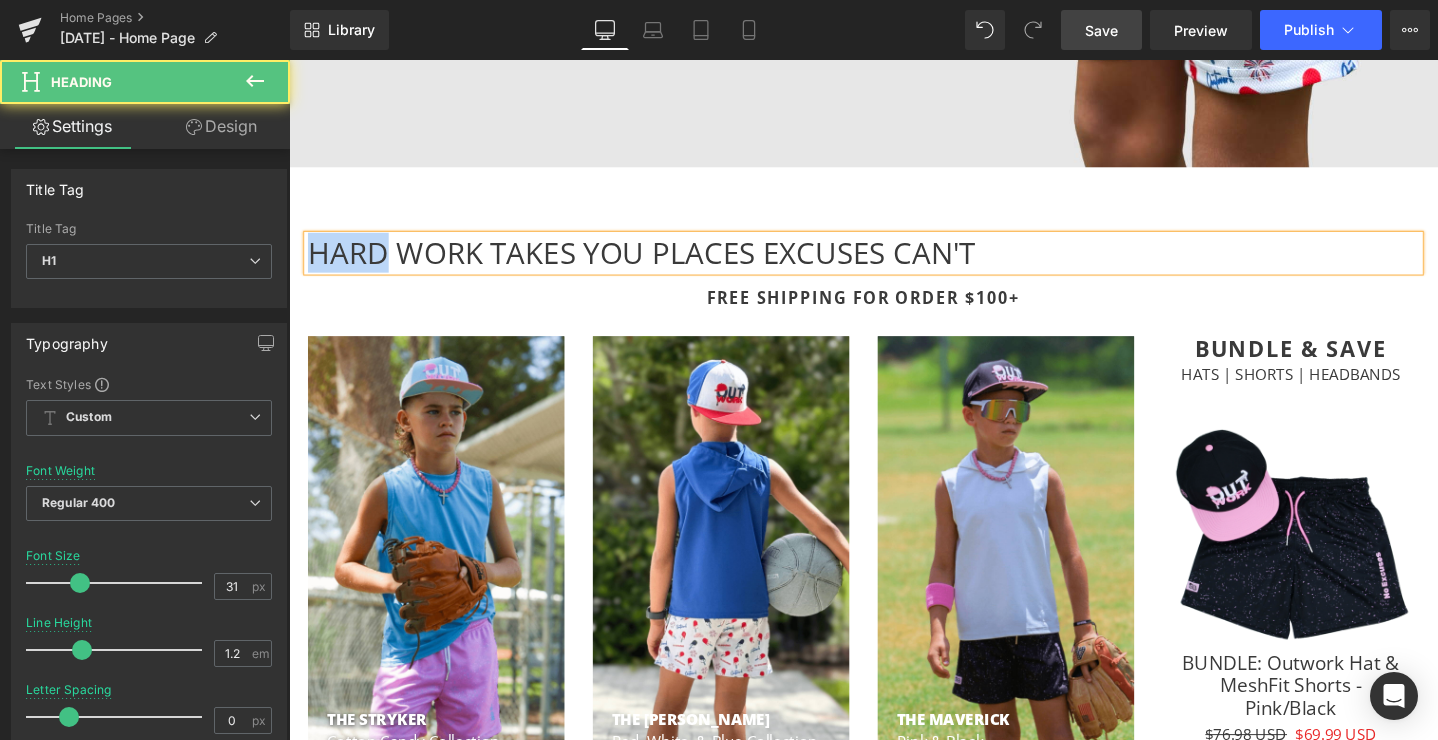 click on "HARD WORK TAKES YOU PLACES EXCUSES CAN'T" at bounding box center (894, 263) 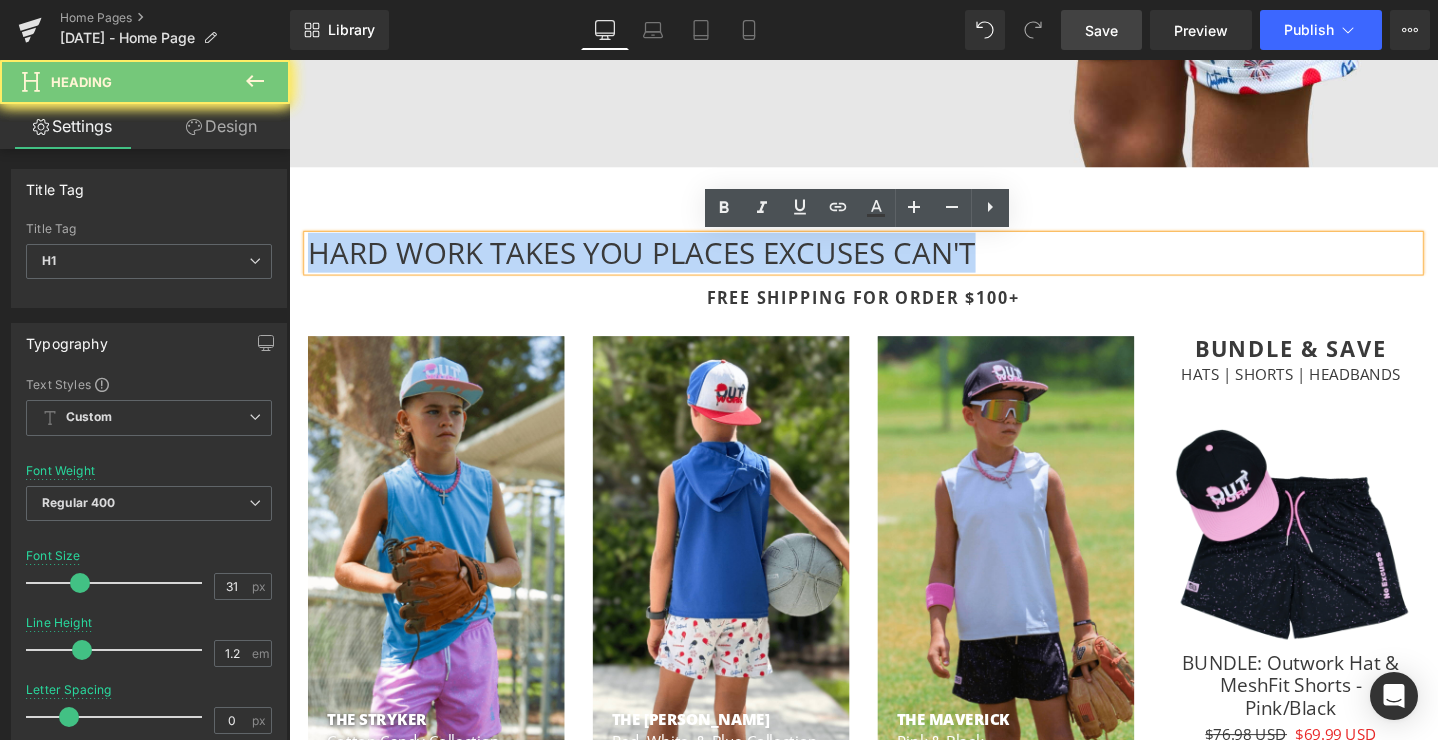 click on "HARD WORK TAKES YOU PLACES EXCUSES CAN'T" at bounding box center [894, 263] 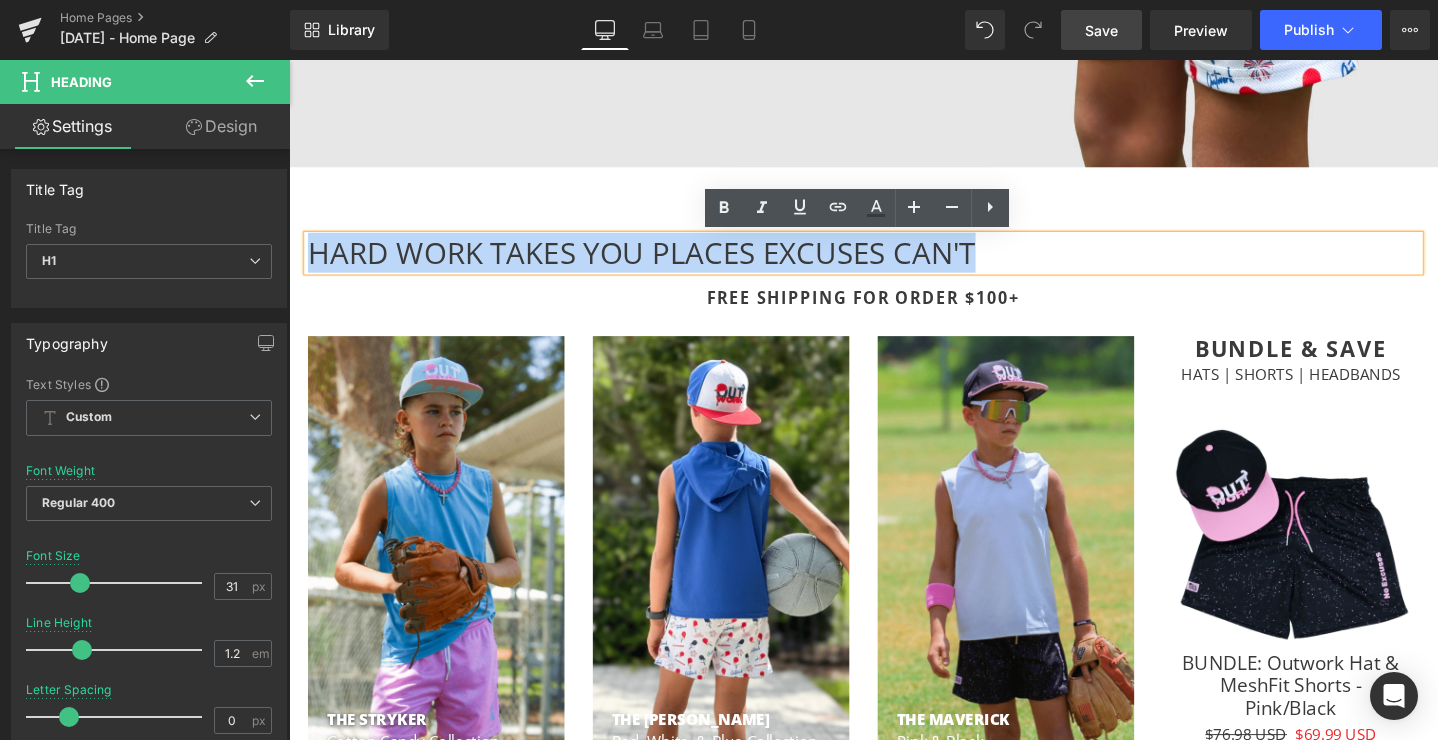 type 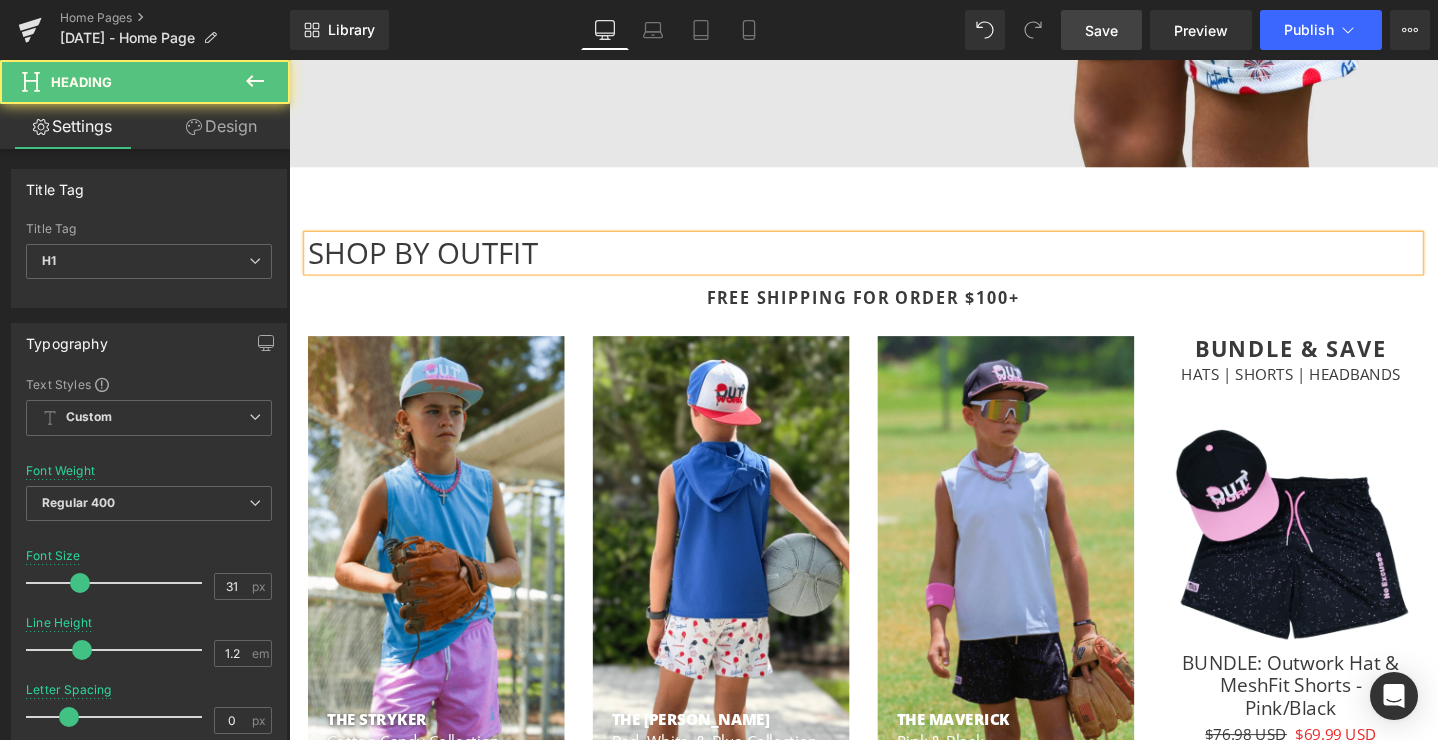 click on "SHOP BY OUTFIT" at bounding box center (894, 263) 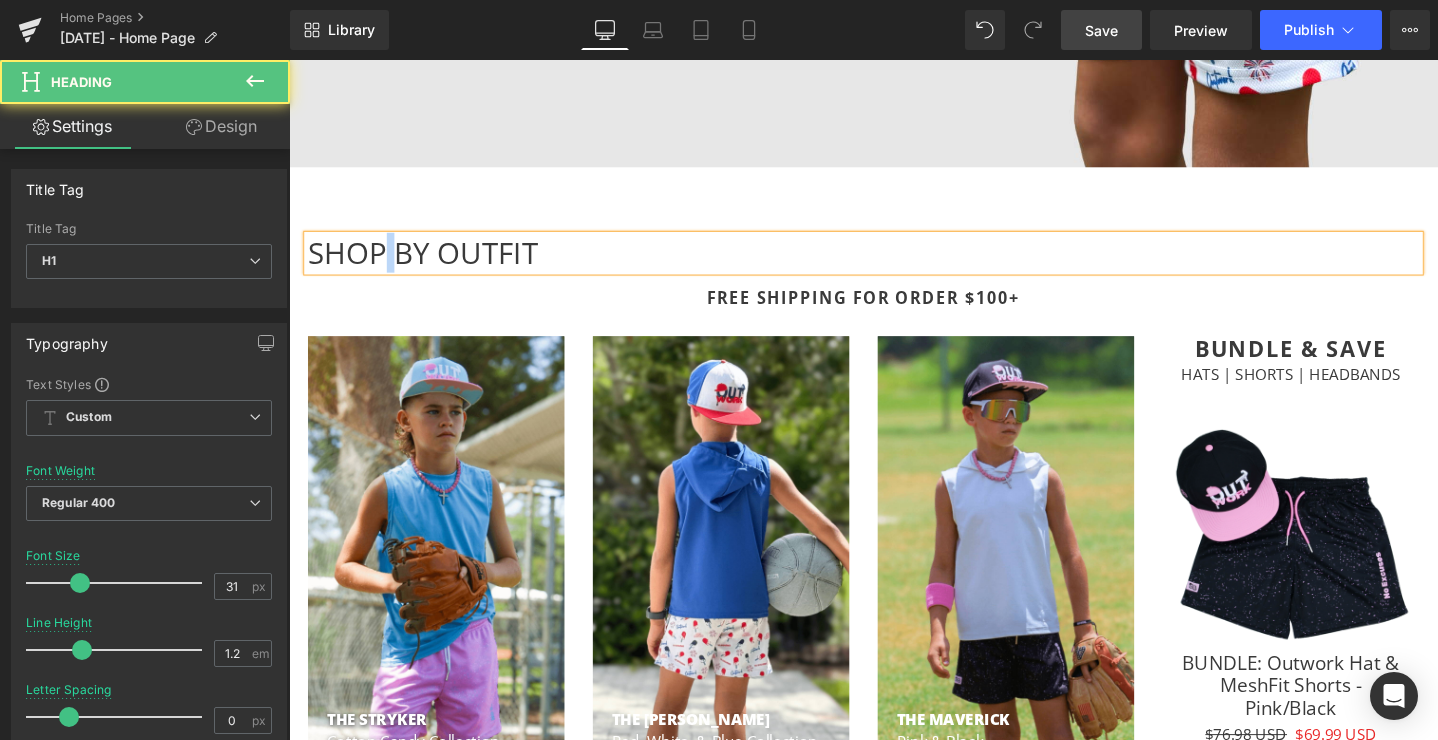 click on "SHOP BY OUTFIT" at bounding box center [894, 263] 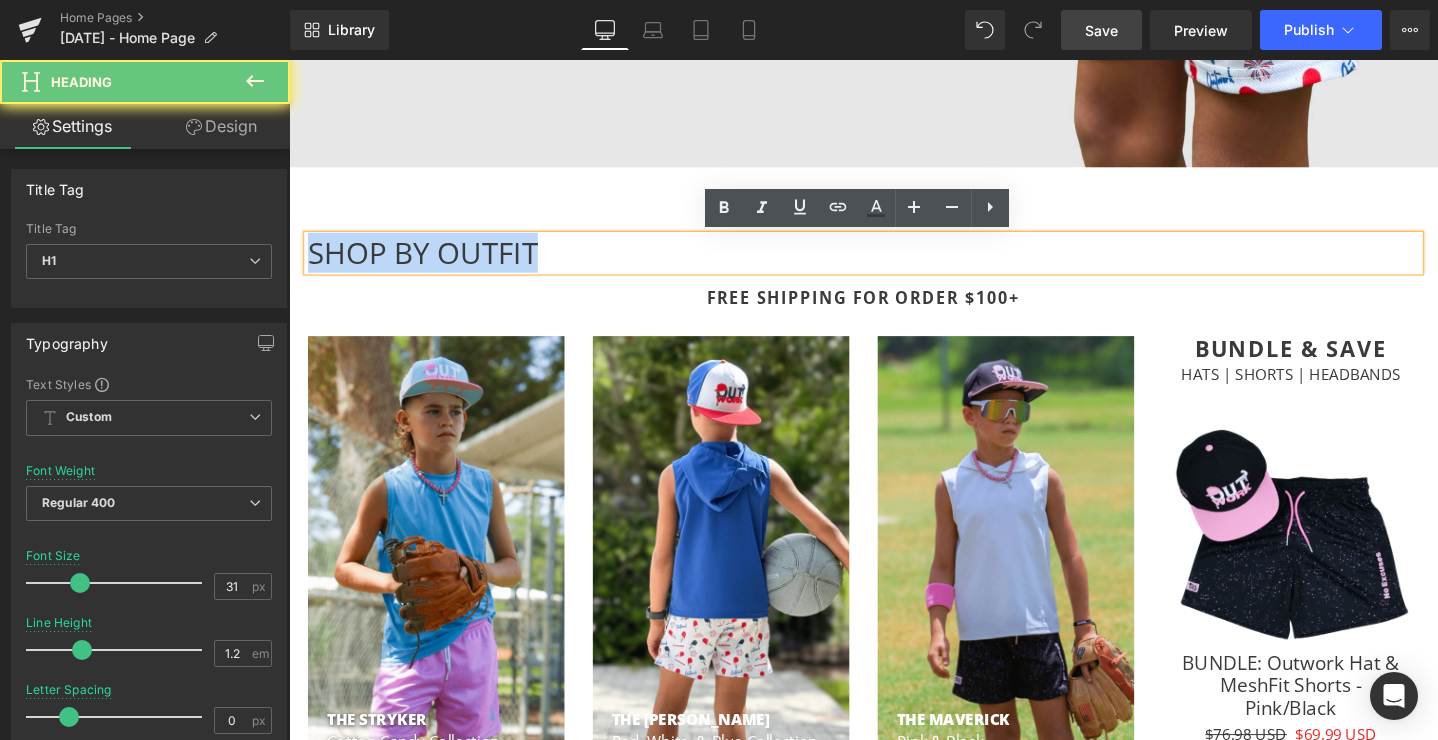 click on "SHOP BY OUTFIT" at bounding box center (894, 263) 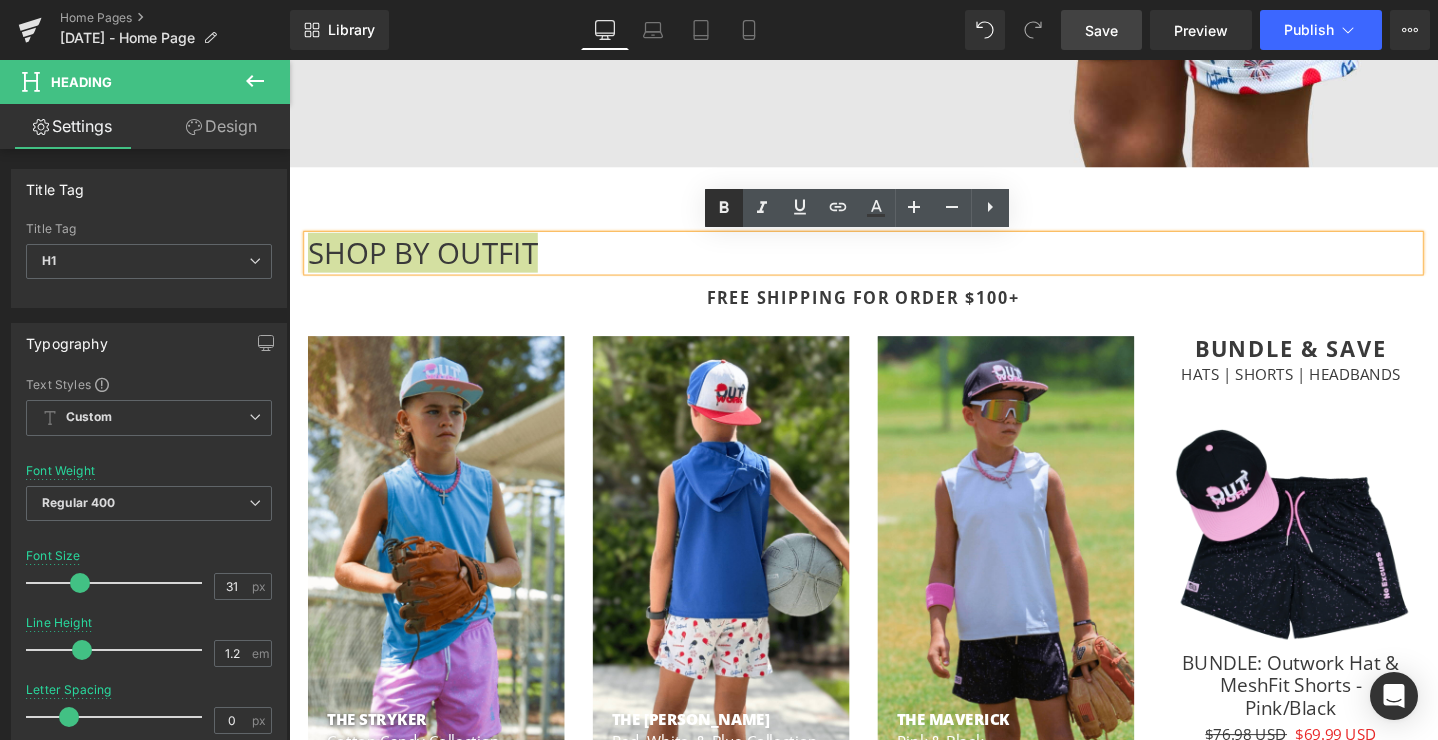 click 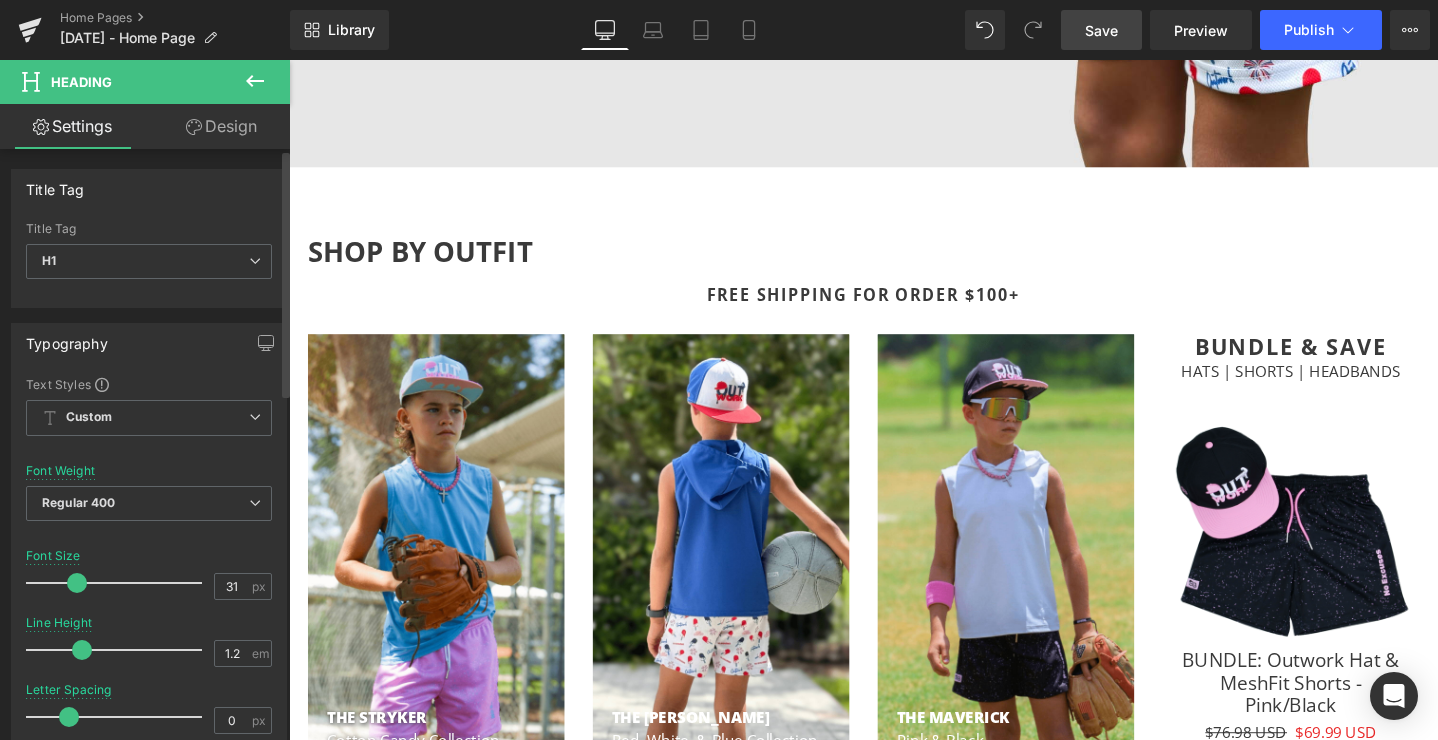 click at bounding box center [77, 583] 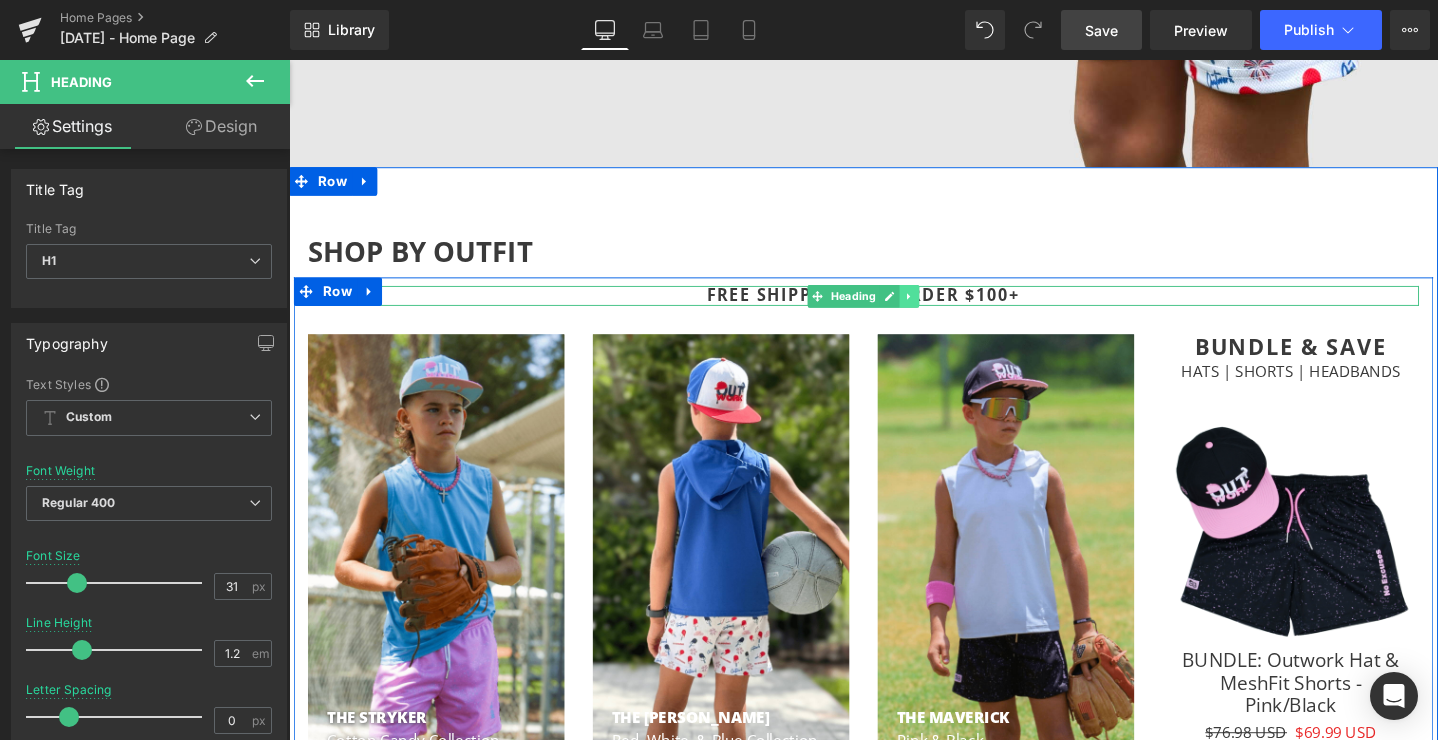 click 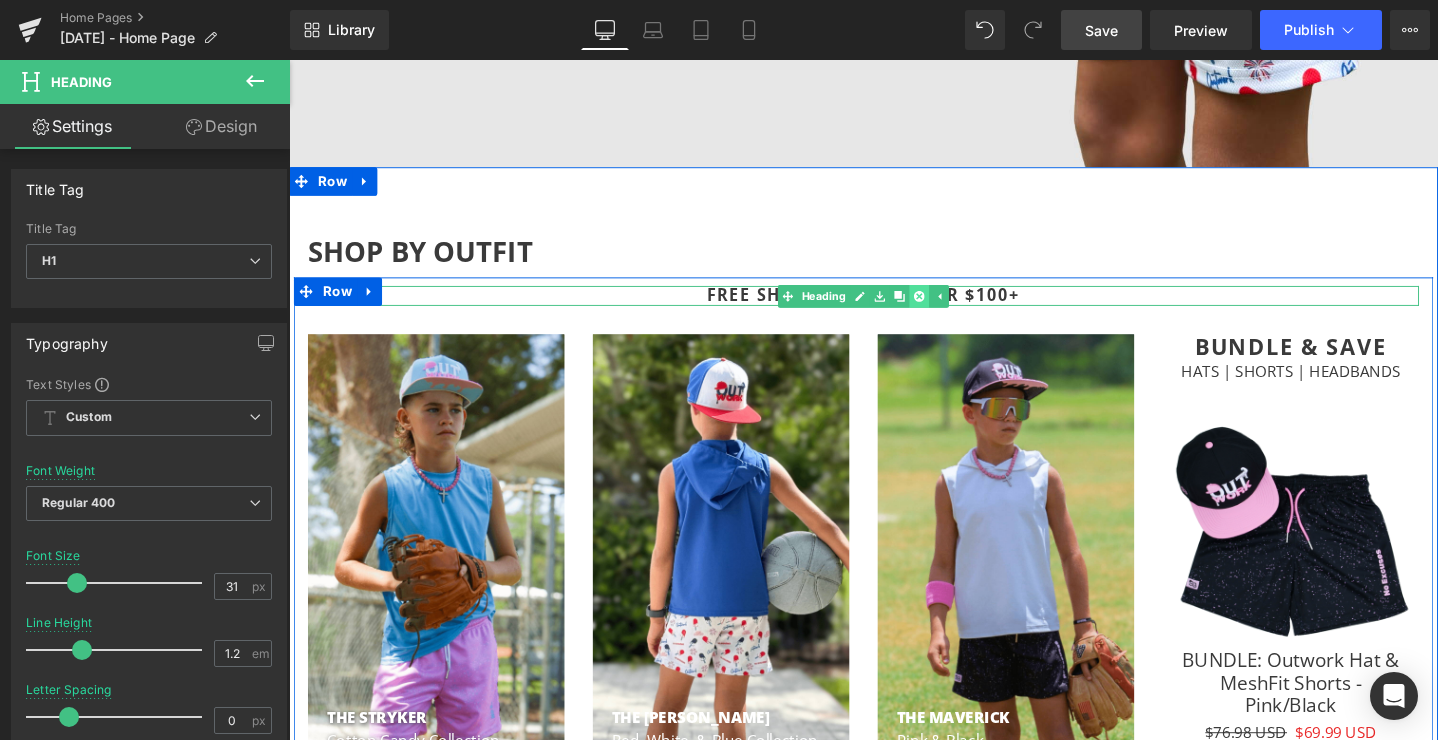 click 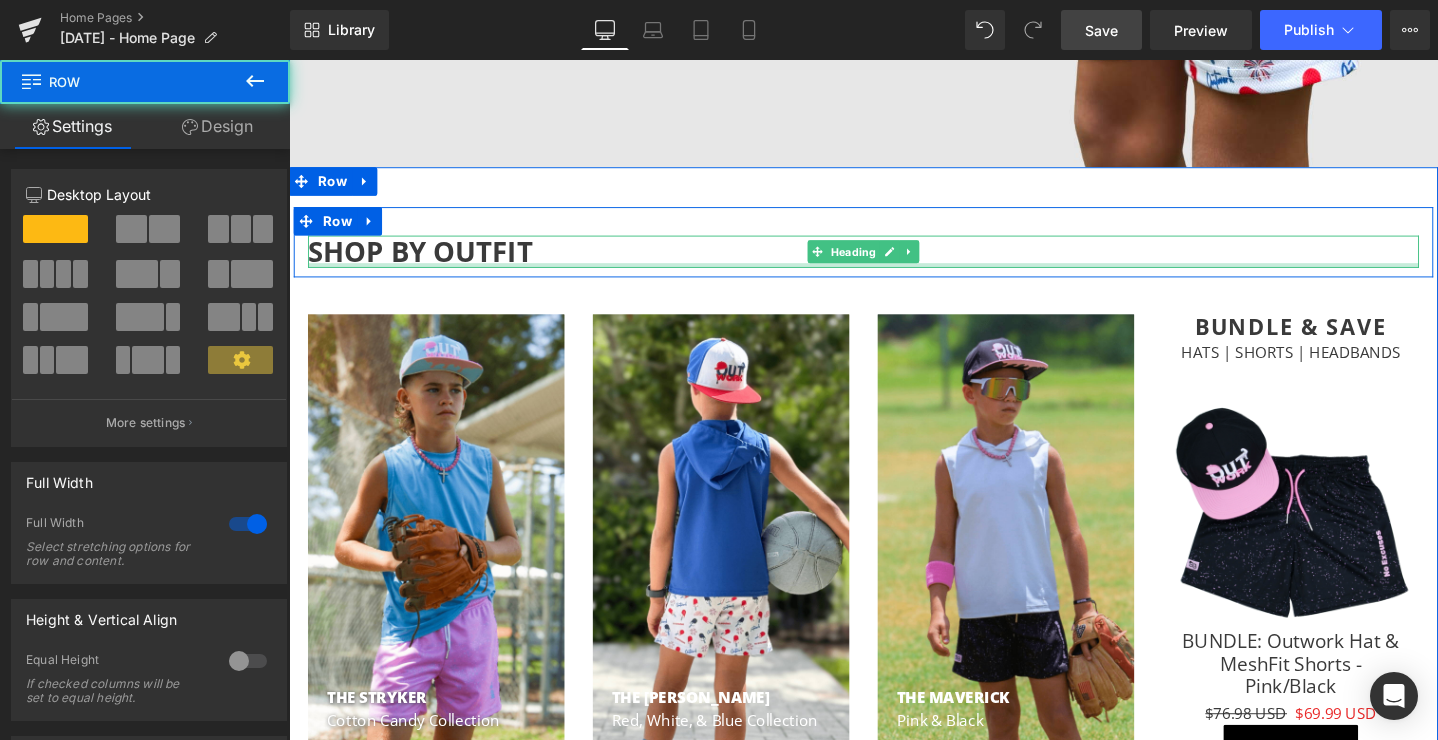 drag, startPoint x: 602, startPoint y: 299, endPoint x: 603, endPoint y: 276, distance: 23.021729 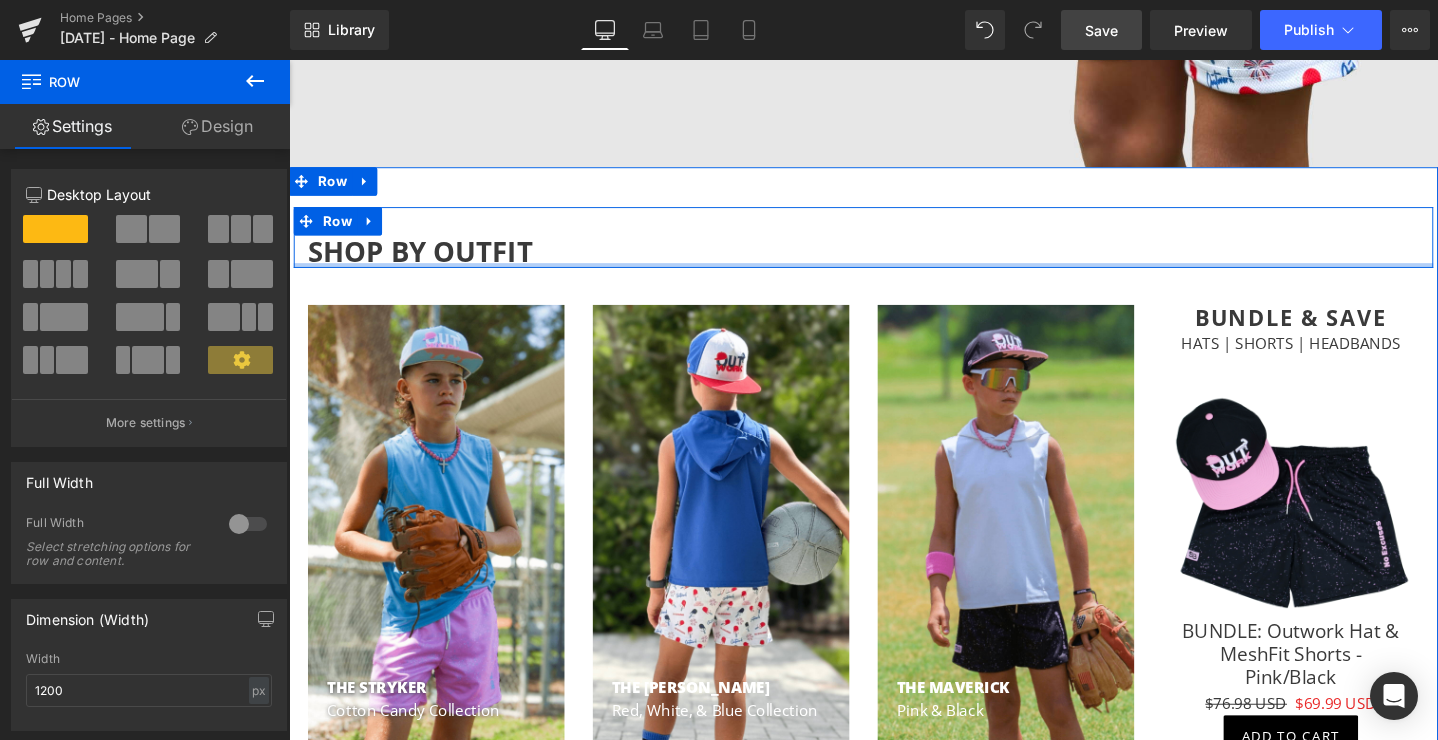 drag, startPoint x: 604, startPoint y: 281, endPoint x: 605, endPoint y: 262, distance: 19.026299 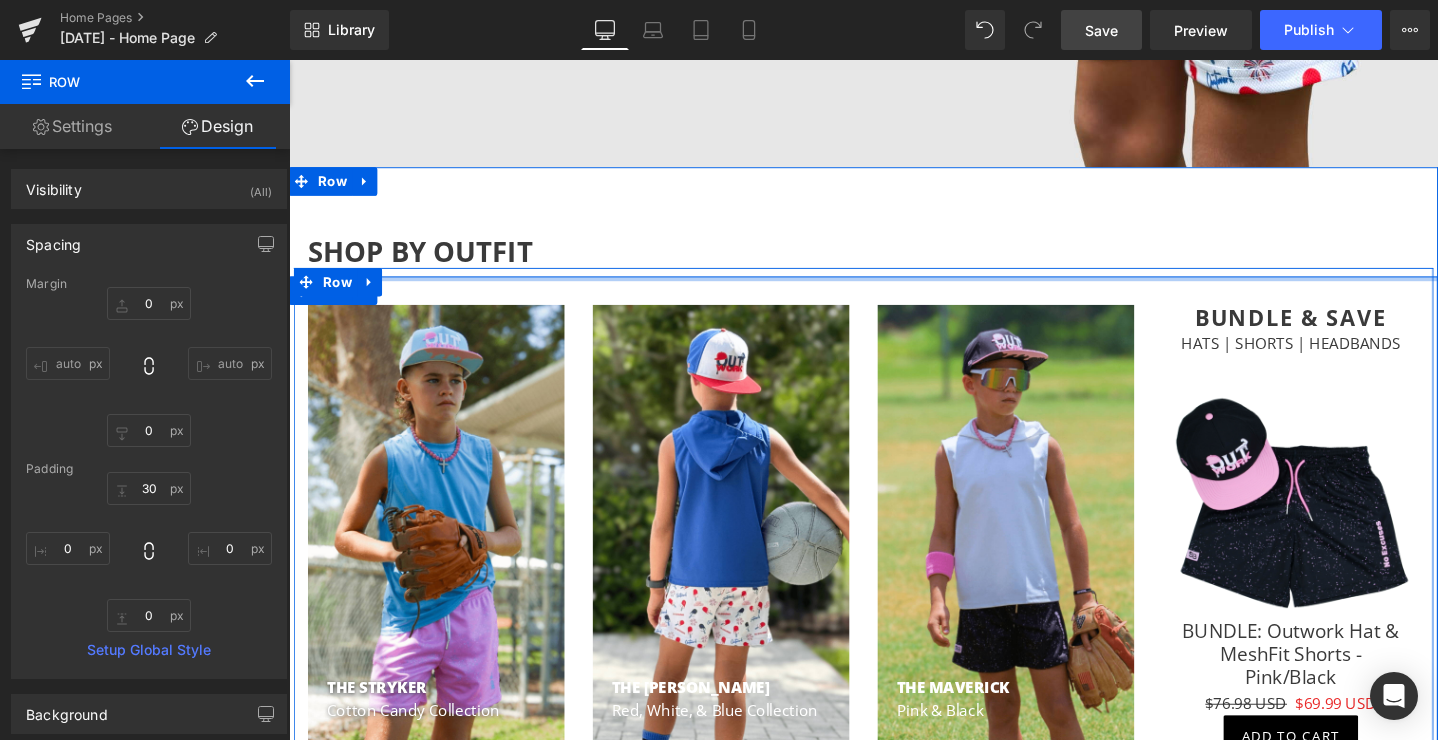 click at bounding box center (894, 290) 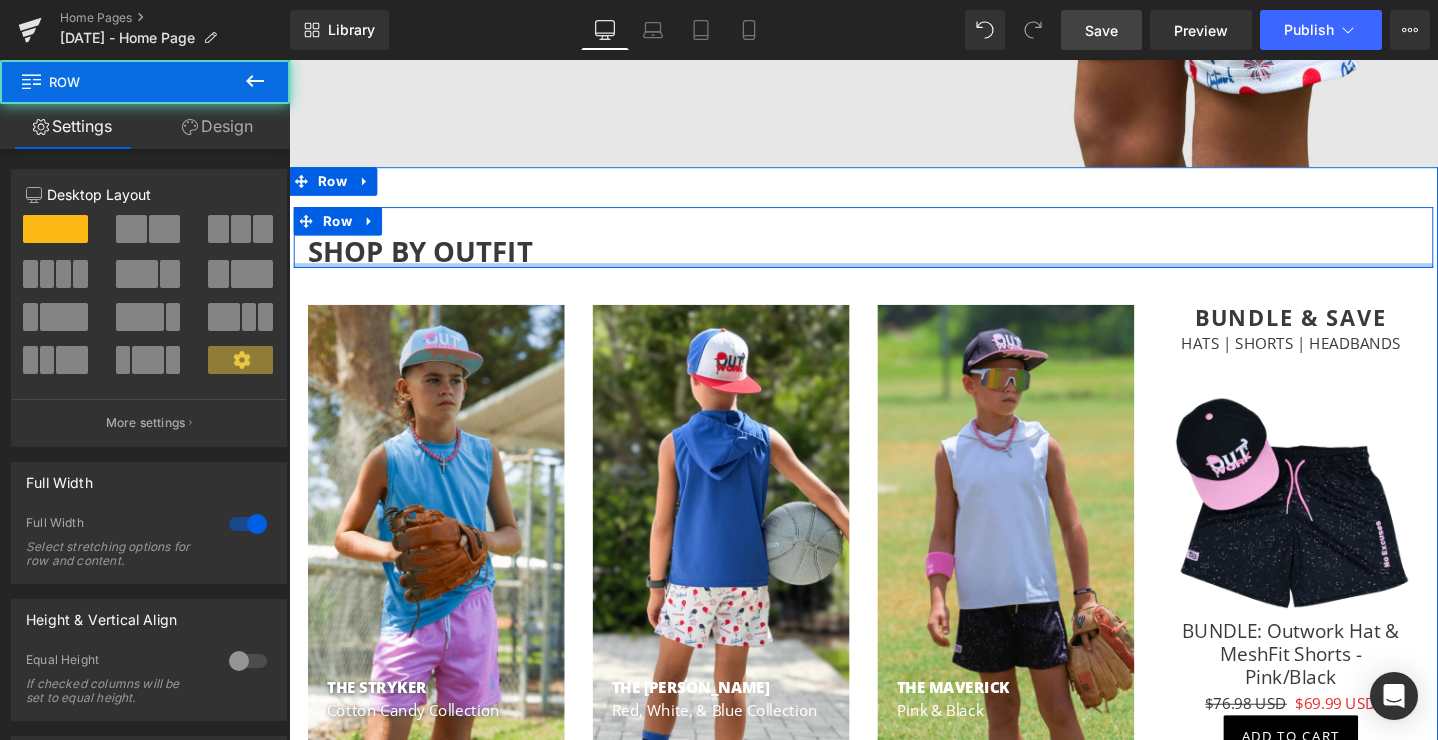 drag, startPoint x: 636, startPoint y: 290, endPoint x: 638, endPoint y: 274, distance: 16.124516 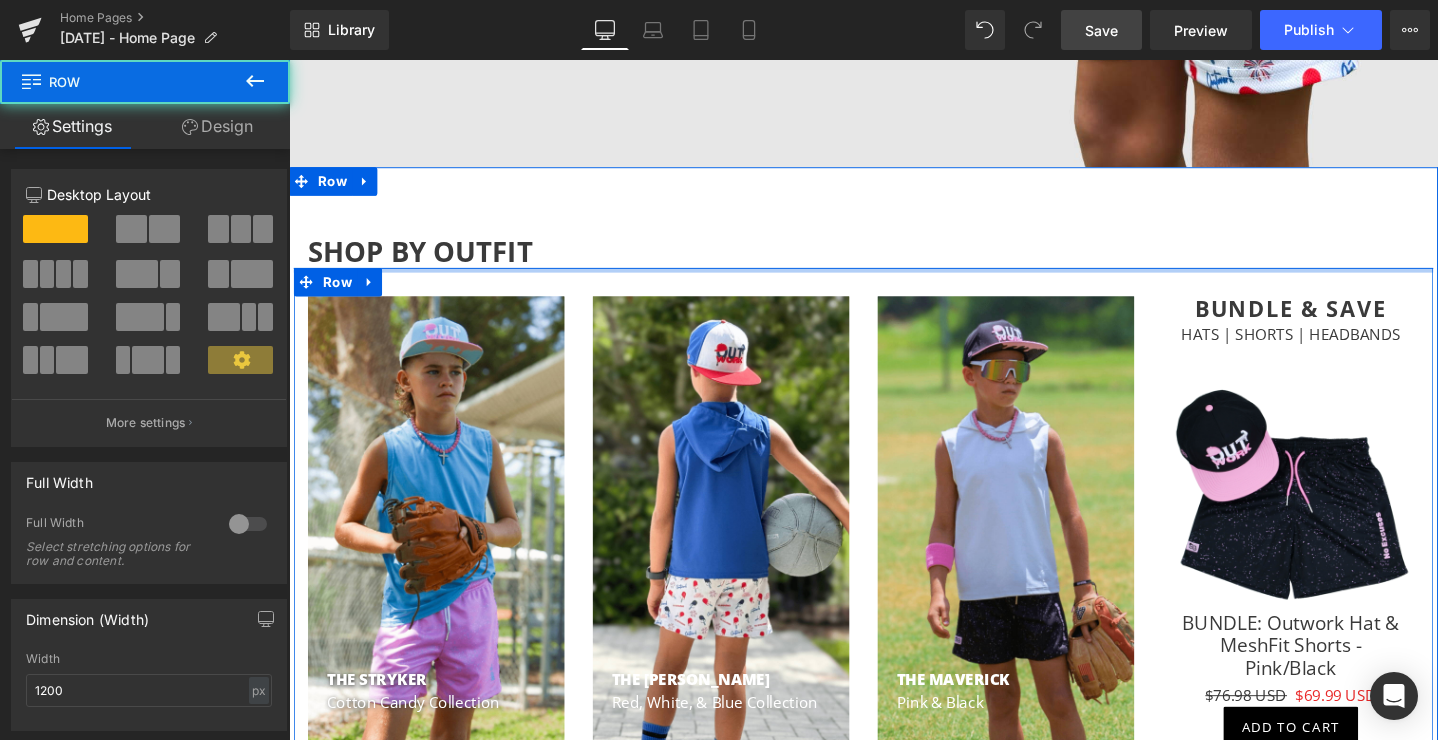 drag, startPoint x: 640, startPoint y: 284, endPoint x: 641, endPoint y: 272, distance: 12.0415945 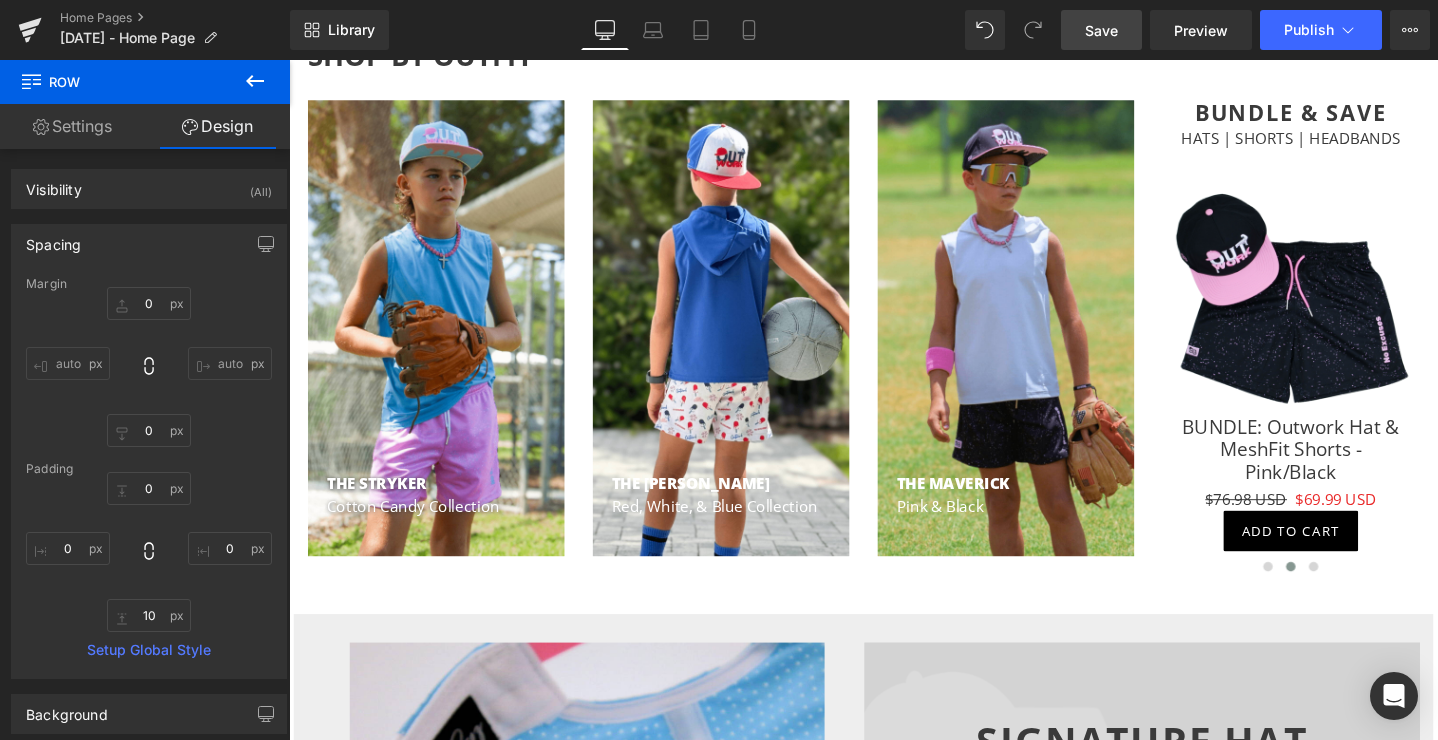scroll, scrollTop: 967, scrollLeft: 0, axis: vertical 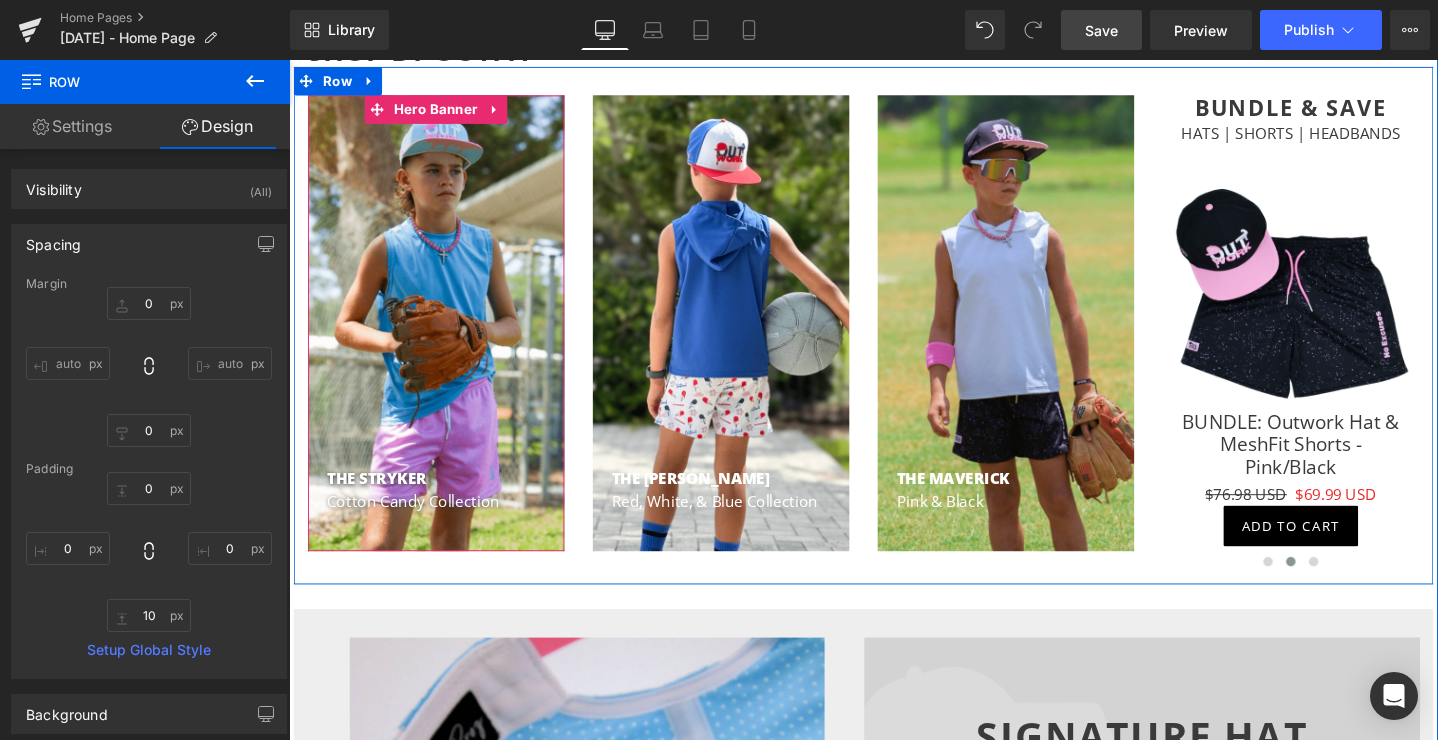 click on "THE STRYKER Cotton Candy Collection
Text Block" at bounding box center (444, 337) 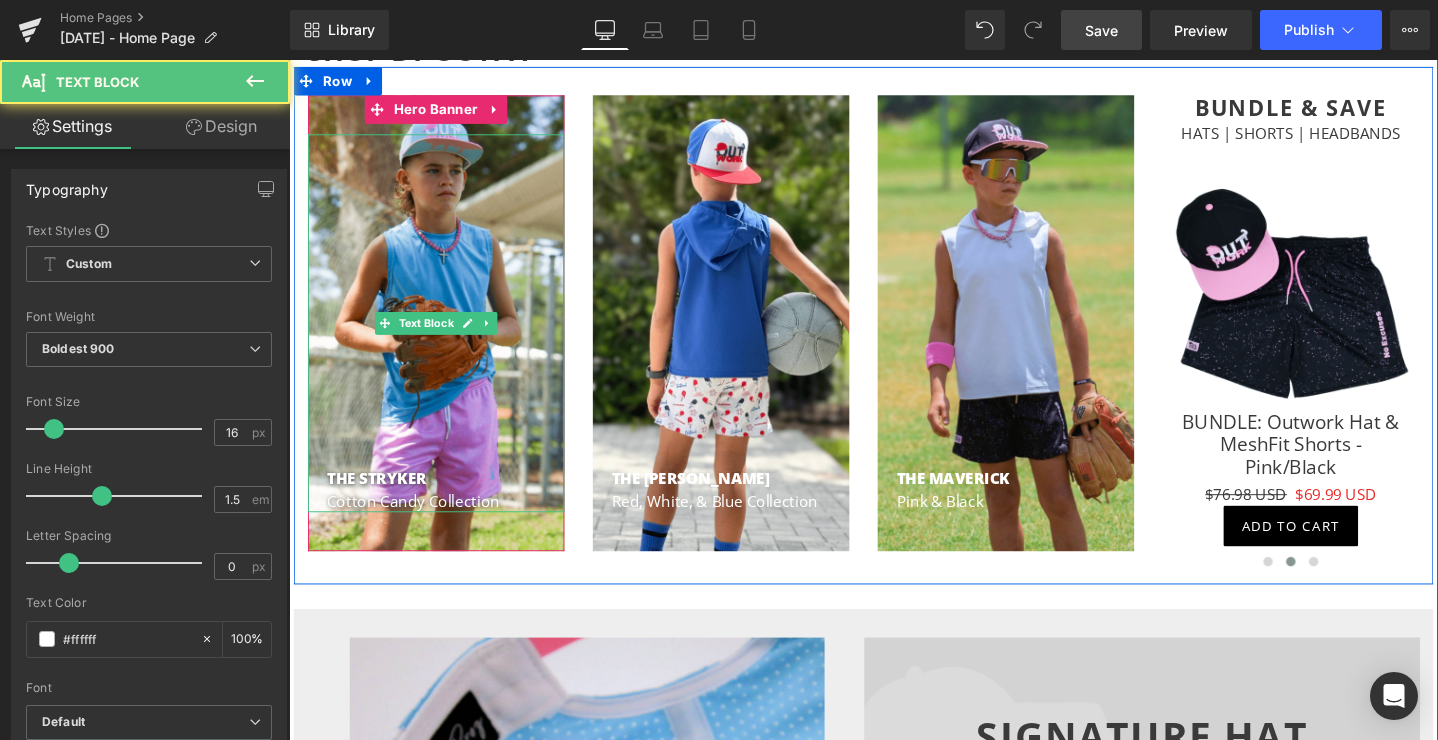 click on "THE STRYKER Cotton Candy Collection" at bounding box center (444, 337) 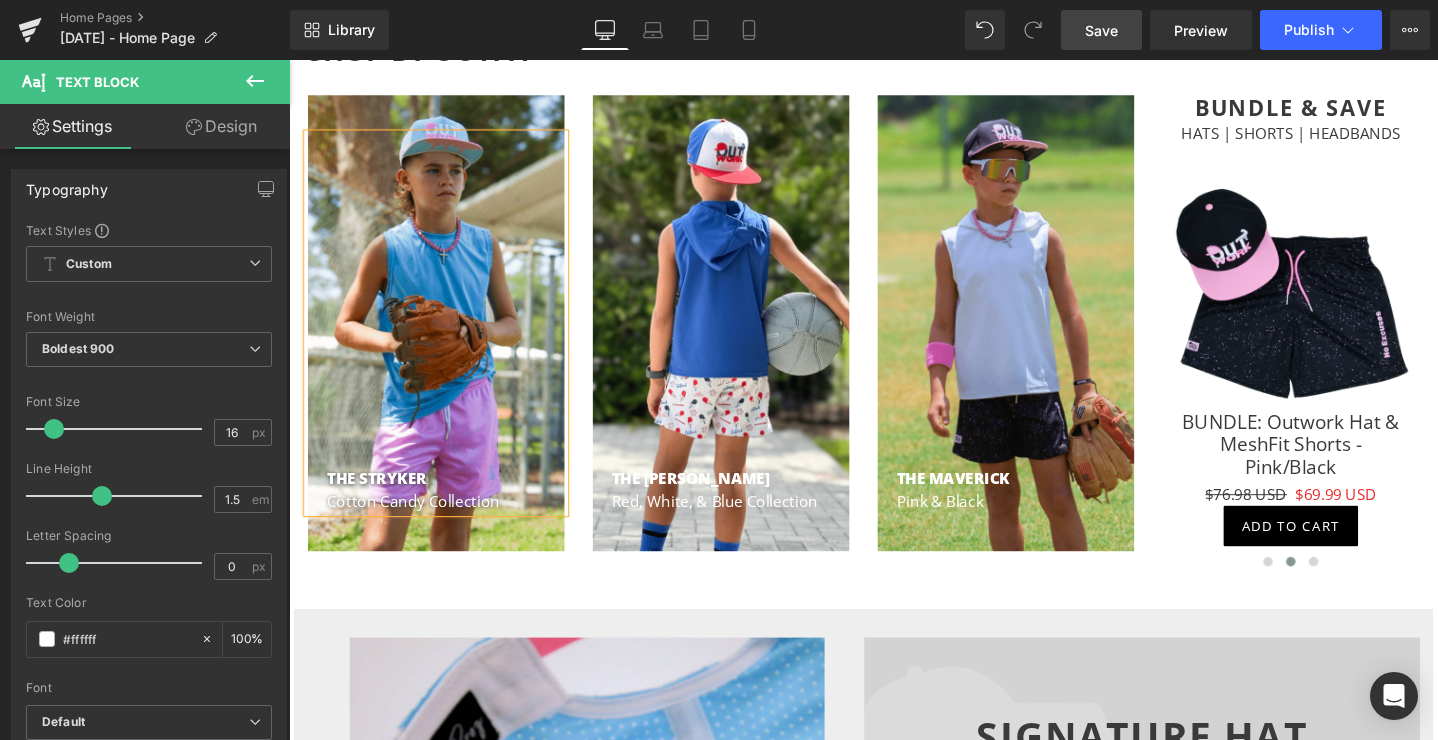 click on "Design" at bounding box center (221, 126) 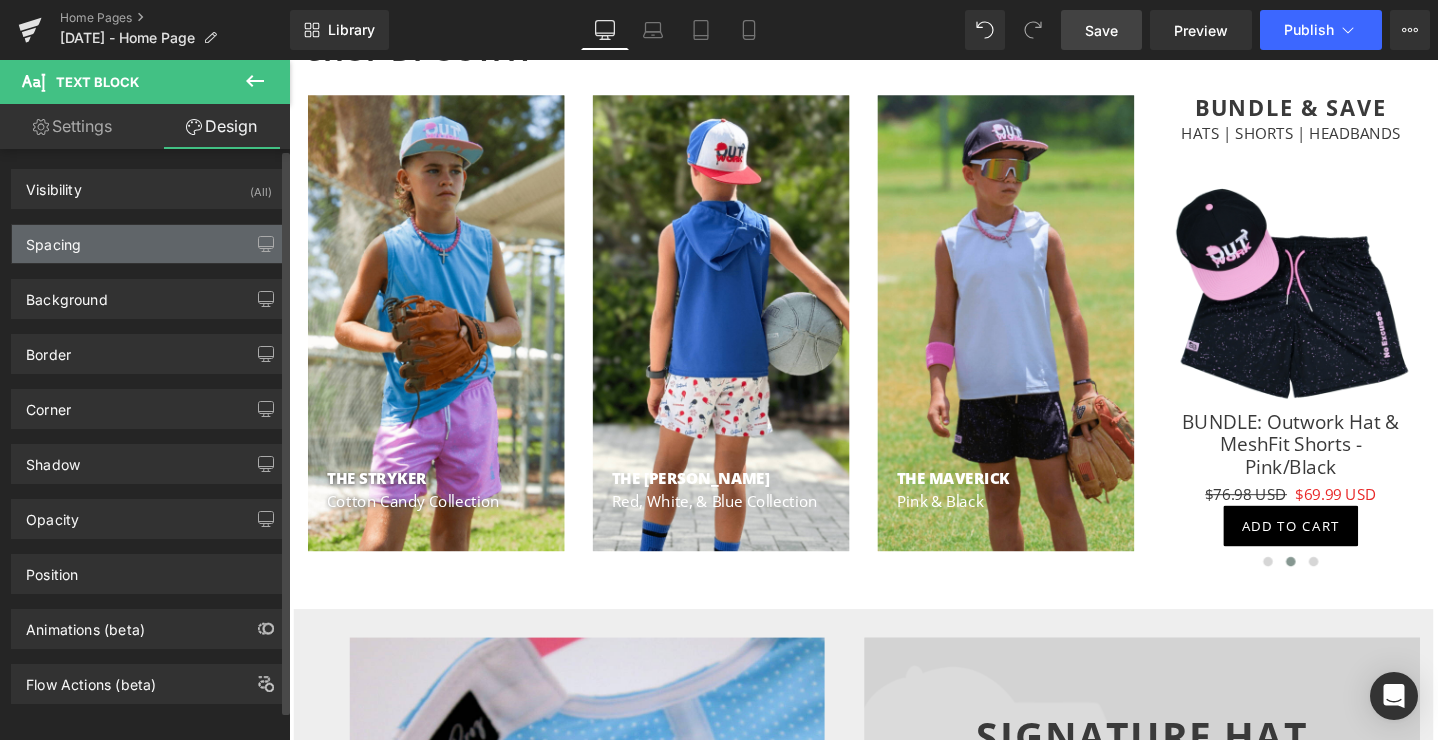 click on "Spacing" at bounding box center (149, 244) 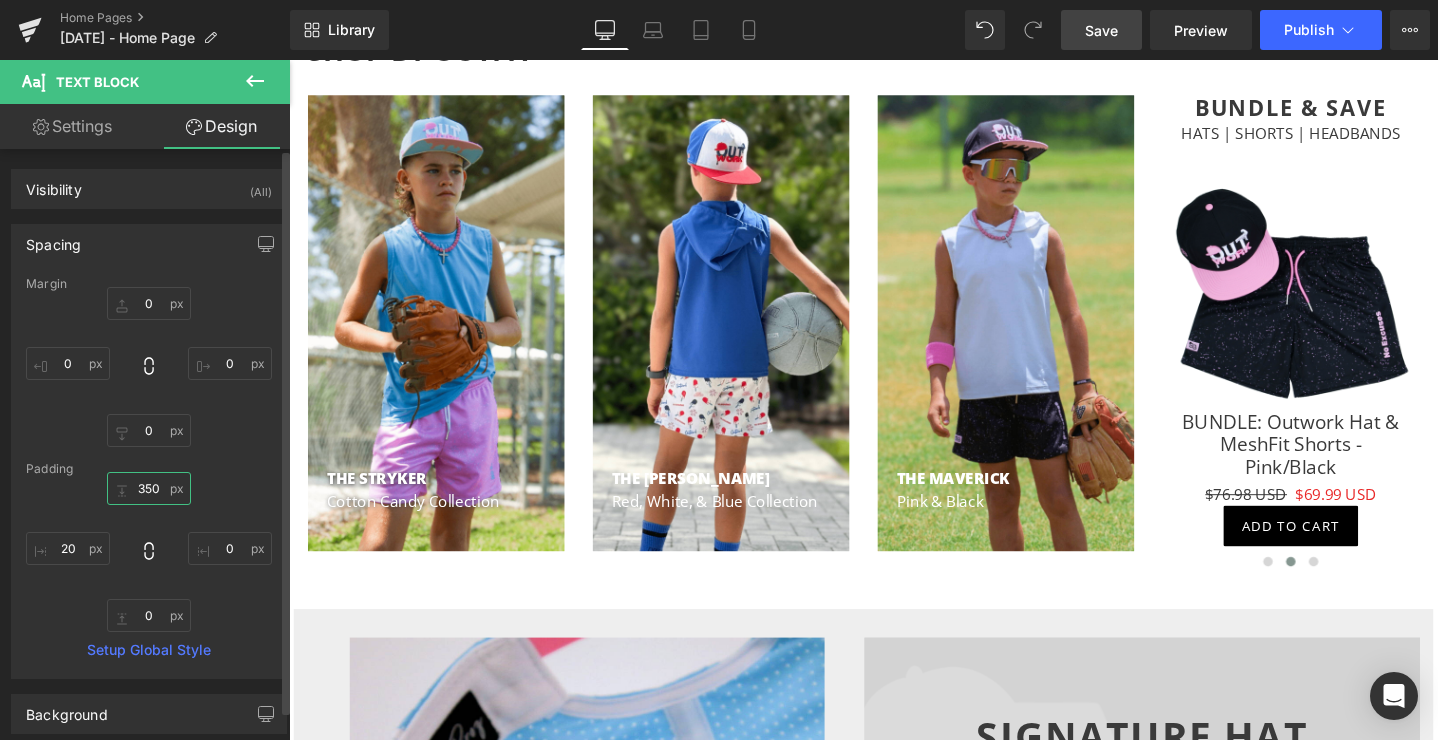 click on "350" at bounding box center (149, 488) 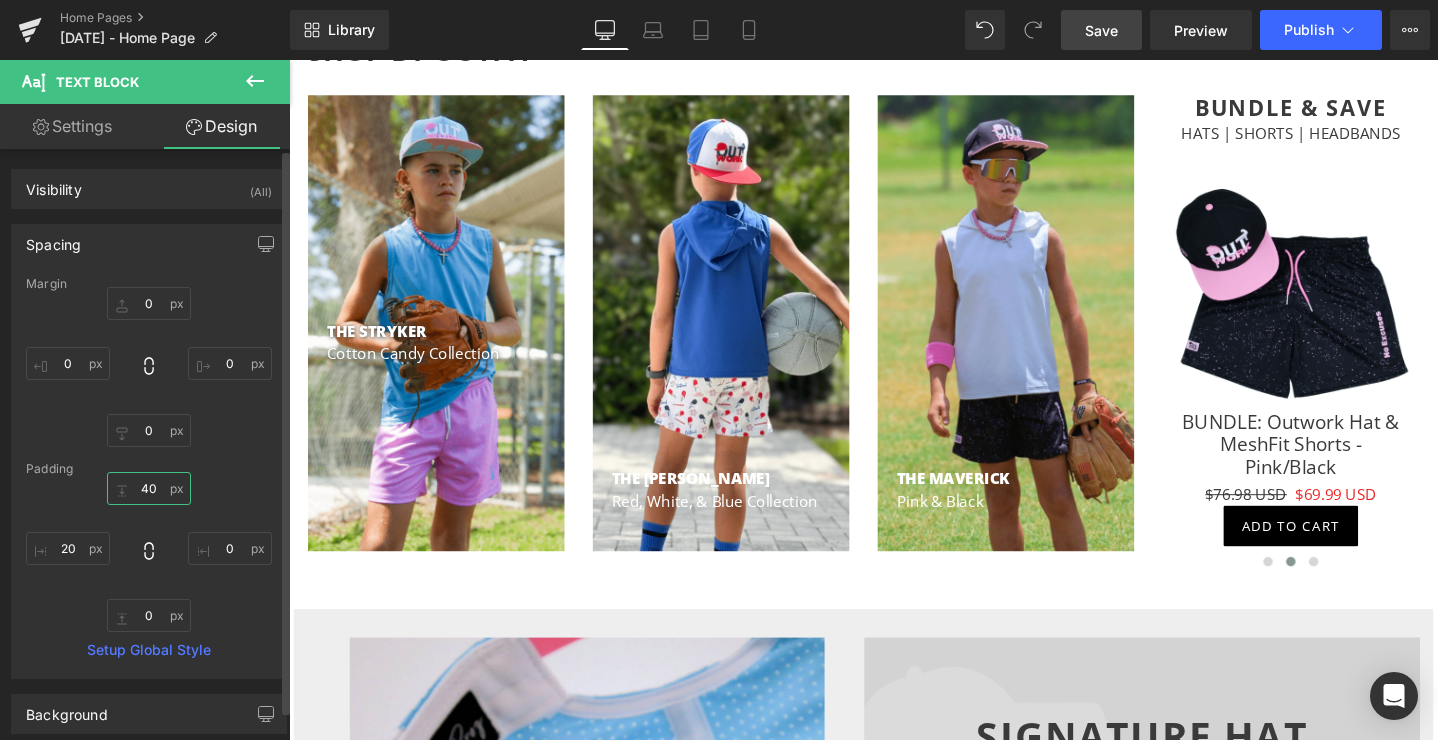 type on "400" 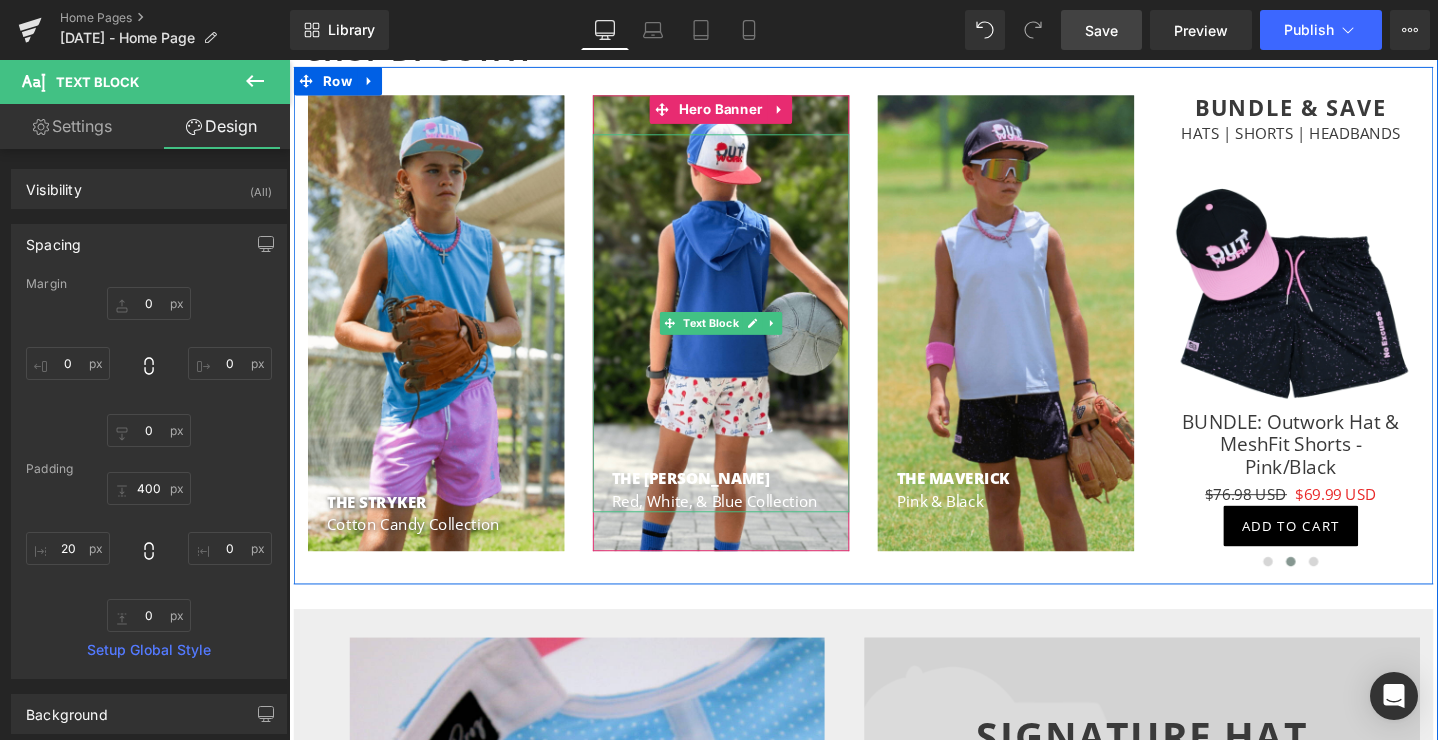 click on "THE [PERSON_NAME]" at bounding box center [712, 500] 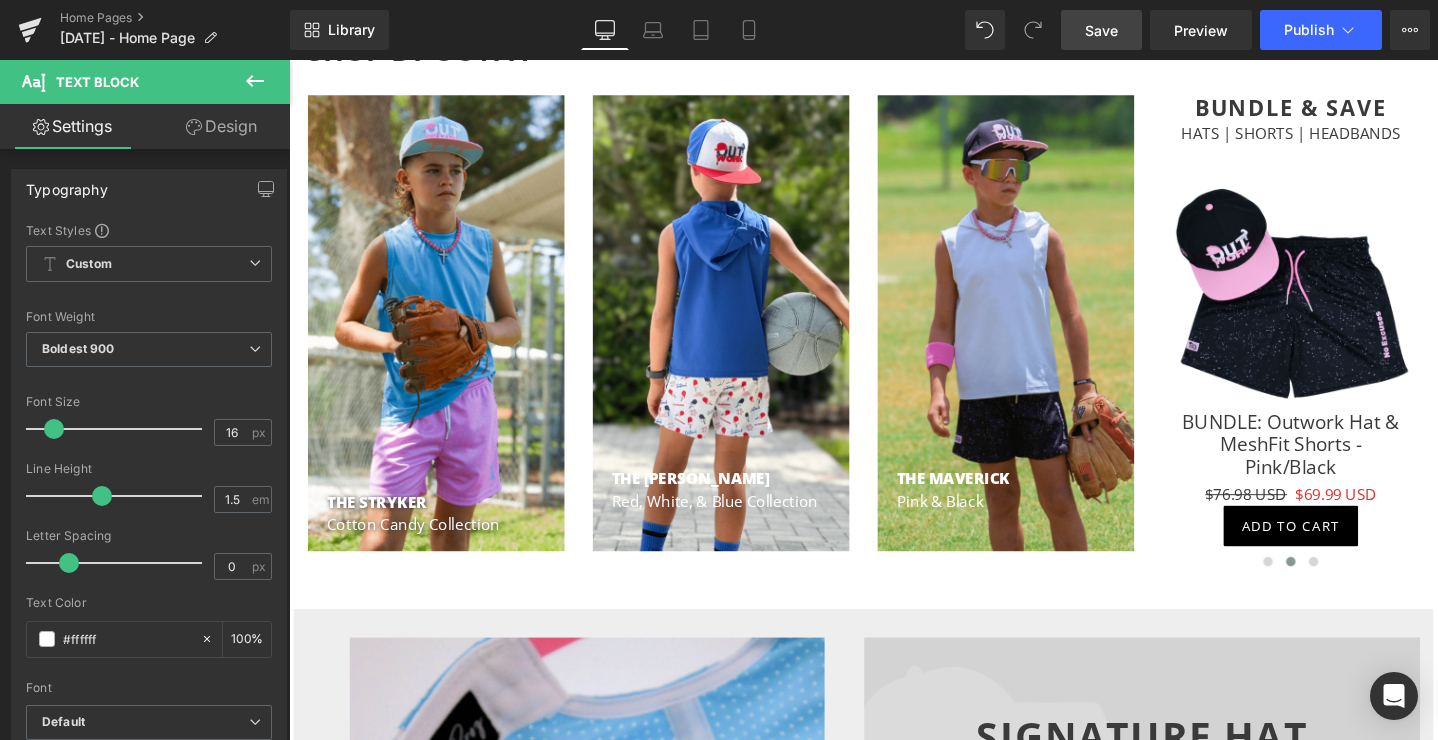 click on "Design" at bounding box center (221, 126) 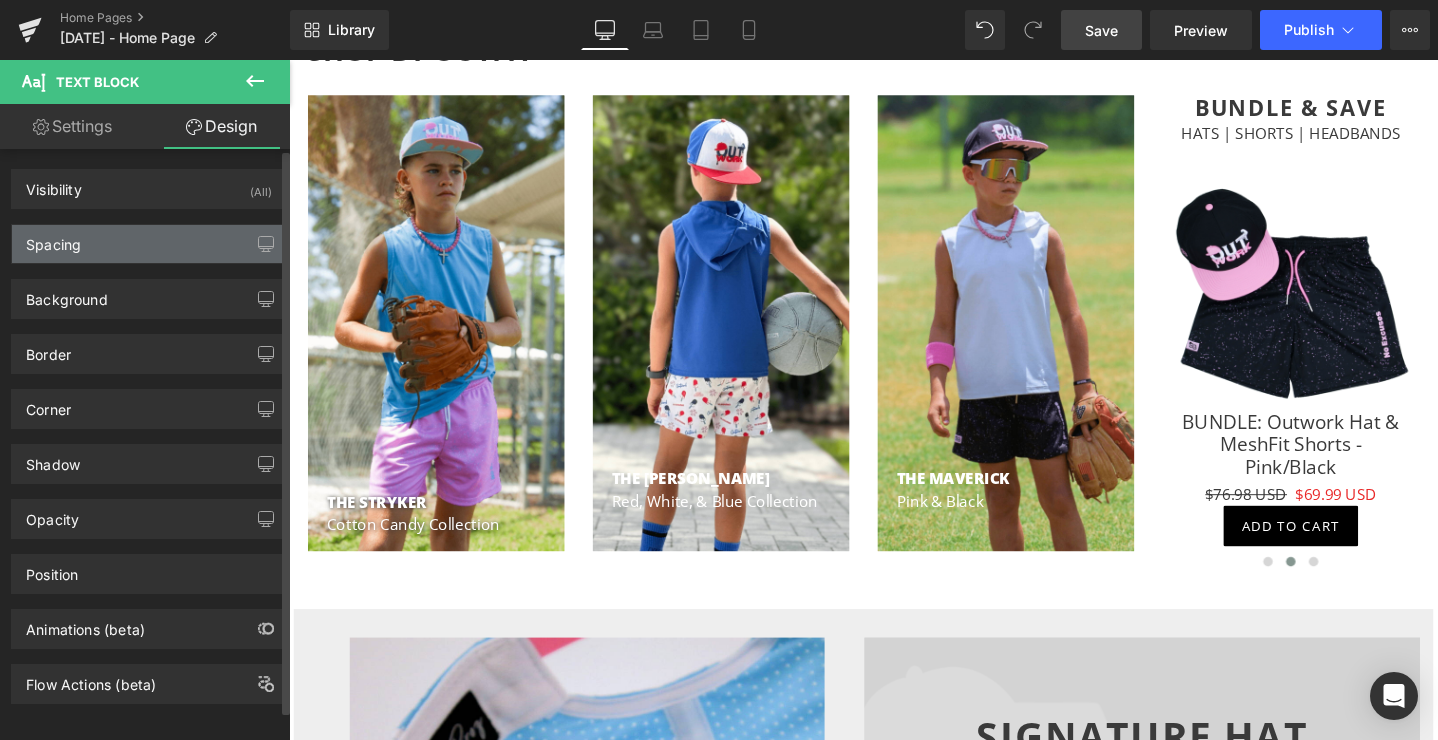 click on "Spacing" at bounding box center [149, 244] 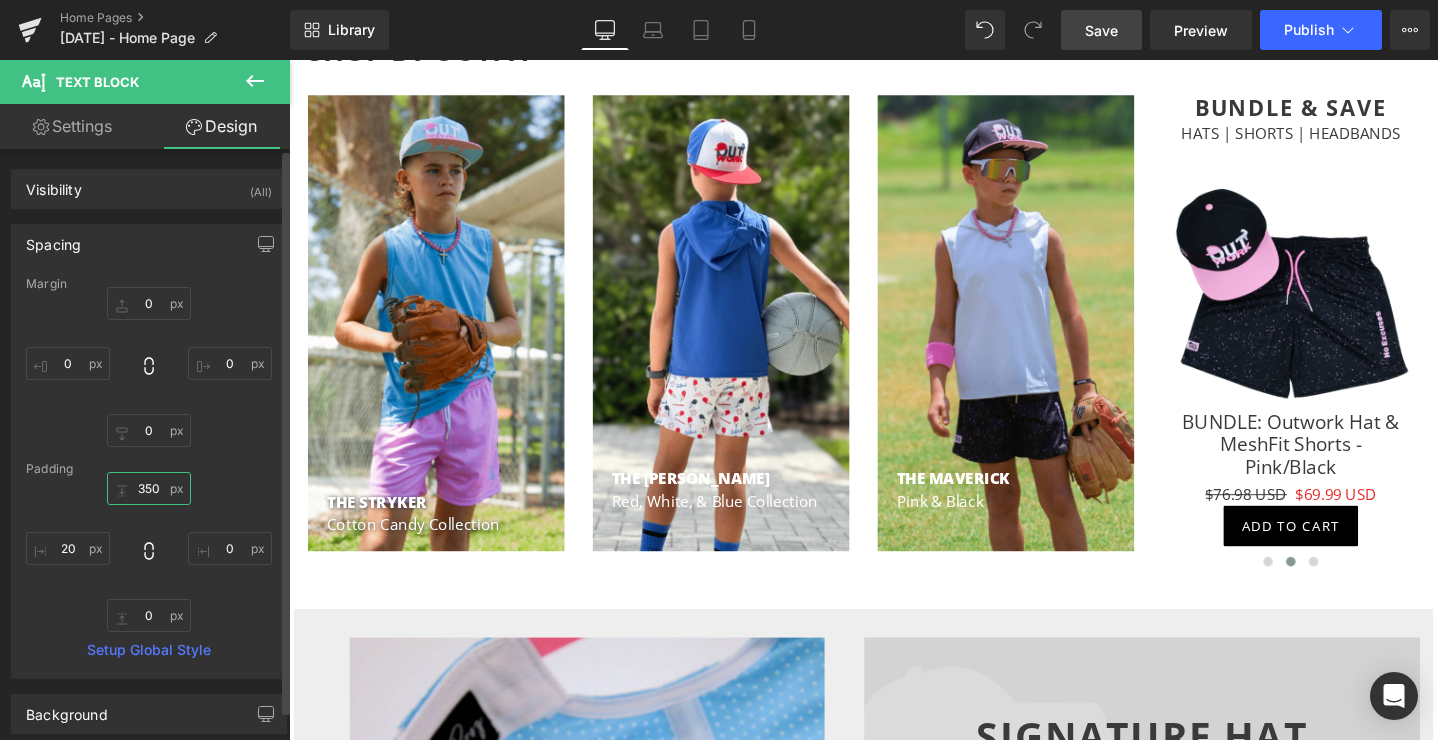 click on "350" at bounding box center (149, 488) 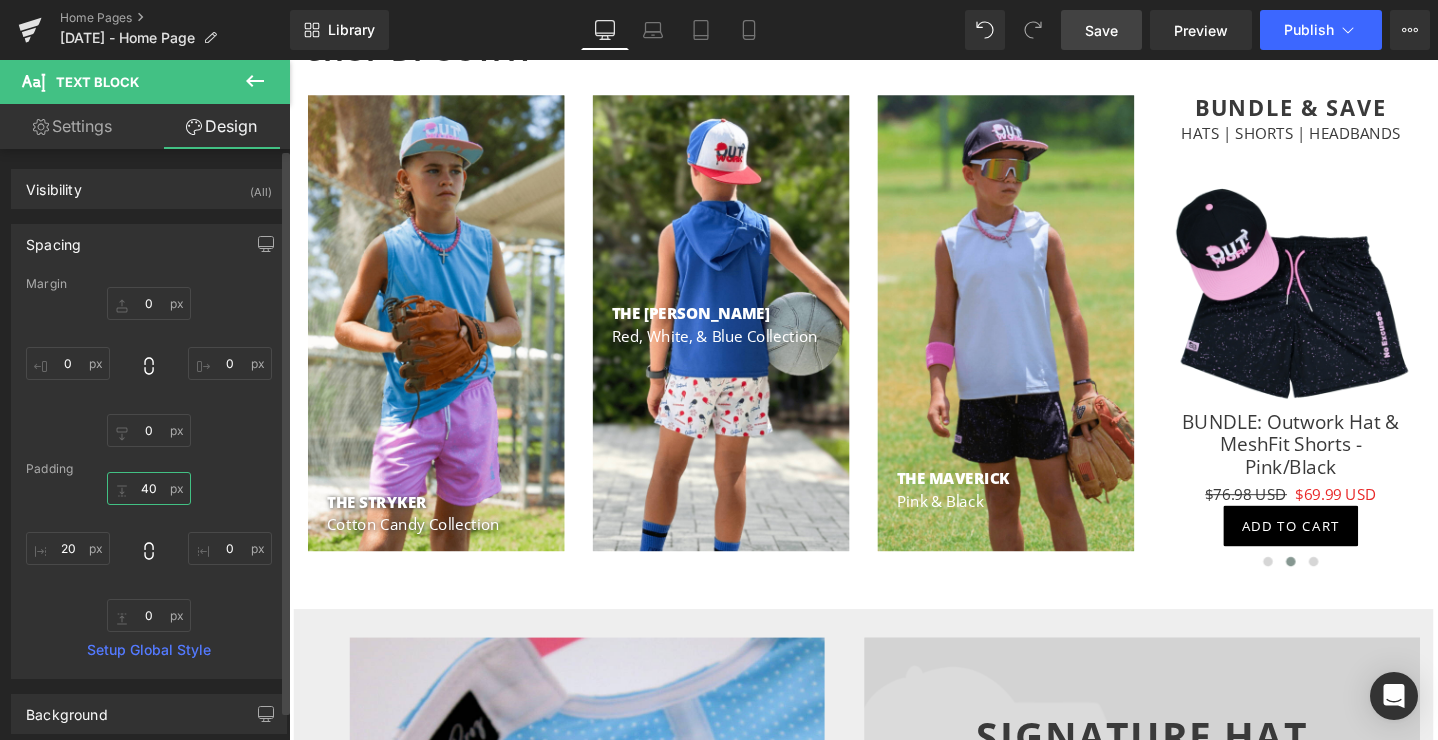 type on "400" 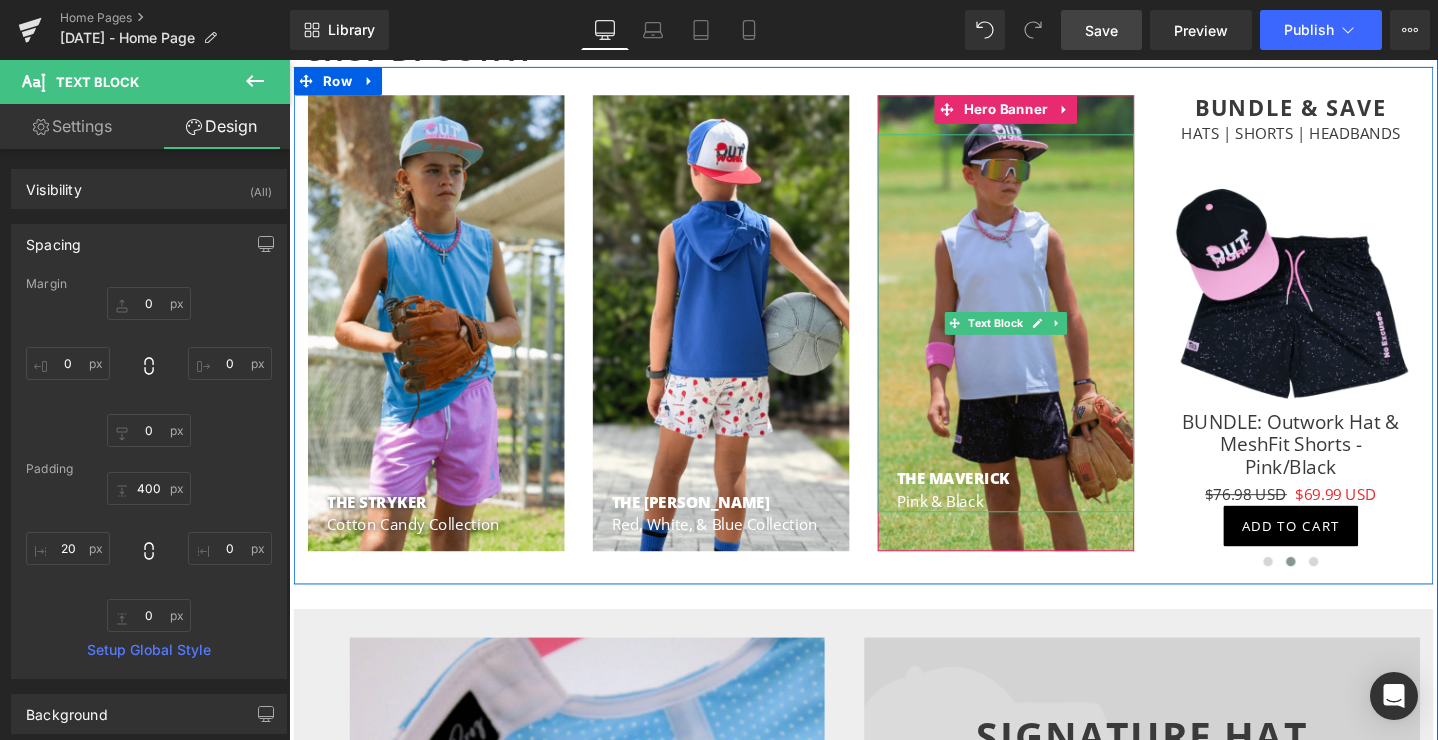 click on "THE MAVERICK" at bounding box center (988, 500) 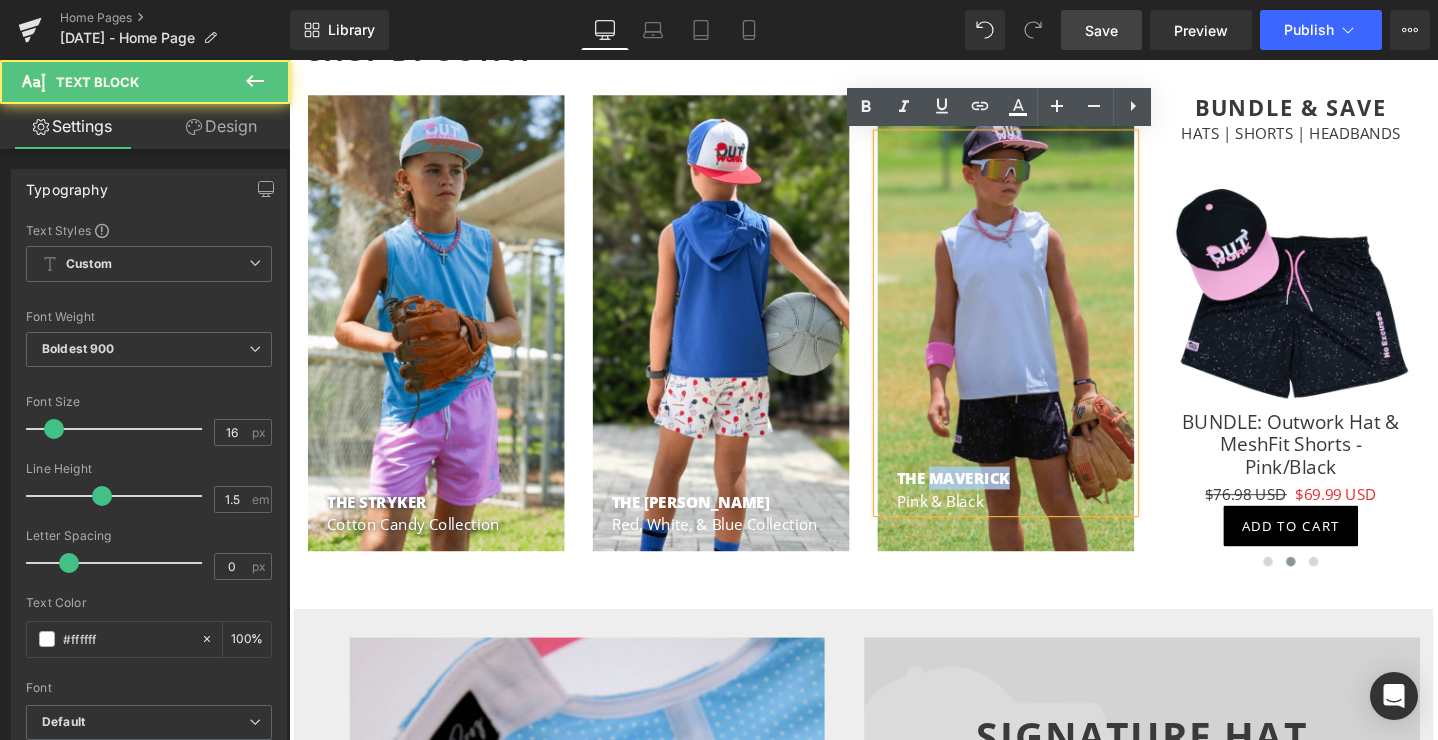 click on "THE MAVERICK" at bounding box center [988, 500] 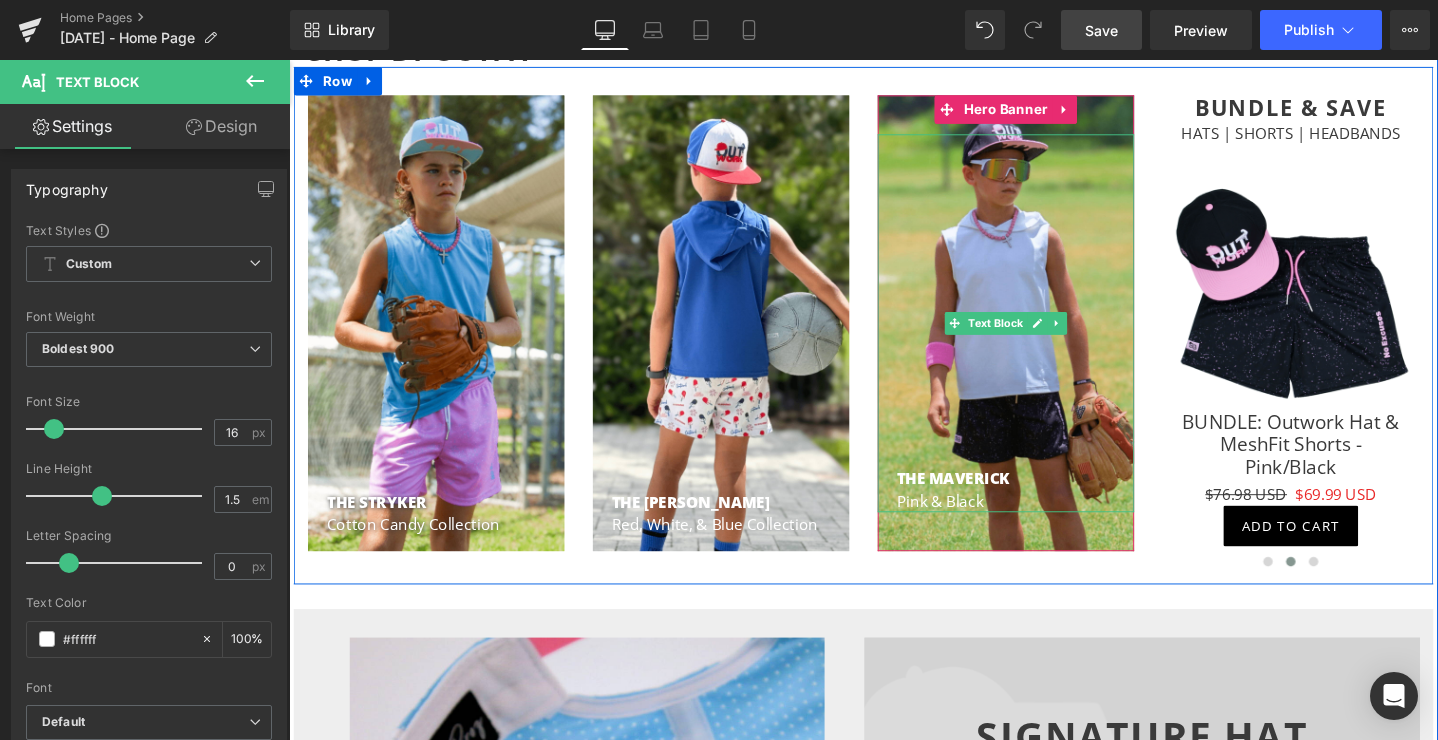 click on "THE MAVERICK Pink & Black" at bounding box center (1044, 337) 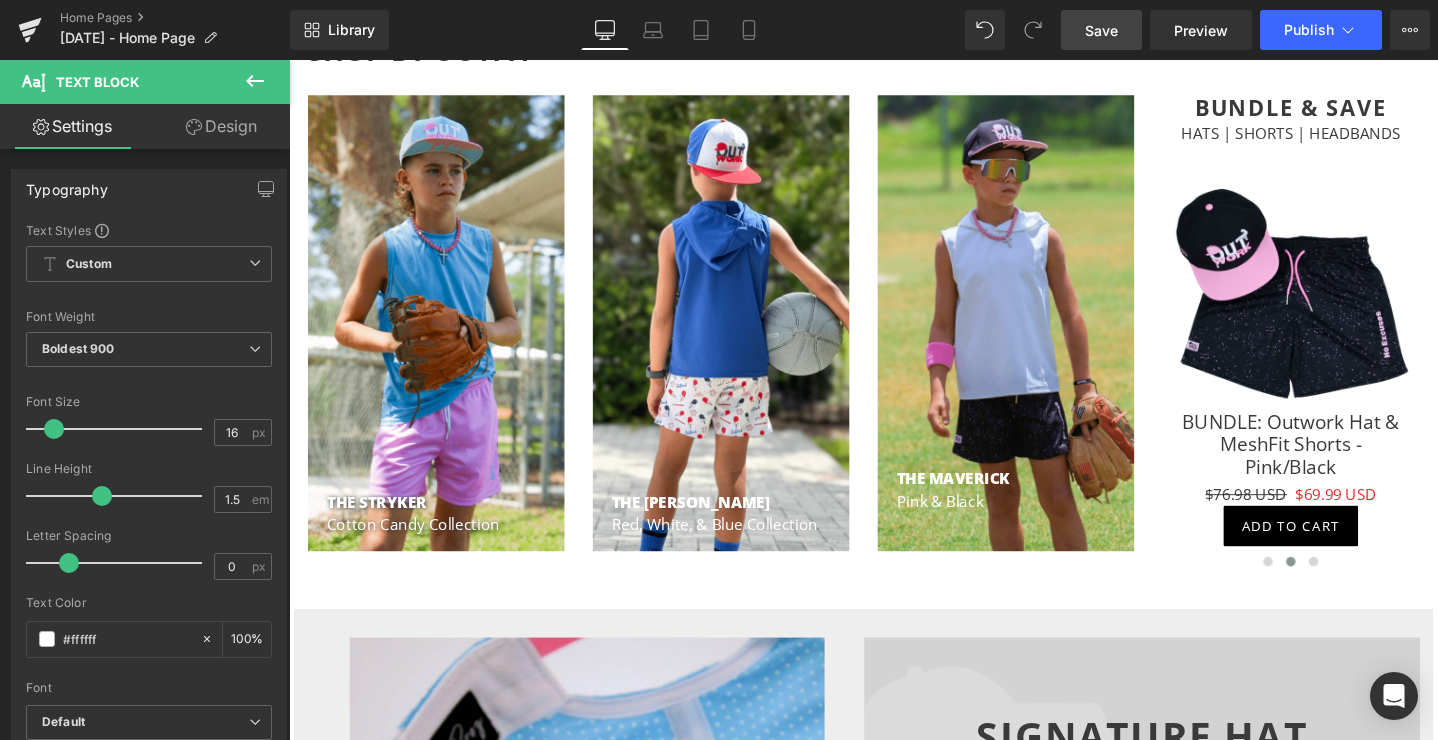 click on "Design" at bounding box center [221, 126] 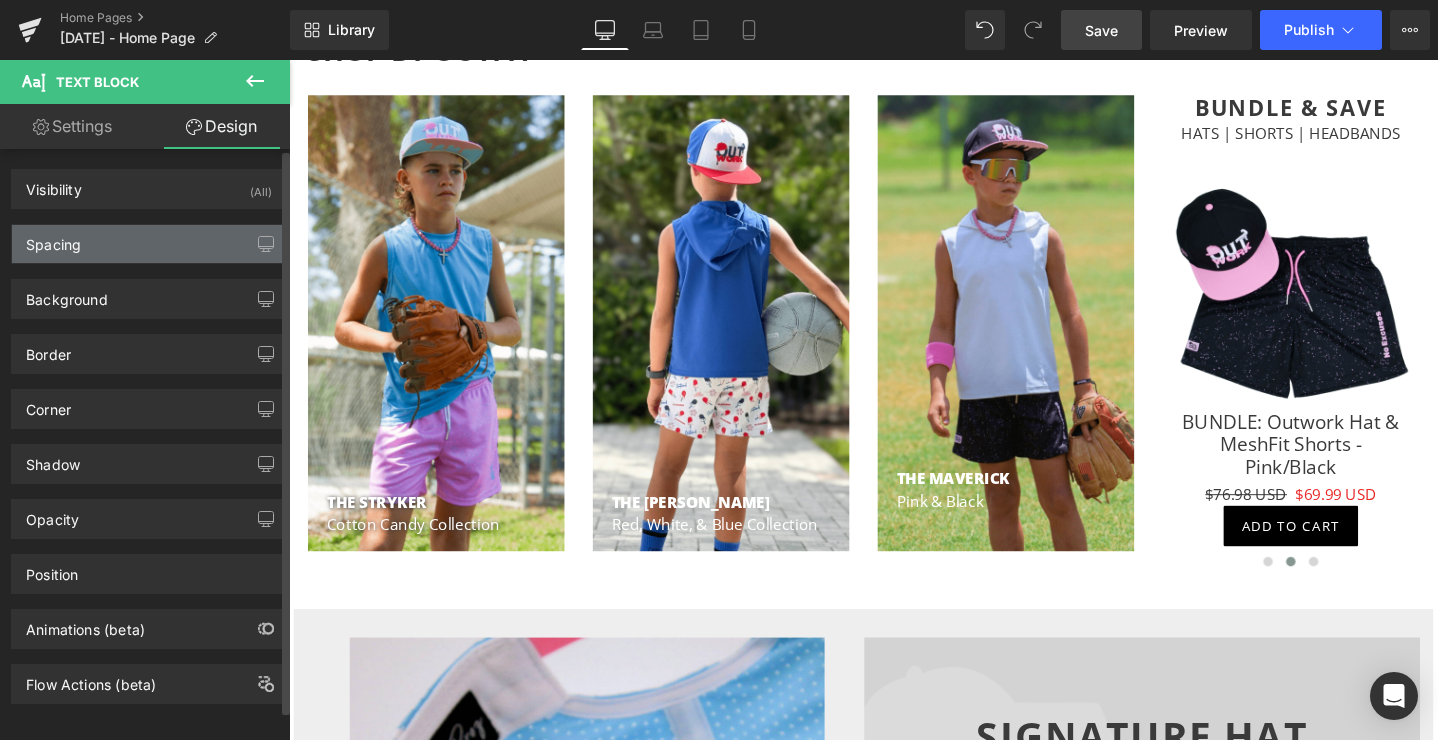 click on "Spacing" at bounding box center (53, 239) 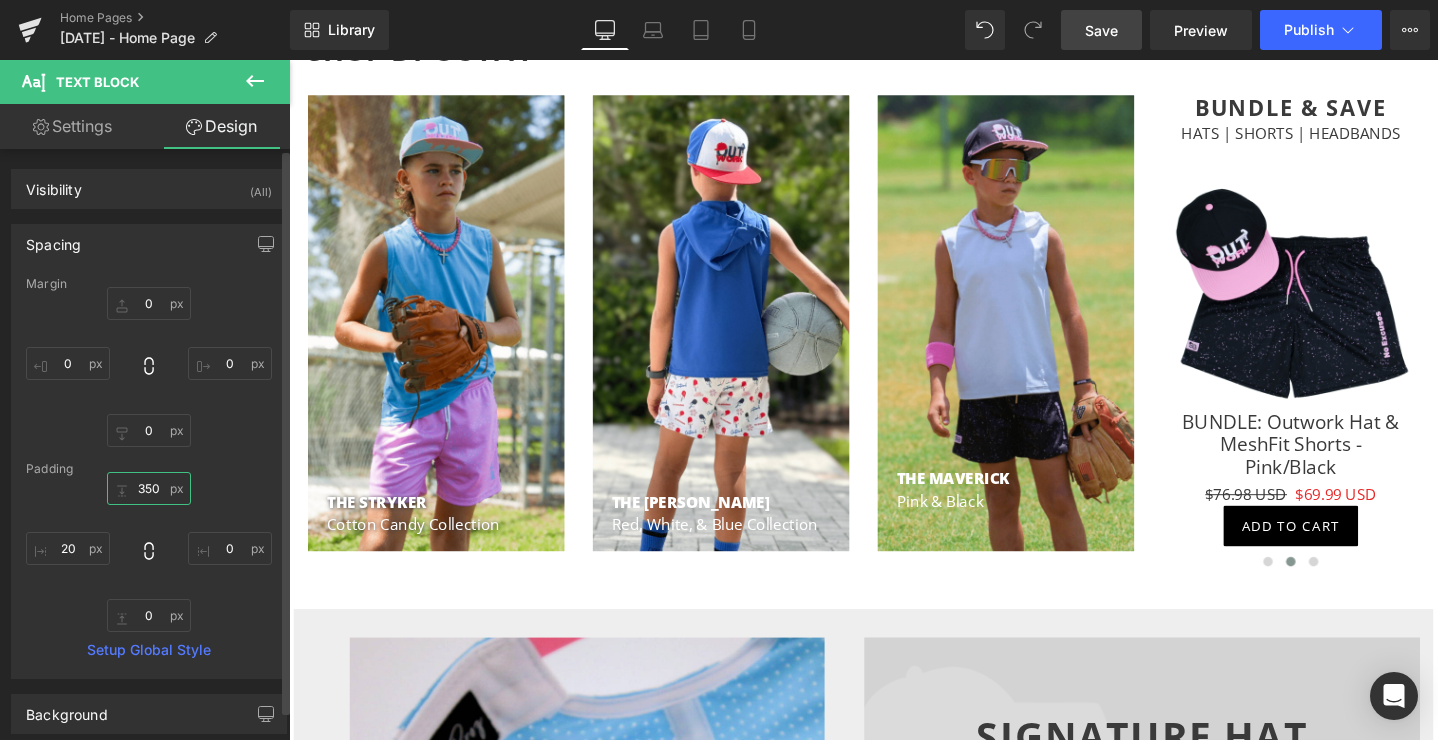 click at bounding box center [149, 488] 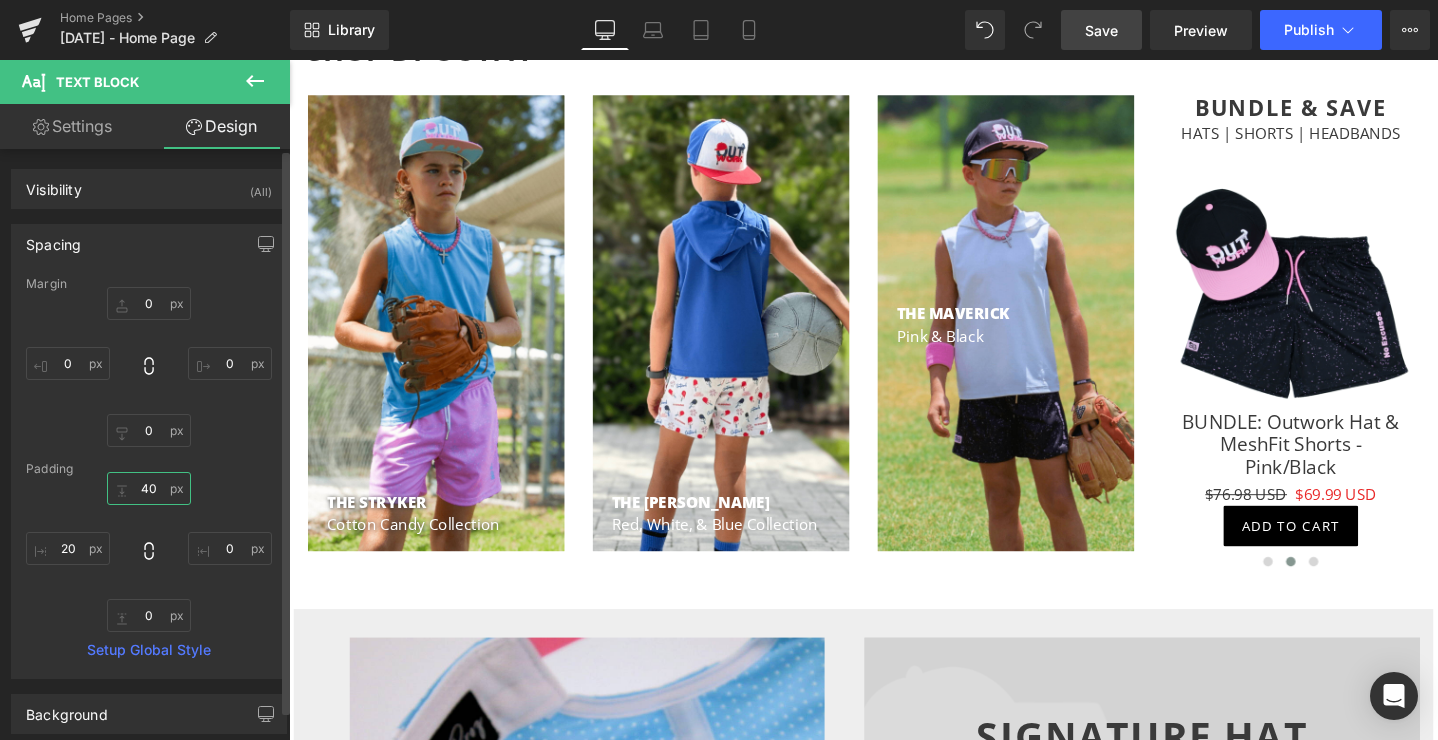 type on "400" 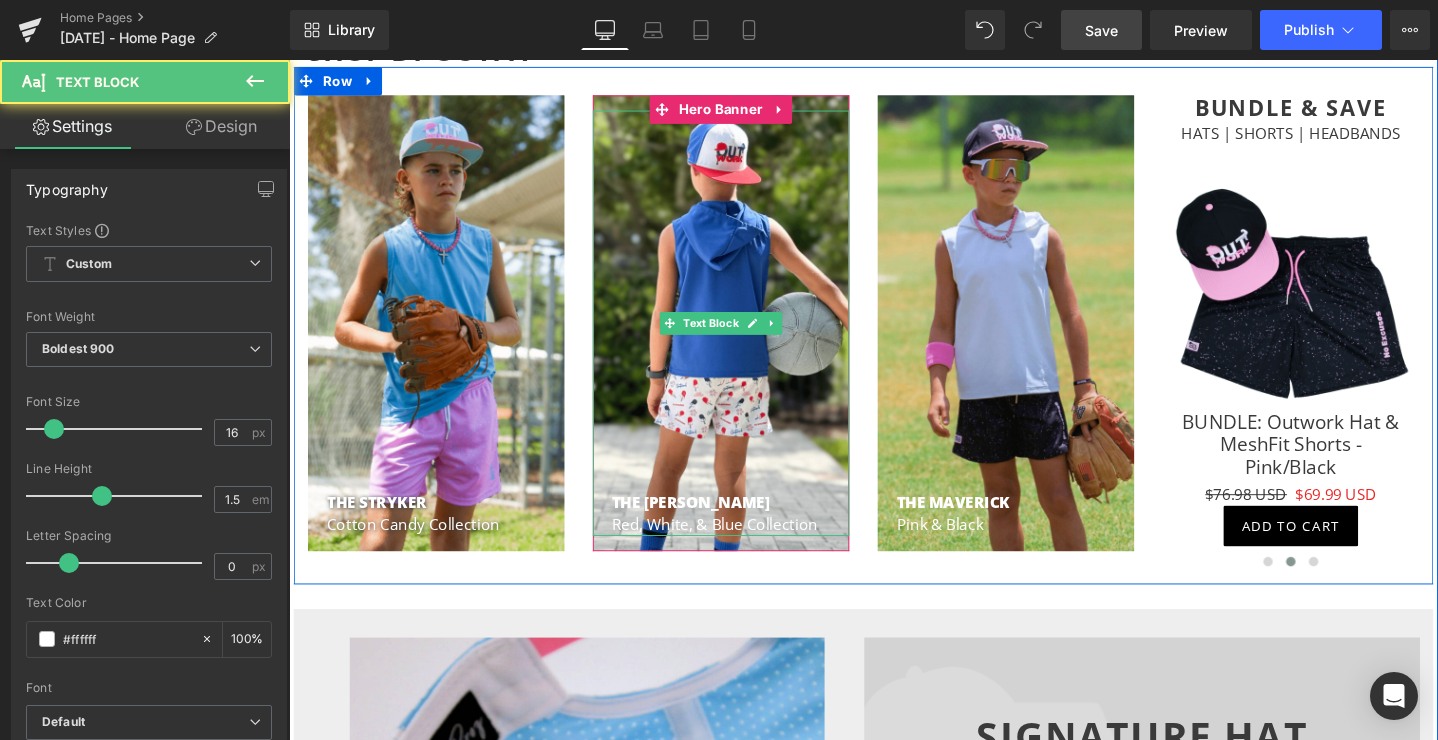 click on "Red, White, & Blue Collection" at bounding box center (737, 549) 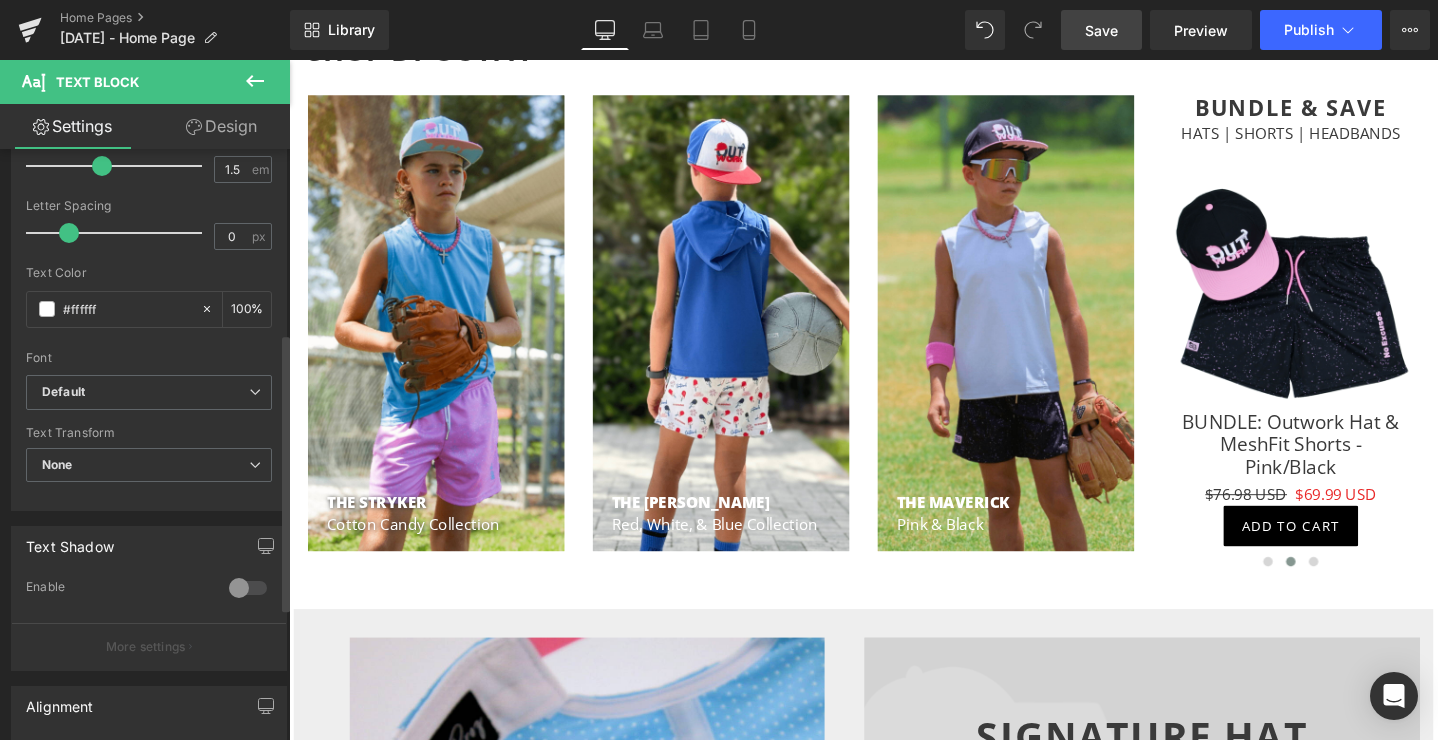scroll, scrollTop: 452, scrollLeft: 0, axis: vertical 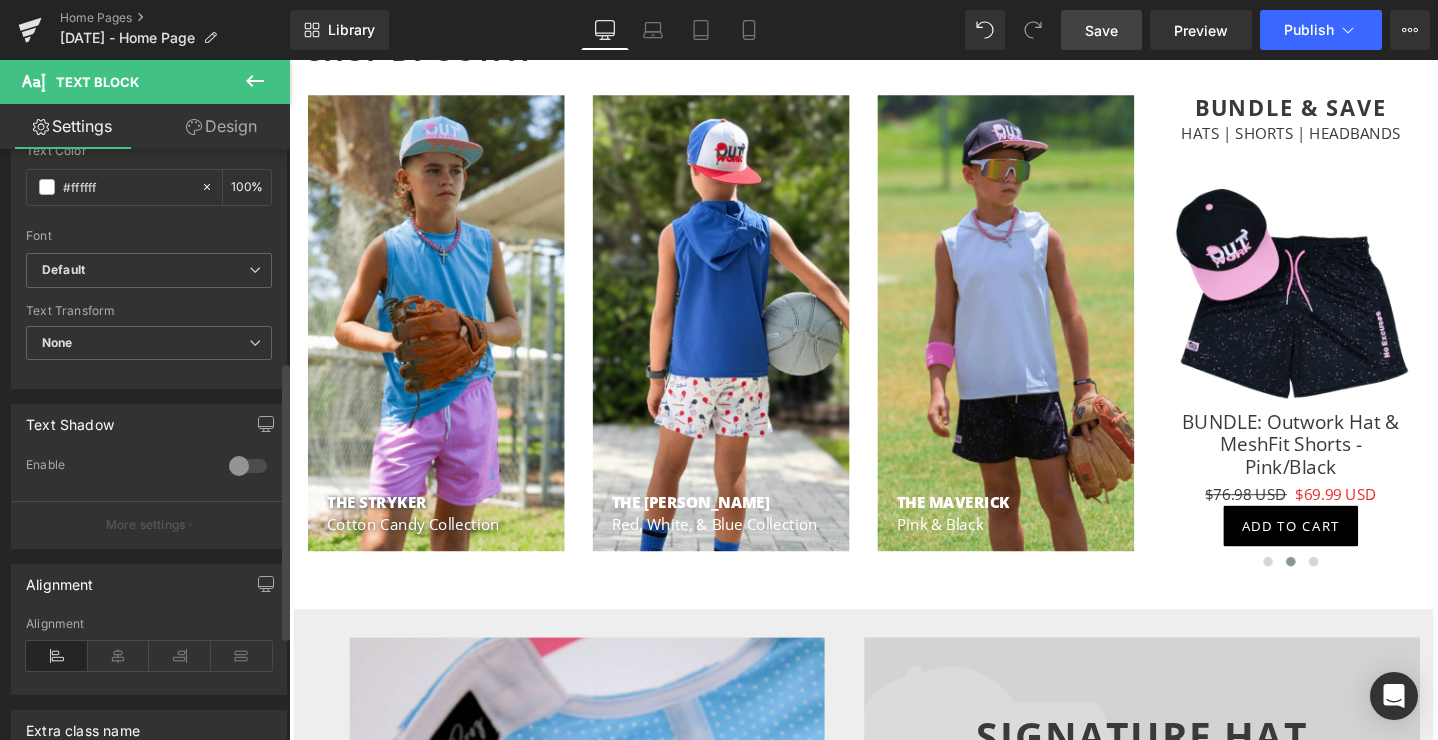 click at bounding box center [248, 466] 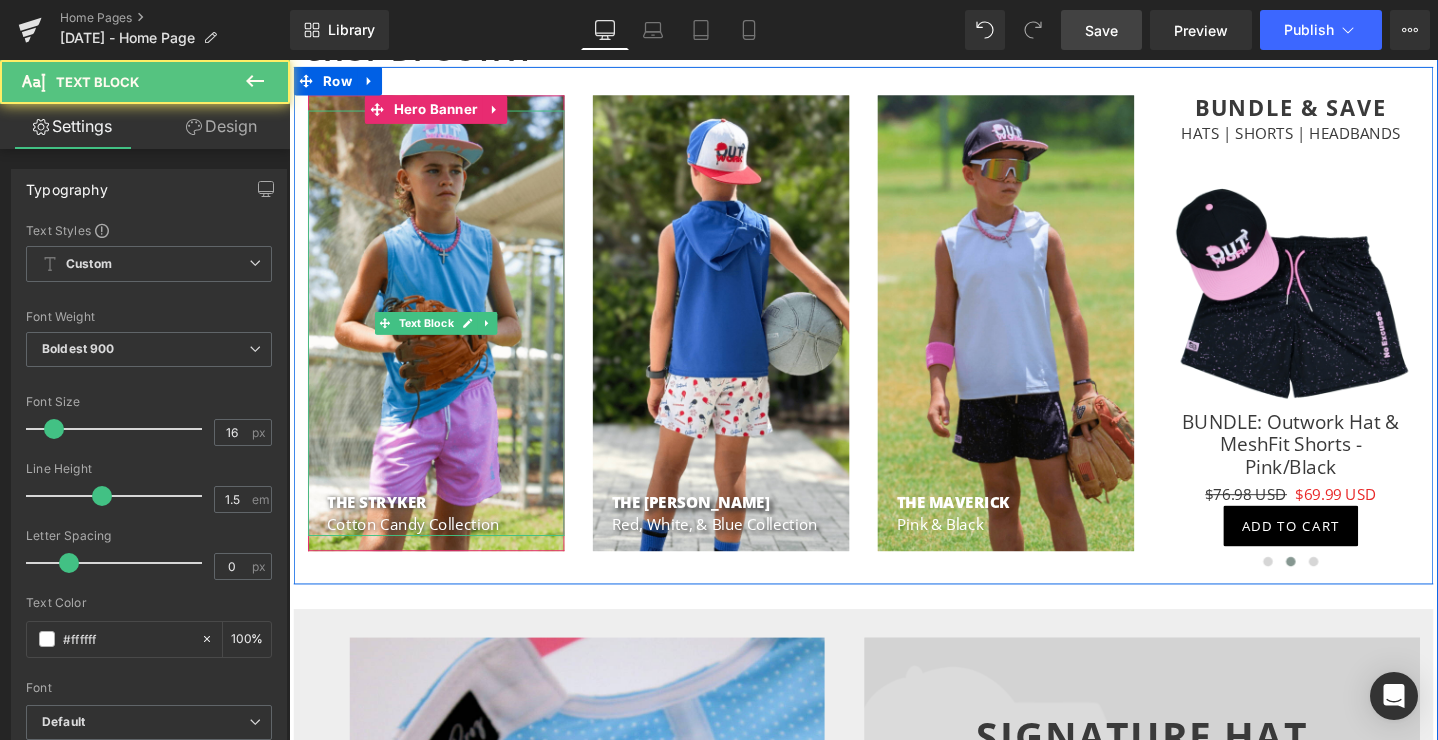 click on "Cotton Candy Collection" at bounding box center (420, 549) 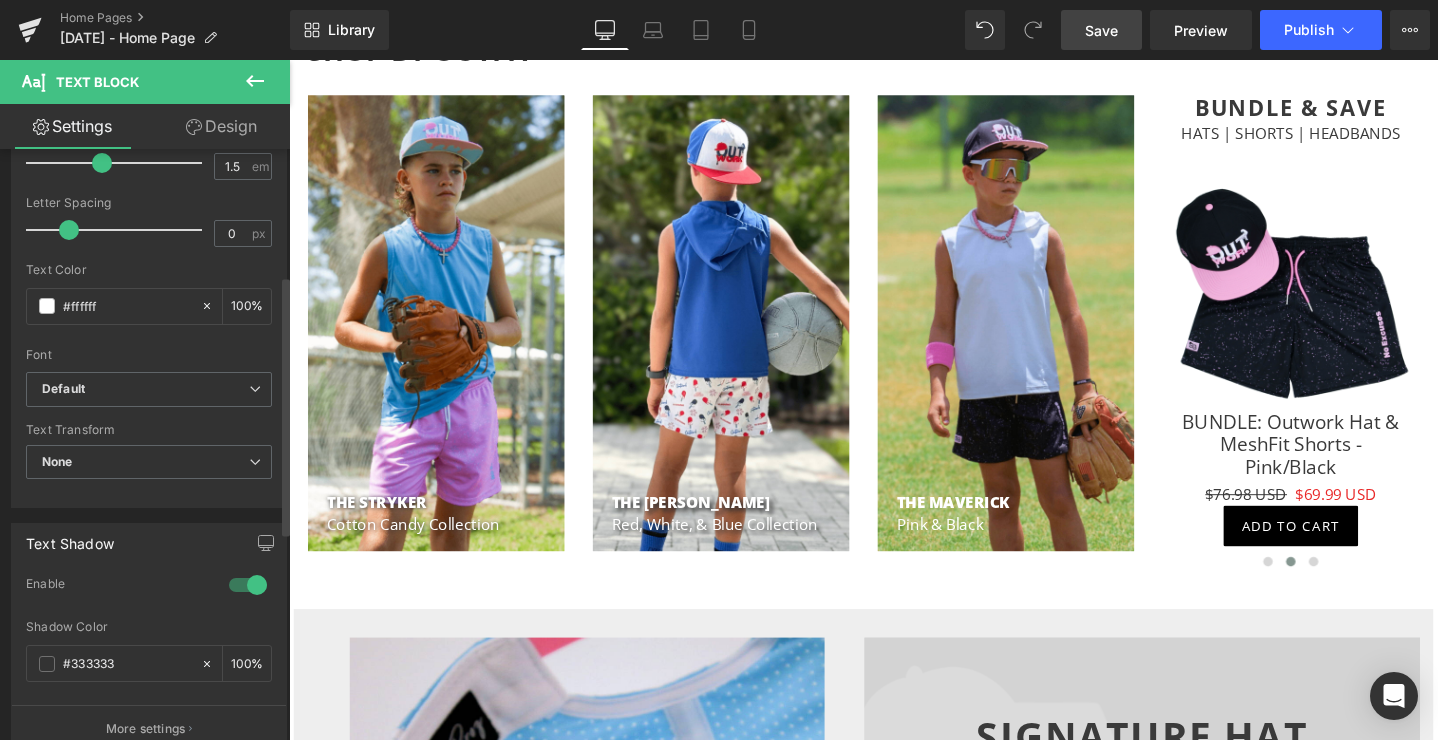 scroll, scrollTop: 358, scrollLeft: 0, axis: vertical 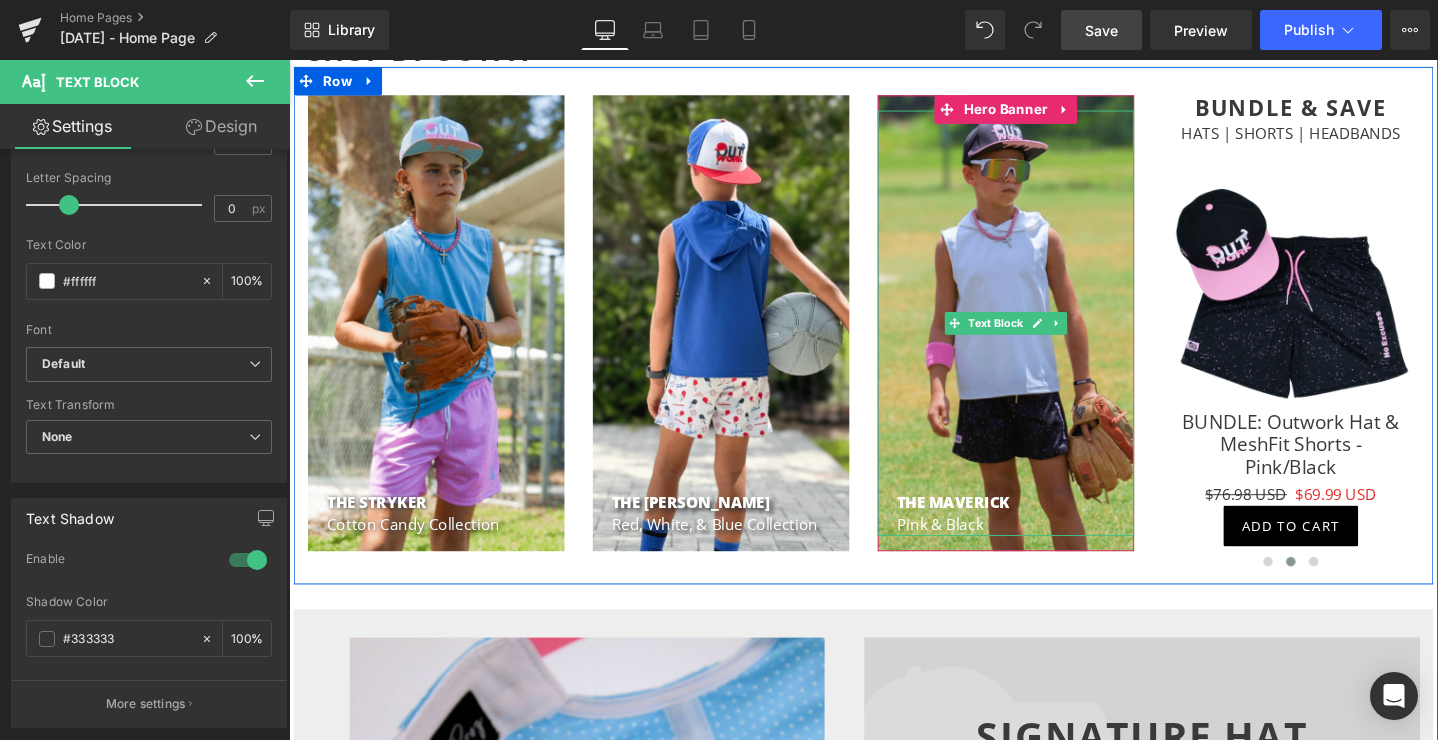 click on "Pink & Black" at bounding box center (974, 549) 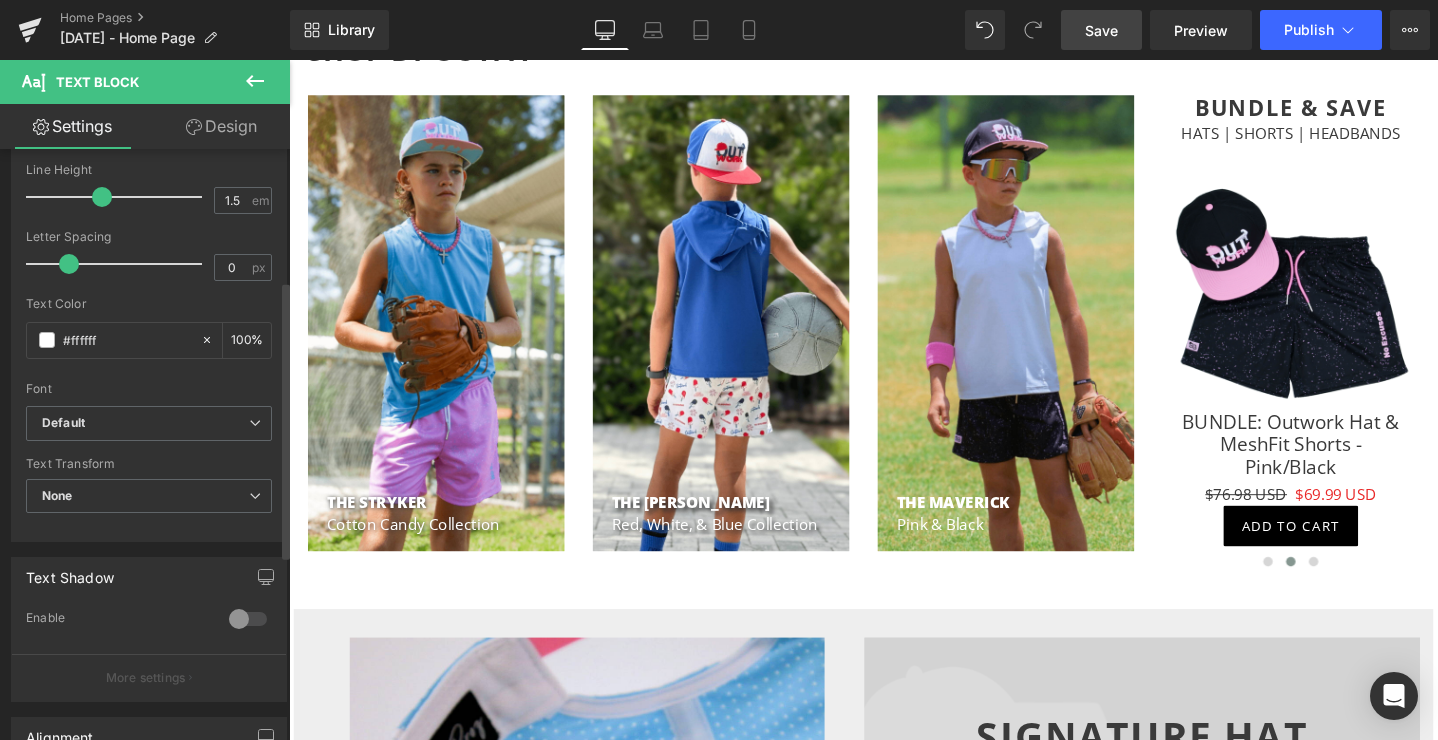 scroll, scrollTop: 300, scrollLeft: 0, axis: vertical 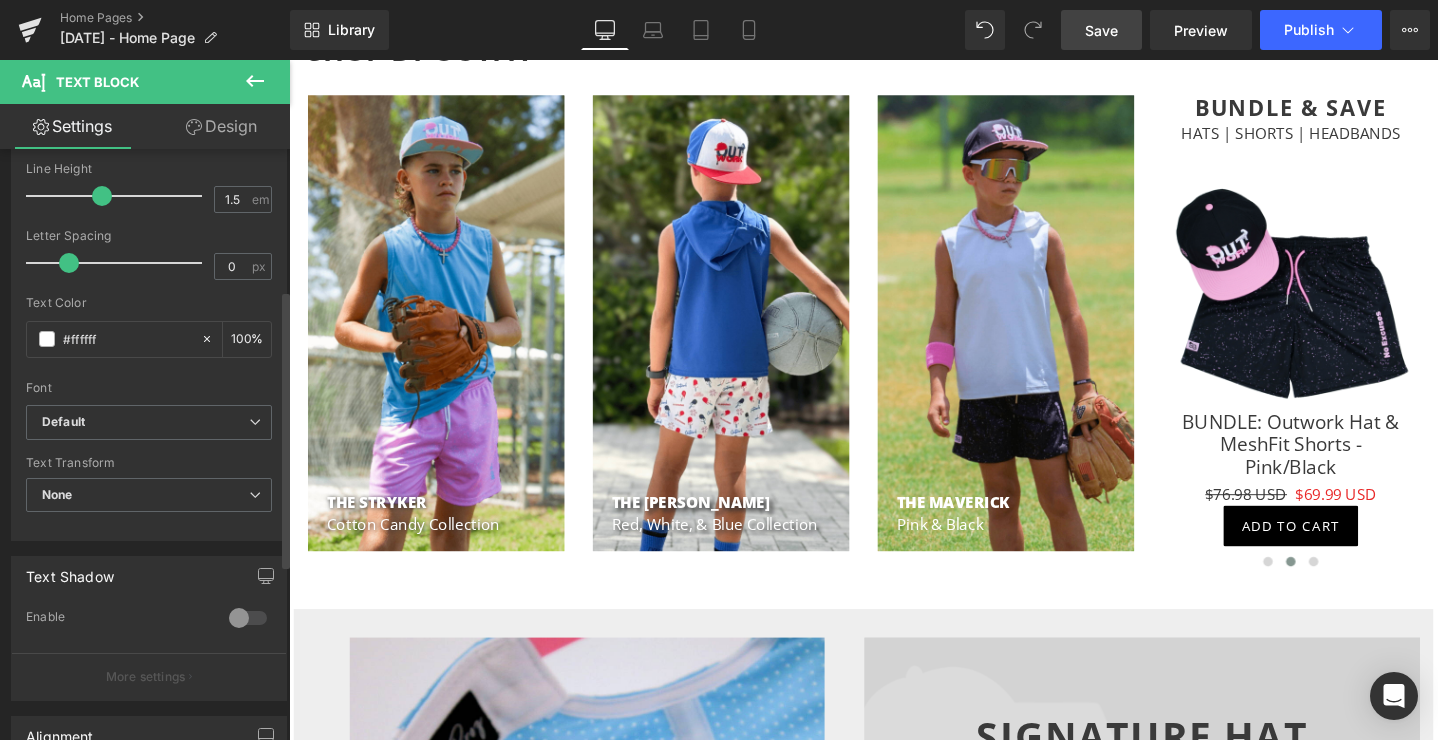 click at bounding box center [248, 618] 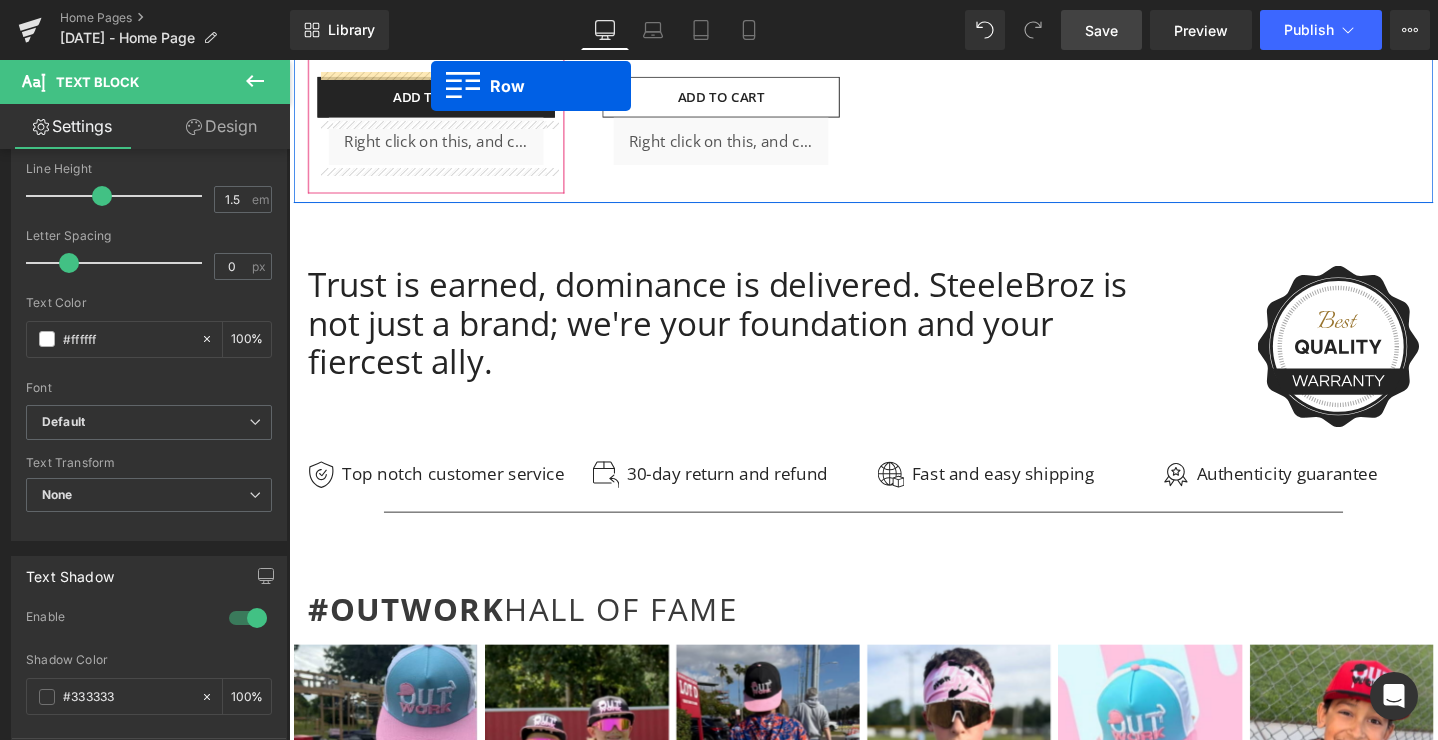scroll, scrollTop: 4013, scrollLeft: 0, axis: vertical 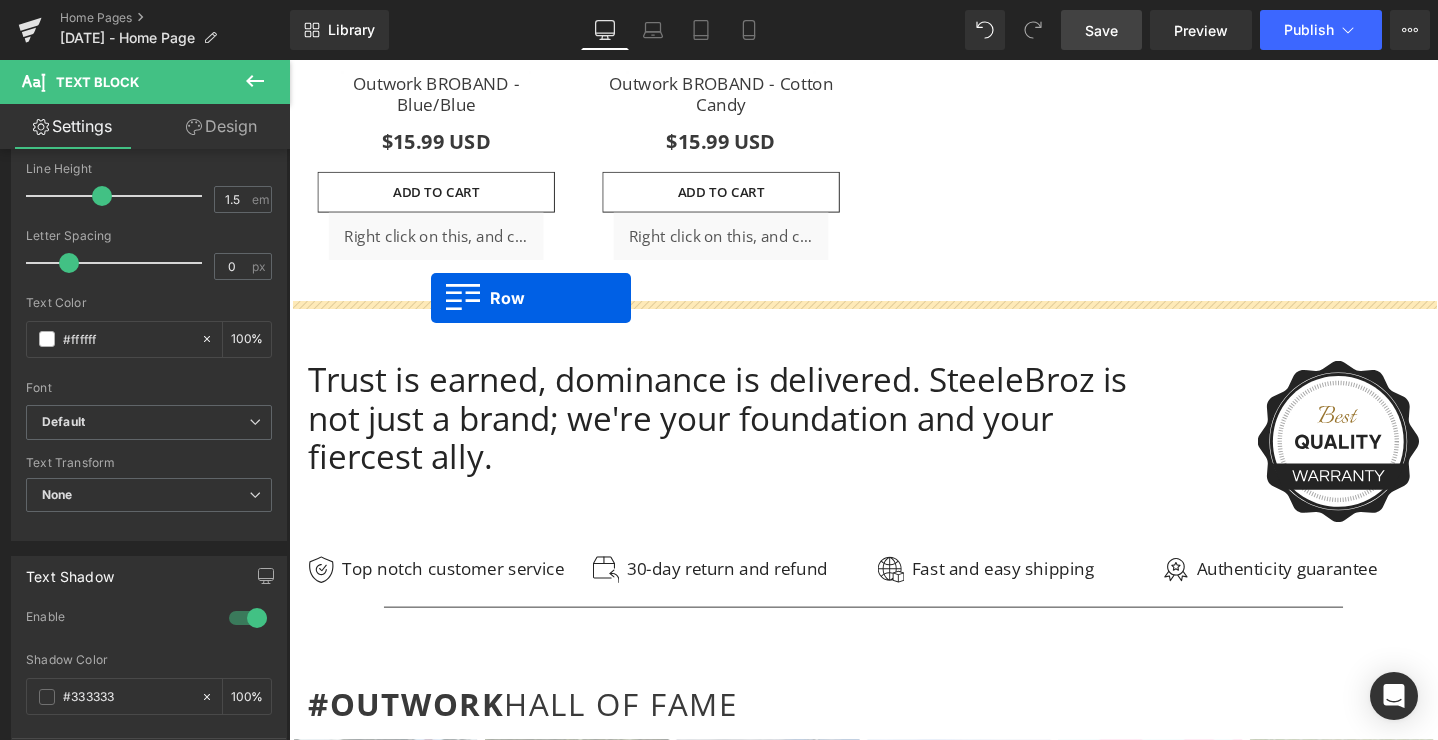 drag, startPoint x: 339, startPoint y: 126, endPoint x: 439, endPoint y: 311, distance: 210.29741 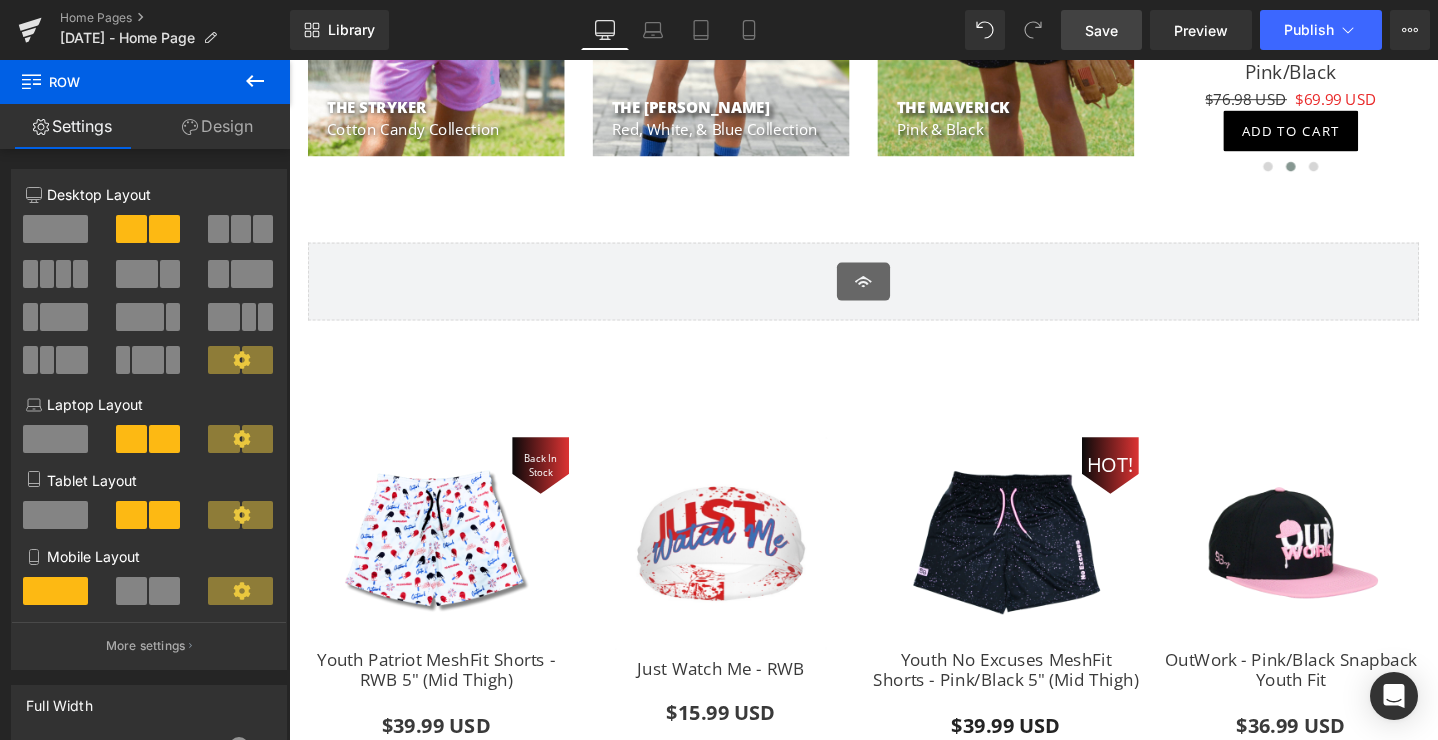 scroll, scrollTop: 1384, scrollLeft: 0, axis: vertical 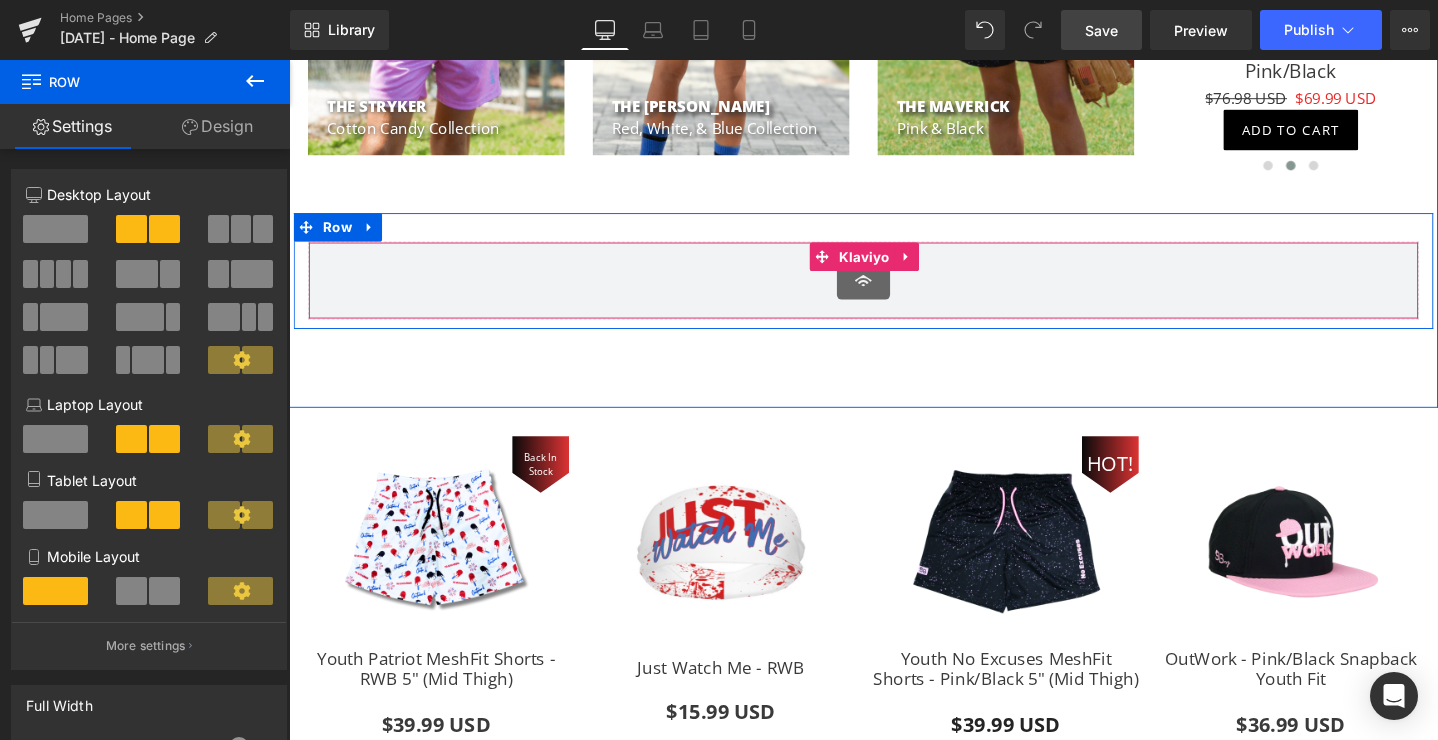 click on "Klaviyo" at bounding box center [894, 292] 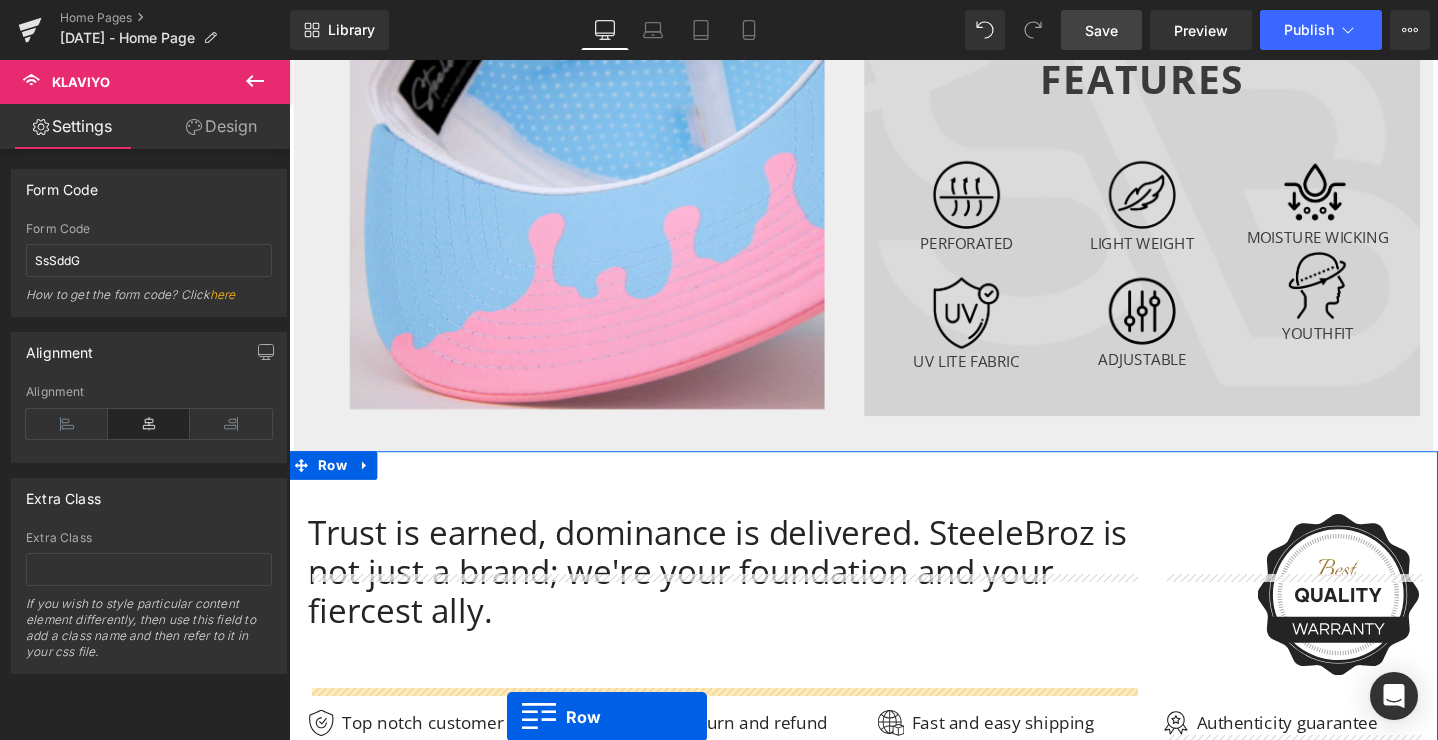 scroll, scrollTop: 4384, scrollLeft: 0, axis: vertical 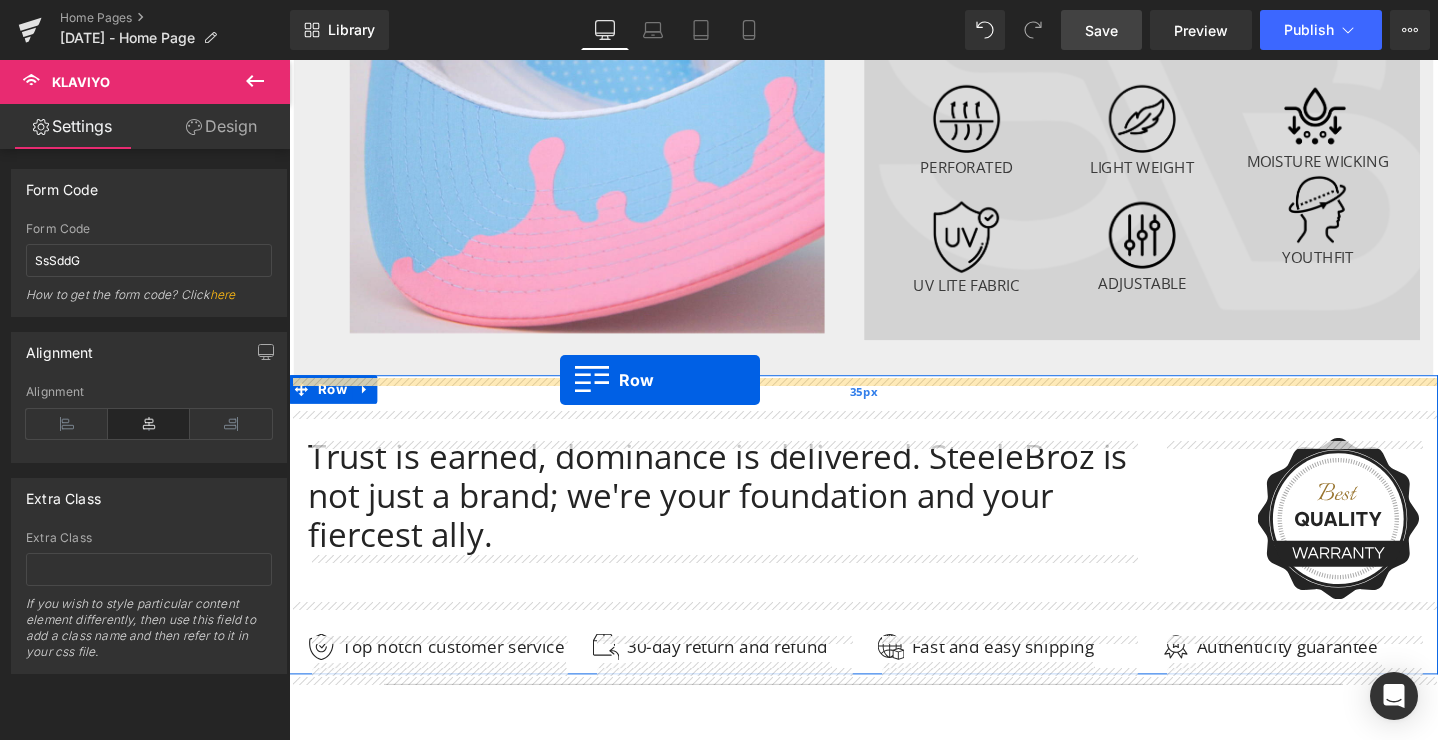 drag, startPoint x: 334, startPoint y: 237, endPoint x: 574, endPoint y: 397, distance: 288.4441 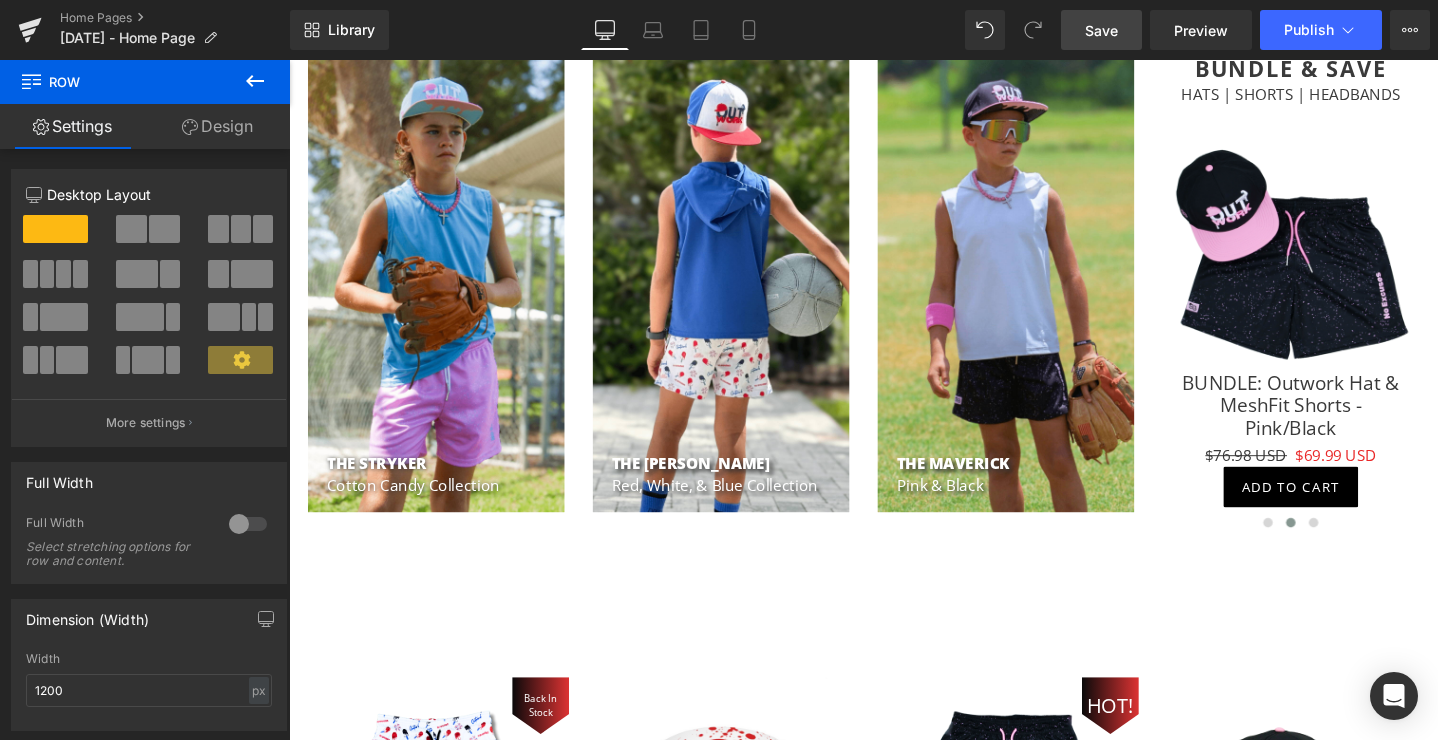 scroll, scrollTop: 999, scrollLeft: 0, axis: vertical 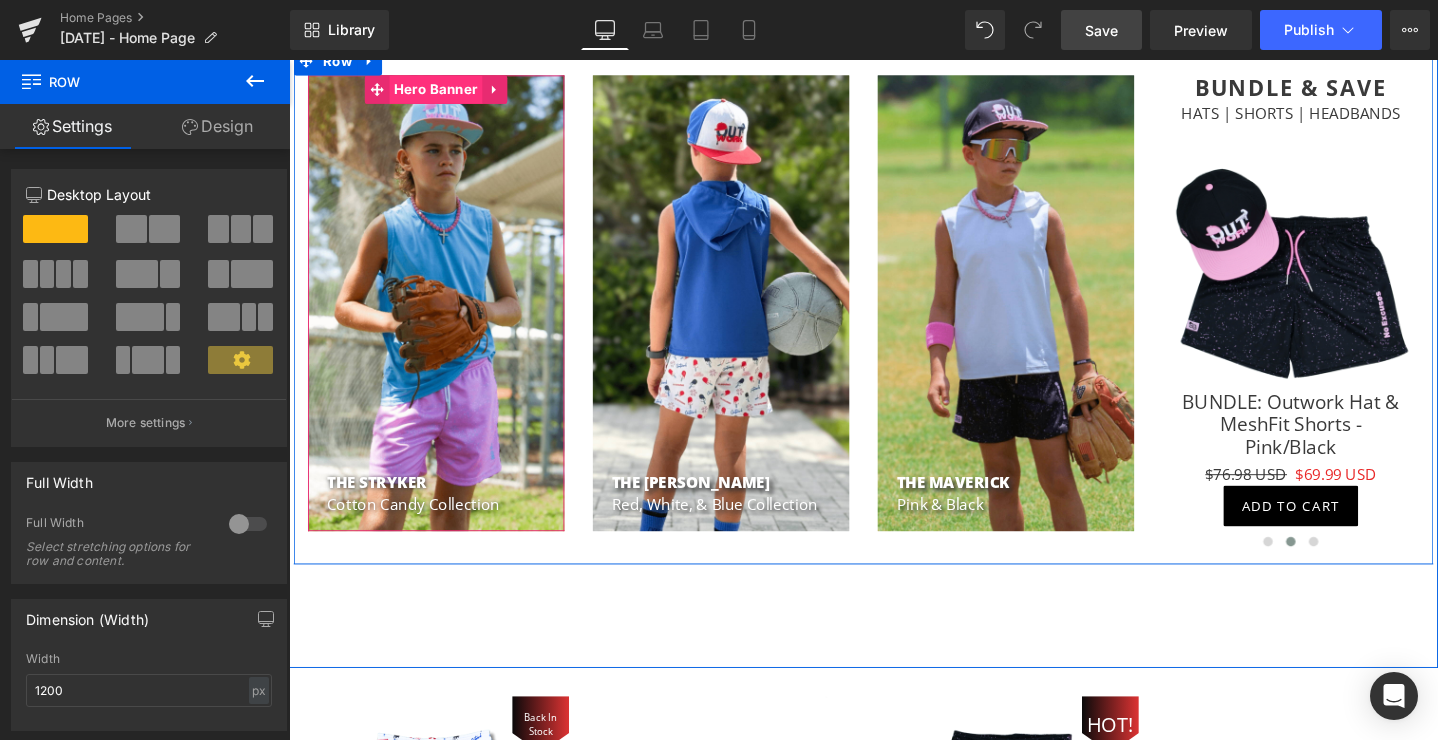 click on "Hero Banner" at bounding box center [444, 91] 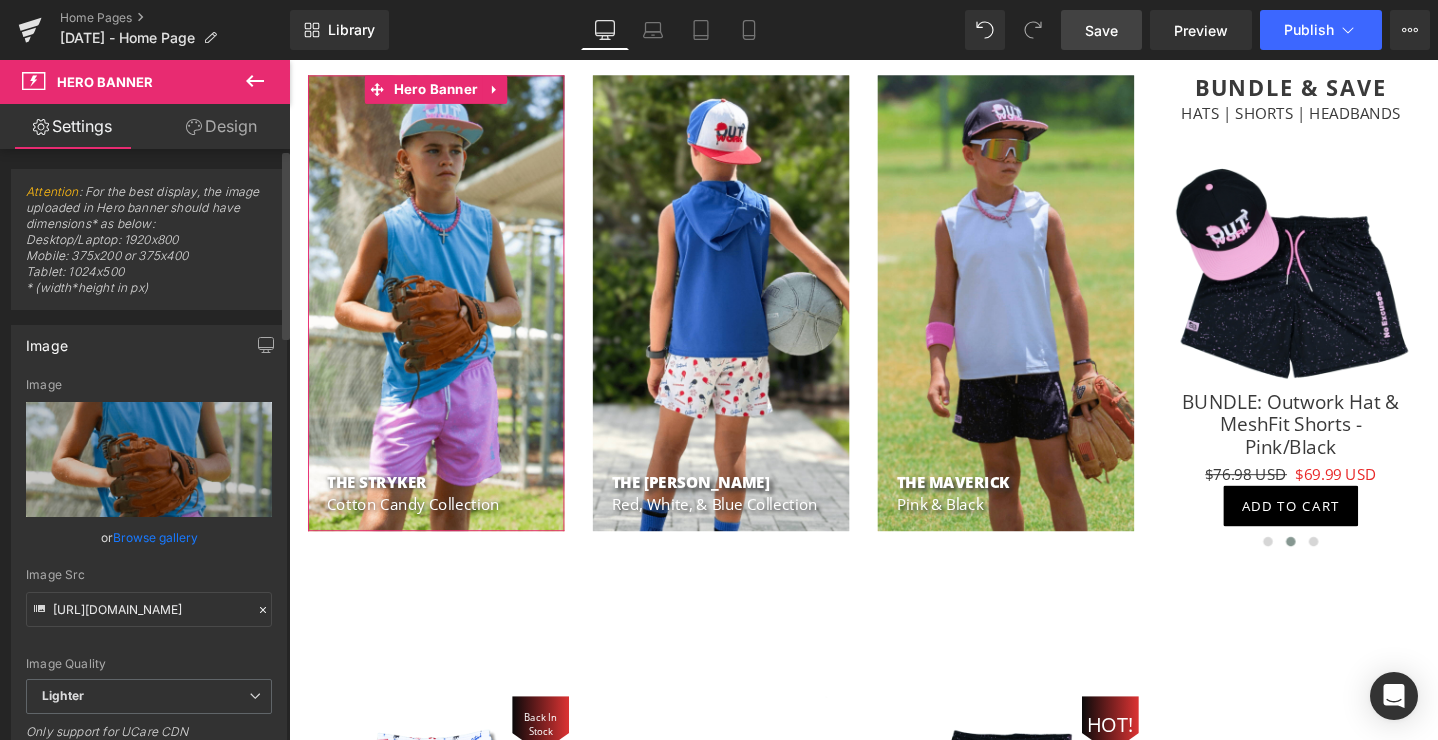 click on "Browse gallery" at bounding box center (155, 537) 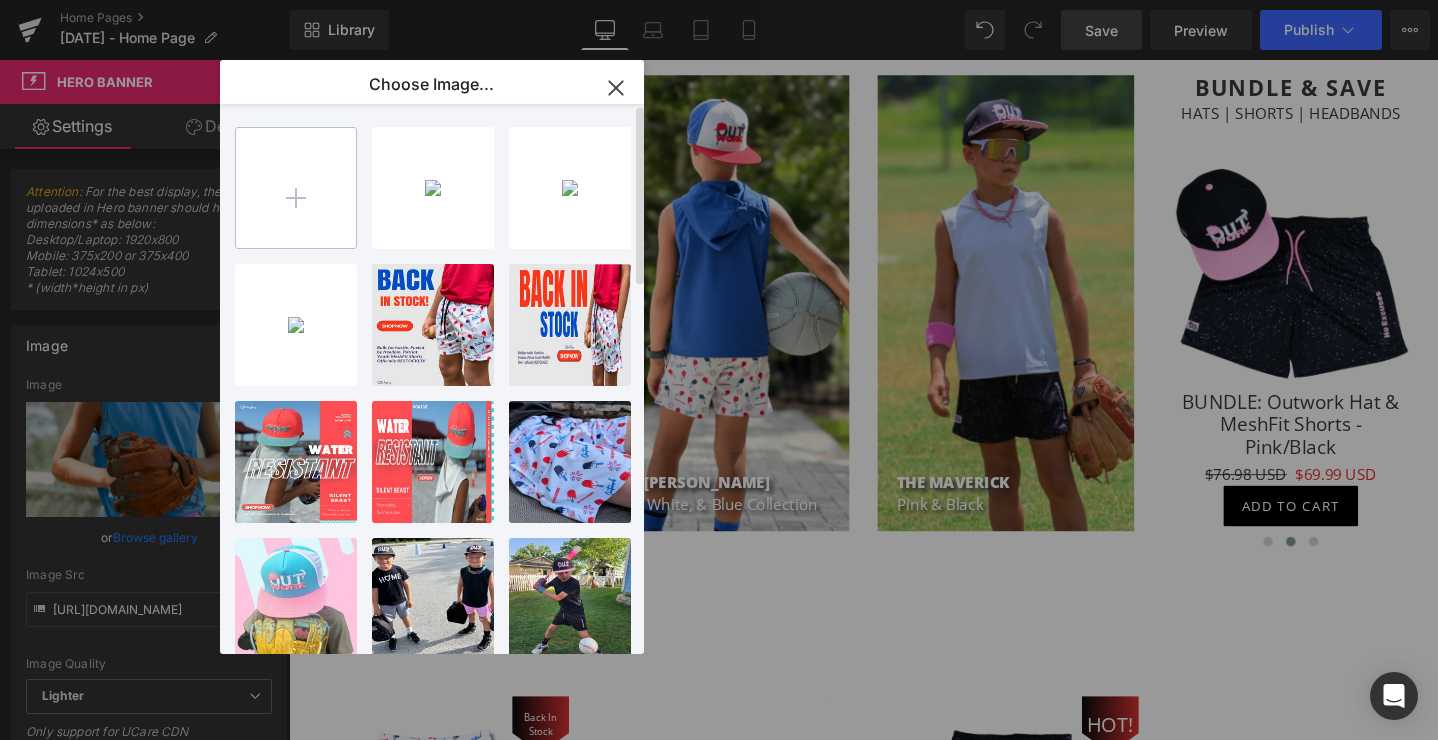 click at bounding box center [296, 188] 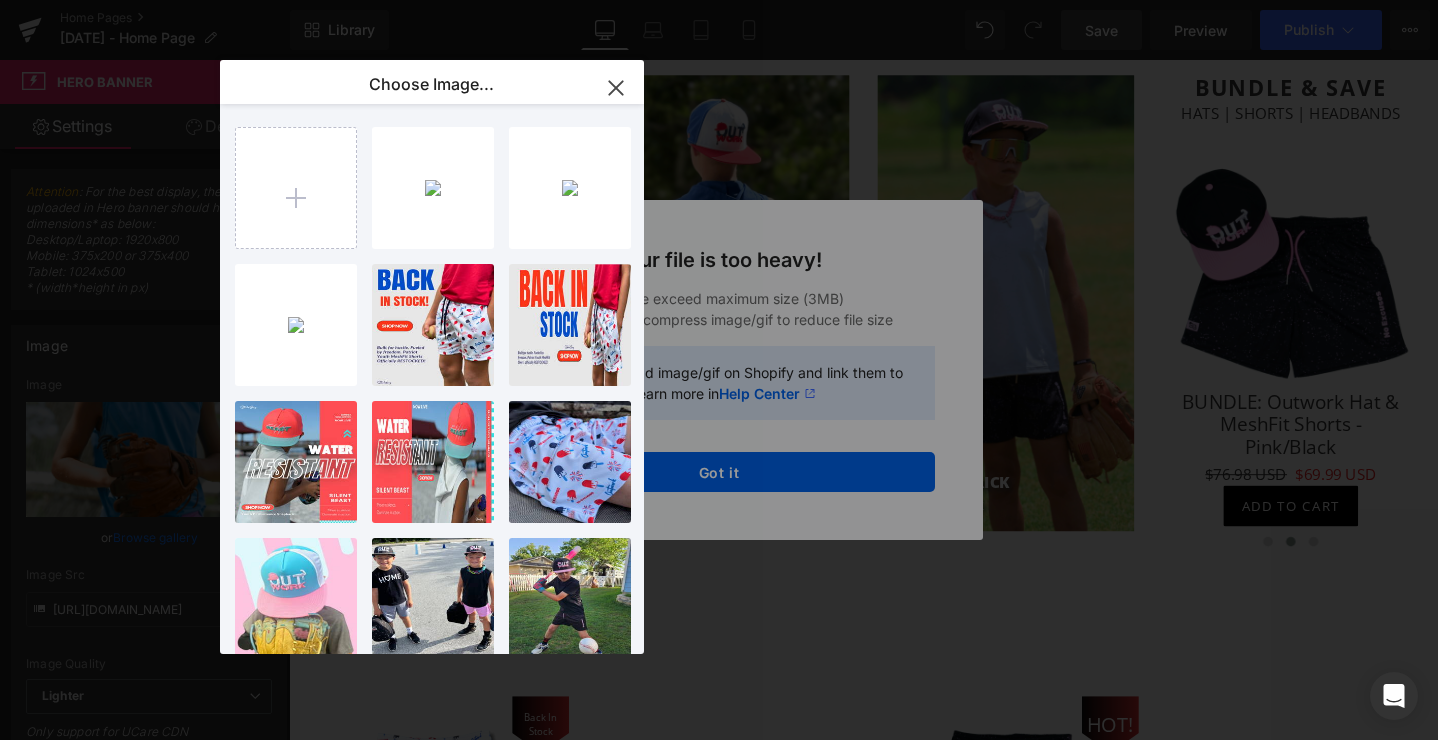 click on "Text Color Highlight Color #333333   Edit or remove link:   Edit   -   Unlink   -   Cancel     Choose Image... Back to Library   Insert     3 copy...copy.png 684.00 KB Delete image? Yes No 2 copy...copy.png 617.87 KB Delete image? Yes No 1 copy...copy.png 659.41 KB Delete image? Yes No Email M...bile.png 1.18 MB Delete image? Yes No FREE HE...hase.png 1.12 MB Delete image? Yes No Email M...py 4.png 1.19 MB Delete image? Yes No FREE HE...py 4.png 1.42 MB Delete image? Yes No 5...5.png 1.85 MB Delete image? Yes No 2...2.png 949.39 KB Delete image? Yes No 6...6.png 2.50 MB Delete image? Yes No 1...1.png 2.39 MB Delete image? Yes No 4...4.png 995.15 KB Delete image? Yes No 3...3.png 1.50 MB Delete image? Yes No FREE HE...py 2.png 1.42 MB Delete image? Yes No Email M...py 3.png 1.20 MB Delete image? Yes No FREE HE...copy.png 1.14 MB Delete image? Yes No Website...py 3.png 1.39 MB Delete image? Yes No Website...py 2.png 902.71 KB Delete image? Yes No Website...copy.png 1.00 MB Delete image? Yes No 1.14 MB Yes No No" at bounding box center (719, 0) 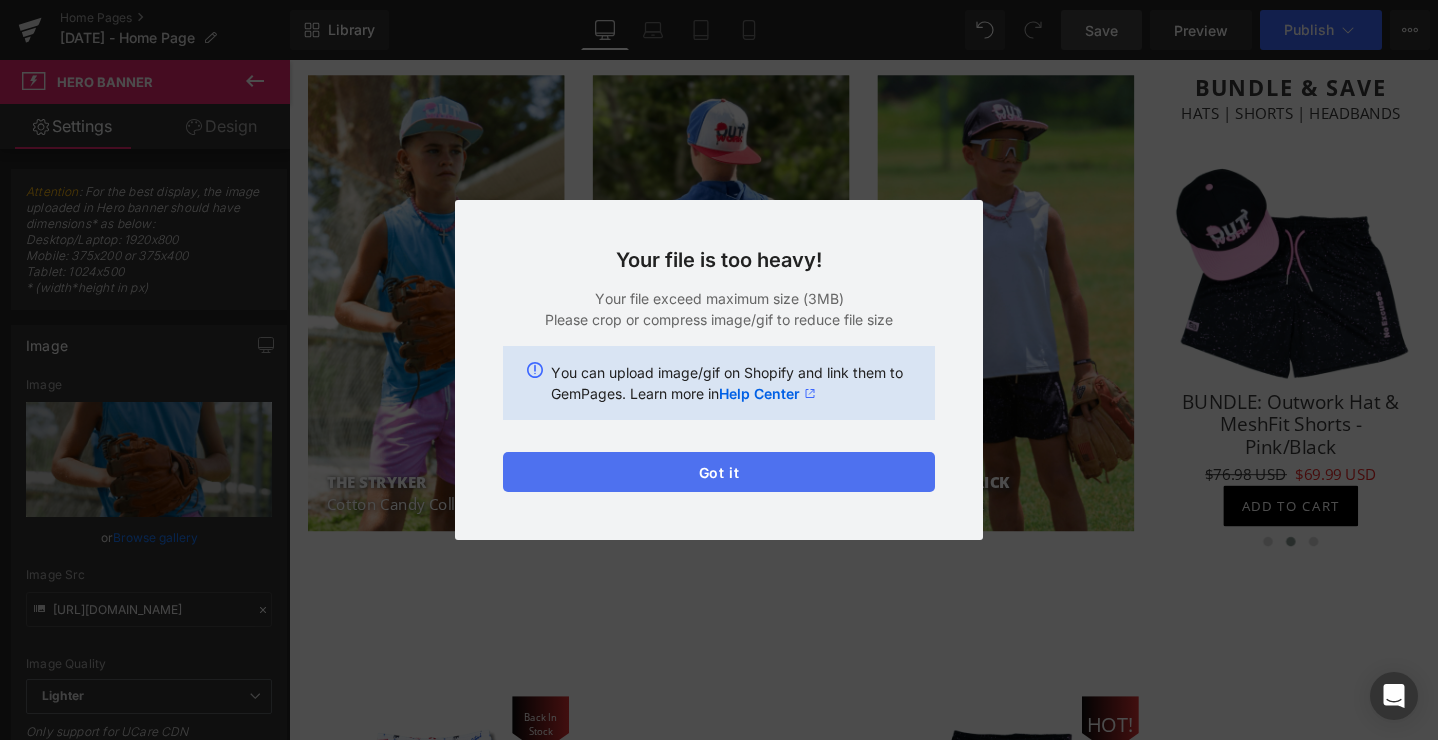 click on "Got it" at bounding box center [719, 472] 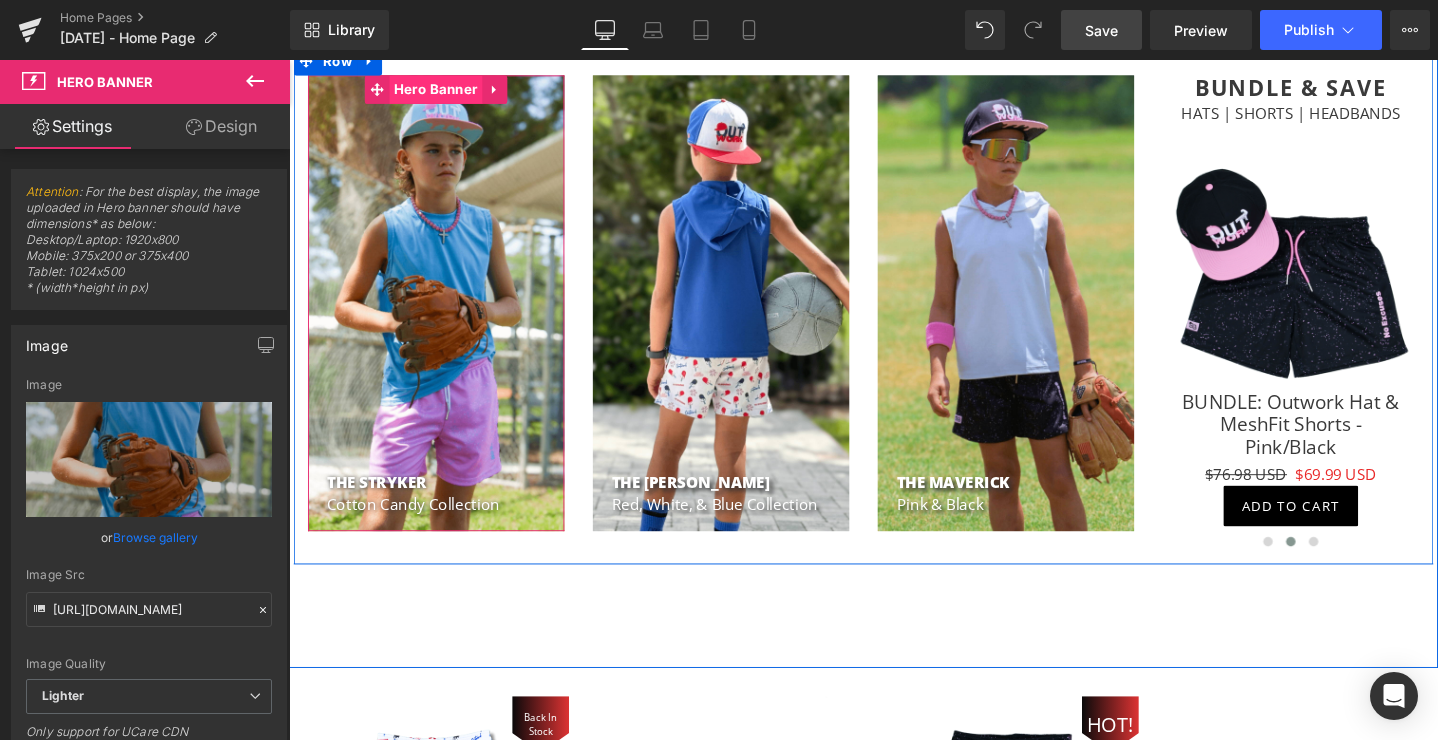 click on "Hero Banner" at bounding box center (444, 91) 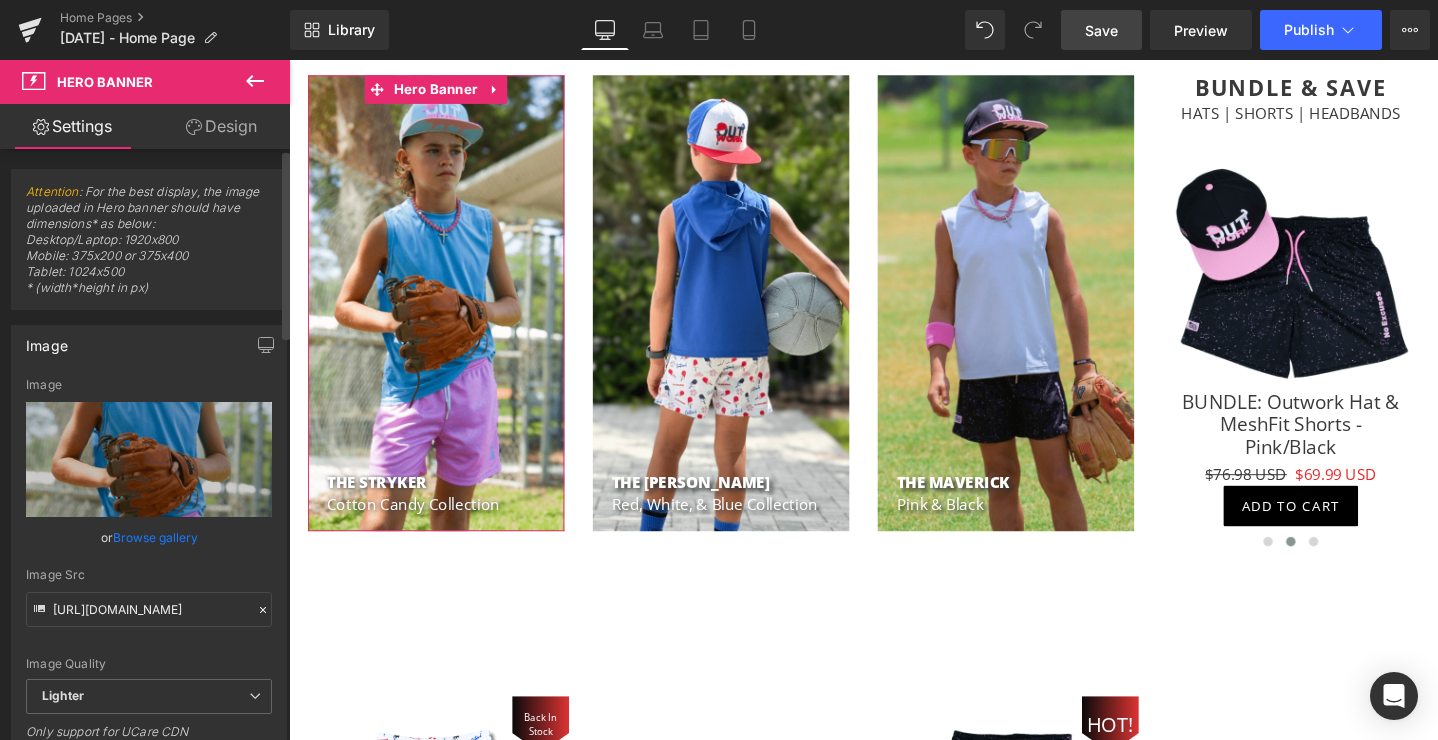 click on "Browse gallery" at bounding box center [155, 537] 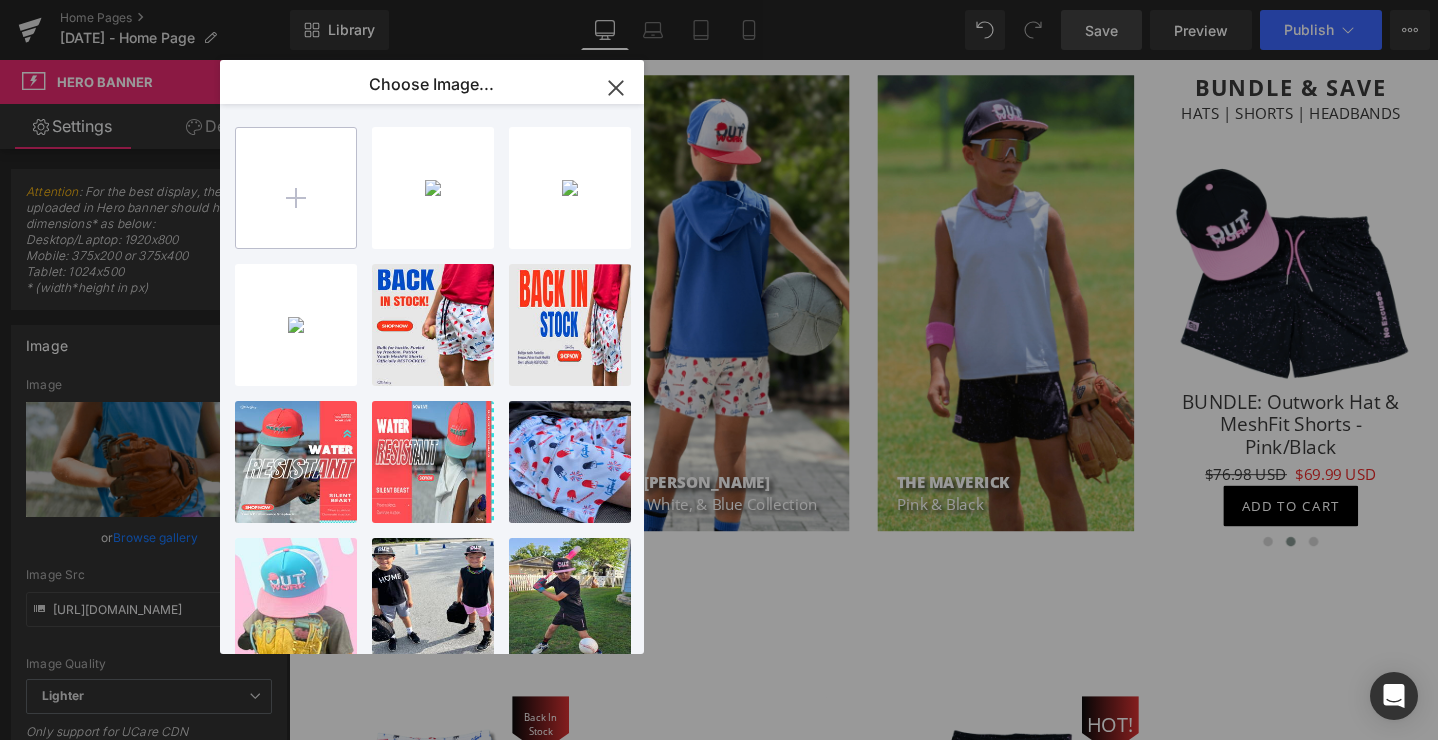 click at bounding box center [296, 188] 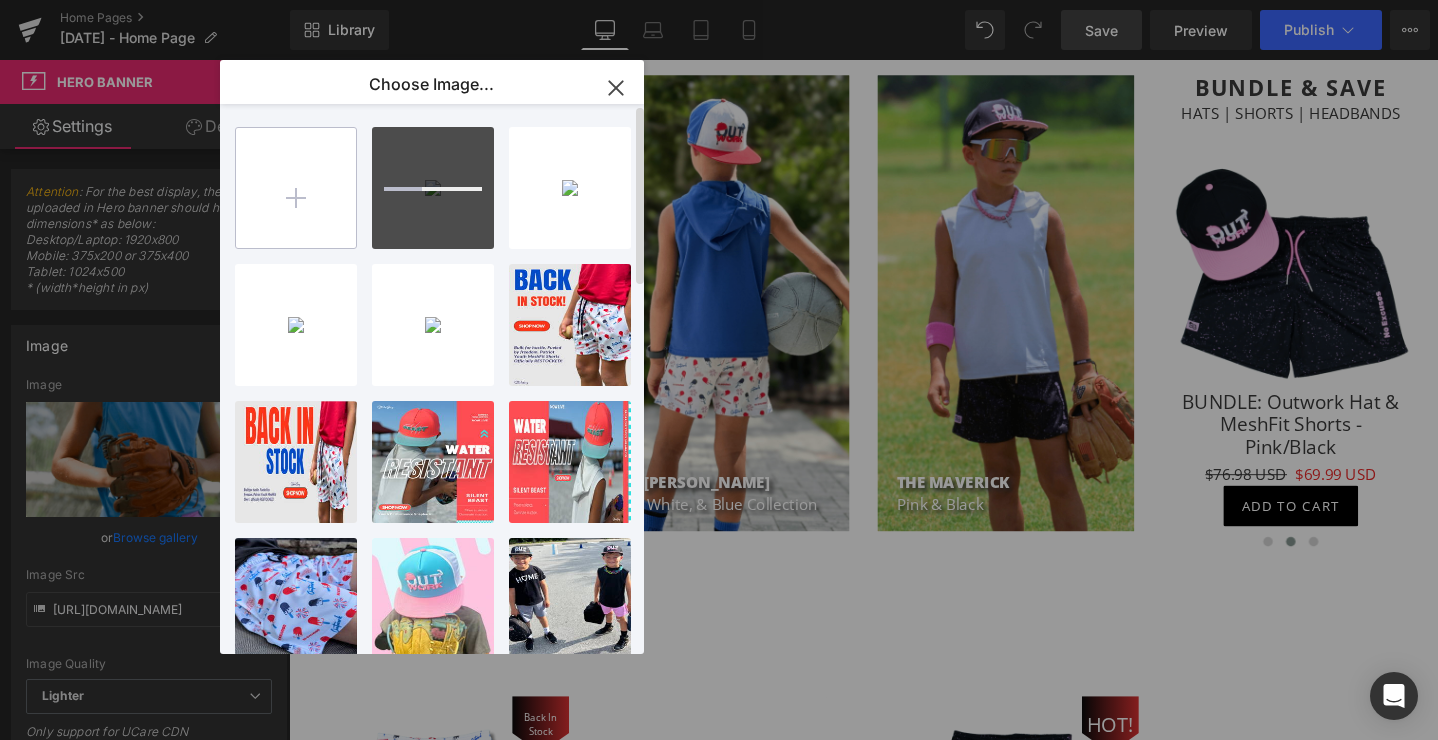 click at bounding box center (296, 188) 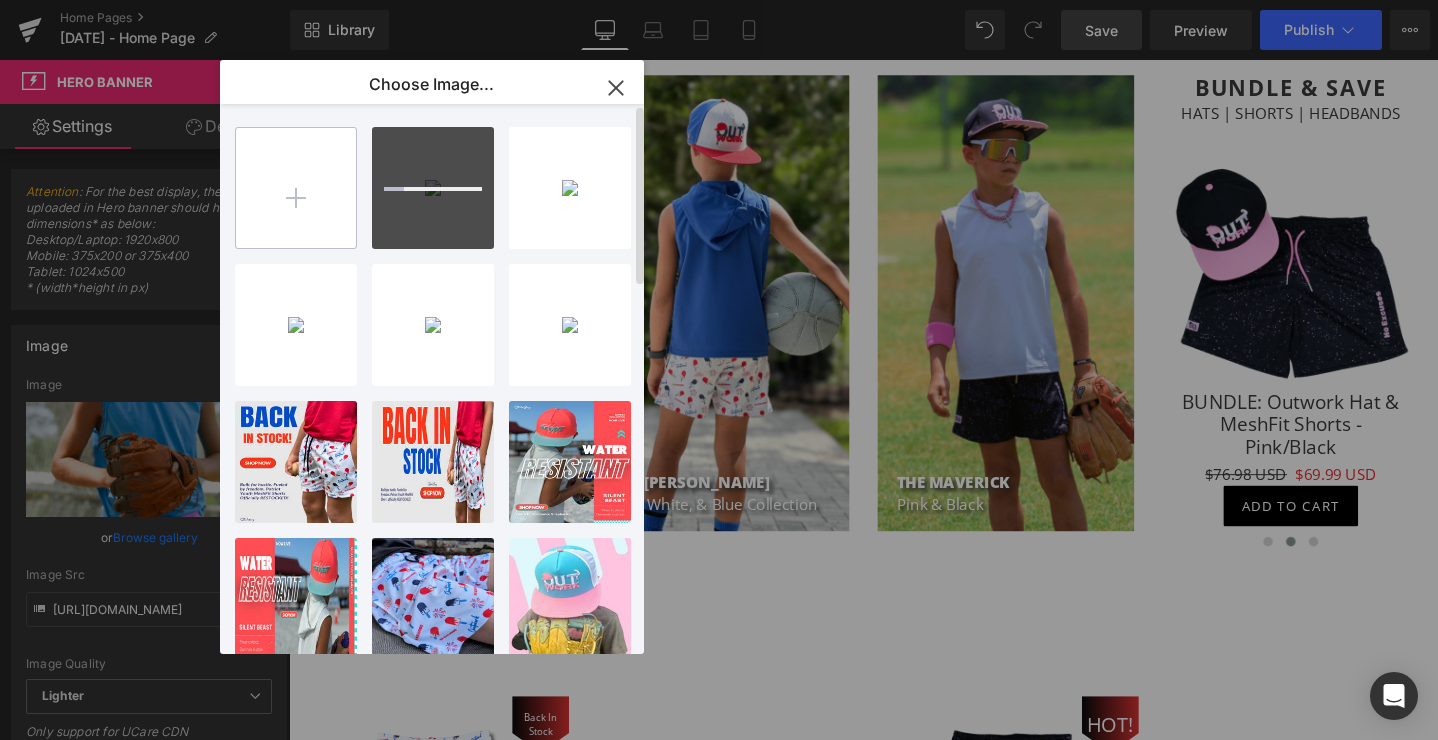 click at bounding box center (296, 188) 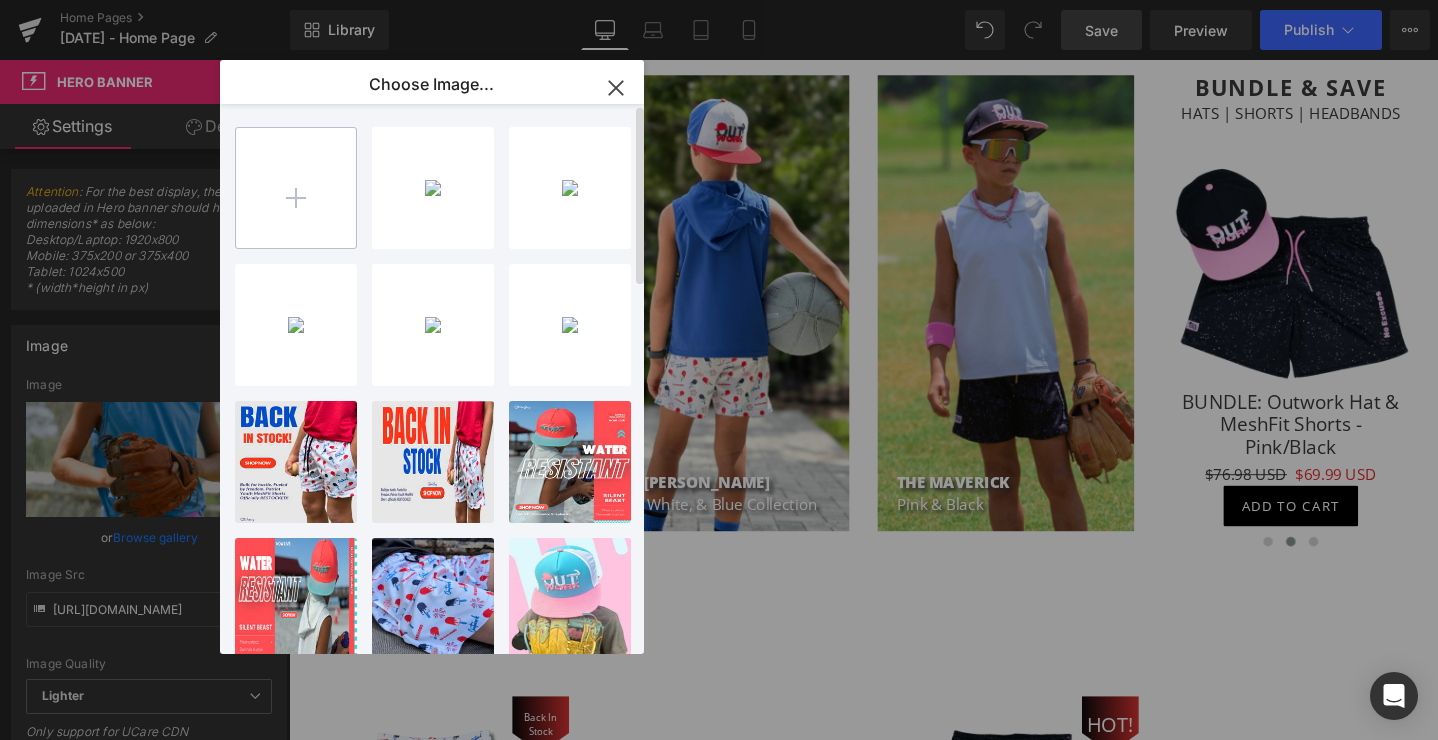 type on "C:\fakepath\3 copy.png" 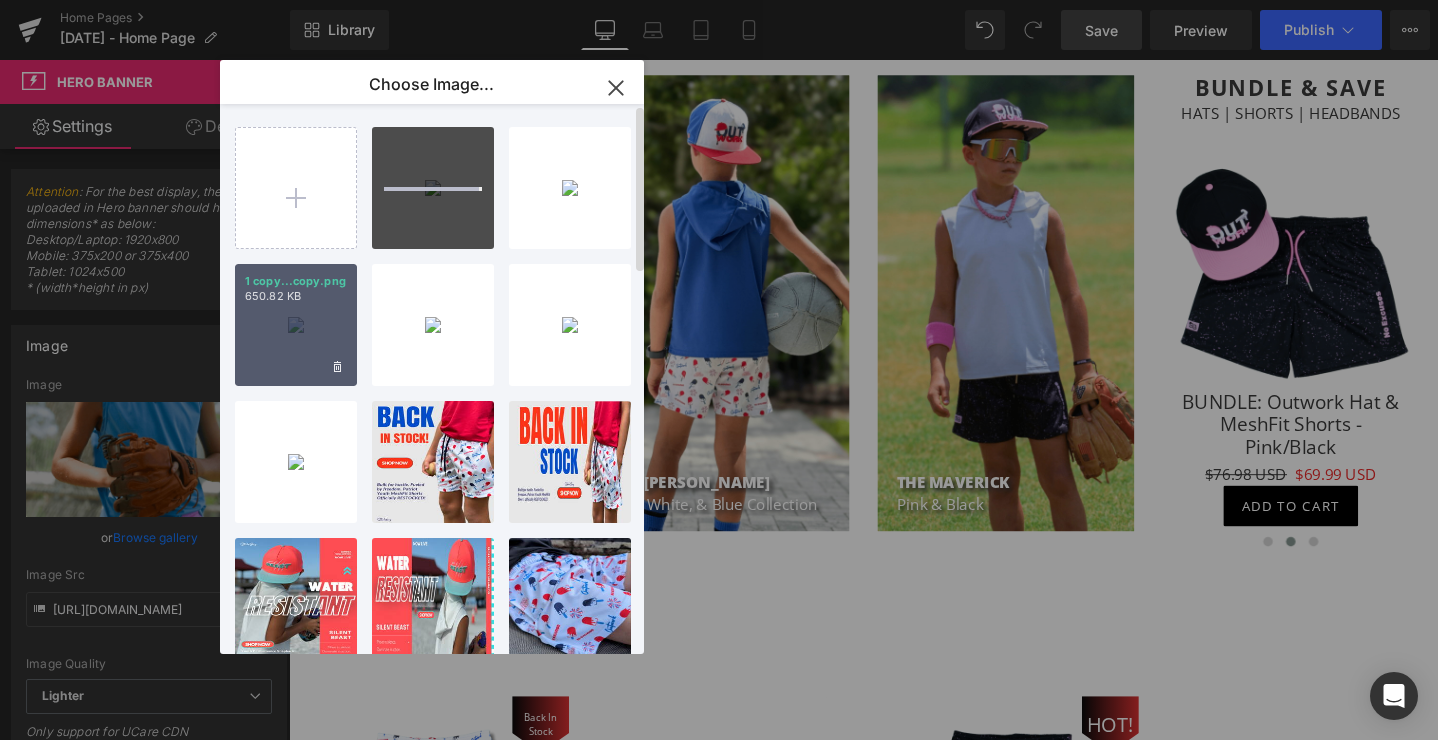 click on "1 copy...copy.png 650.82 KB" at bounding box center (296, 325) 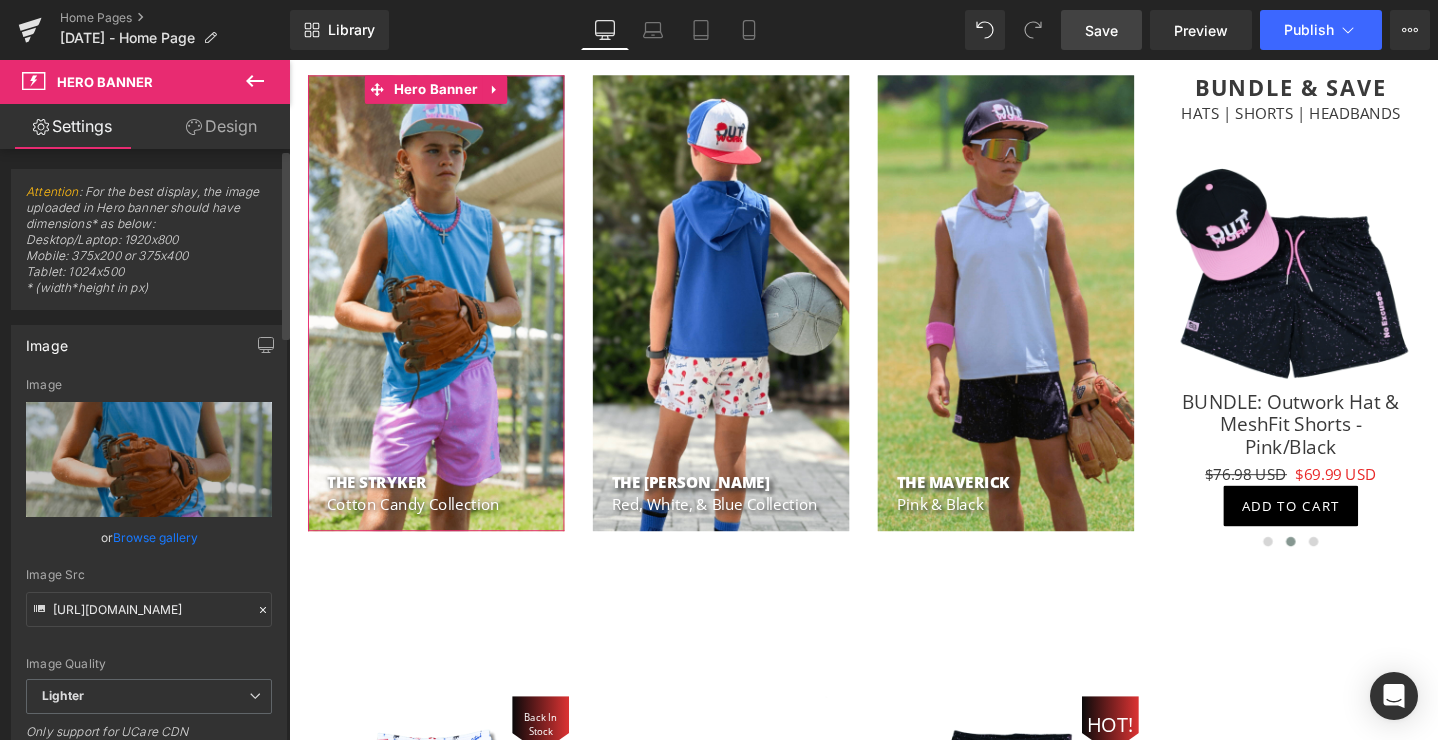 click on "Browse gallery" at bounding box center [155, 537] 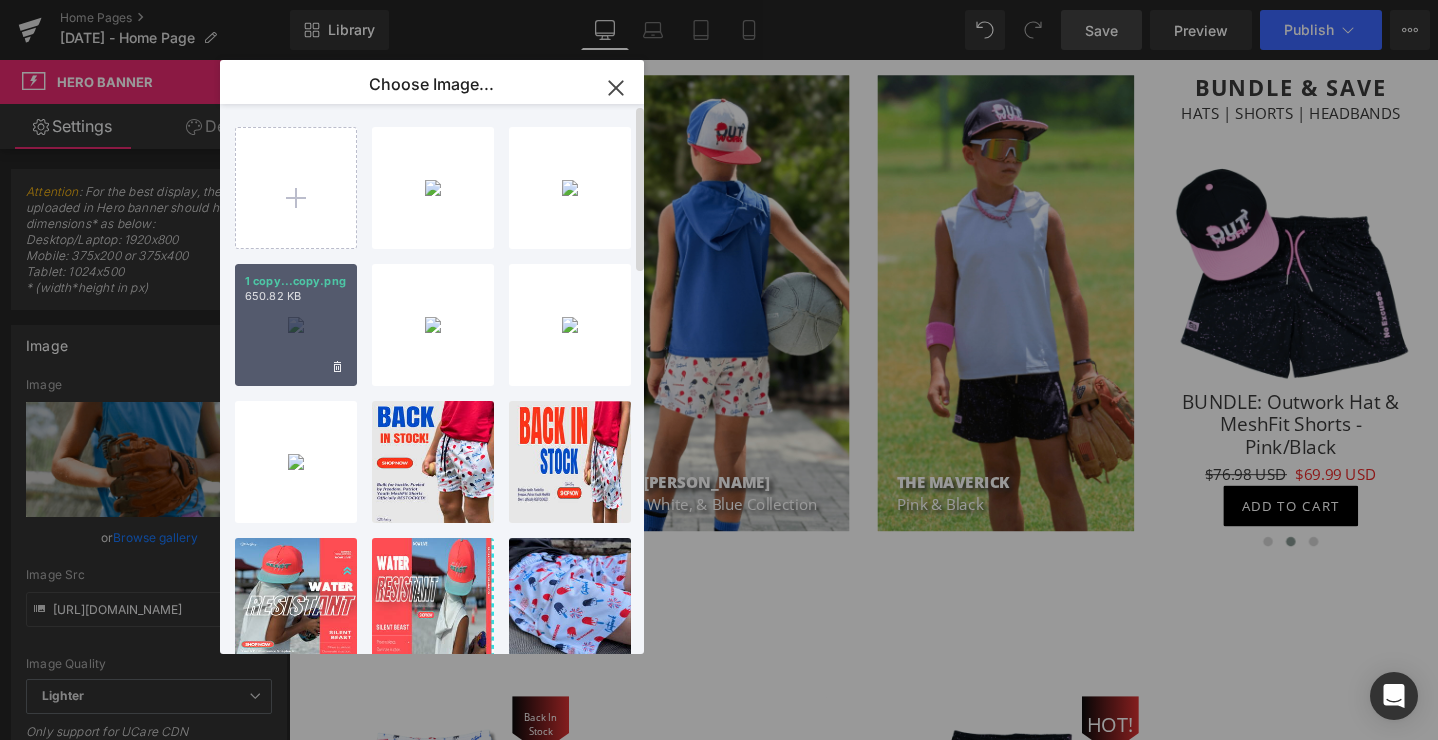 click on "1 copy...copy.png 650.82 KB" at bounding box center (296, 325) 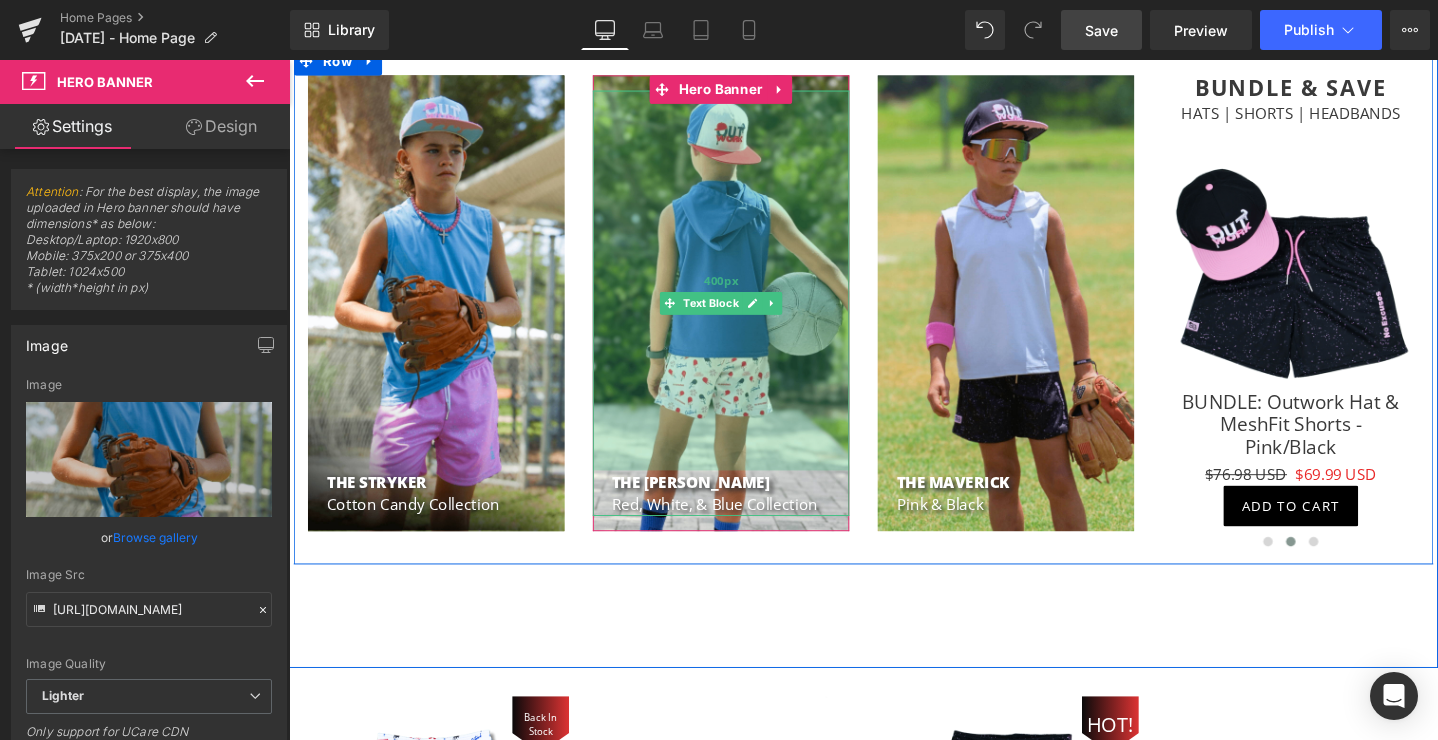 click on "400px" at bounding box center (744, 292) 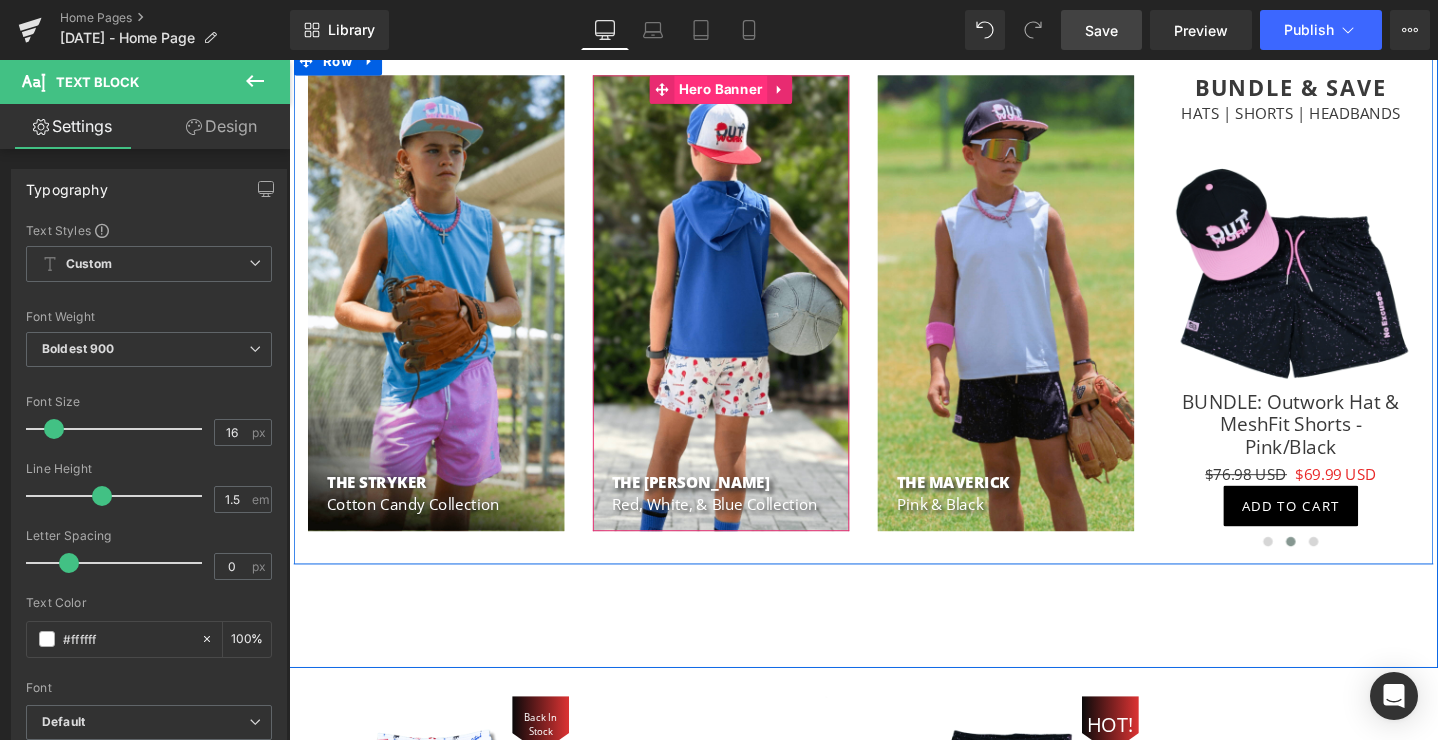 click on "Hero Banner" at bounding box center (744, 91) 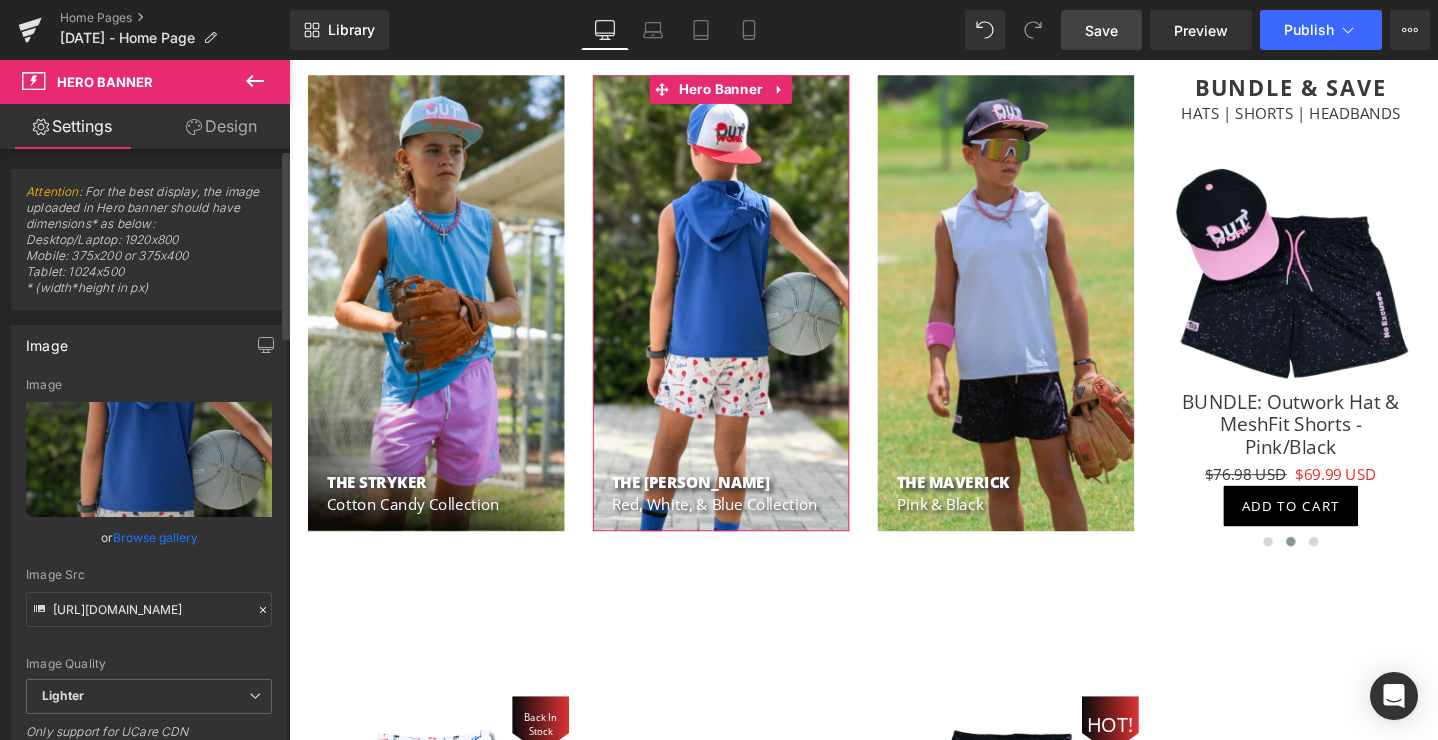 click on "Browse gallery" at bounding box center [155, 537] 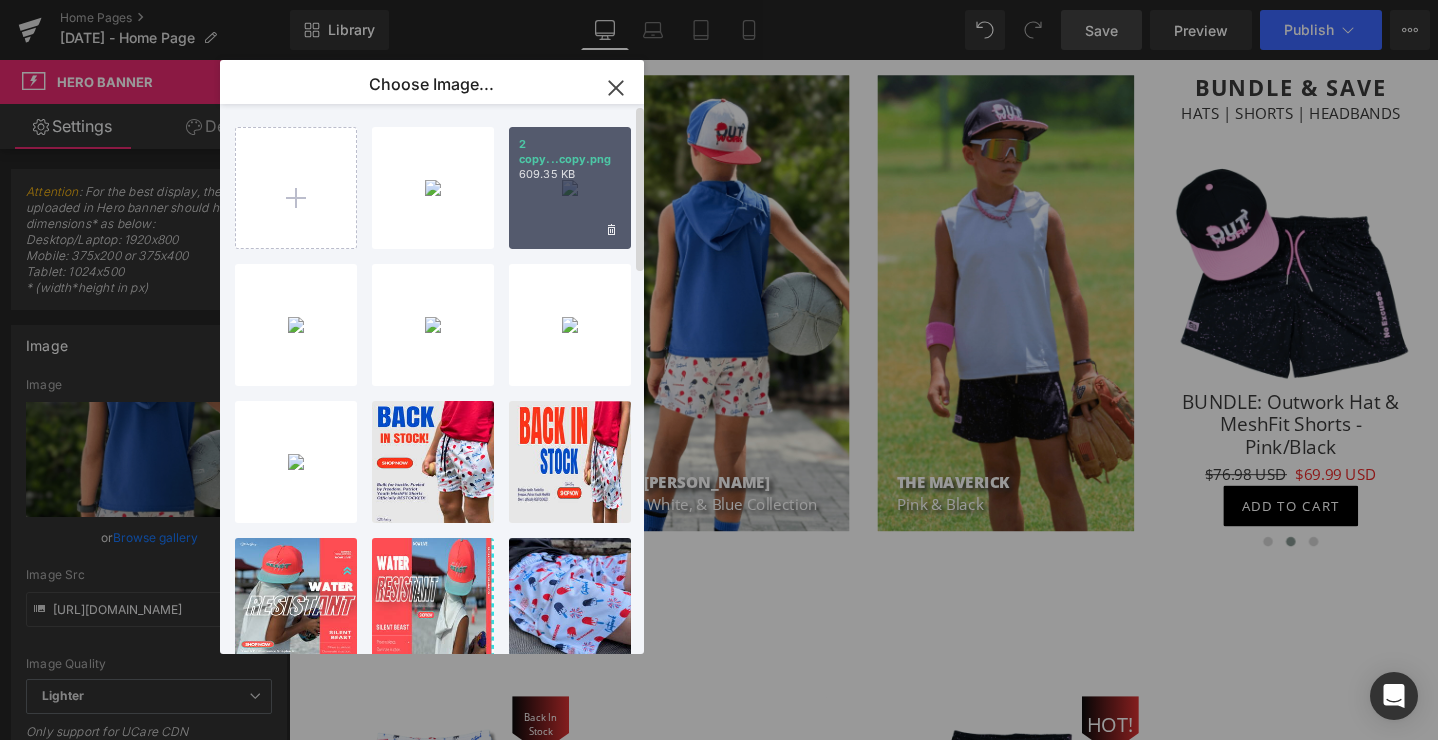click on "2 copy...copy.png 609.35 KB" at bounding box center (570, 188) 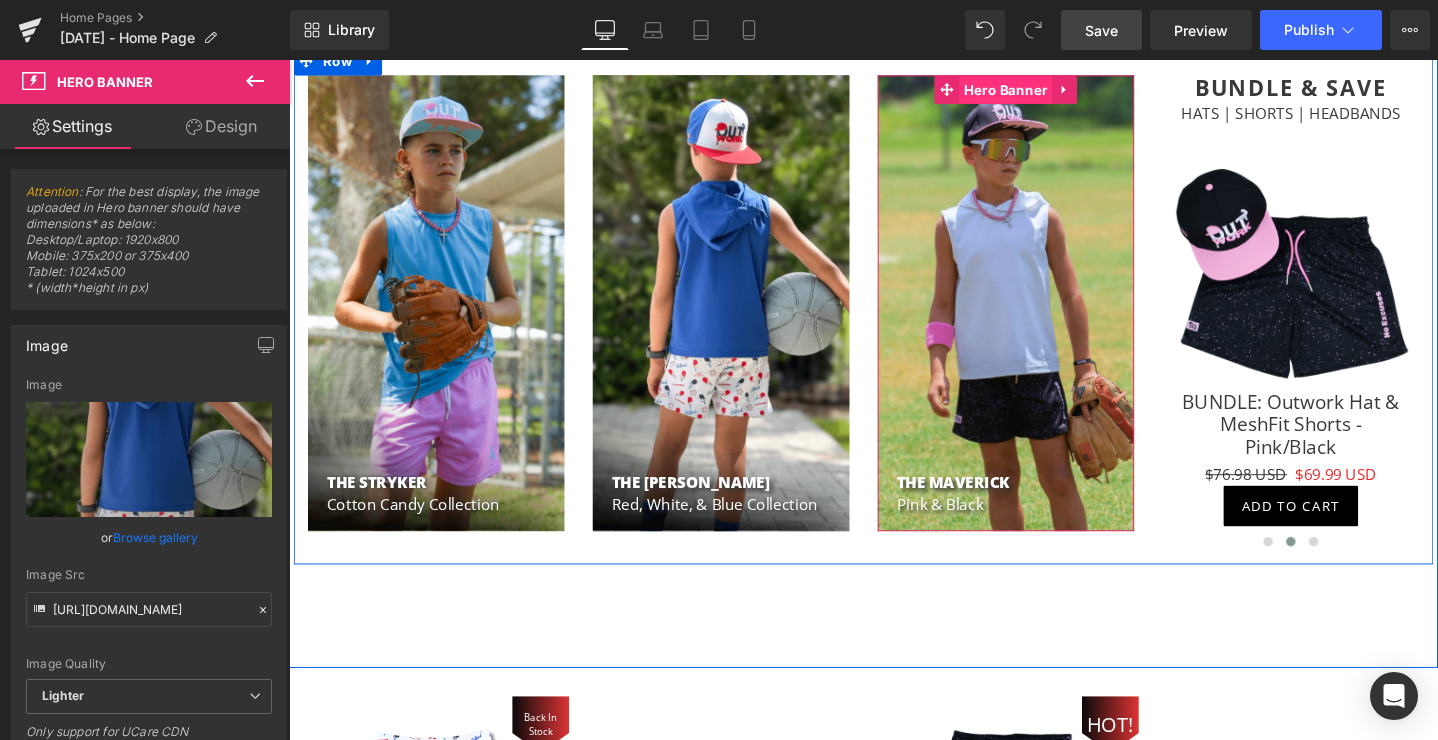 click on "Hero Banner" at bounding box center [1044, 92] 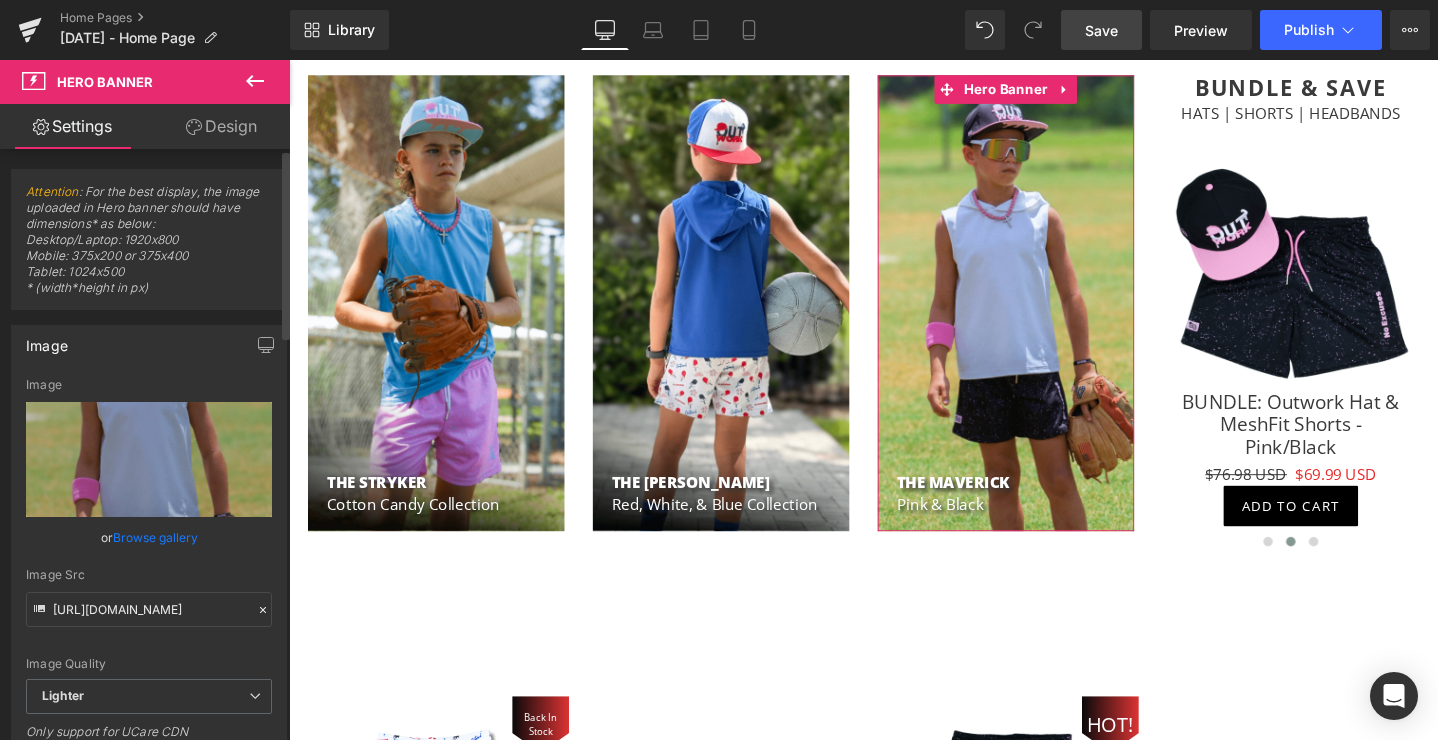 click on "Browse gallery" at bounding box center (155, 537) 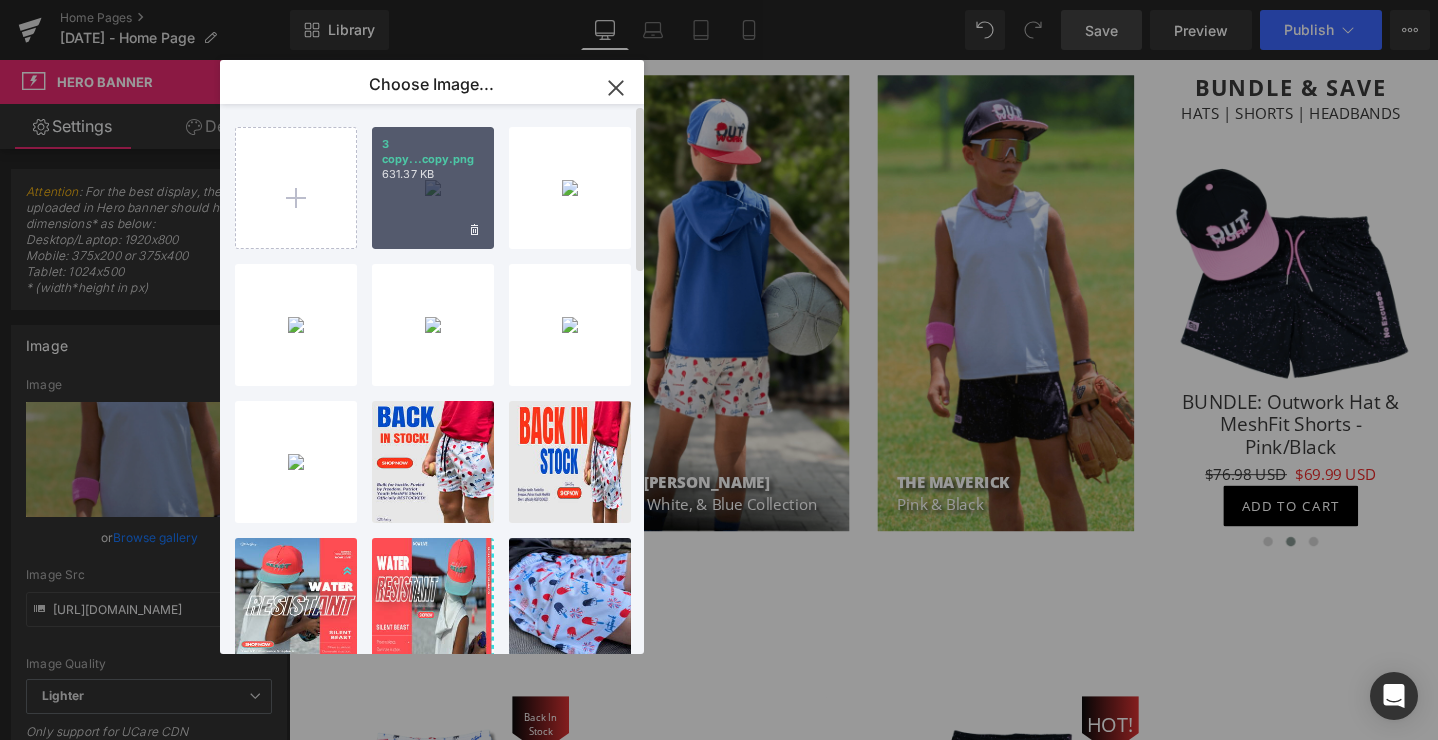 click on "3 copy...copy.png 631.37 KB" at bounding box center (433, 188) 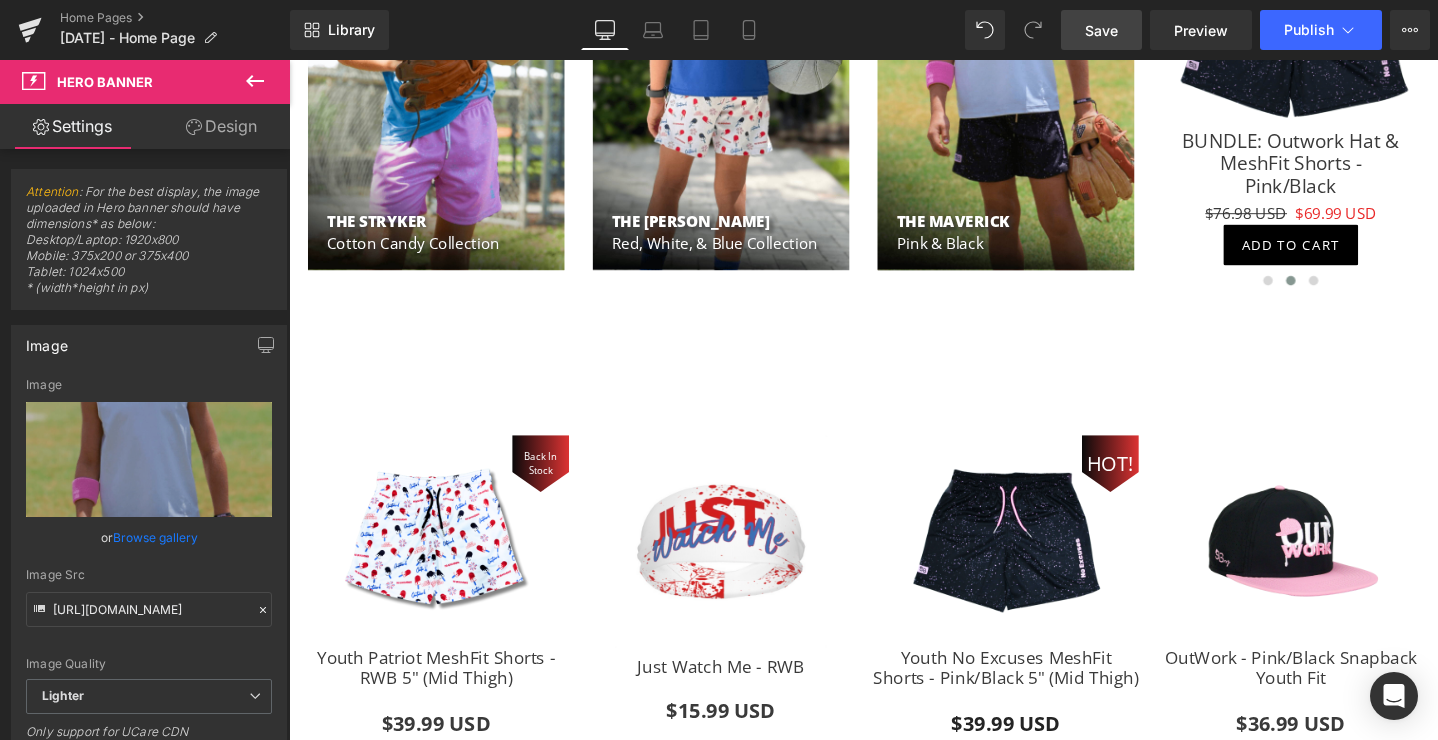 scroll, scrollTop: 1178, scrollLeft: 0, axis: vertical 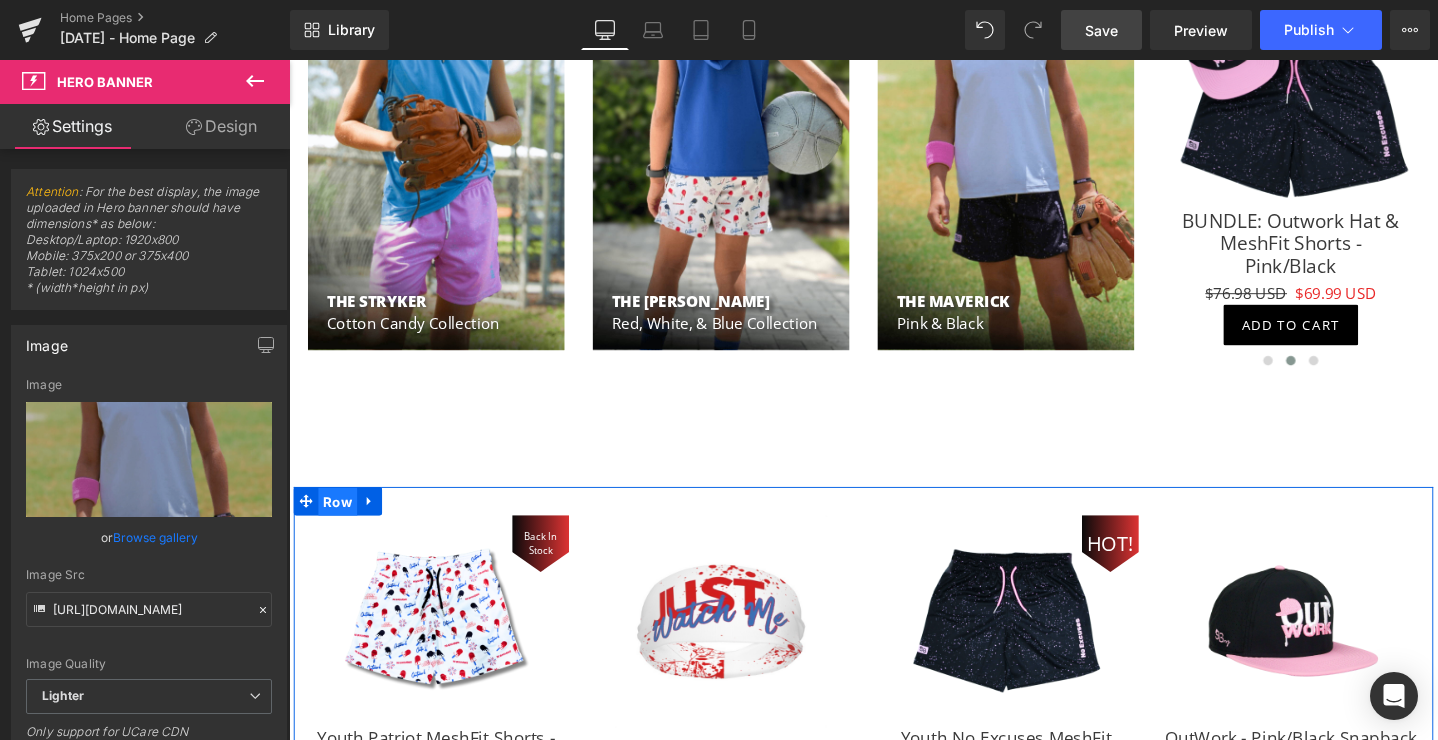 click on "Row" at bounding box center [340, 526] 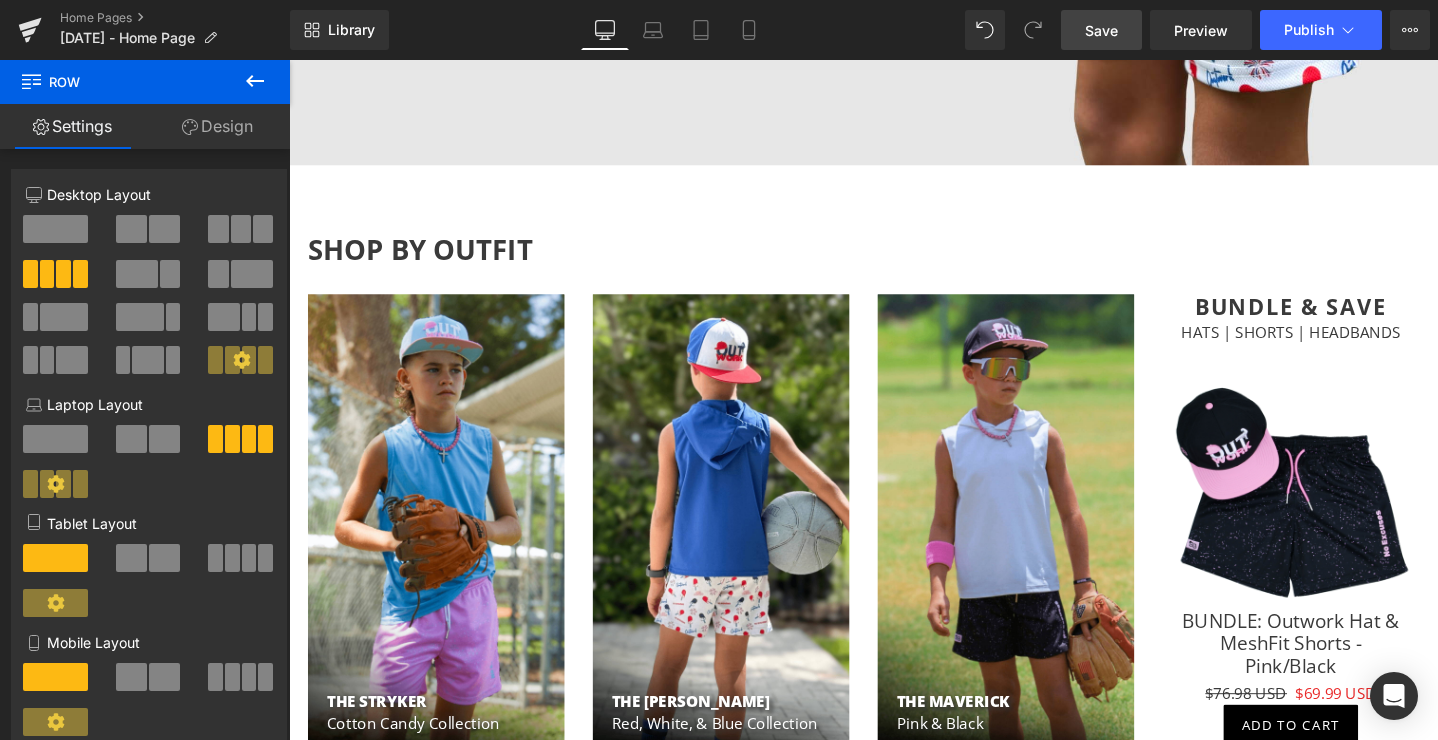 scroll, scrollTop: 574, scrollLeft: 0, axis: vertical 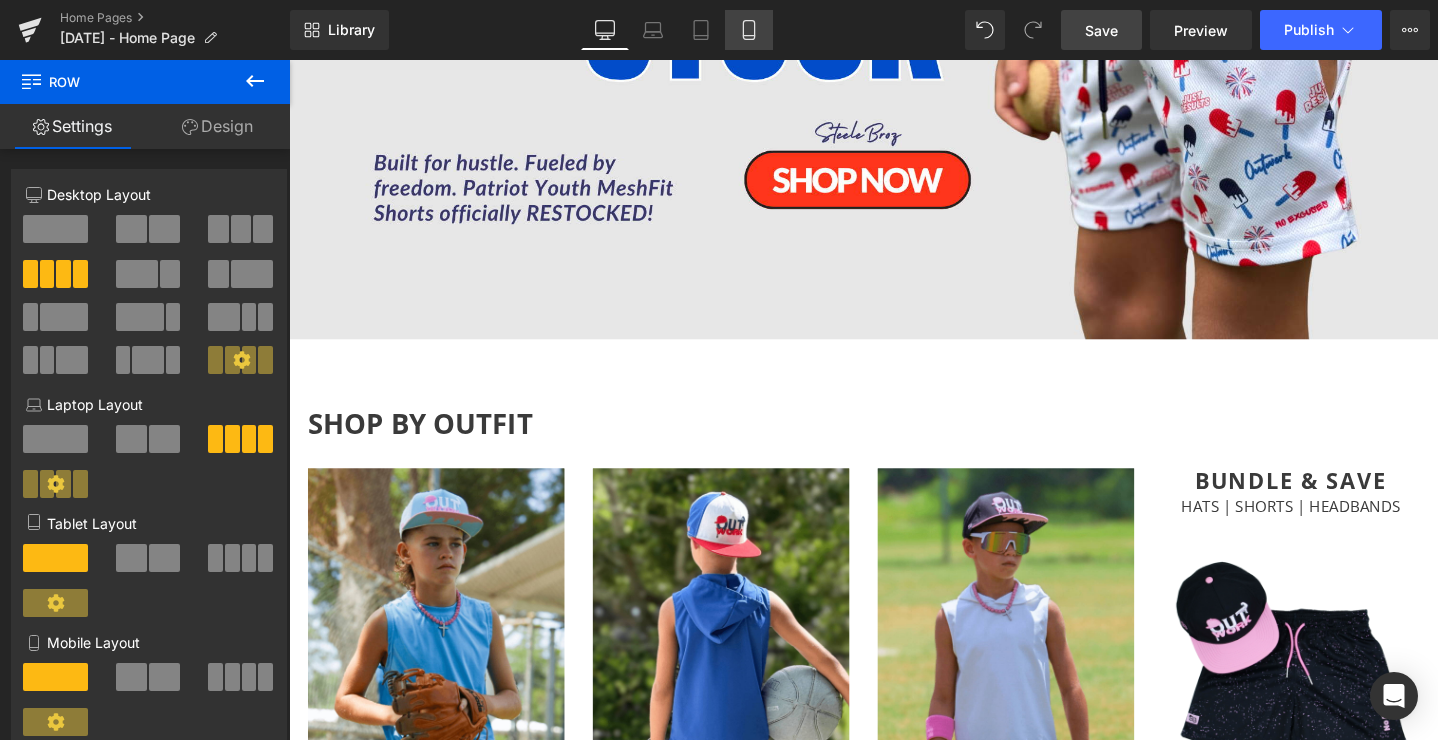 click 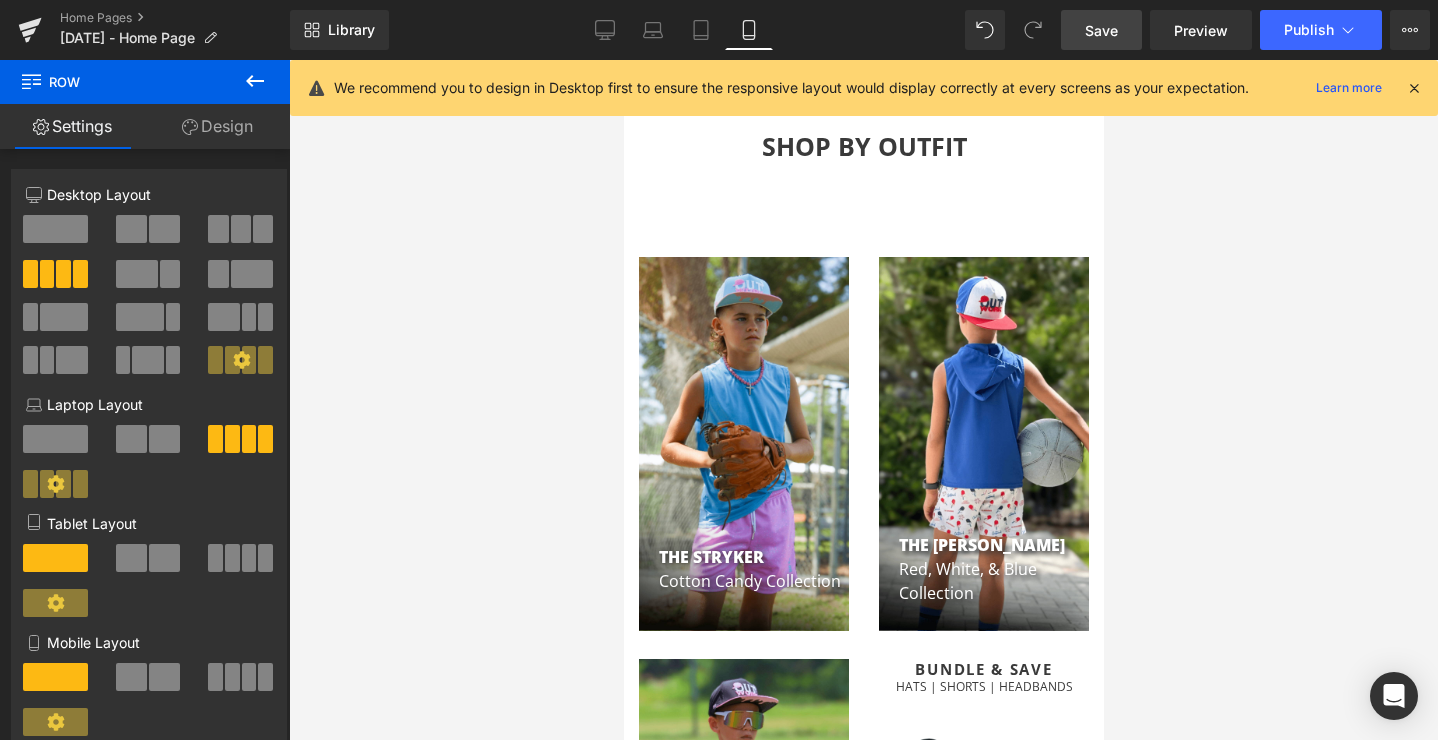 scroll, scrollTop: 756, scrollLeft: 0, axis: vertical 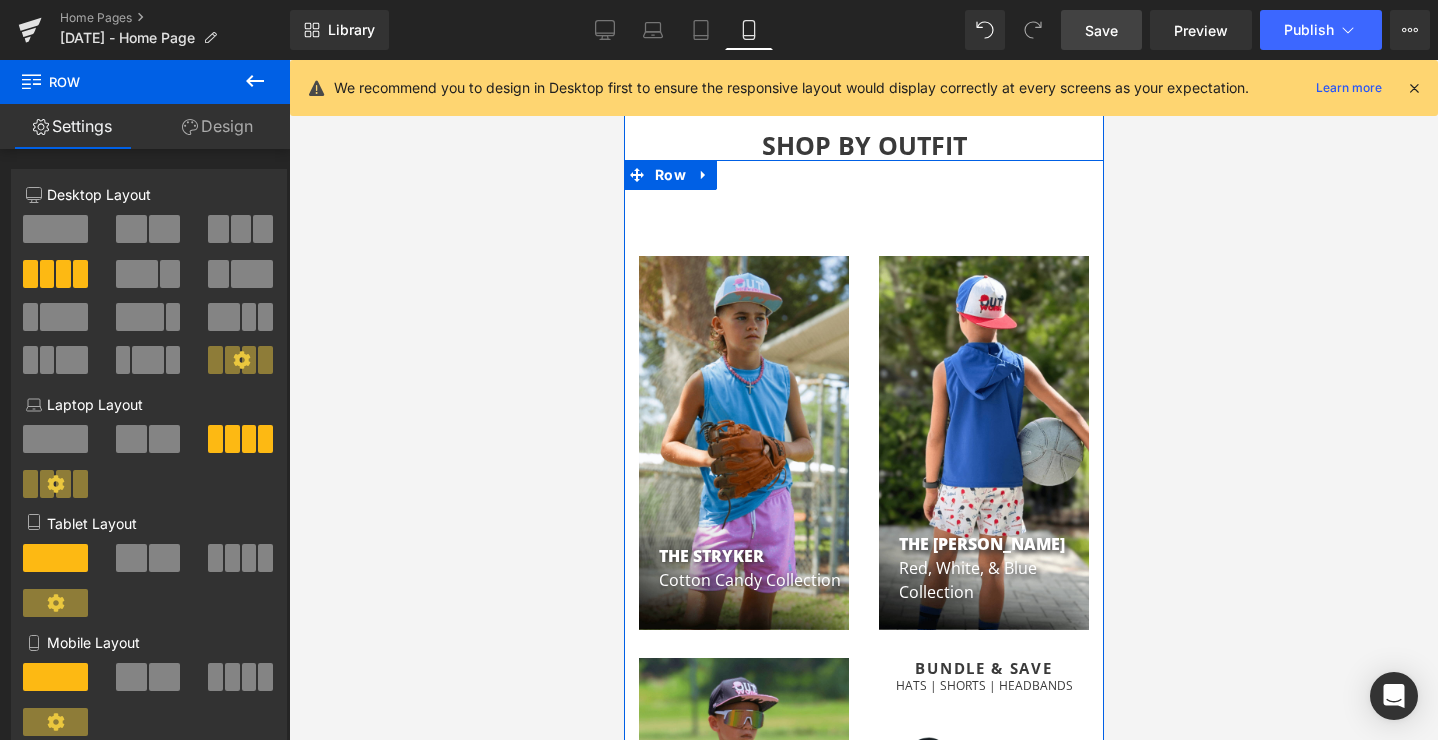 click on "THE STRYKER Cotton Candy Collection
Text Block
Hero Banner
THE [PERSON_NAME]  Red, White, & Blue Collection Text Block
Hero Banner
THE MAVERICK Pink & Black Text Block
Hero Banner         Bundle & Save Heading         HATS | SHORTS | HEADBANDS Text Block" at bounding box center (863, 708) 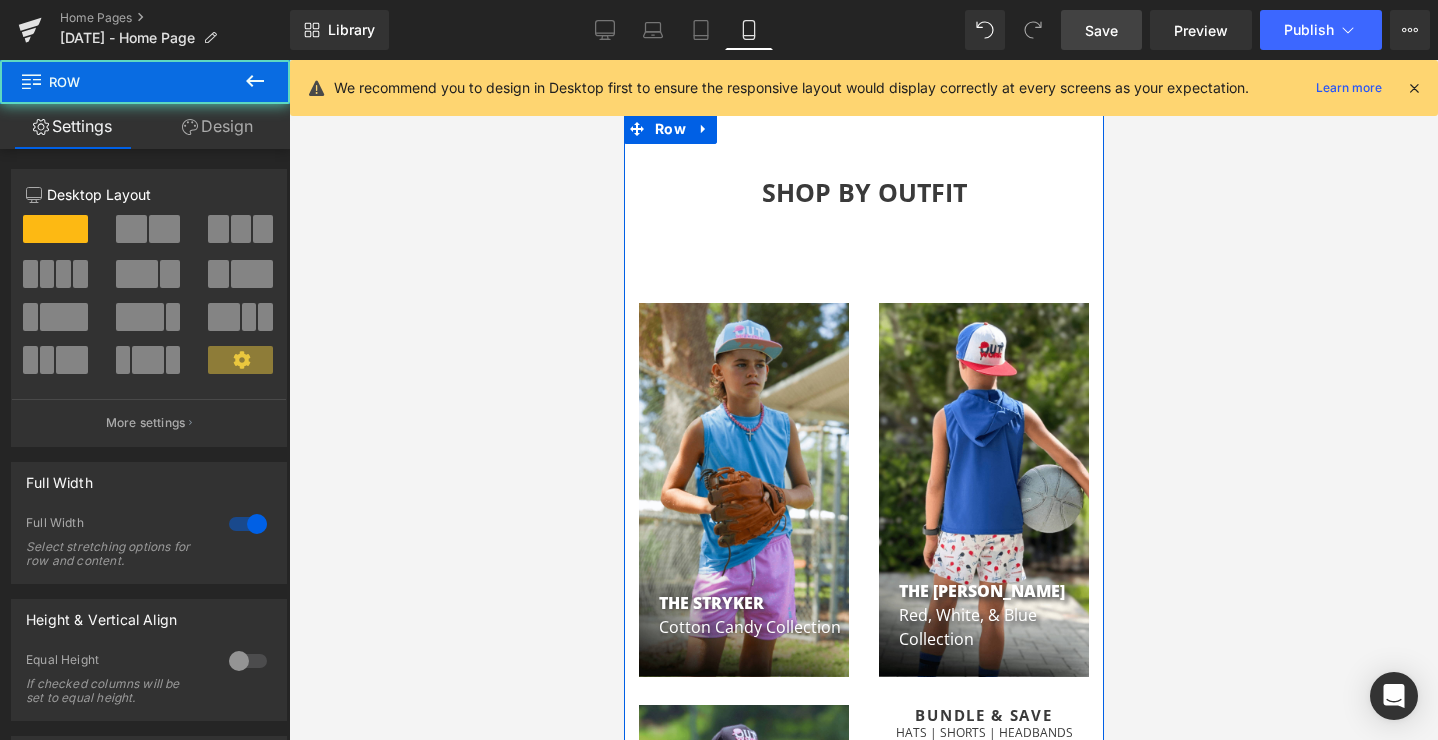 scroll, scrollTop: 627, scrollLeft: 0, axis: vertical 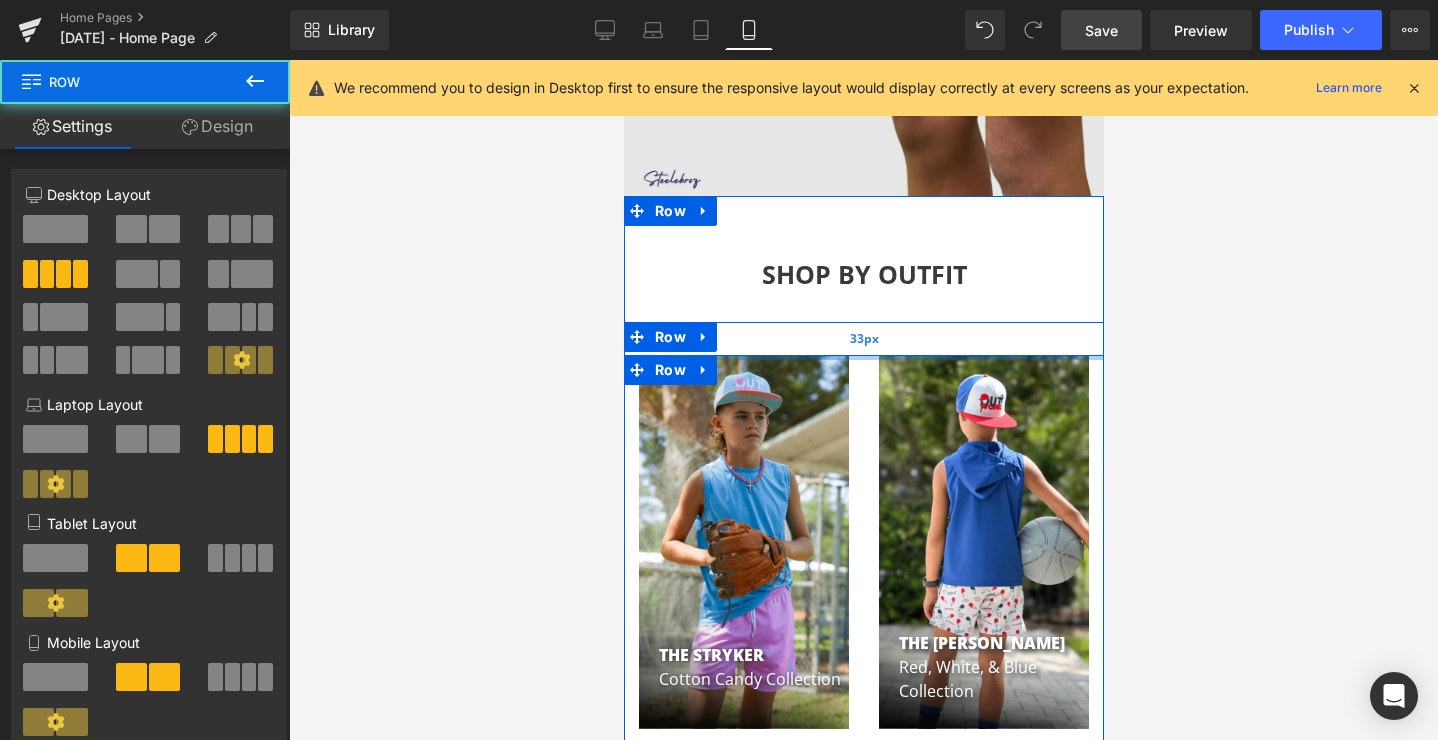 drag, startPoint x: 838, startPoint y: 367, endPoint x: 839, endPoint y: 324, distance: 43.011627 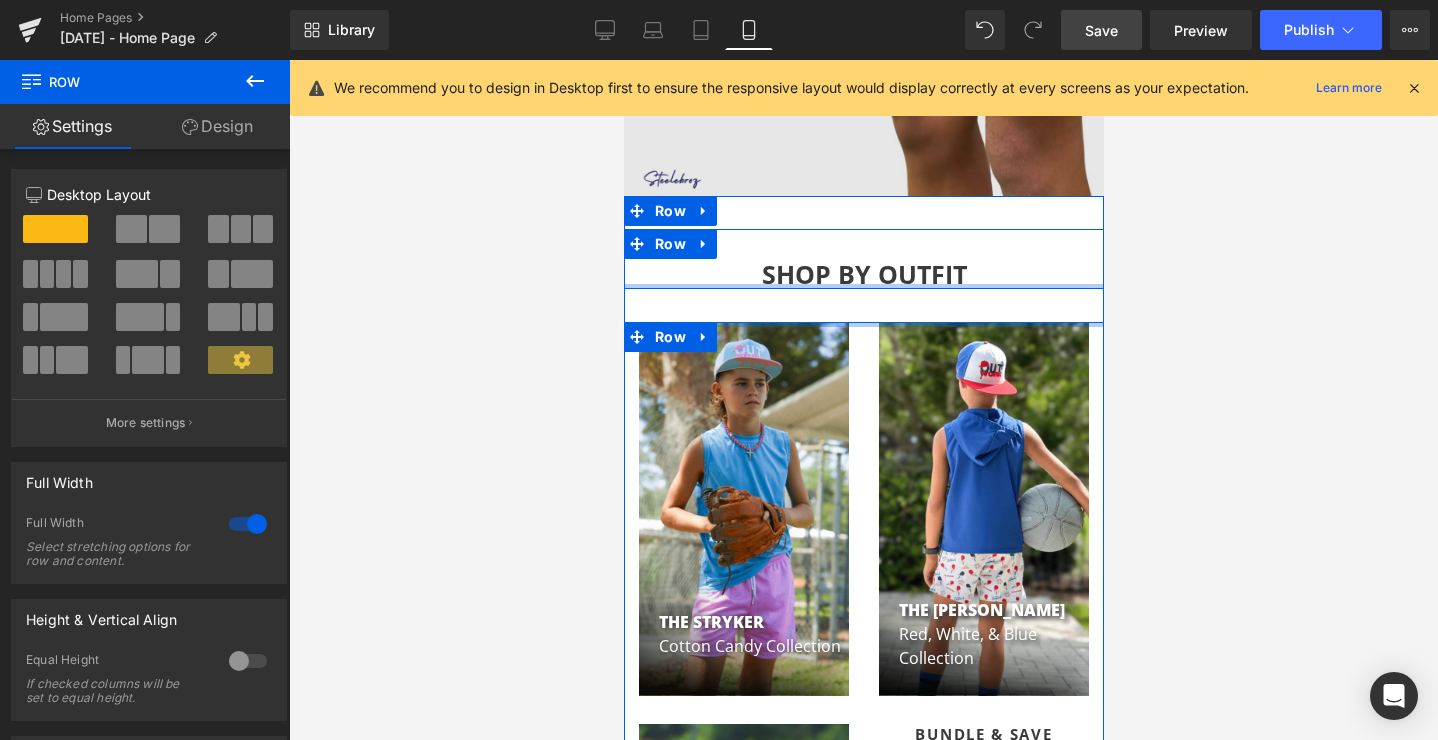 drag, startPoint x: 832, startPoint y: 329, endPoint x: 833, endPoint y: 289, distance: 40.012497 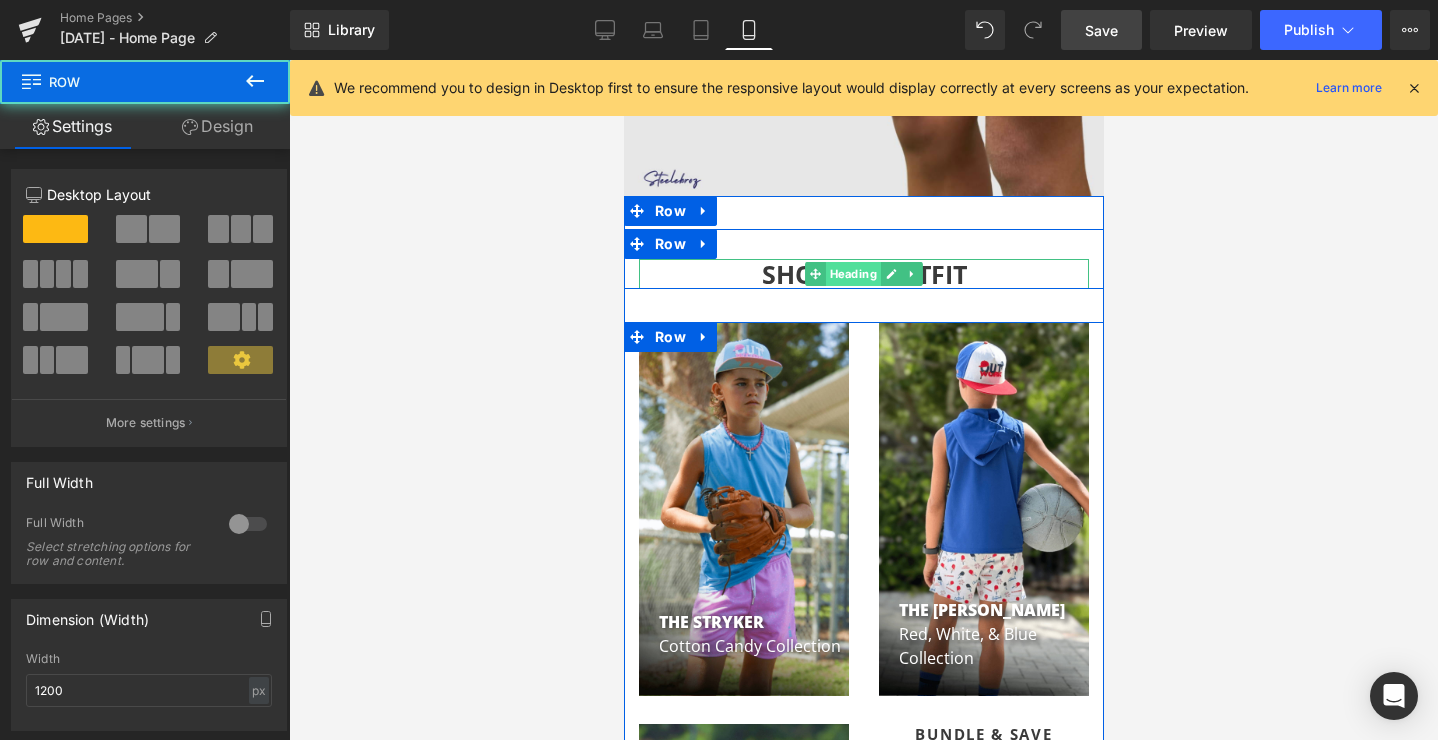 drag, startPoint x: 837, startPoint y: 290, endPoint x: 838, endPoint y: 263, distance: 27.018513 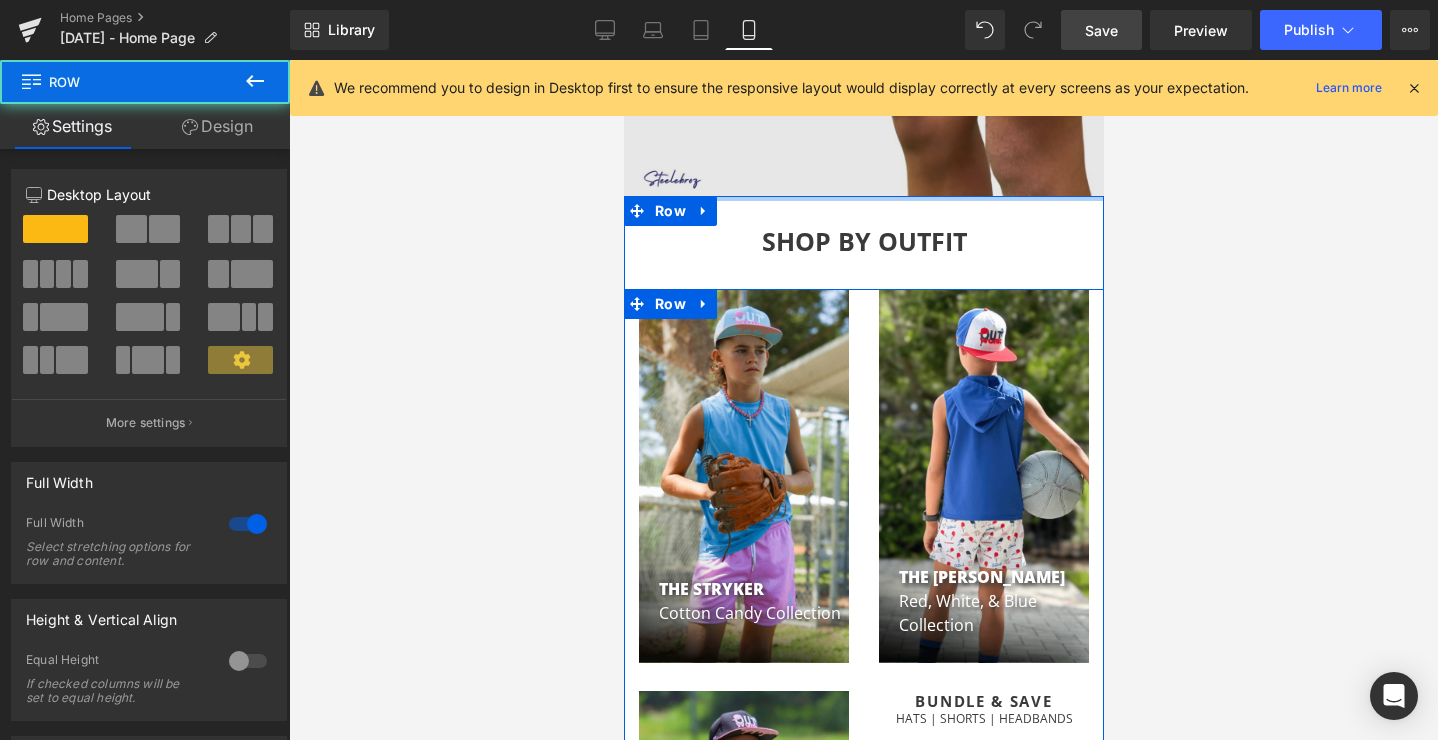drag, startPoint x: 836, startPoint y: 220, endPoint x: 838, endPoint y: 178, distance: 42.047592 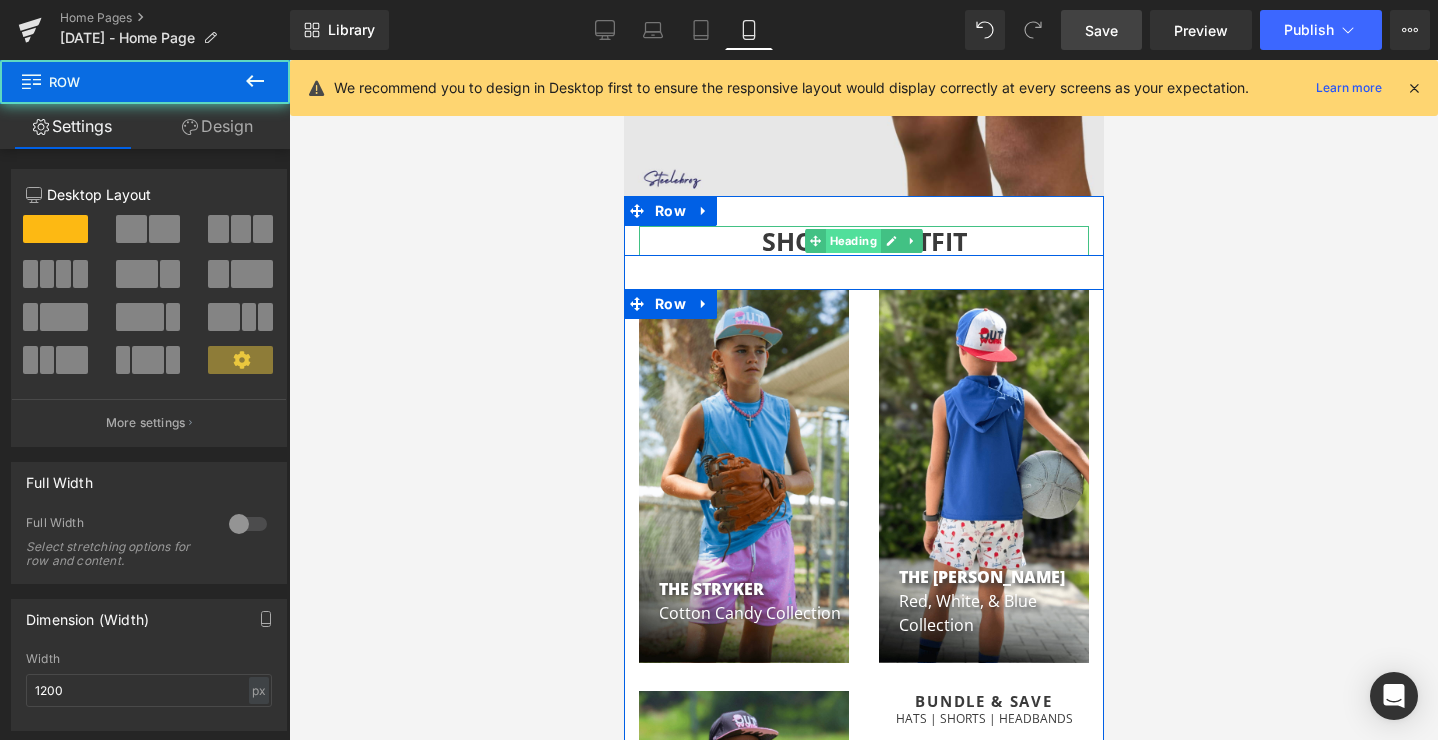 click on "SHOP BY OUTFIT Heading
Row
THE STRYKER Cotton Candy Collection
Text Block
Hero Banner
THE [PERSON_NAME]  Red, White, & Blue Collection Text Block
Hero Banner
THE MAVERICK Pink & Black Text Block
Hero Banner         Bundle & Save Heading         HATS | SHORTS | HEADBANDS Text Block" at bounding box center (863, 747) 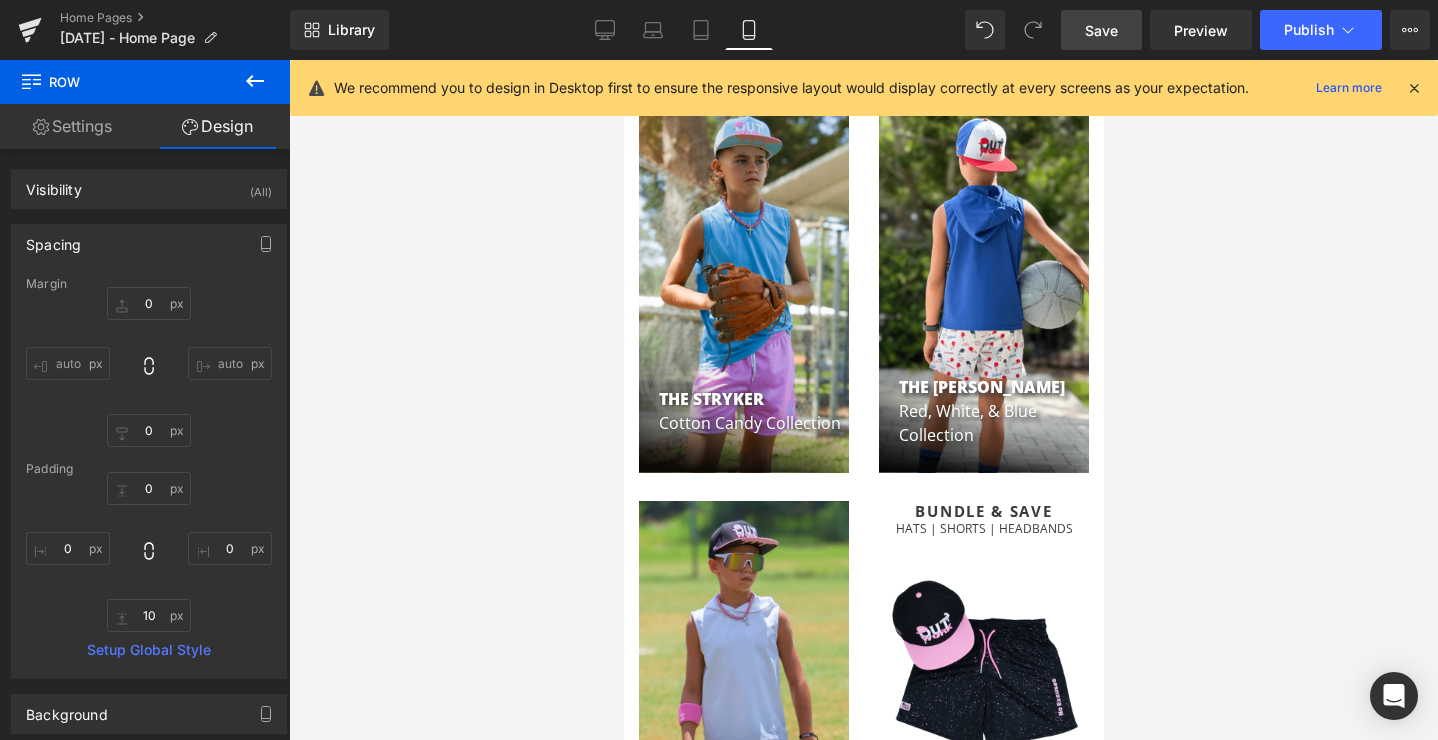 scroll, scrollTop: 806, scrollLeft: 0, axis: vertical 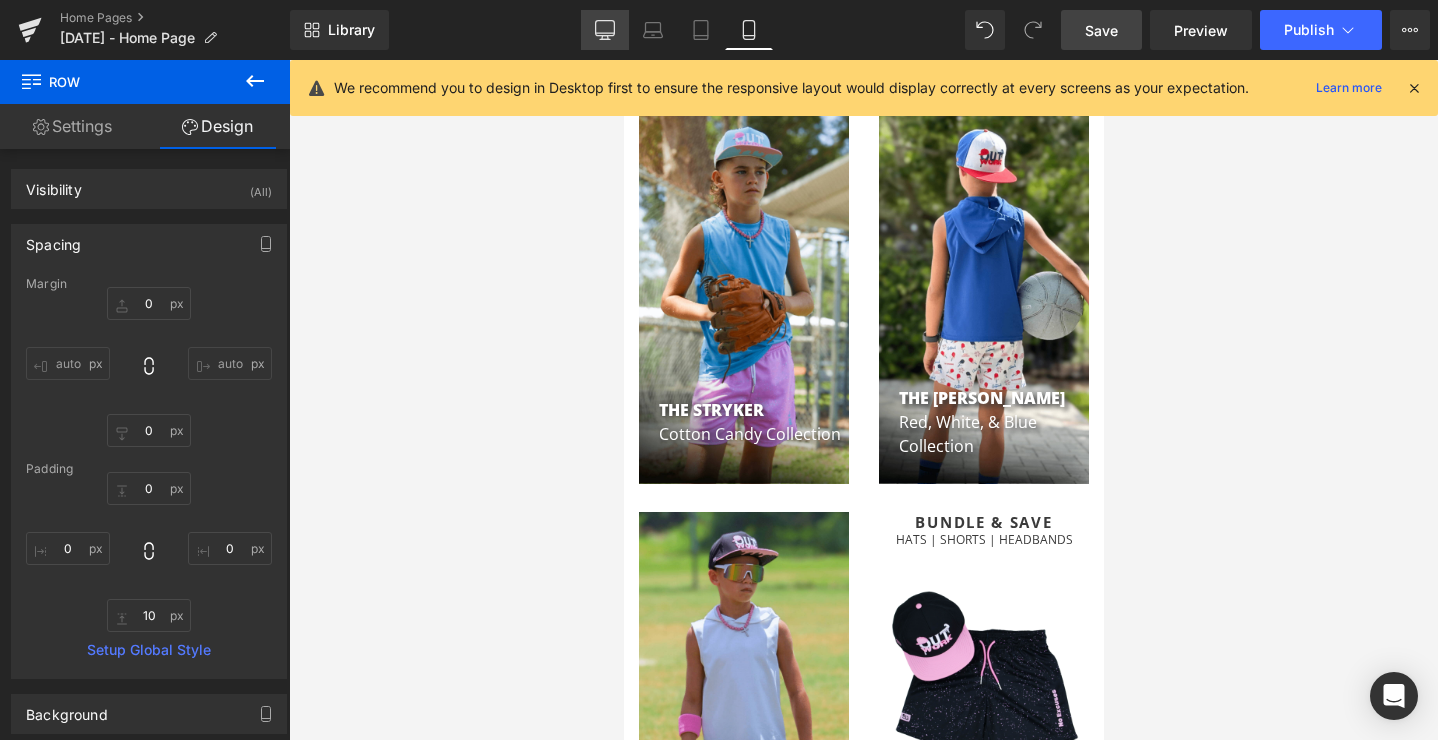 click 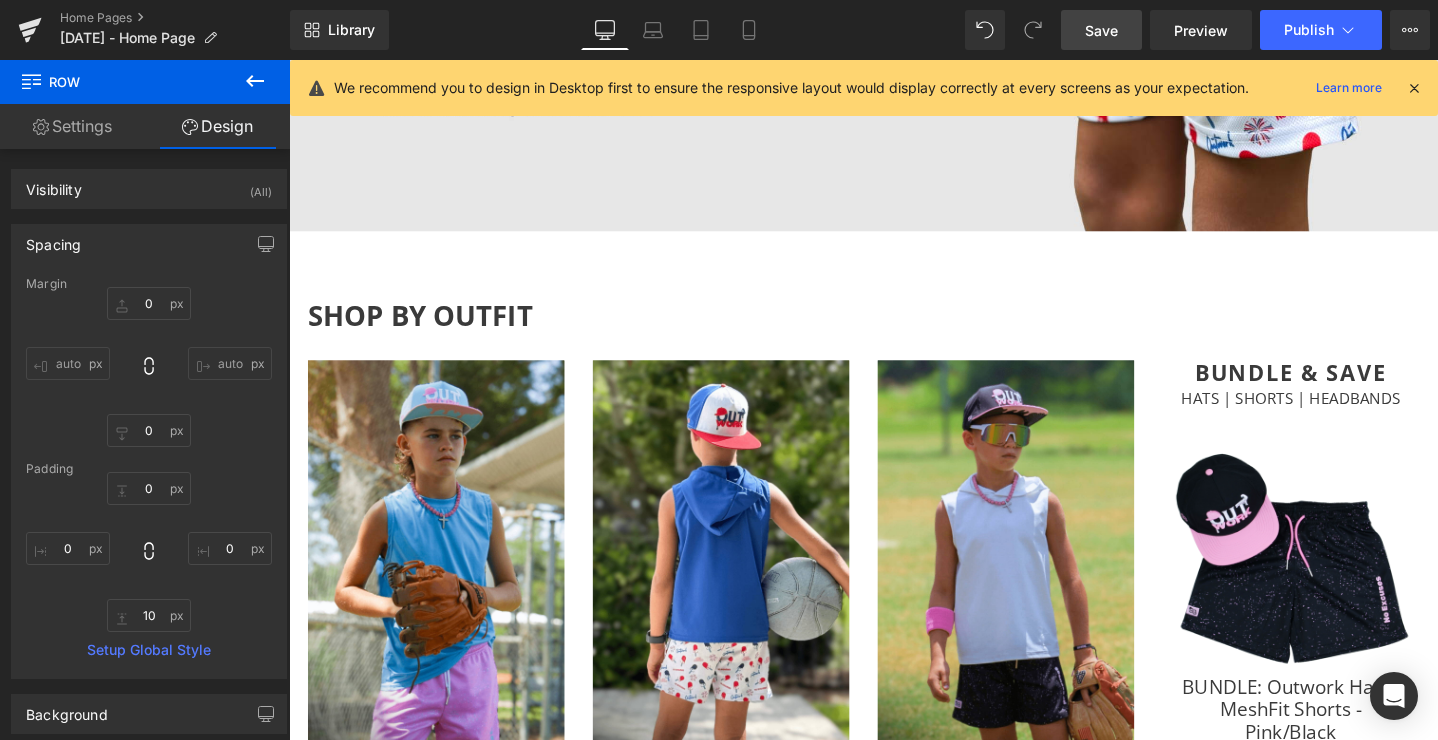 scroll, scrollTop: 586, scrollLeft: 0, axis: vertical 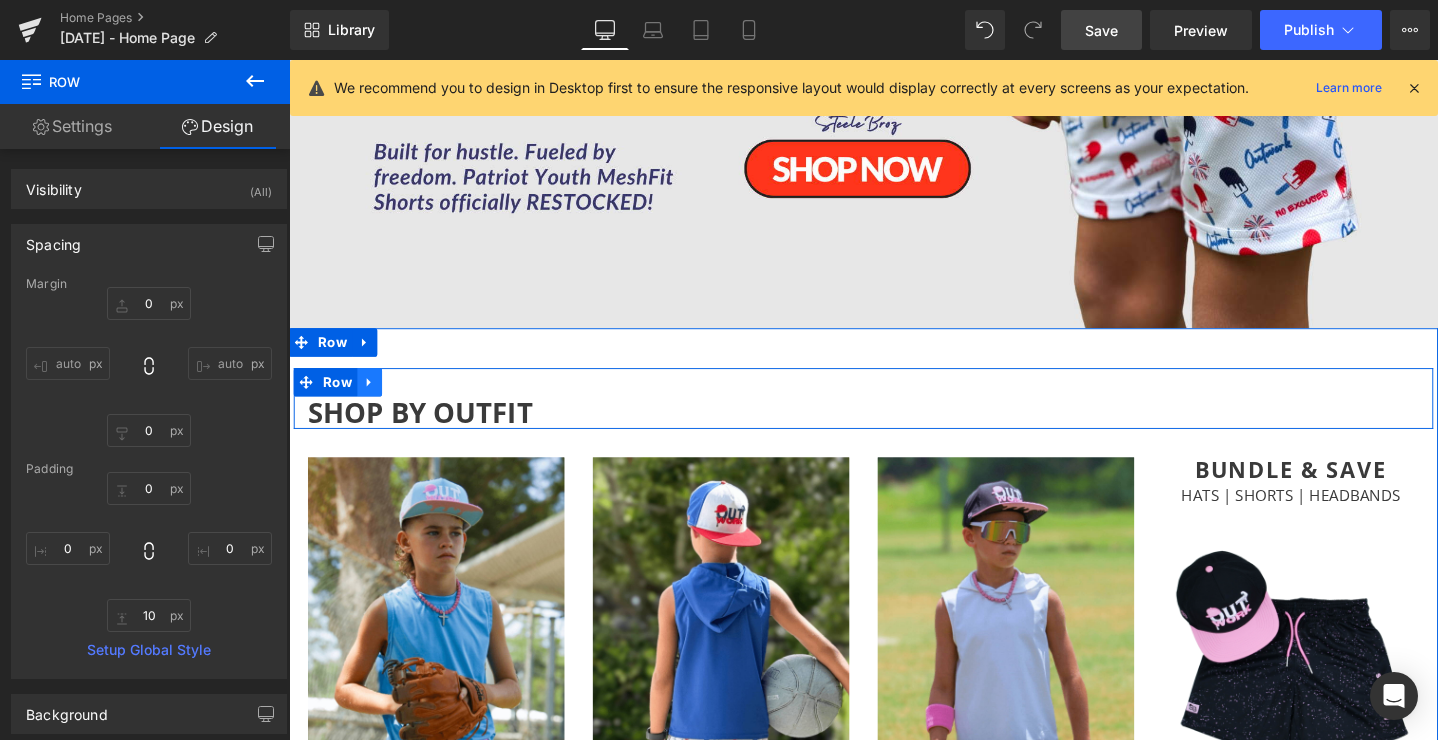 click 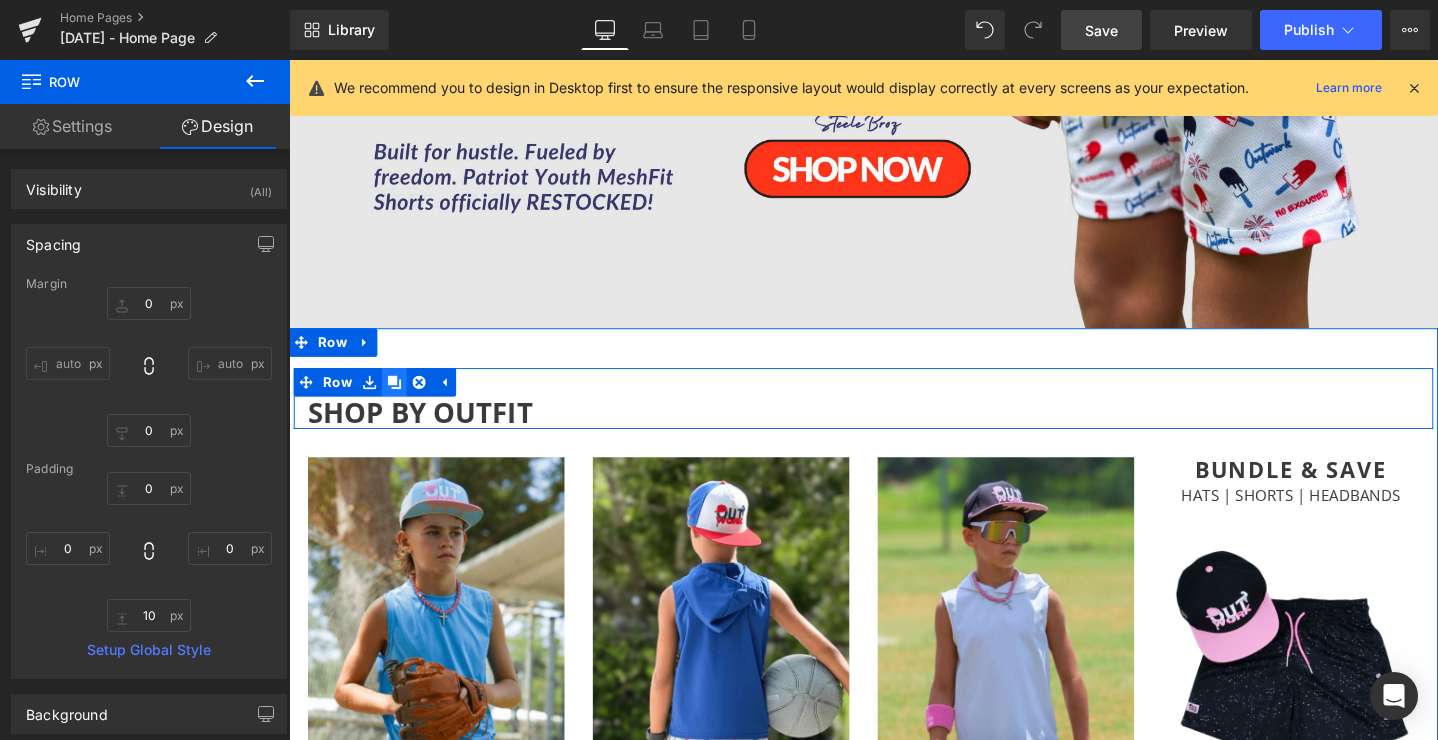 click 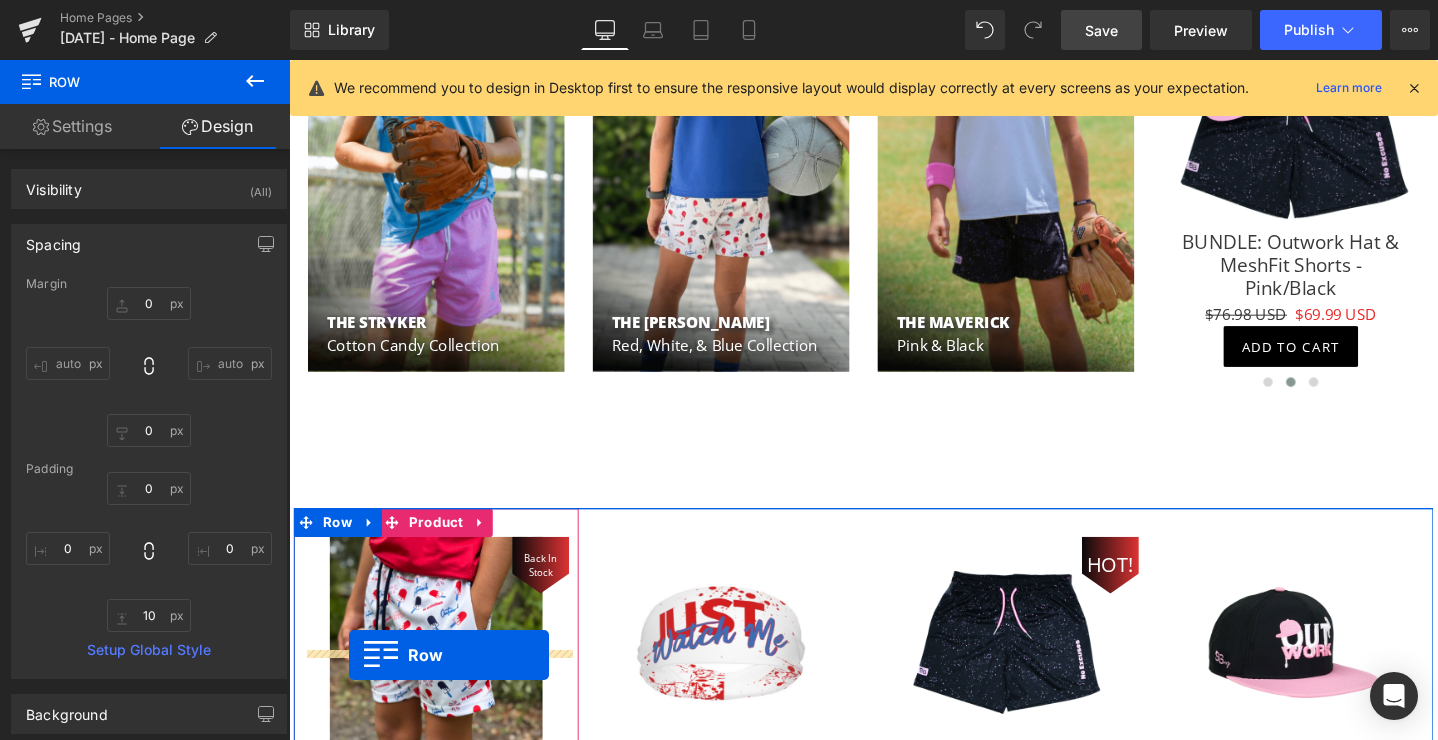 scroll, scrollTop: 1266, scrollLeft: 0, axis: vertical 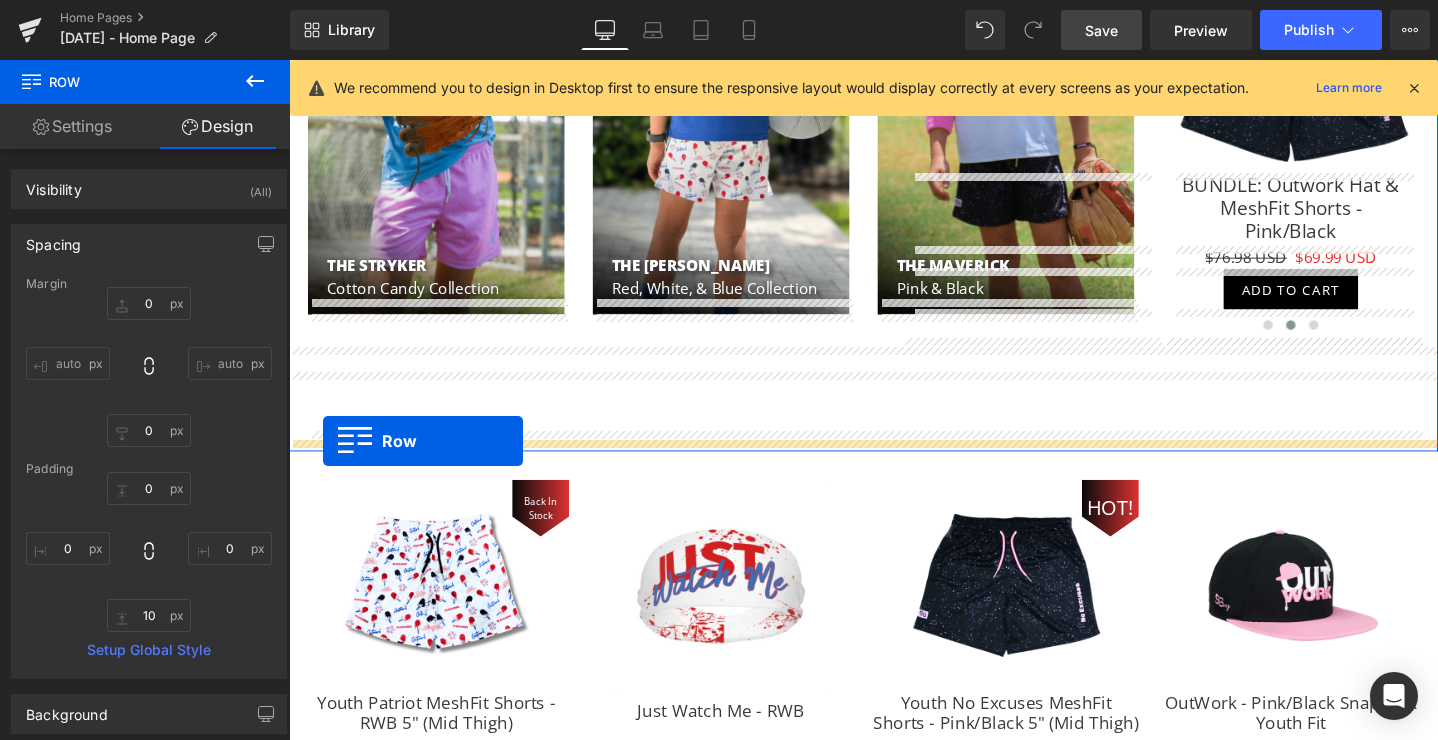 drag, startPoint x: 340, startPoint y: 461, endPoint x: 325, endPoint y: 461, distance: 15 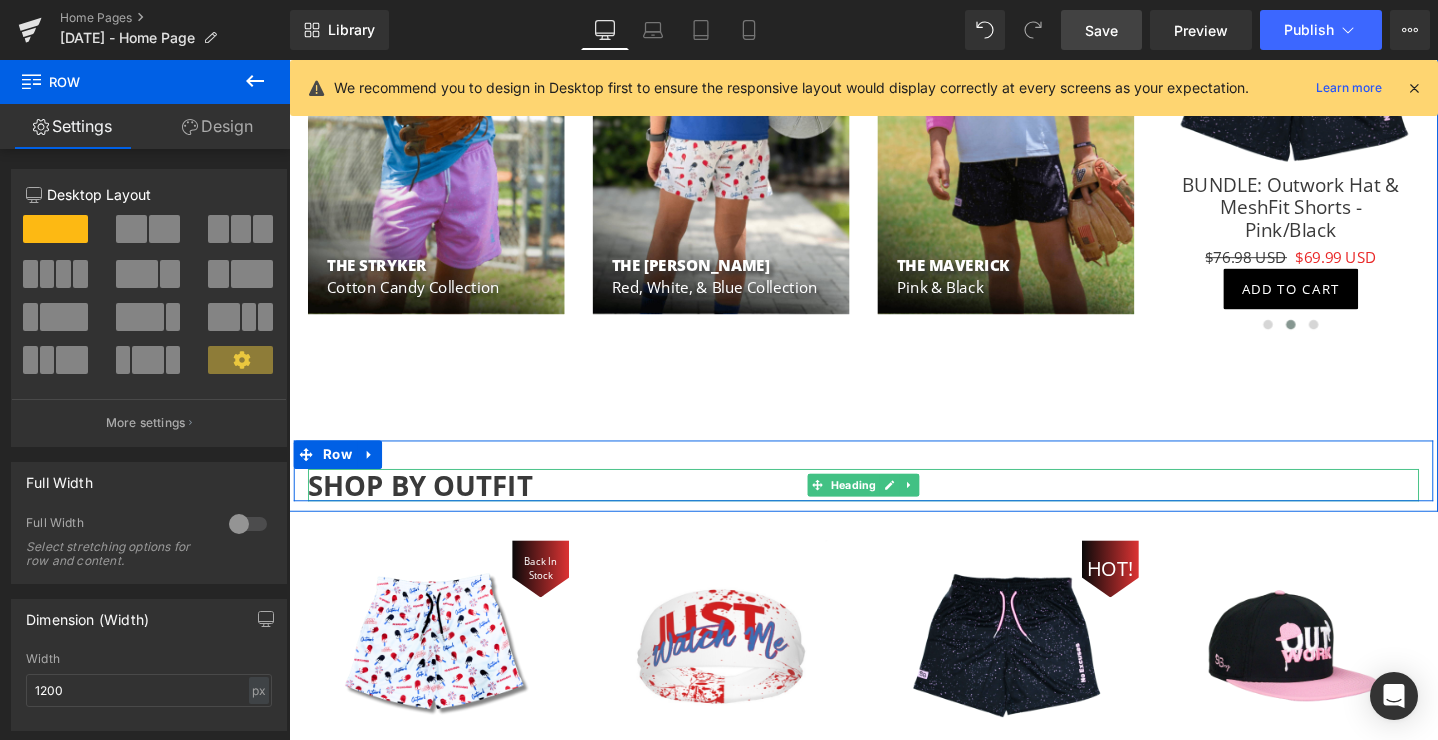 click on "SHOP BY OUTFIT" at bounding box center (427, 507) 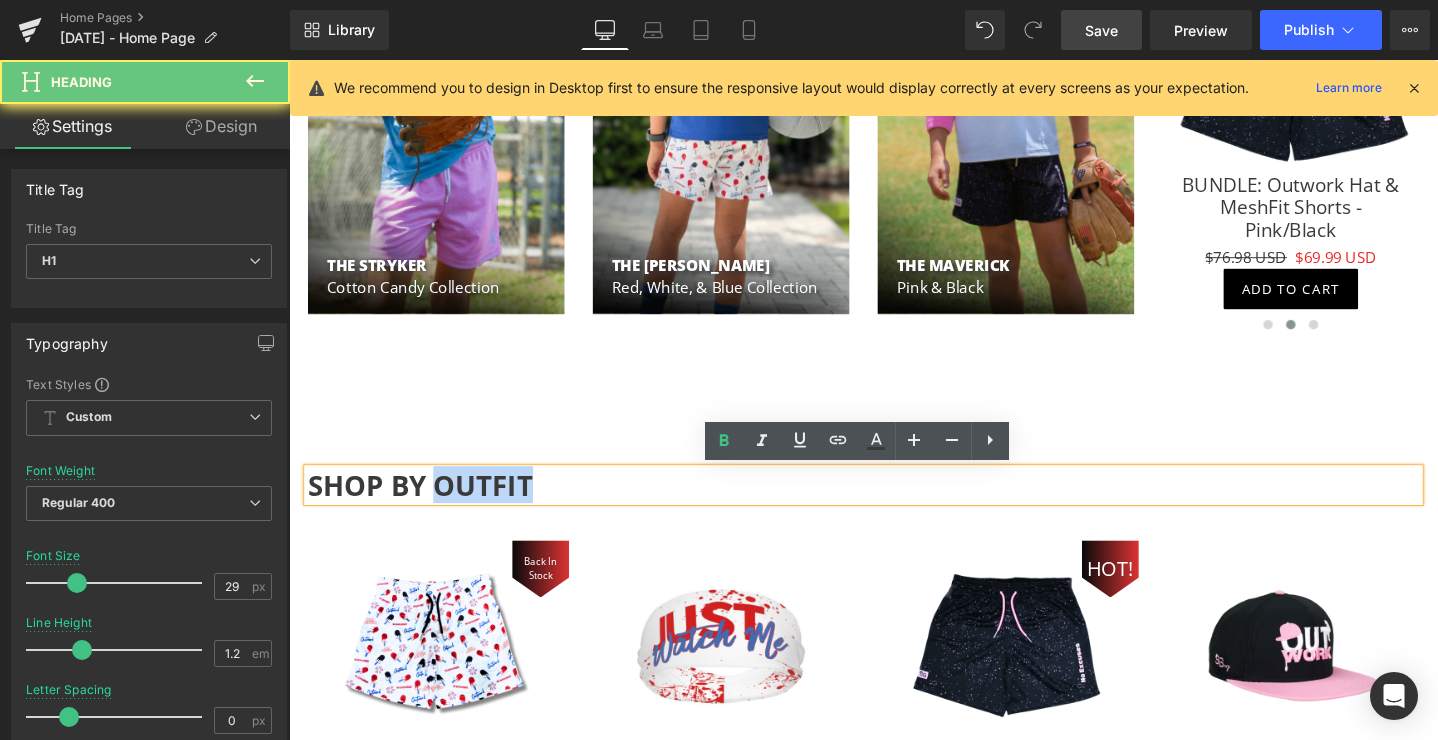 click on "SHOP BY OUTFIT" at bounding box center [427, 507] 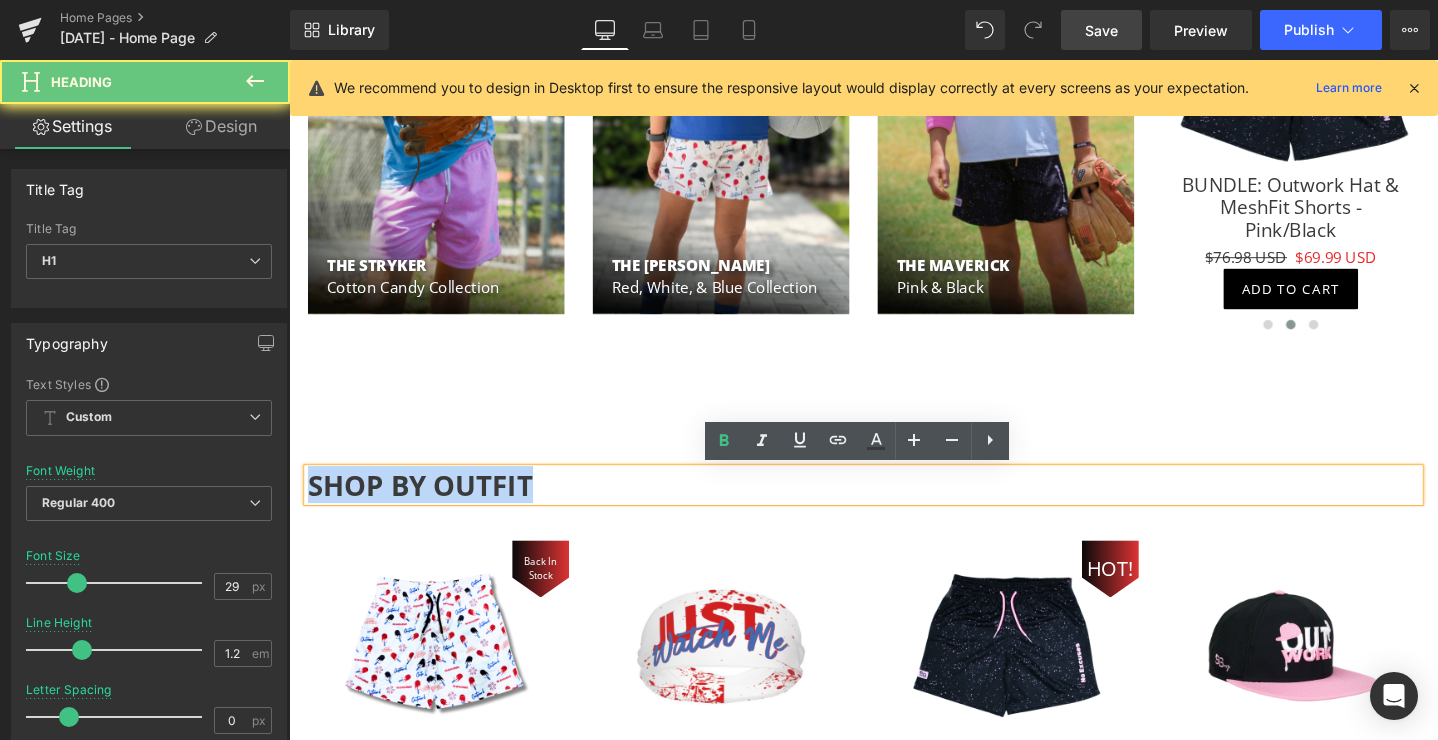 click on "SHOP BY OUTFIT" at bounding box center (427, 507) 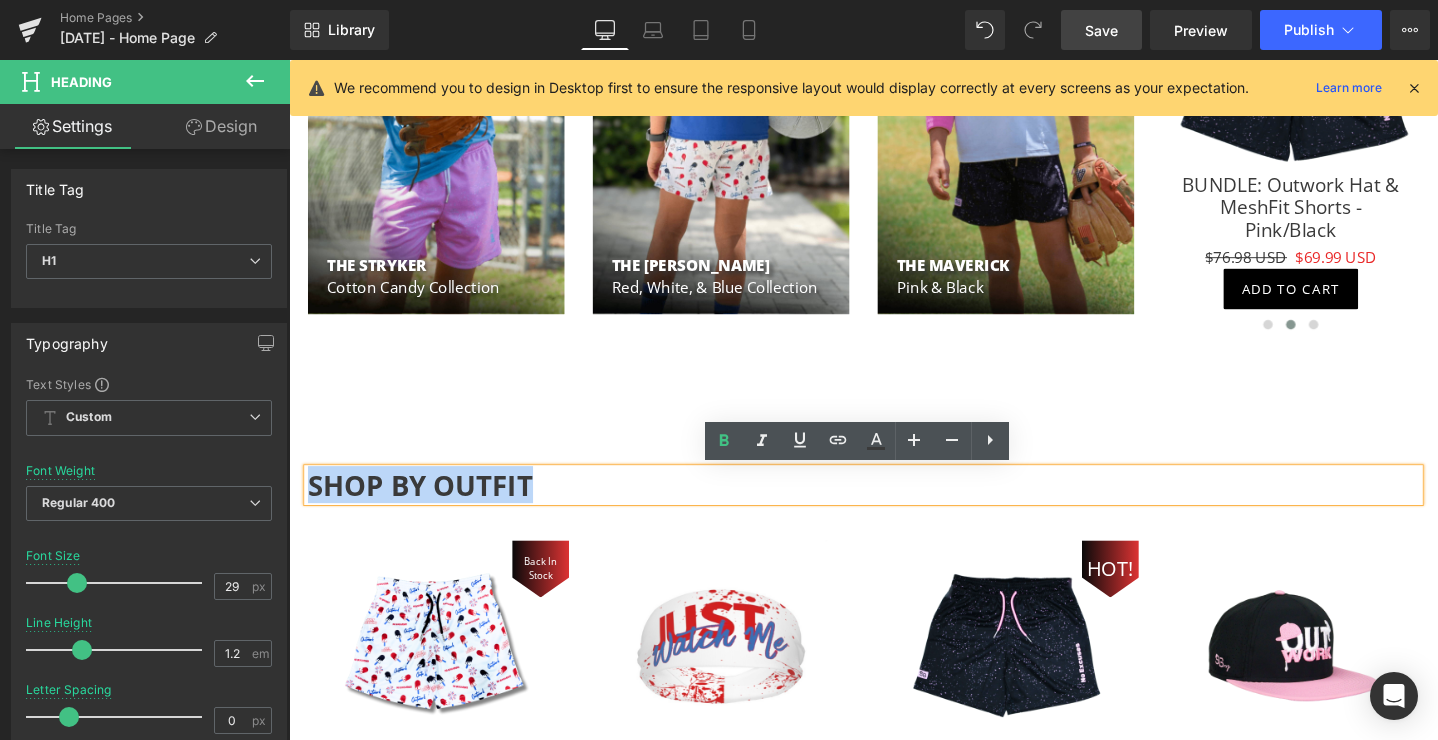type 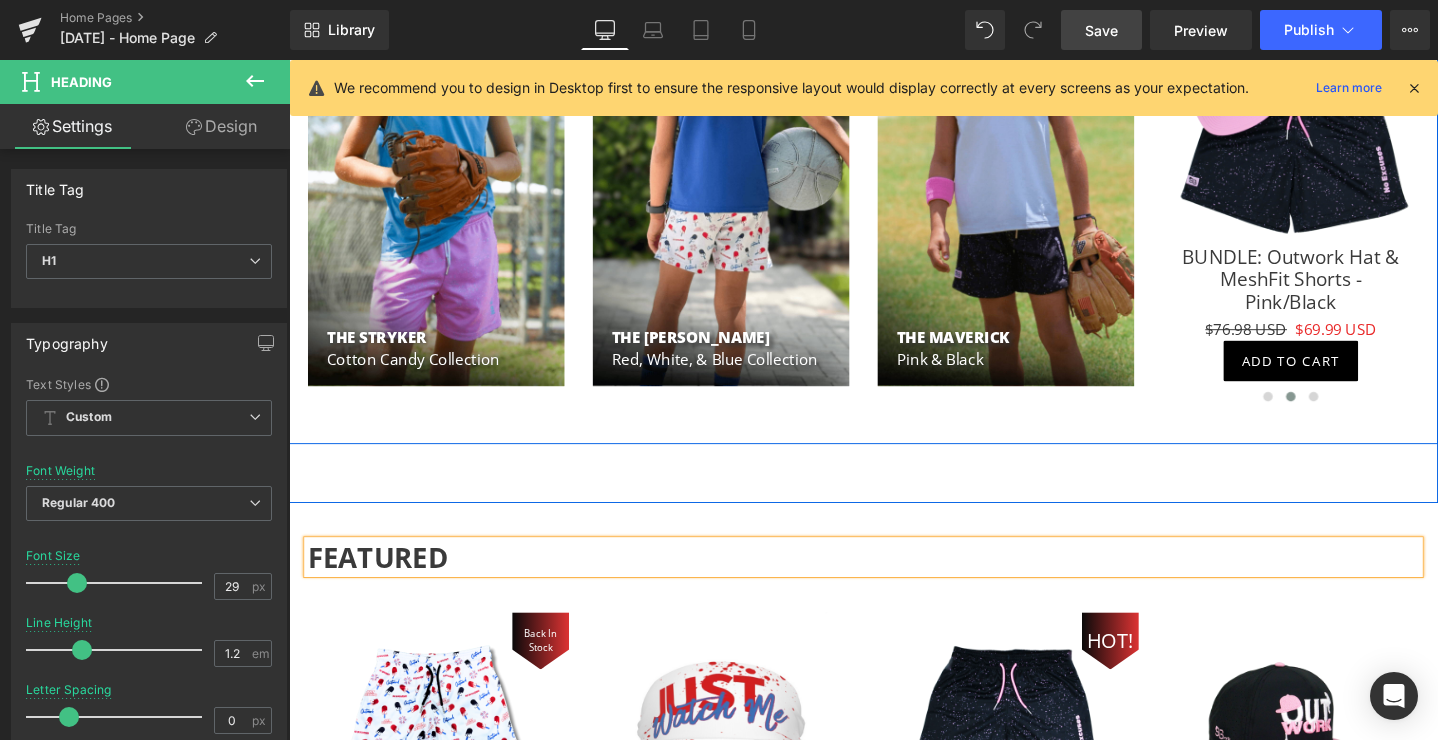 scroll, scrollTop: 1141, scrollLeft: 0, axis: vertical 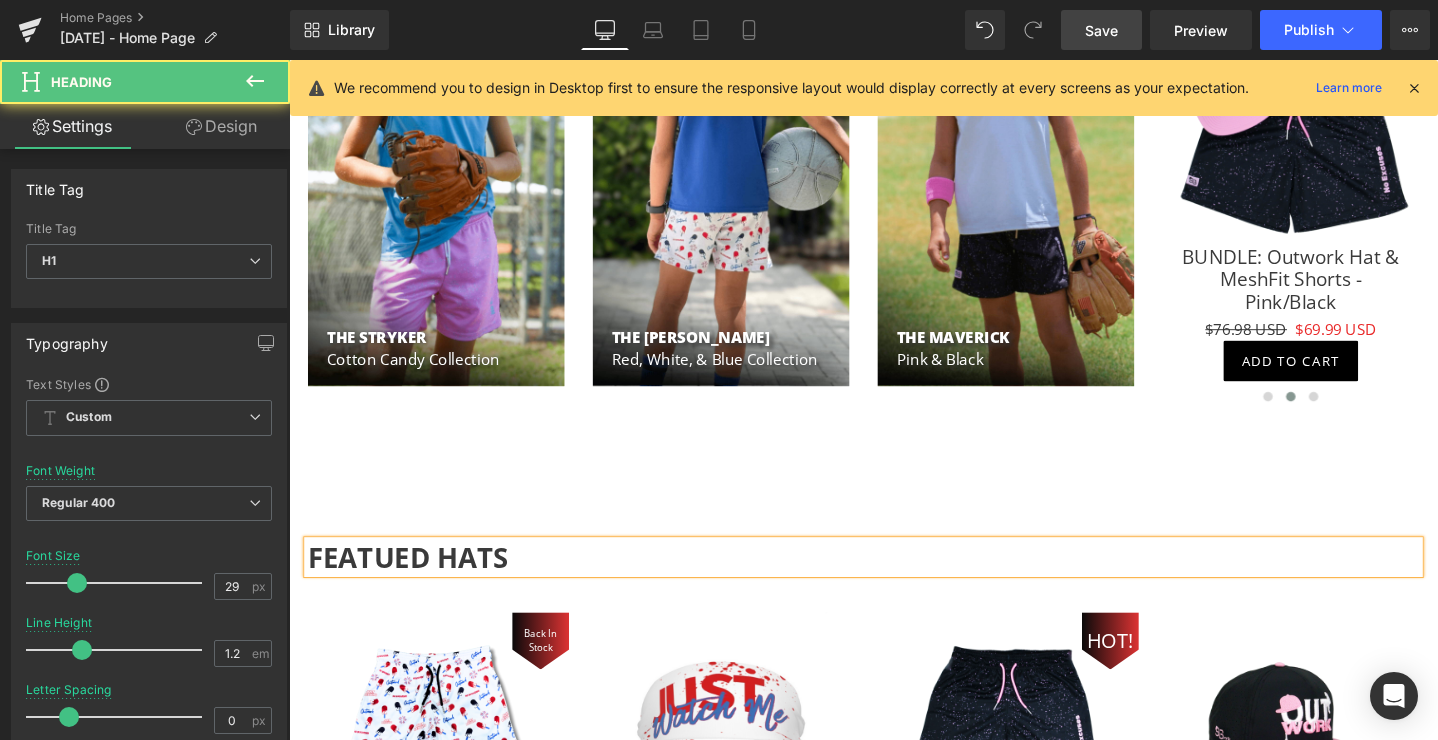 click on "FEATUED HATS" at bounding box center (414, 582) 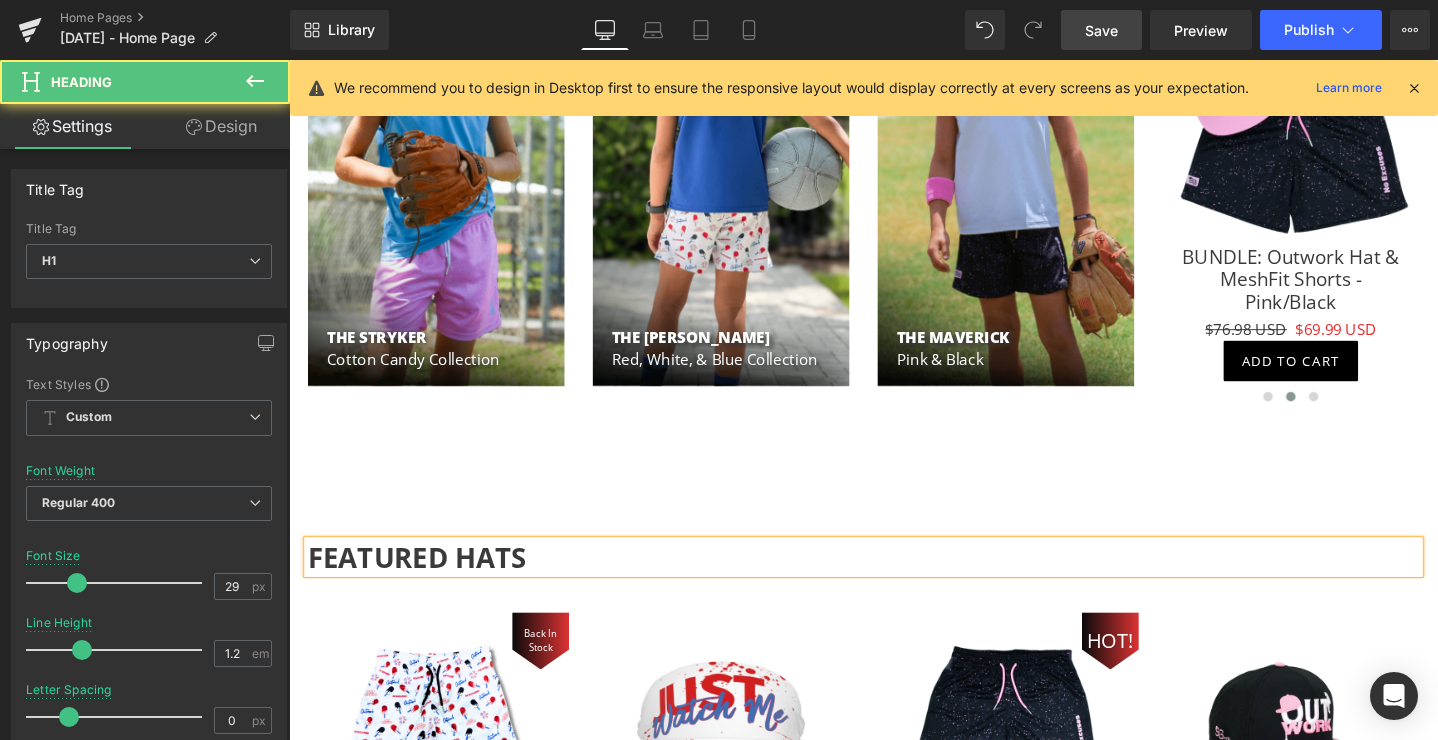 click on "FEATURED HATS" at bounding box center (424, 582) 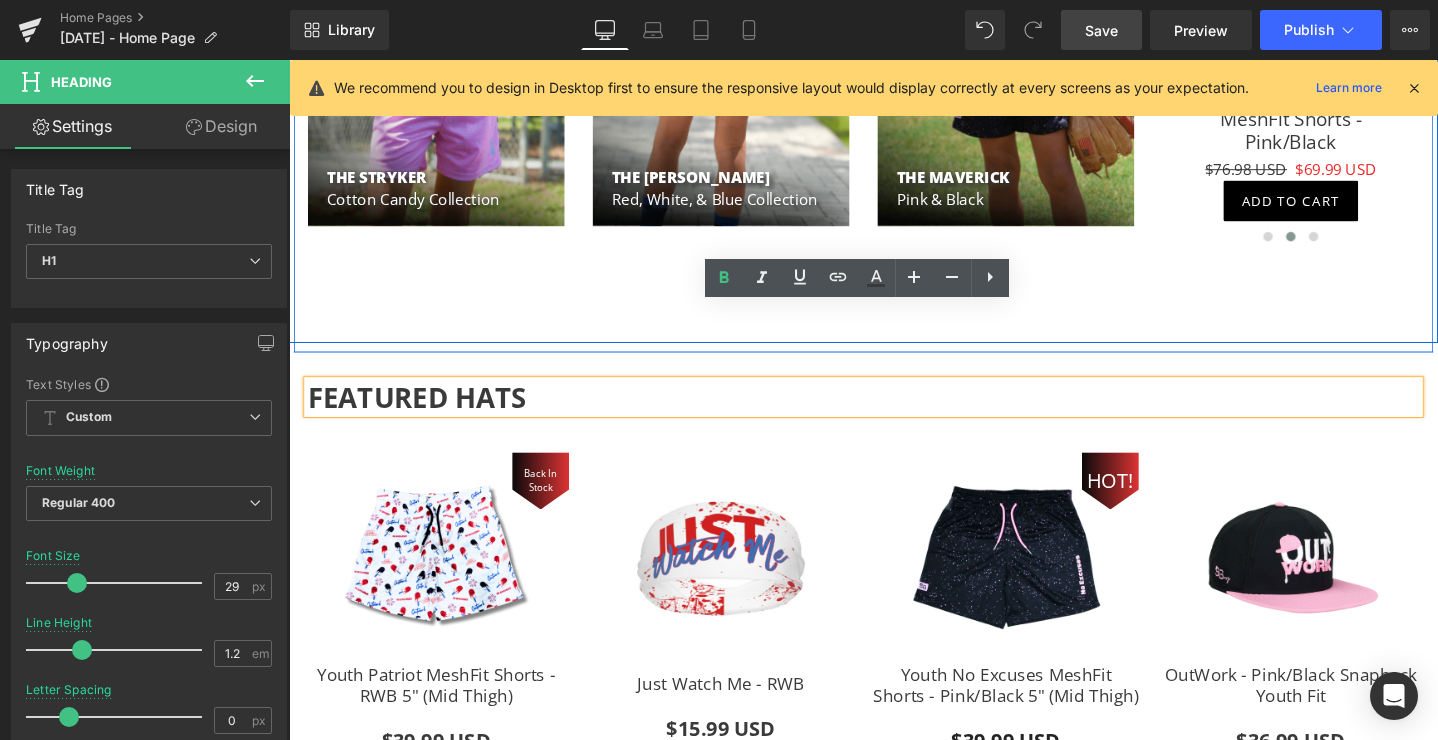 scroll, scrollTop: 1431, scrollLeft: 0, axis: vertical 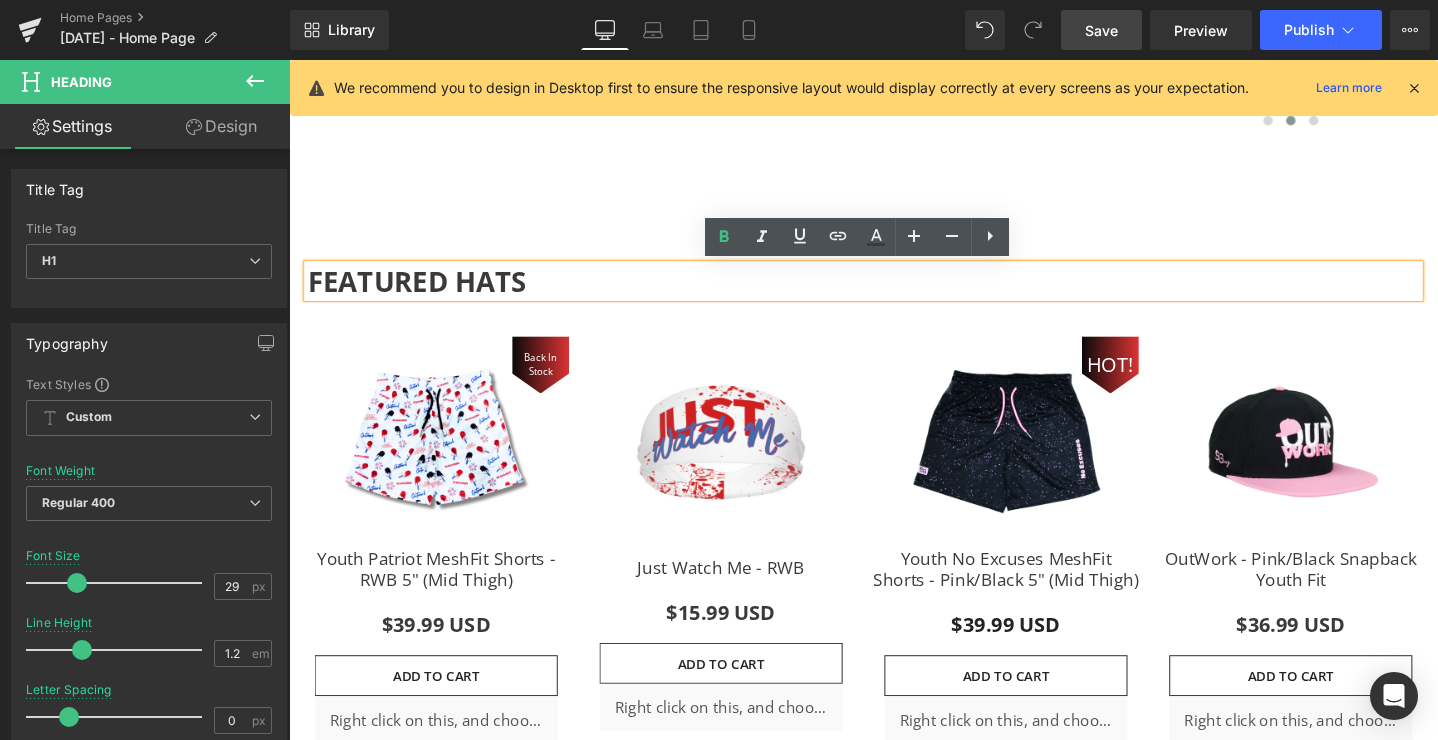 click on "FEATURED HATS" at bounding box center (424, 292) 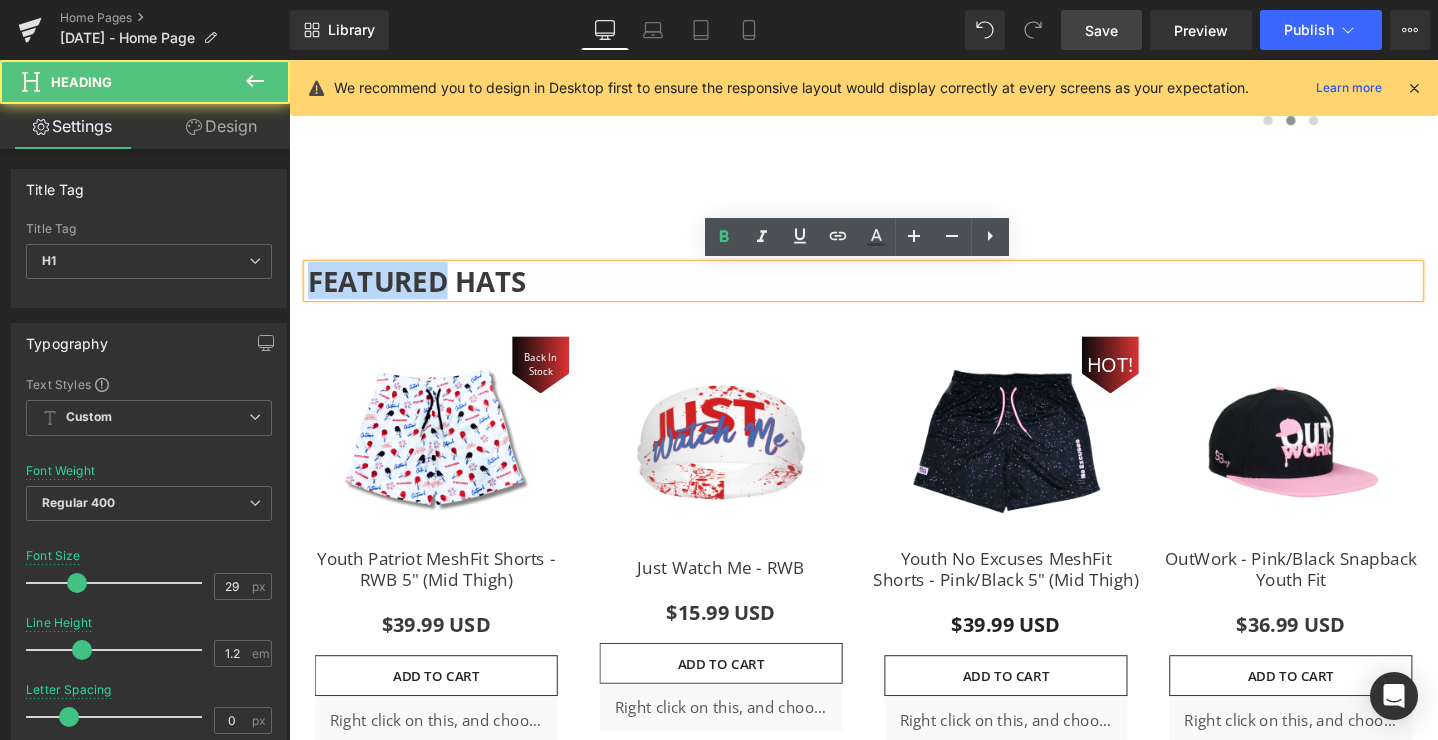 click on "FEATURED HATS" at bounding box center (424, 292) 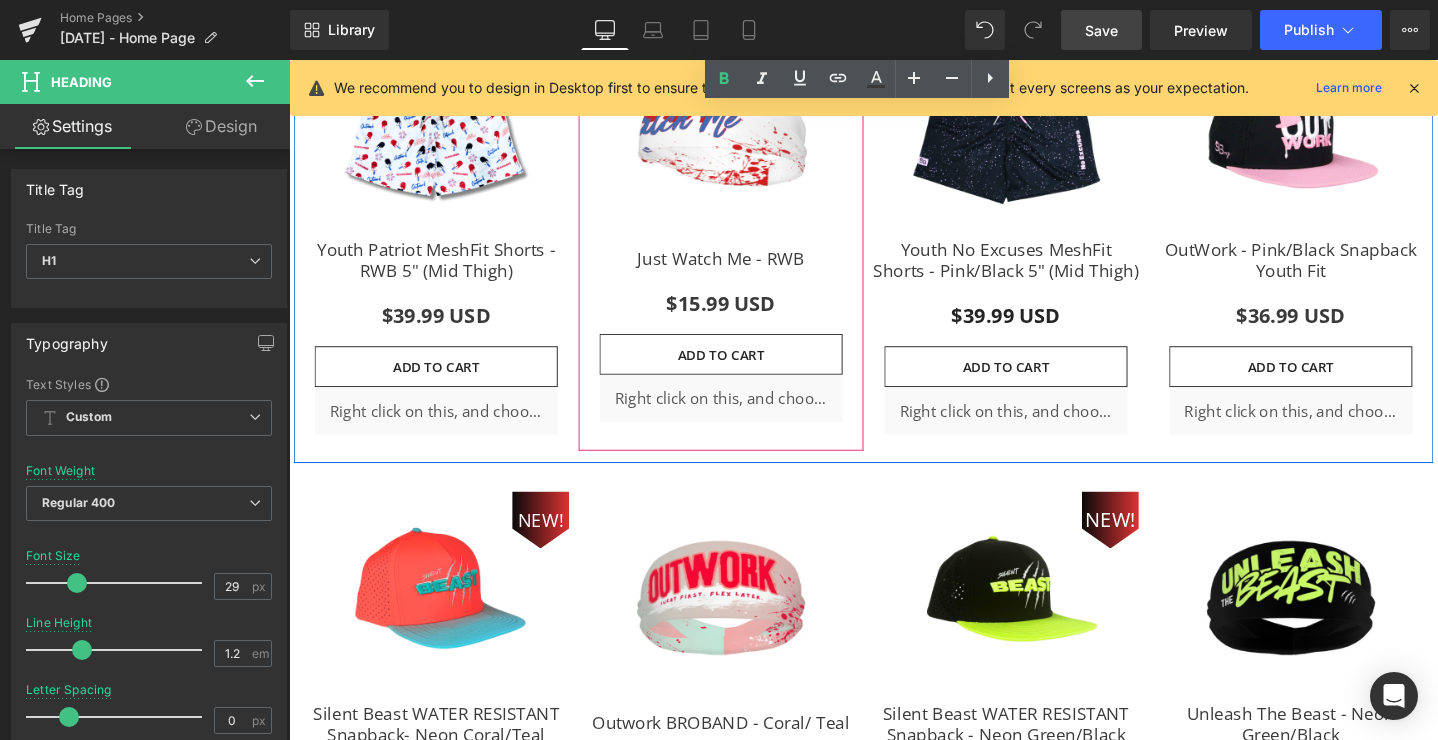 scroll, scrollTop: 1880, scrollLeft: 0, axis: vertical 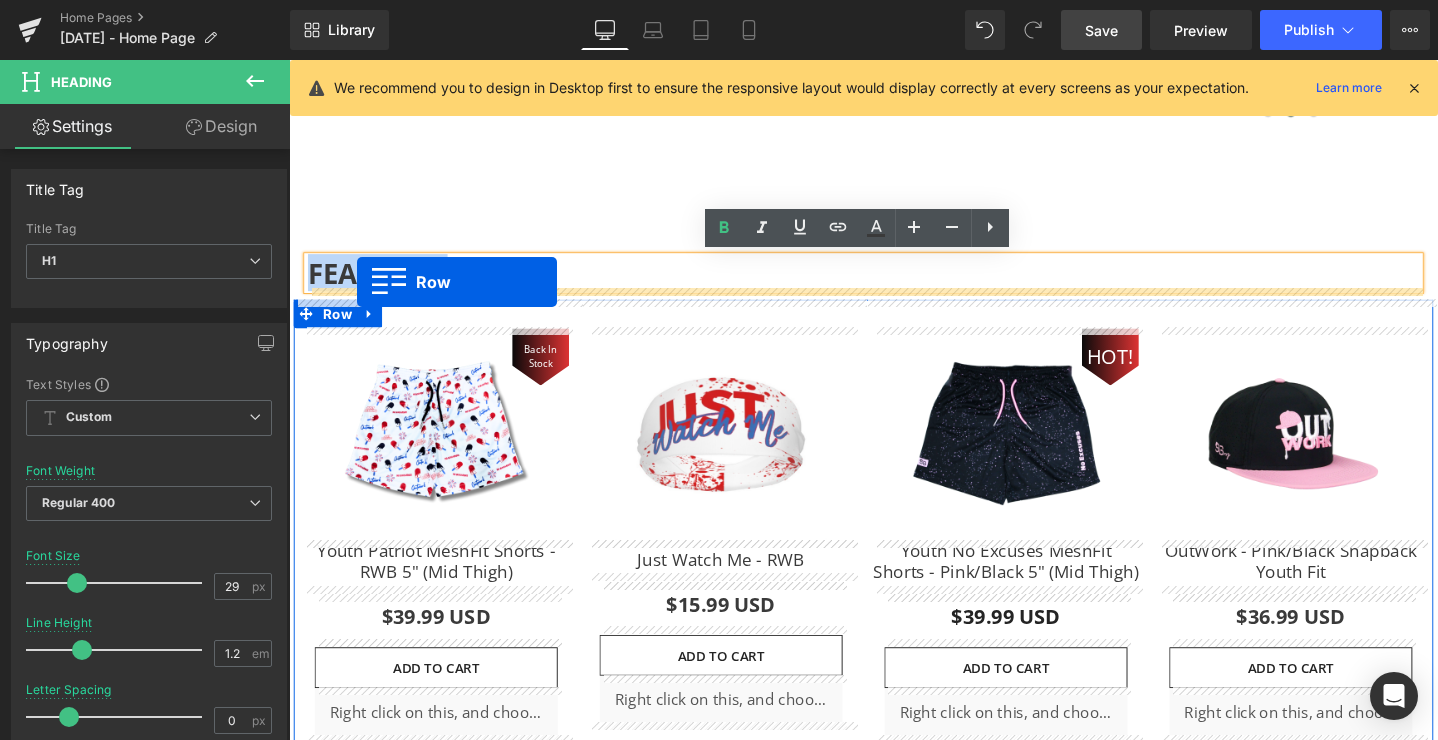 drag, startPoint x: 343, startPoint y: 374, endPoint x: 359, endPoint y: 286, distance: 89.44272 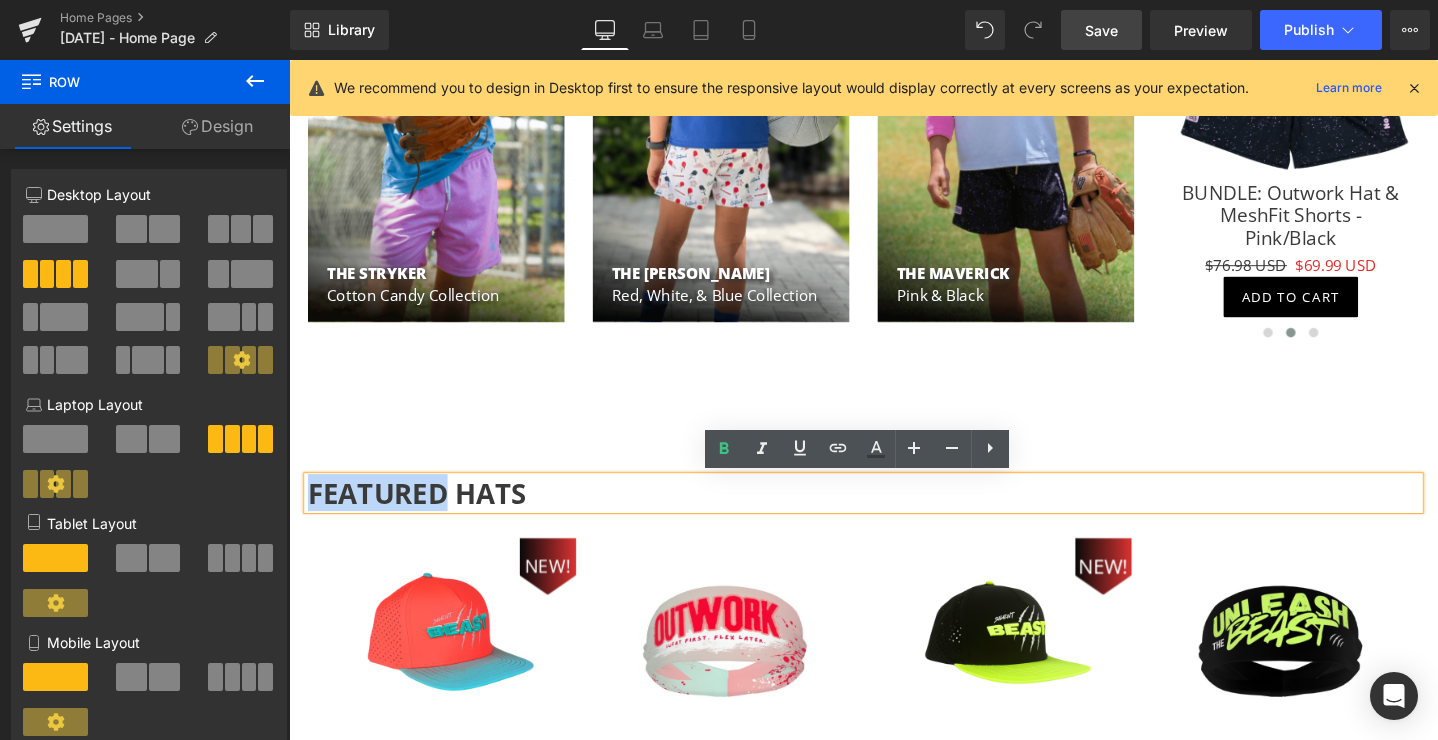 scroll, scrollTop: 1381, scrollLeft: 0, axis: vertical 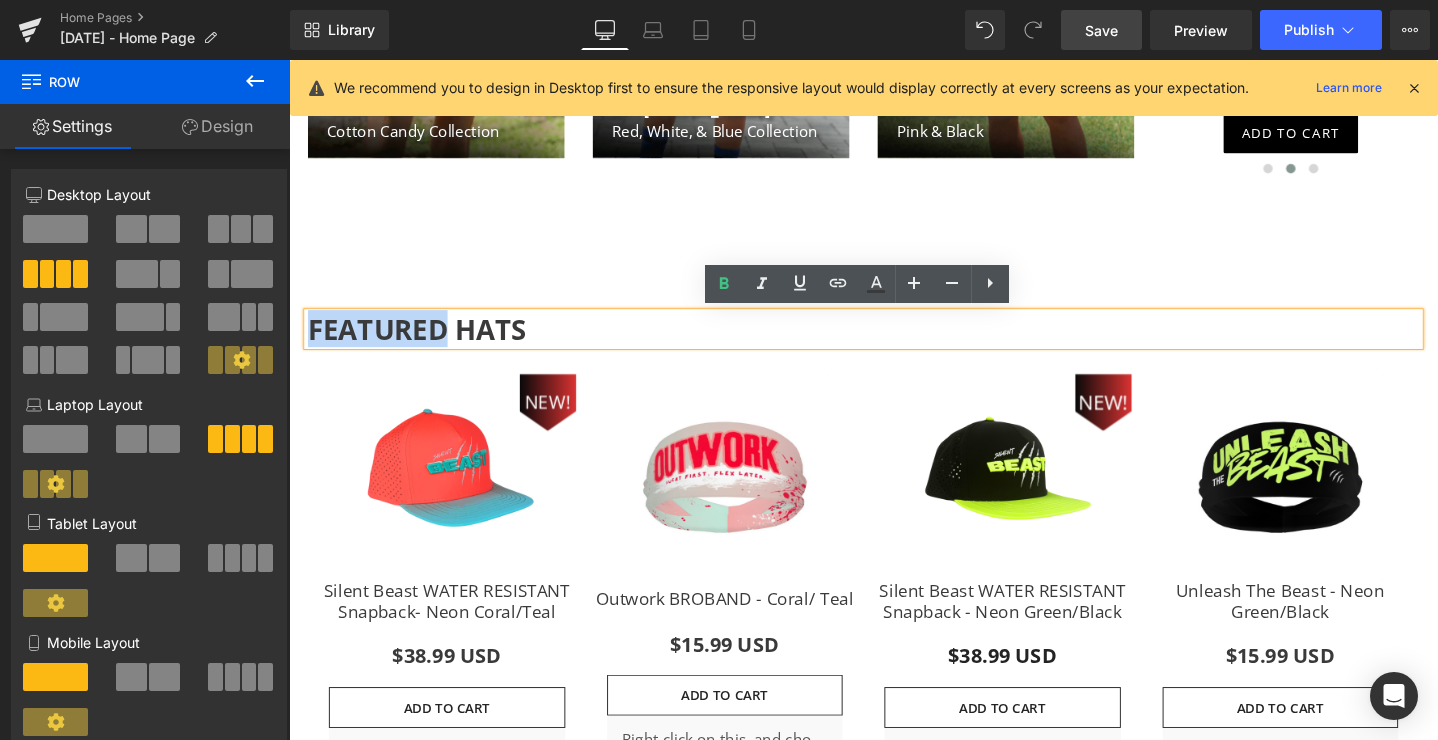 click on "FEATURED HATS" at bounding box center (424, 342) 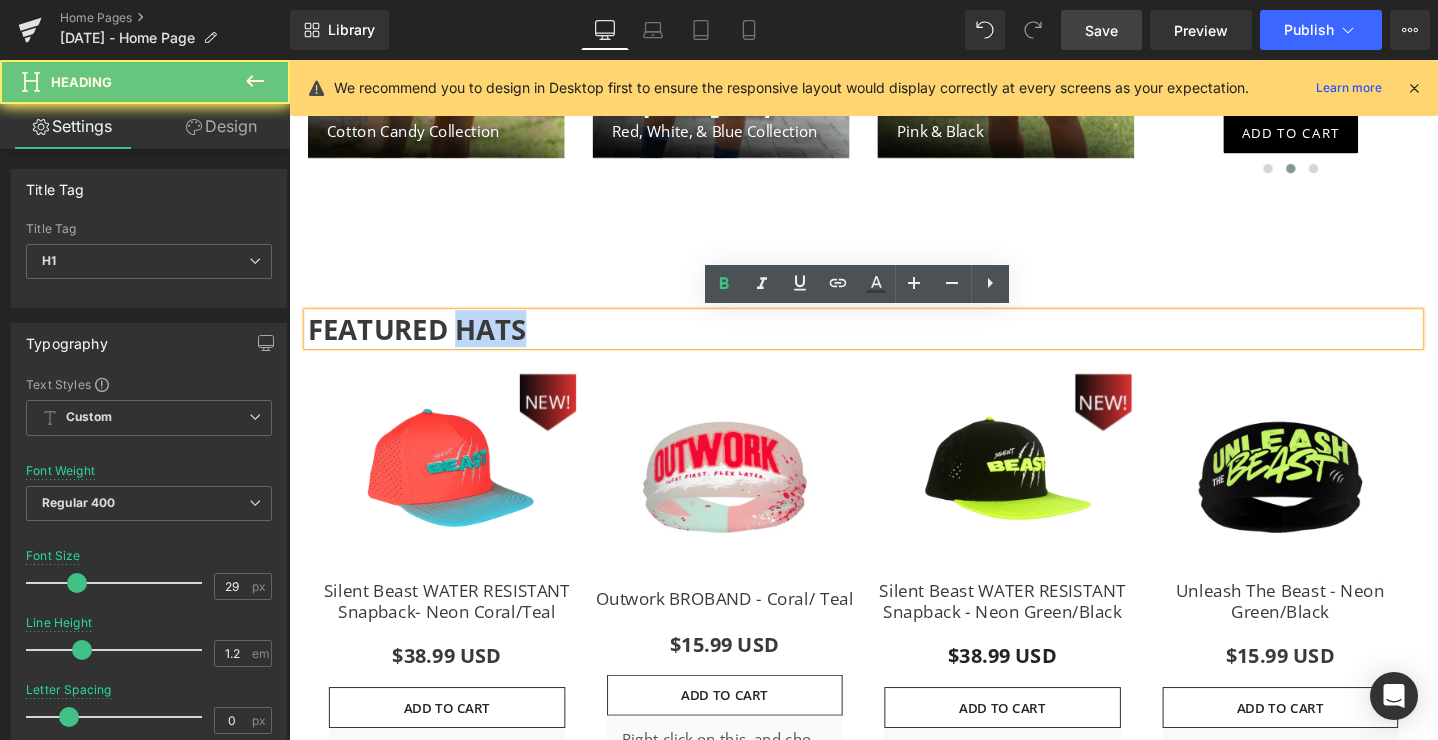 click on "FEATURED HATS" at bounding box center [424, 342] 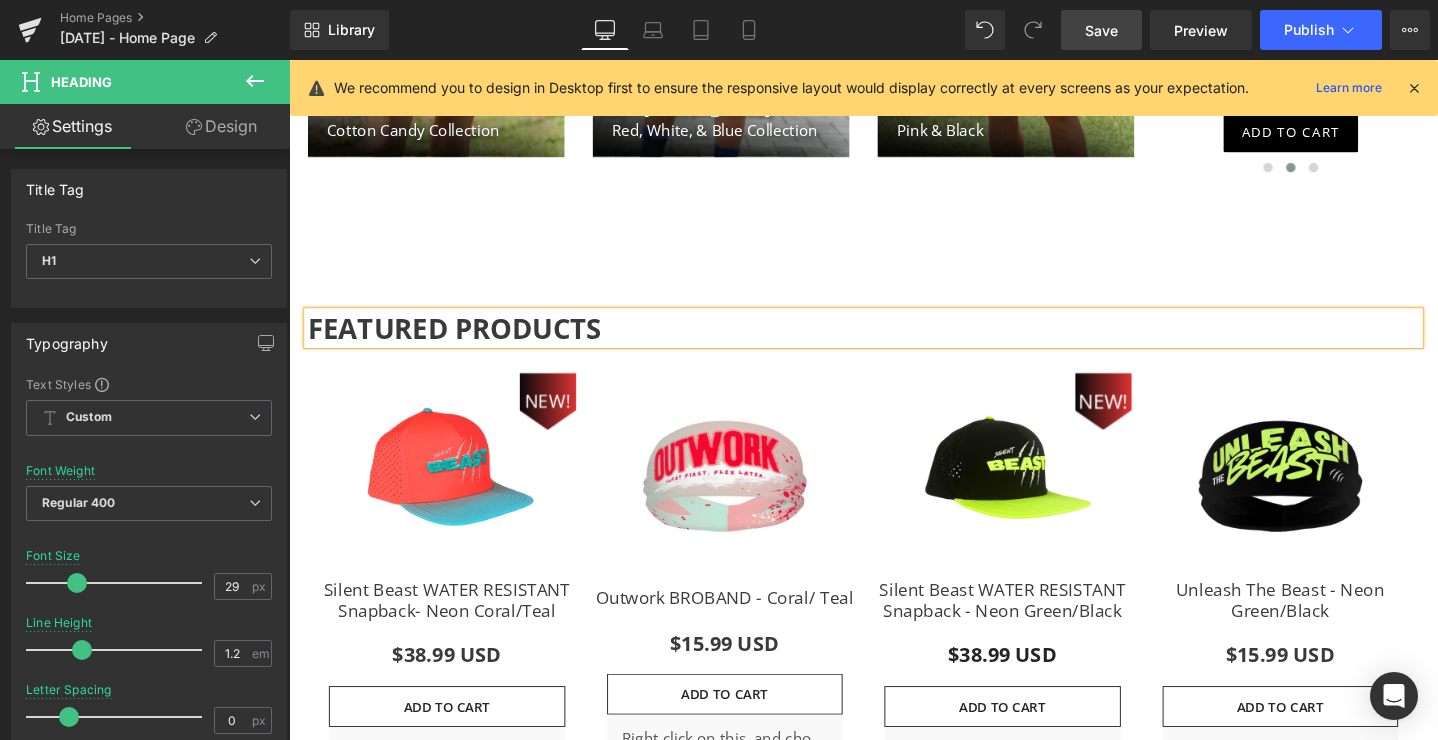 scroll, scrollTop: 1377, scrollLeft: 0, axis: vertical 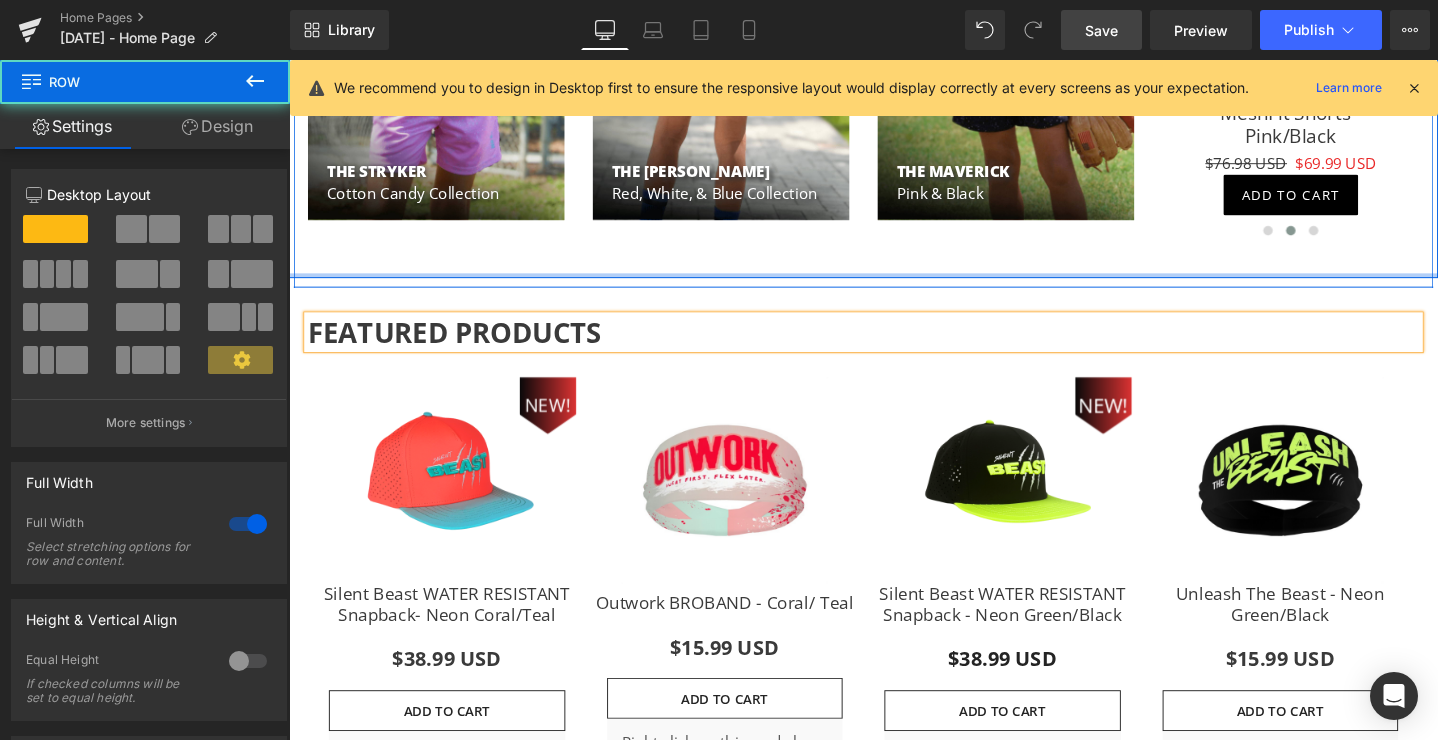 drag, startPoint x: 612, startPoint y: 240, endPoint x: 613, endPoint y: 193, distance: 47.010635 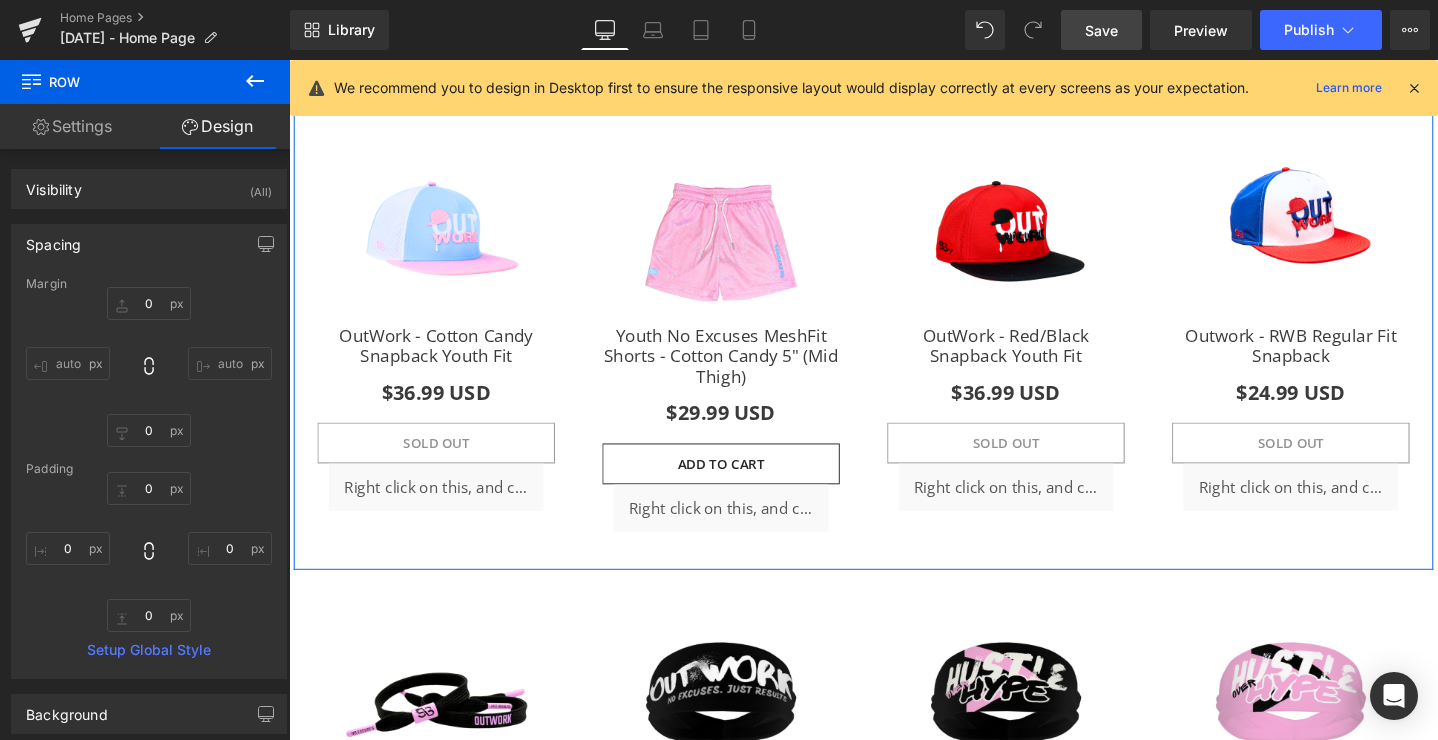 scroll, scrollTop: 2416, scrollLeft: 0, axis: vertical 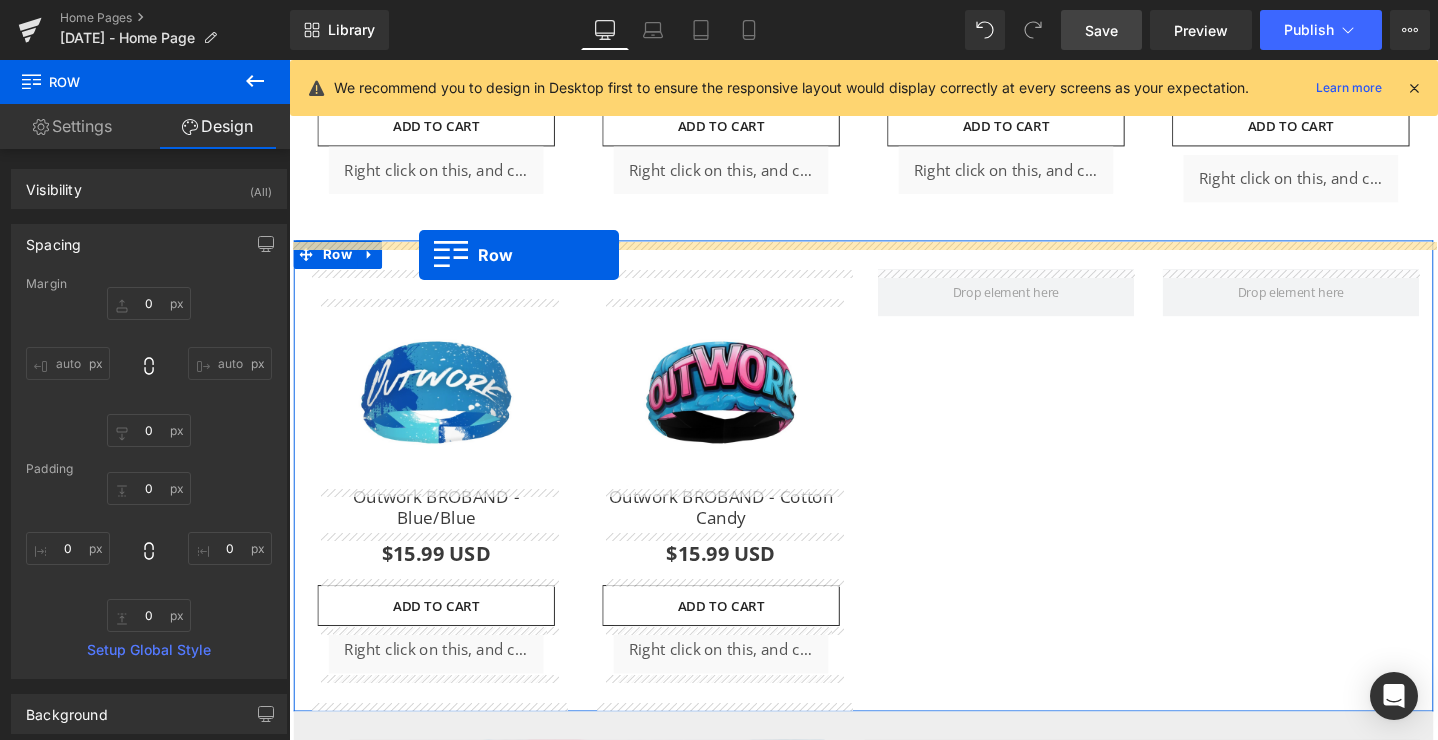 drag, startPoint x: 340, startPoint y: 264, endPoint x: 426, endPoint y: 266, distance: 86.023254 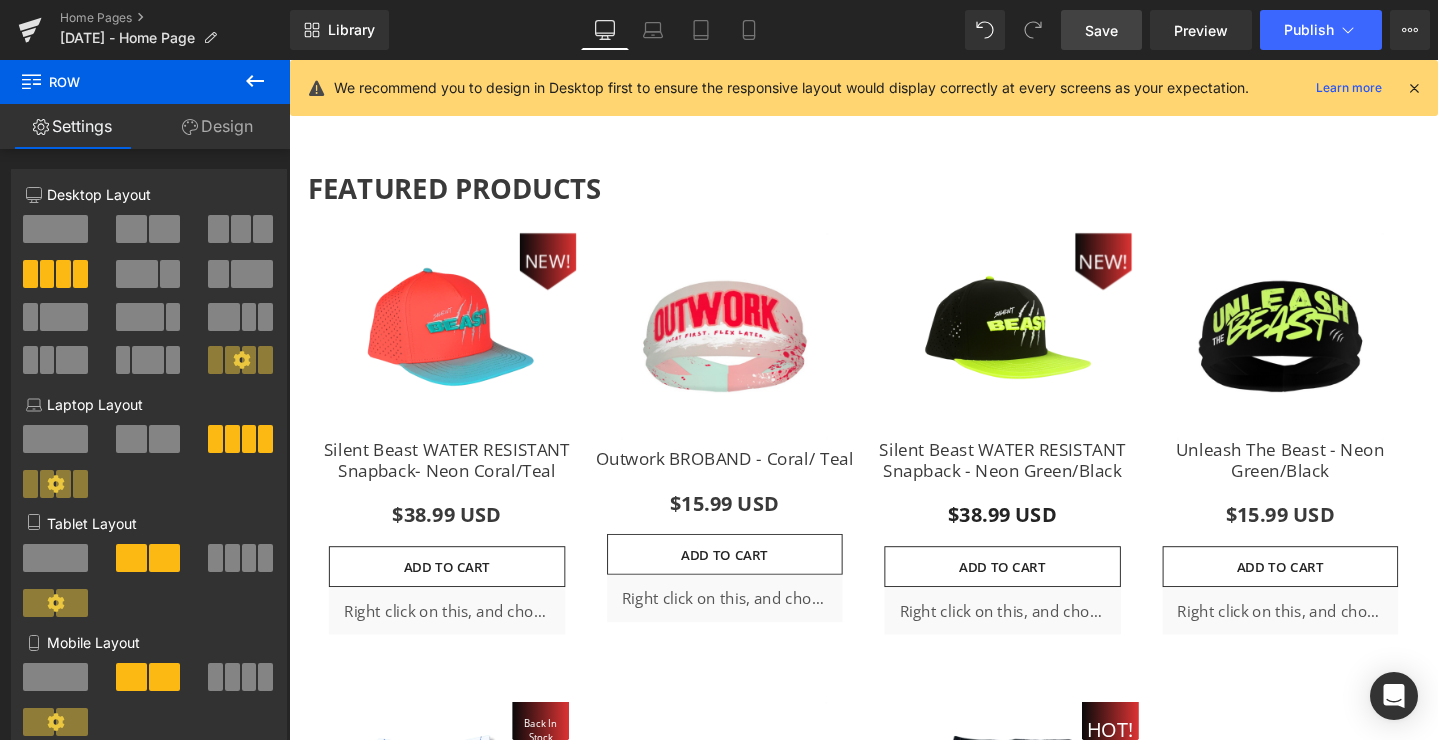 scroll, scrollTop: 1396, scrollLeft: 0, axis: vertical 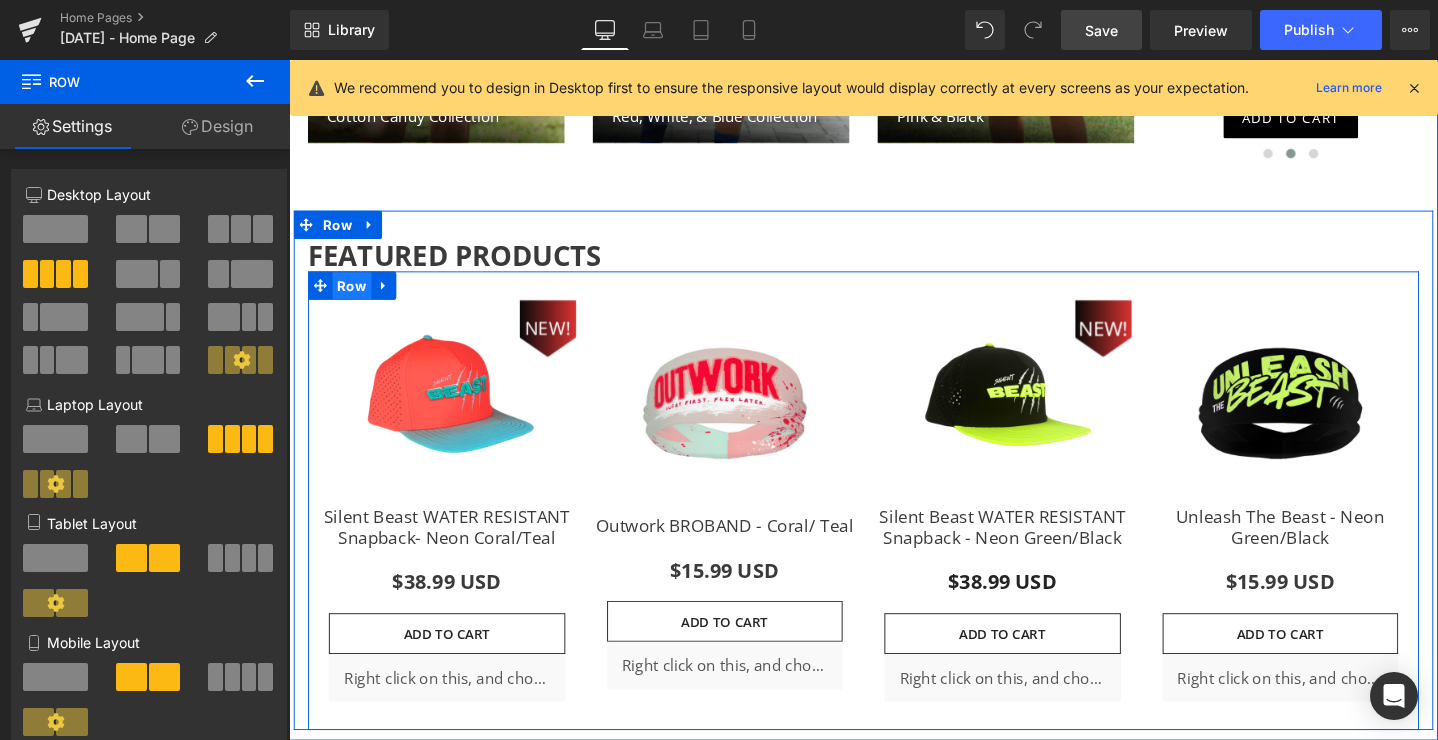 click on "Row" at bounding box center (355, 299) 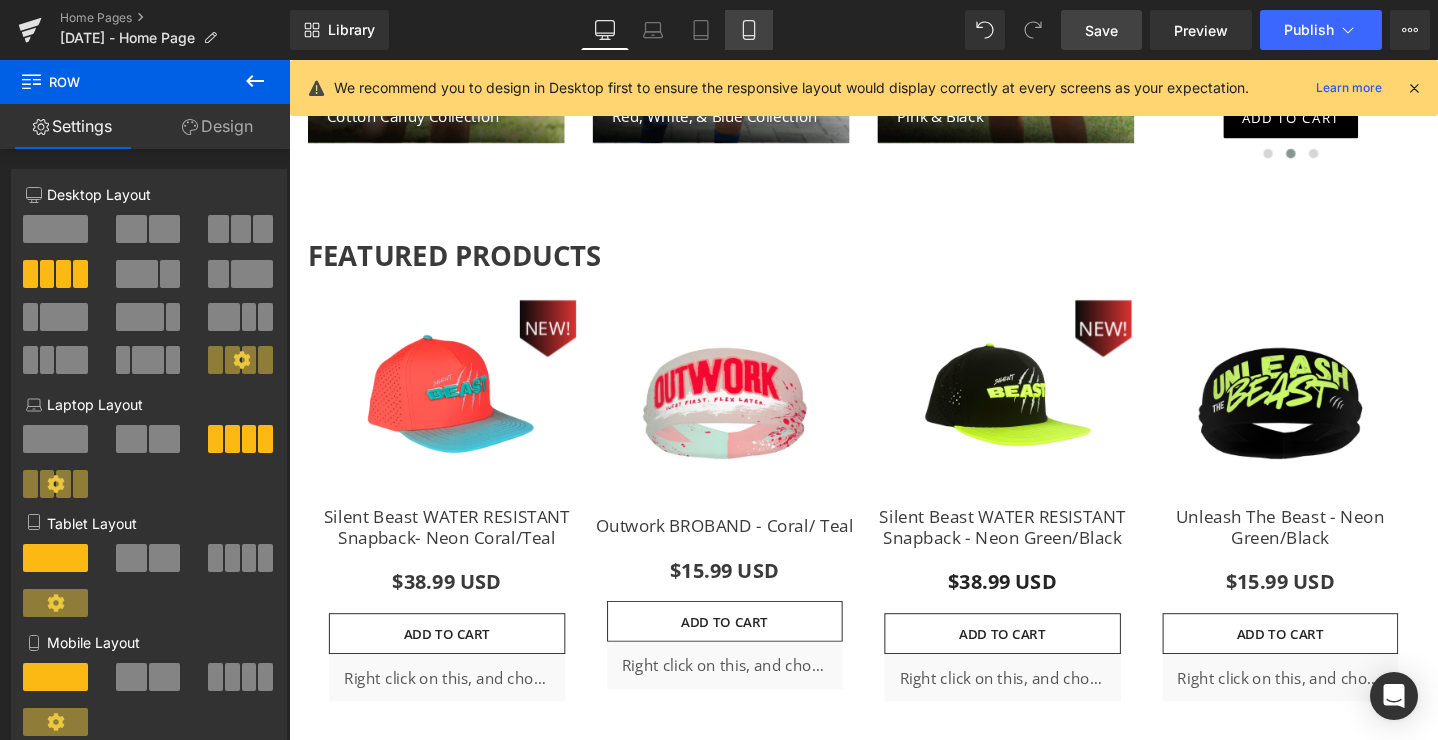 click on "Mobile" at bounding box center (749, 30) 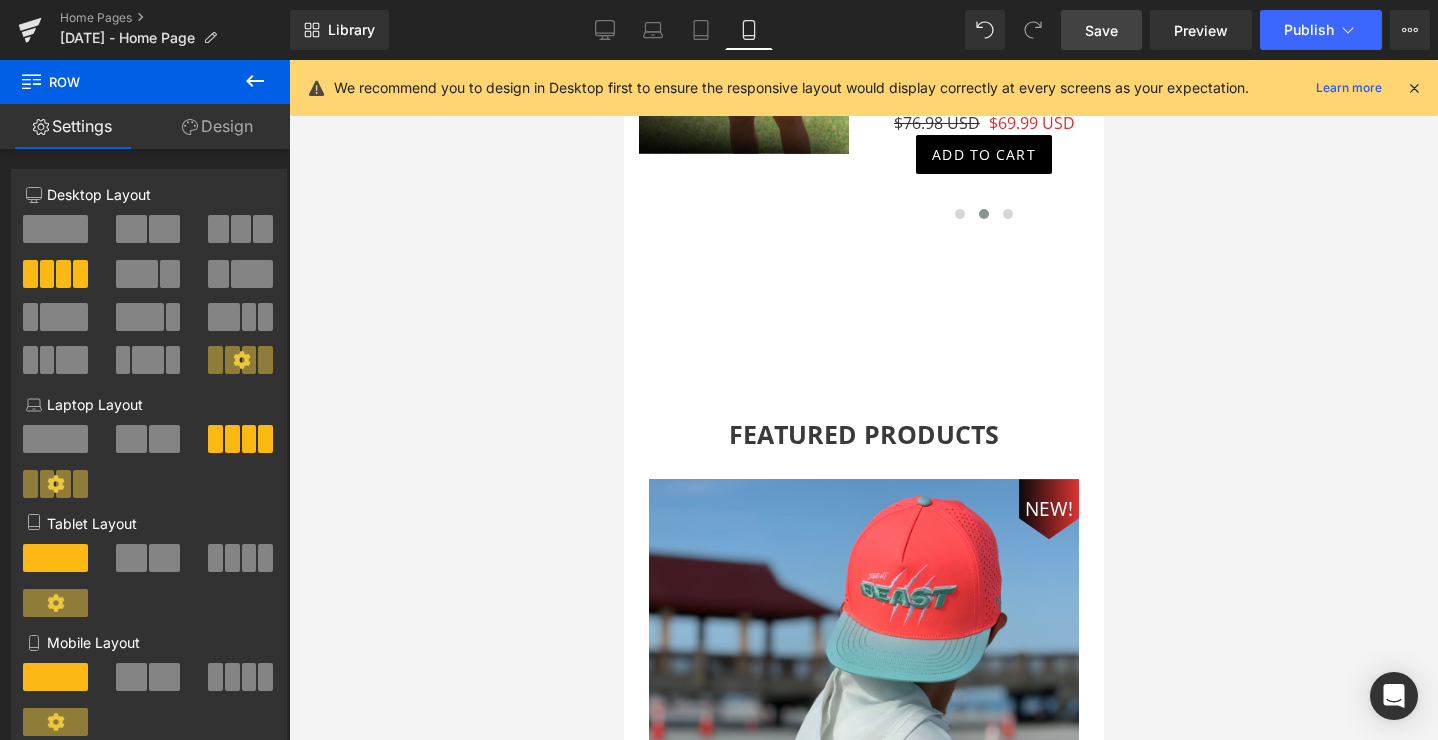 scroll, scrollTop: 1535, scrollLeft: 0, axis: vertical 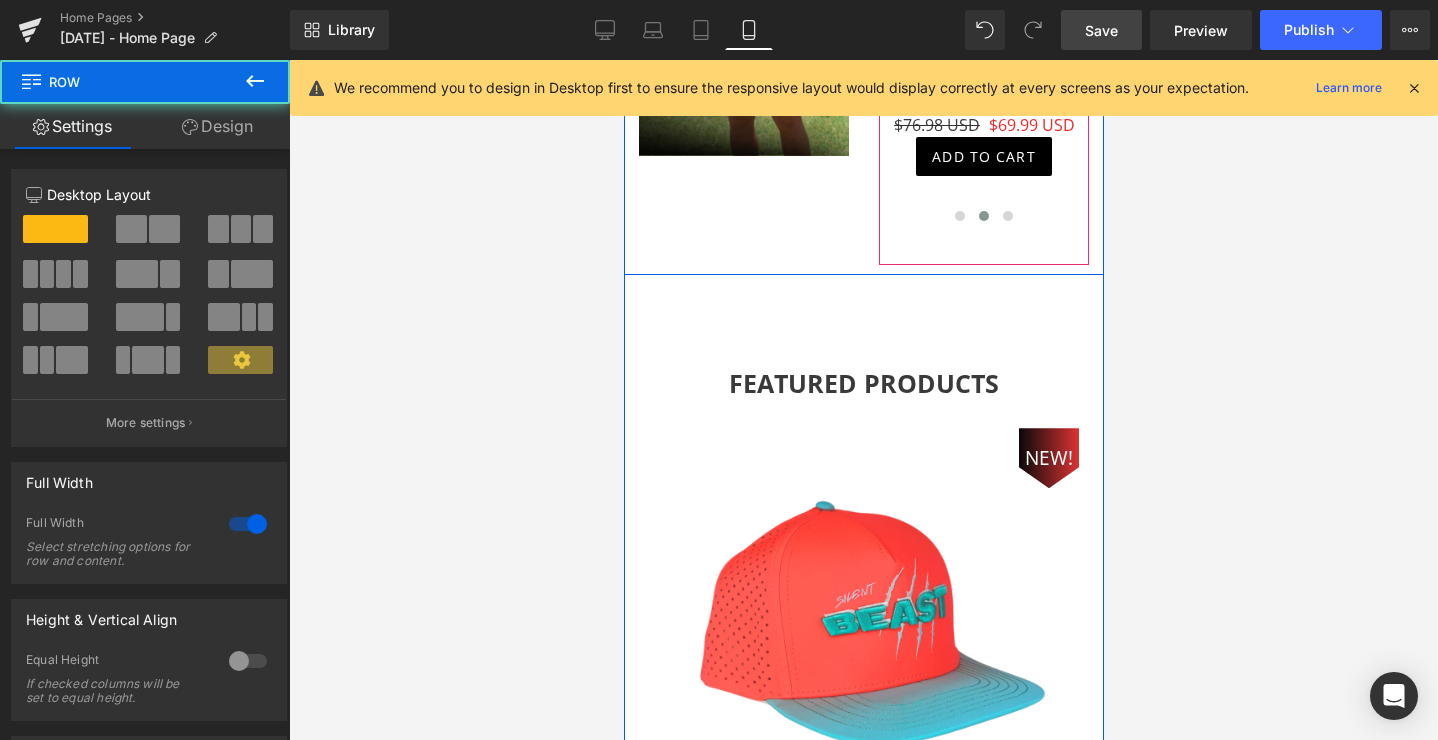 drag, startPoint x: 883, startPoint y: 301, endPoint x: 886, endPoint y: 224, distance: 77.05842 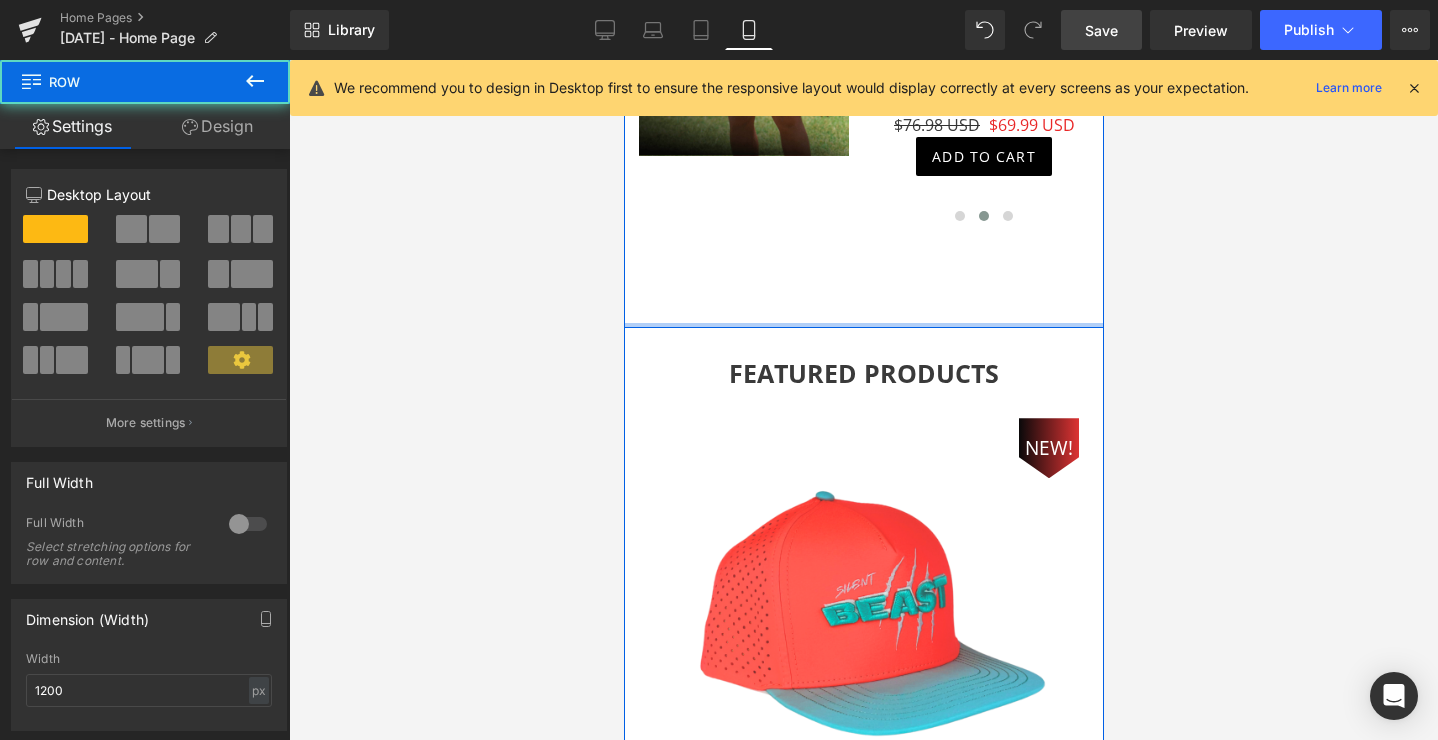 drag, startPoint x: 888, startPoint y: 332, endPoint x: 888, endPoint y: 314, distance: 18 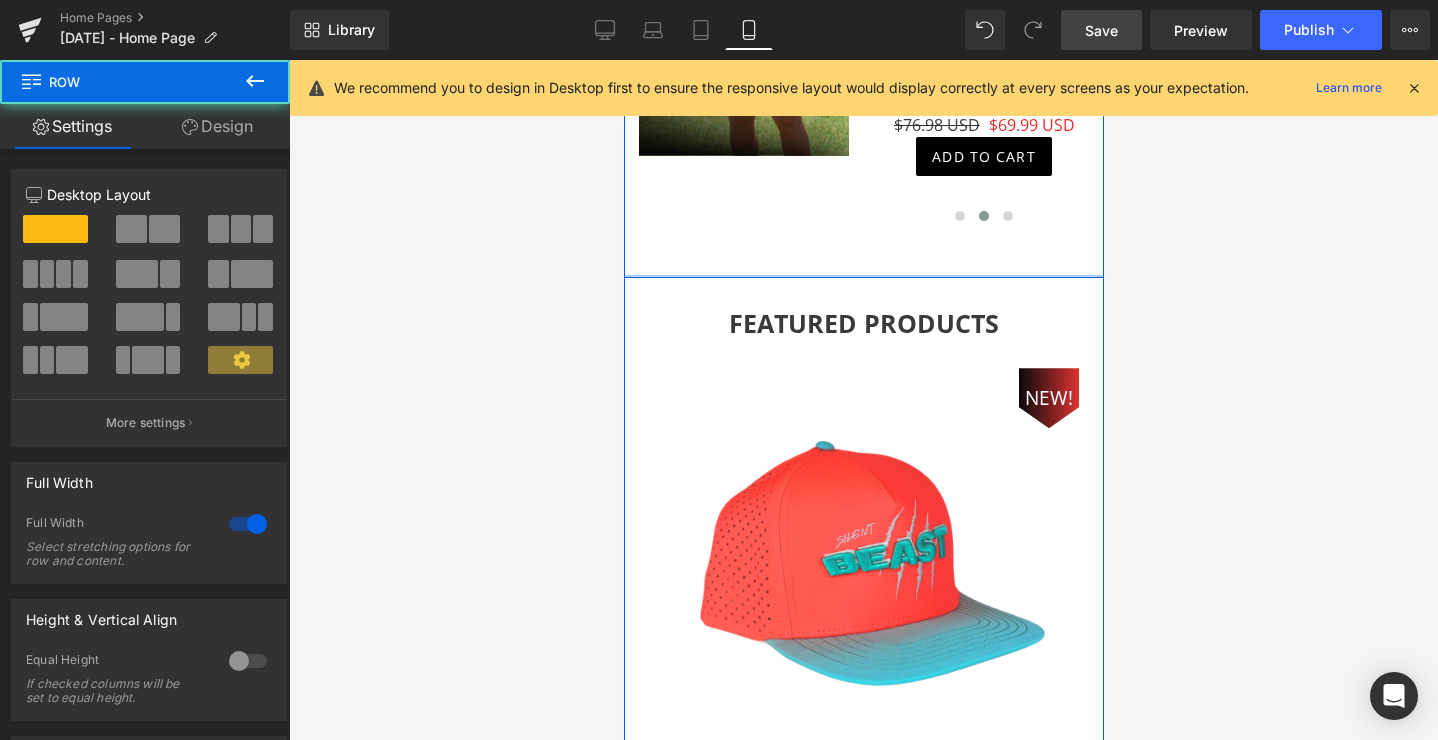 drag, startPoint x: 846, startPoint y: 282, endPoint x: 849, endPoint y: 232, distance: 50.08992 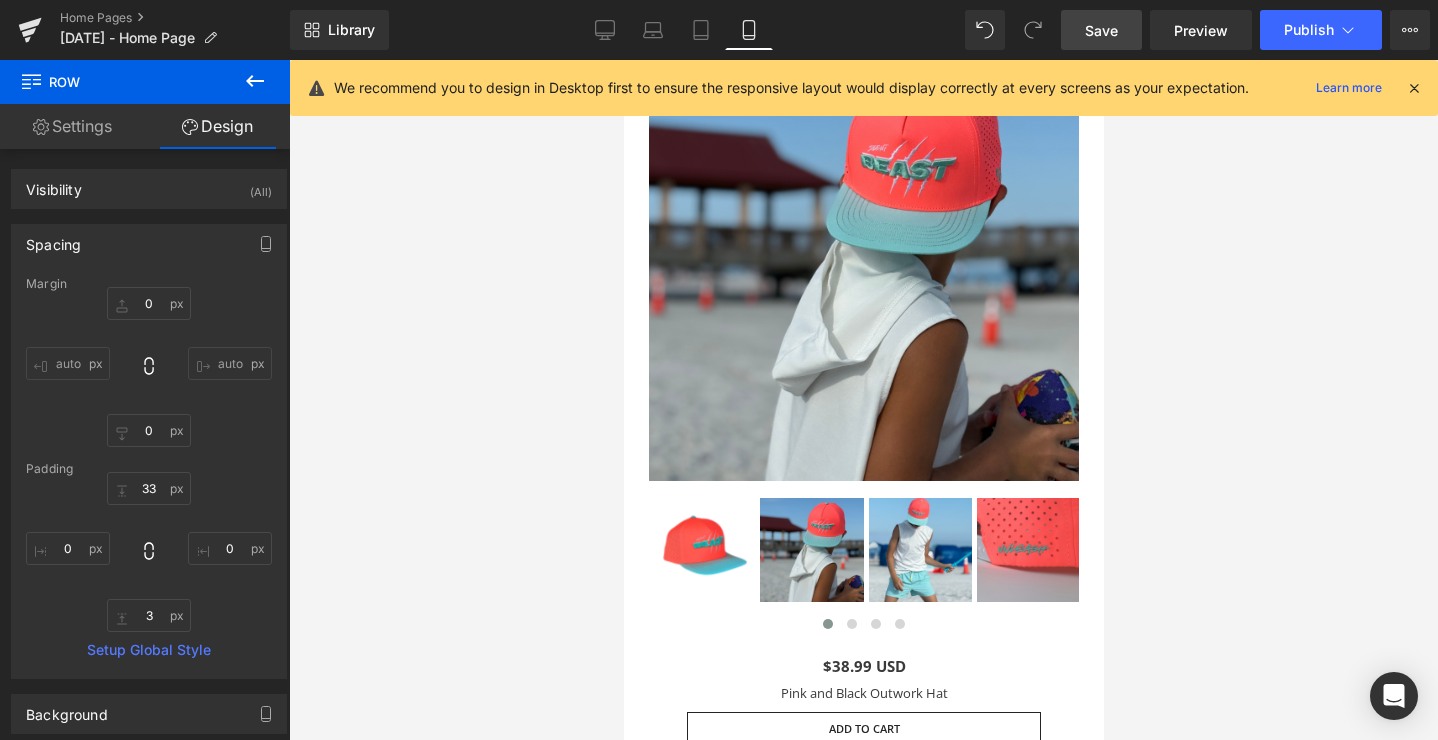 scroll, scrollTop: 1855, scrollLeft: 0, axis: vertical 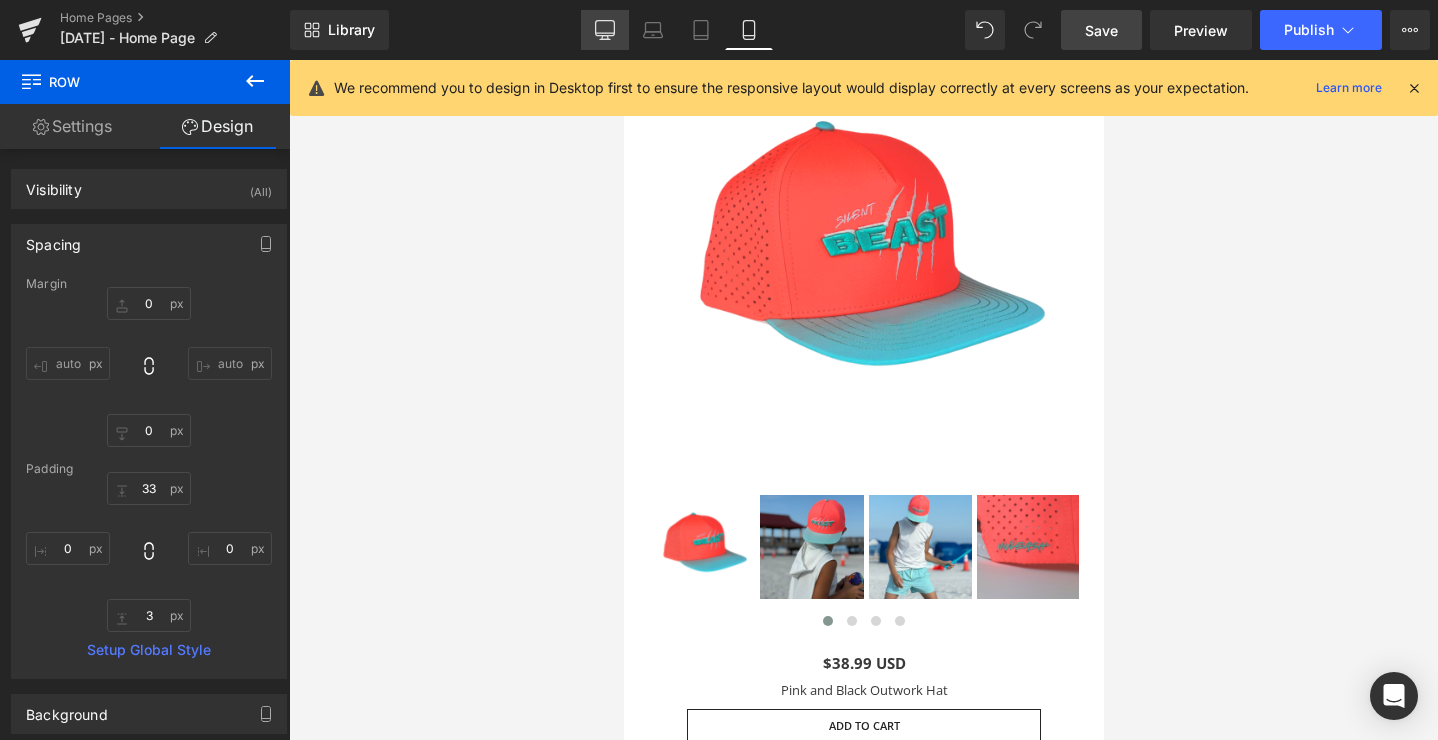 click 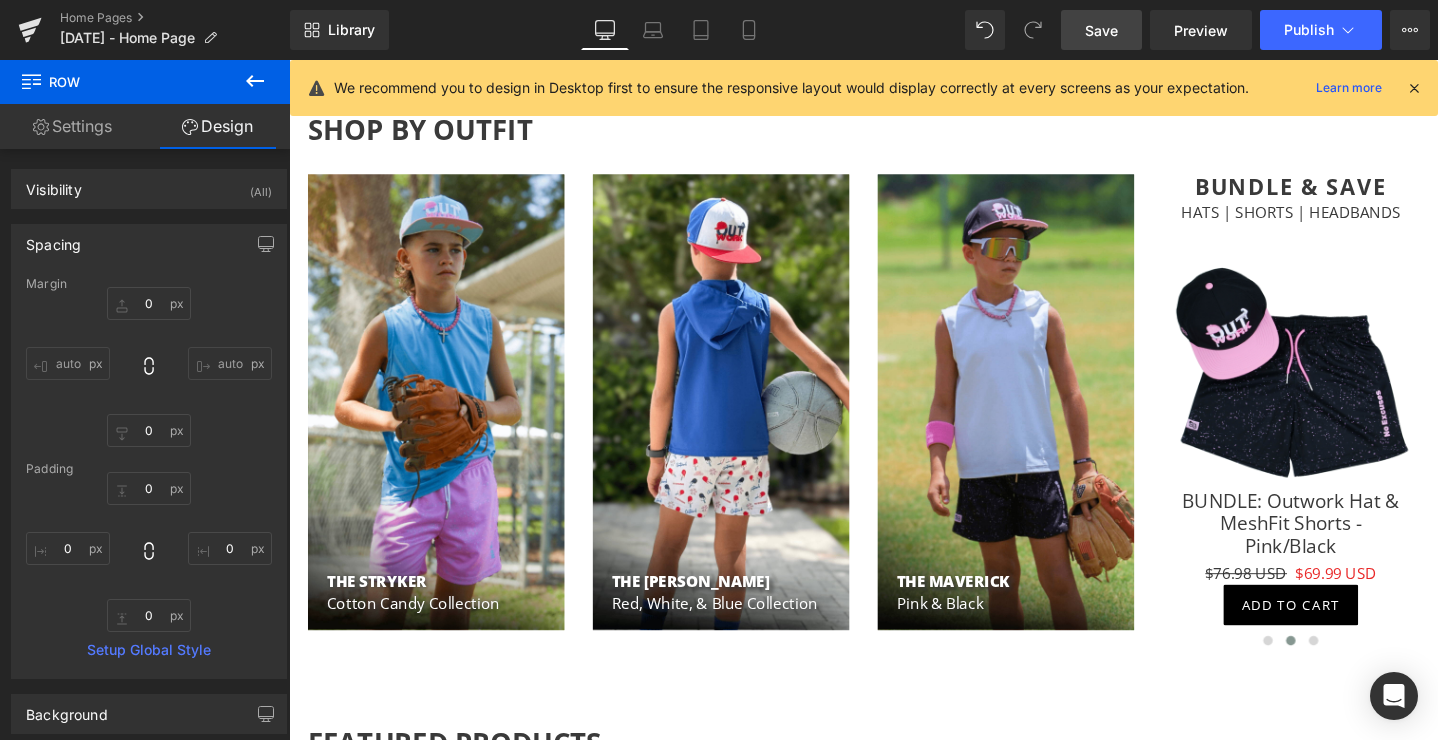 scroll, scrollTop: 863, scrollLeft: 0, axis: vertical 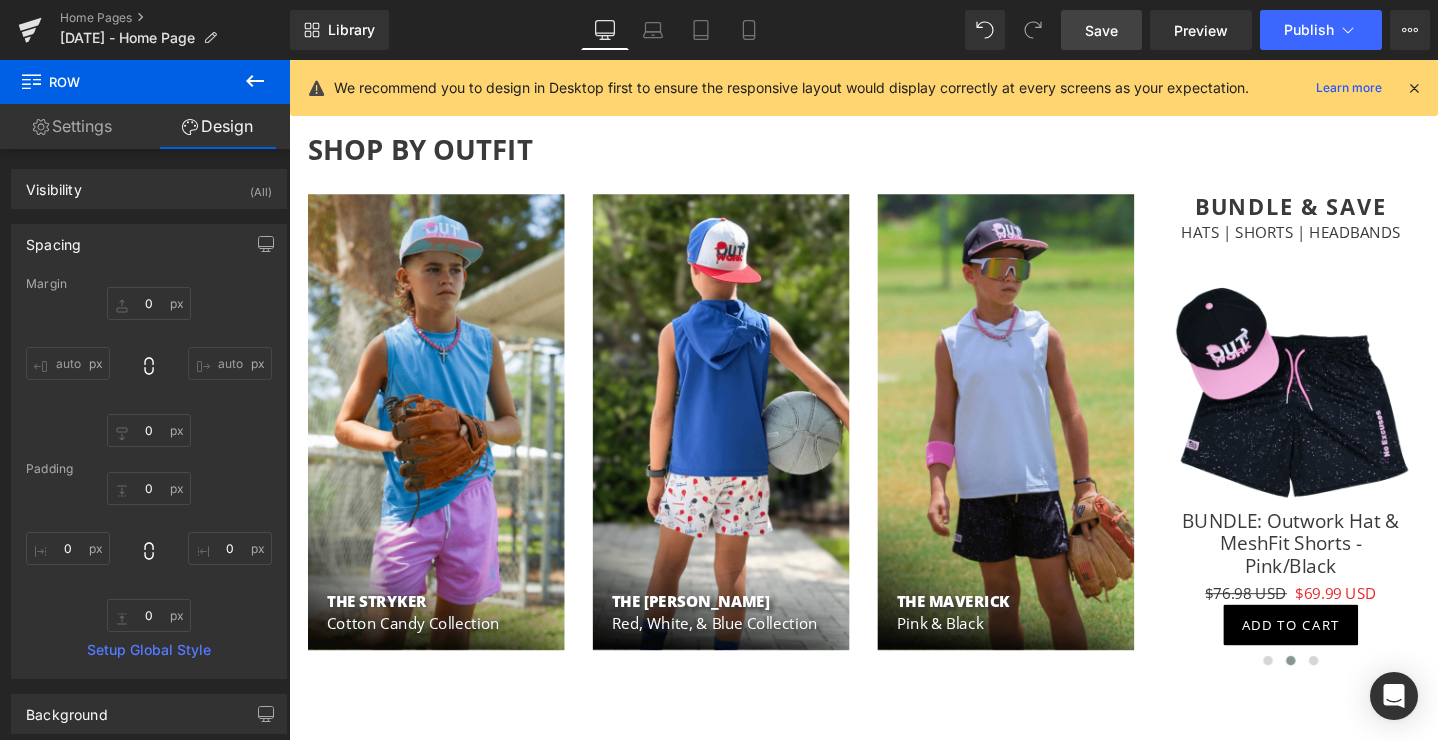 click on "Save" at bounding box center (1101, 30) 